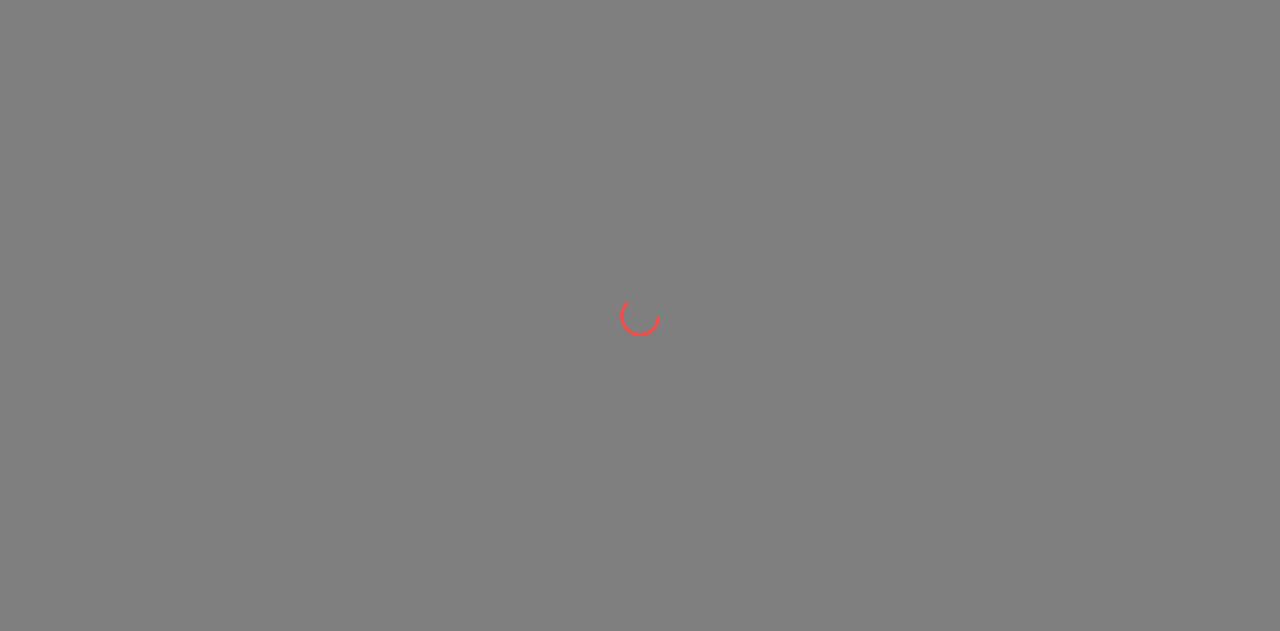scroll, scrollTop: 0, scrollLeft: 0, axis: both 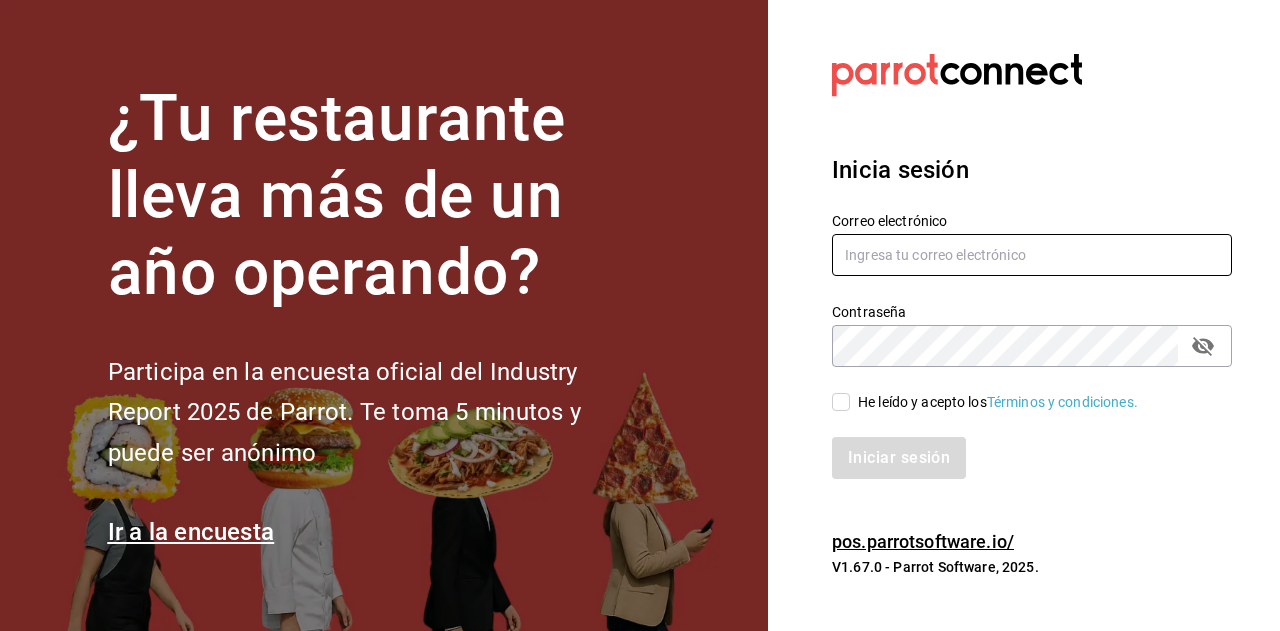 type on "[USERNAME]@example.com" 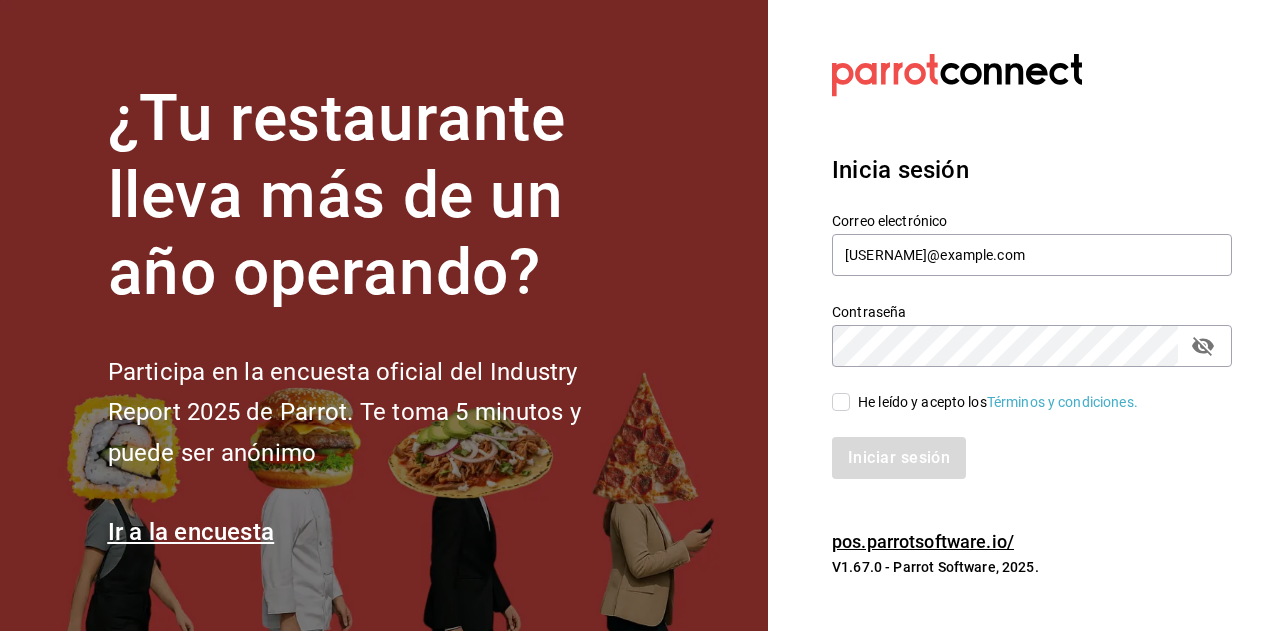 click on "He leído y acepto los  Términos y condiciones." at bounding box center [994, 402] 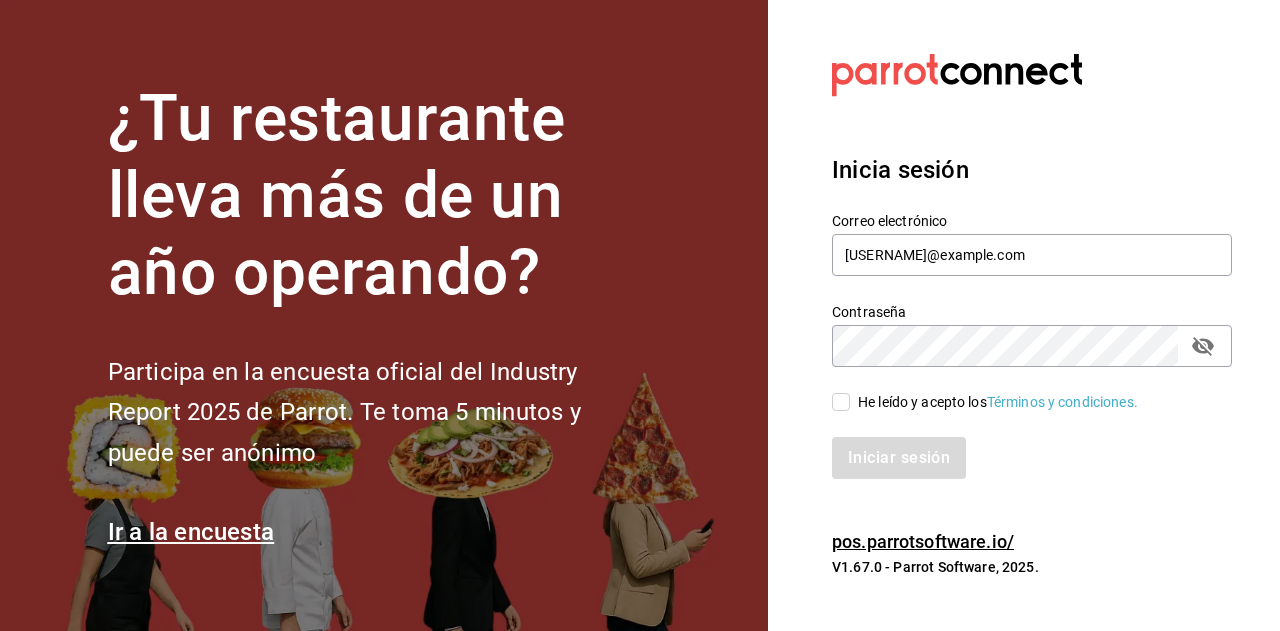 checkbox on "true" 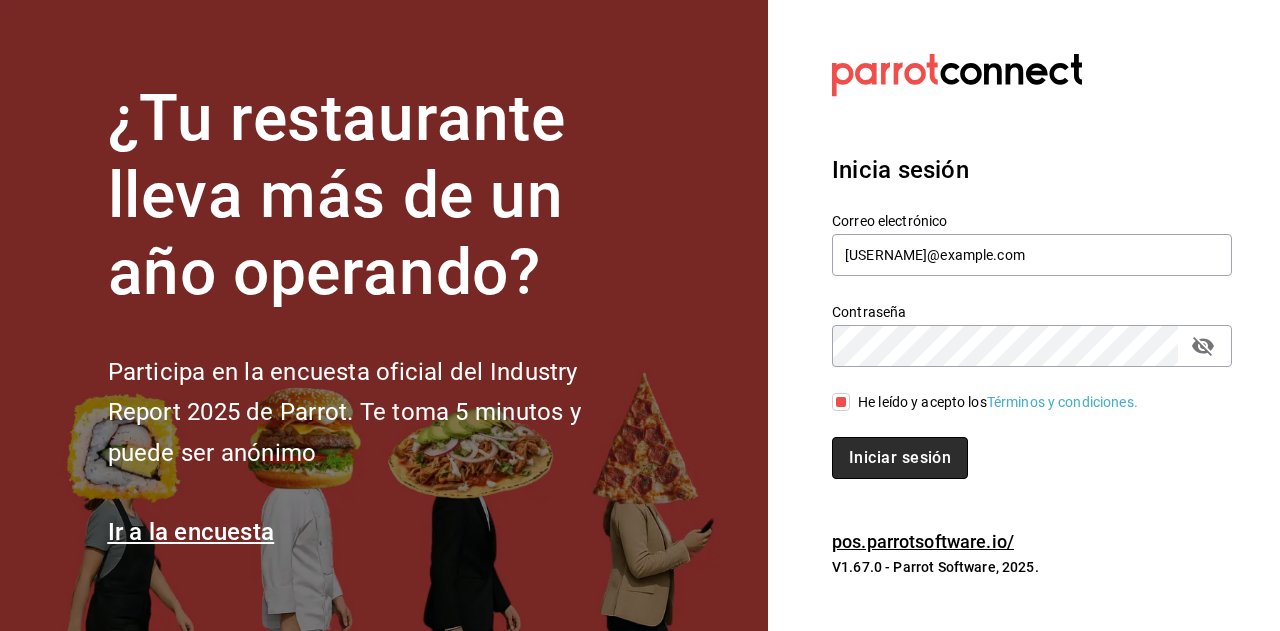 click on "Iniciar sesión" at bounding box center [900, 458] 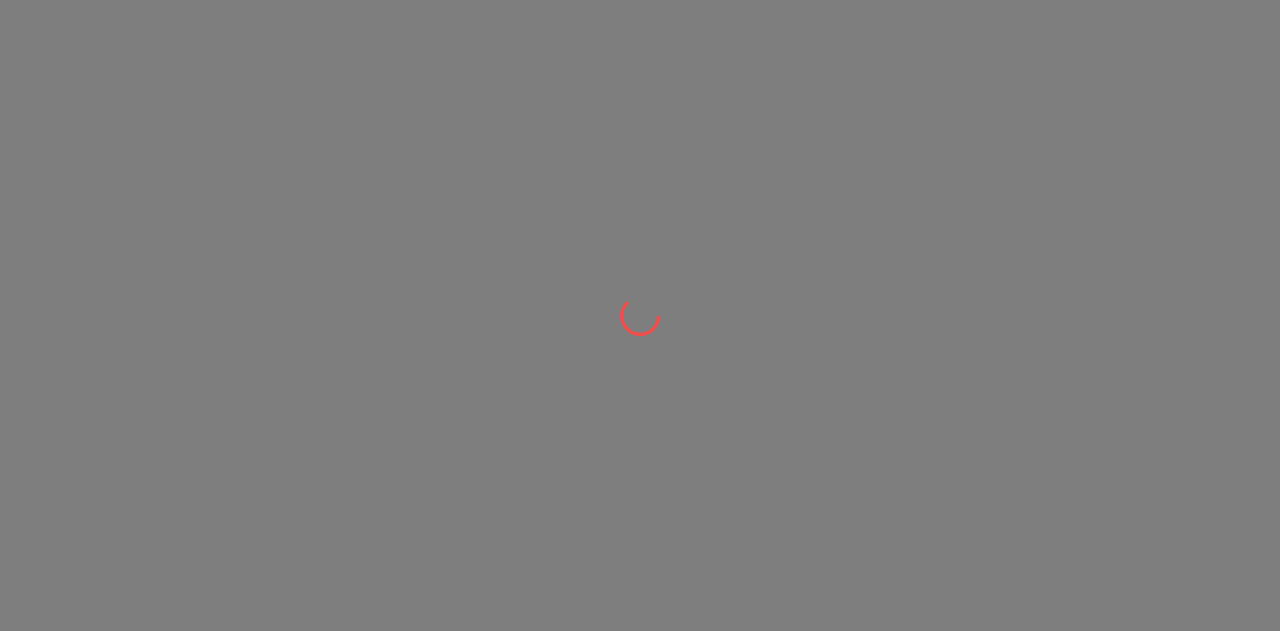 scroll, scrollTop: 0, scrollLeft: 0, axis: both 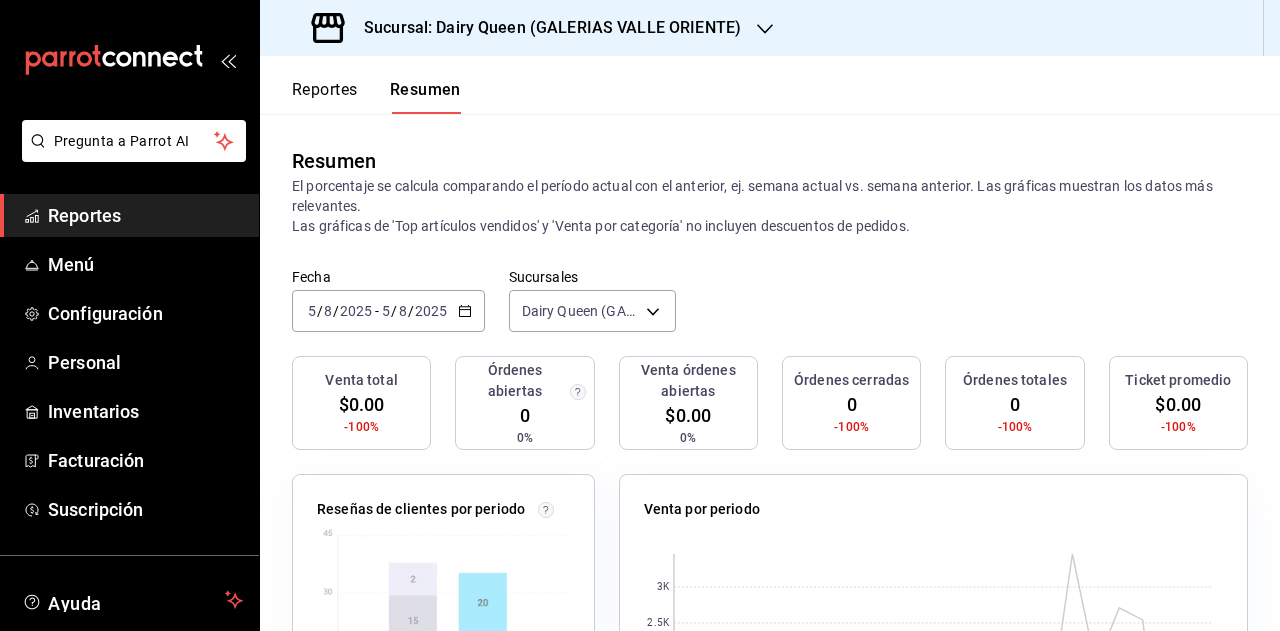click 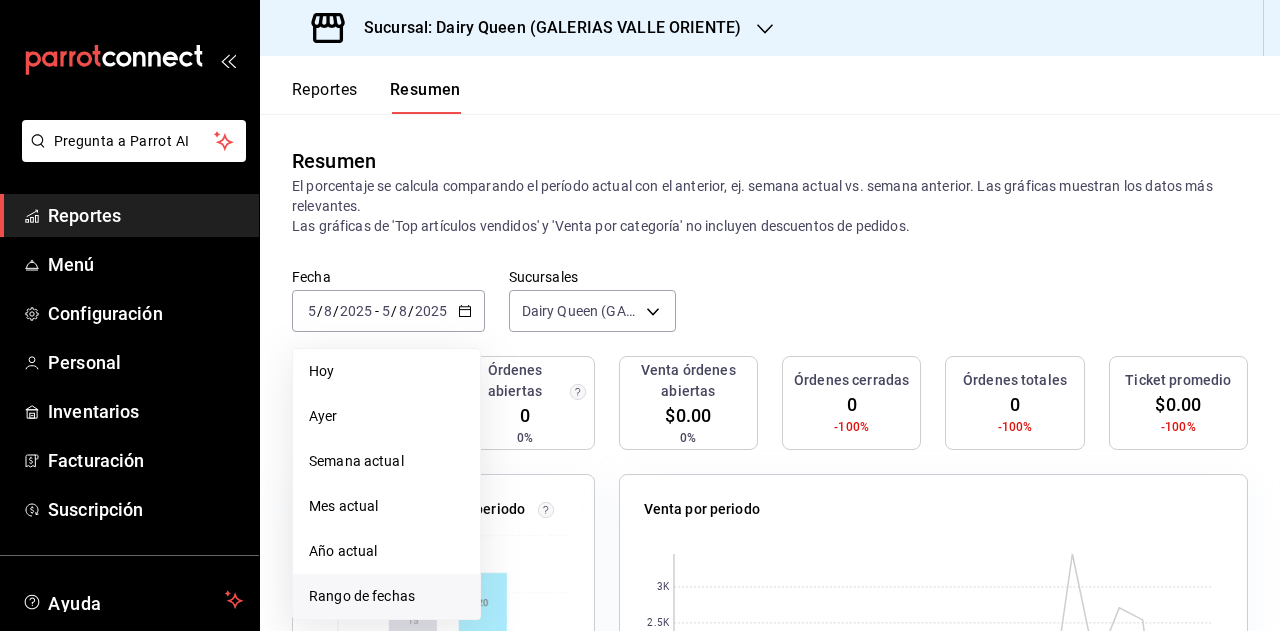 click on "Rango de fechas" at bounding box center (386, 596) 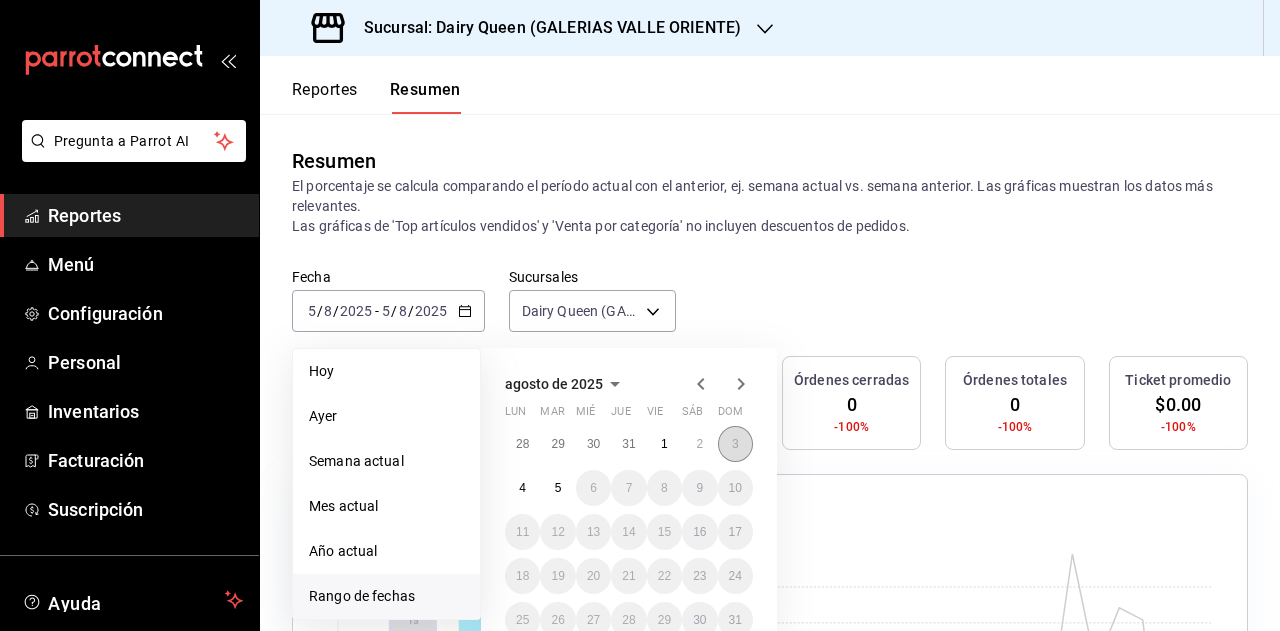 click on "3" at bounding box center [735, 444] 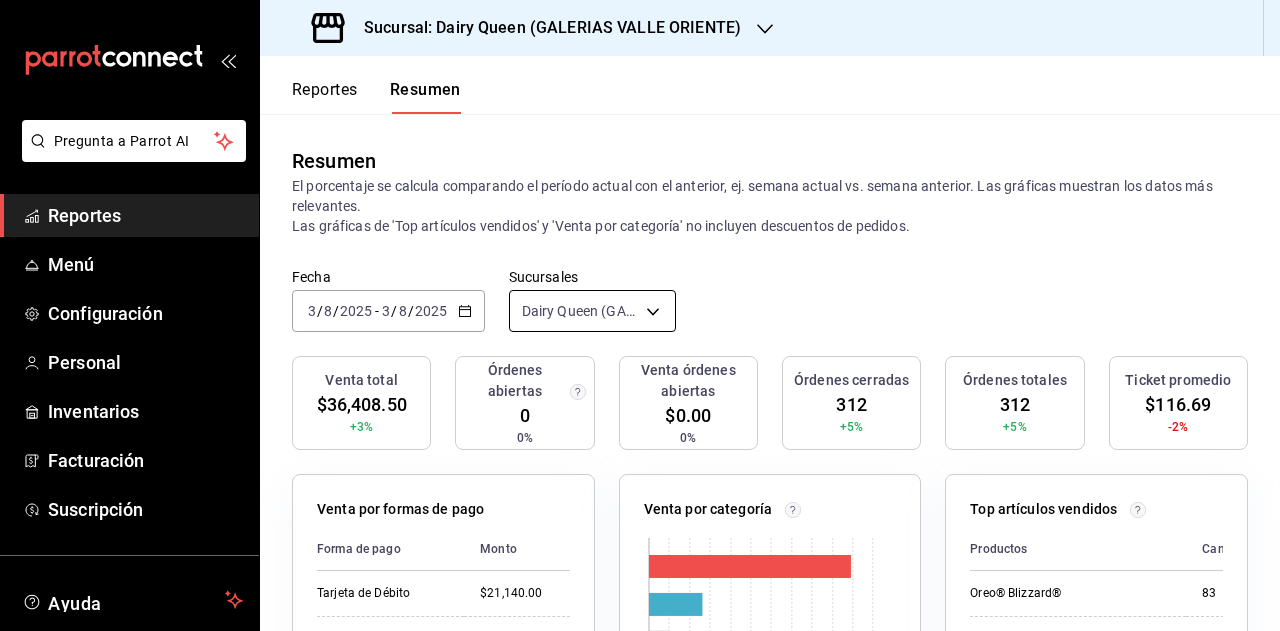 click on "Pregunta a Parrot AI Reportes   Menú   Configuración   Personal   Inventarios   Facturación   Suscripción   Ayuda Recomienda Parrot   Super Admin Parrot   Sugerir nueva función   Sucursal: Dairy Queen (GALERIAS VALLE ORIENTE) Reportes Resumen Resumen El porcentaje se calcula comparando el período actual con el anterior, ej. semana actual vs. semana anterior. Las gráficas muestran los datos más relevantes.  Las gráficas de 'Top artículos vendidos' y 'Venta por categoría' no incluyen descuentos de pedidos. Fecha 2025-08-03 3 / 8 / 2025 - 2025-08-03 3 / 8 / 2025 Sucursales Dairy Queen (GALERIAS VALLE ORIENTE) [object Object] Venta total $36,408.50 +3% Órdenes abiertas 0 0% Venta órdenes abiertas $0.00 0% Órdenes cerradas 312 +5% Órdenes totales 312 +5% Ticket promedio $116.69 -2% Venta por formas de pago Forma de pago Monto Tarjeta de Débito $21,140.00 Efectivo $15,268.50 Venta por categoría   0 5K 10K 15K 20K Categoría Monto Blizzard® $23,348.00 Conos $6,220.00 Malteadas $2,323.00 Slush   83" at bounding box center (640, 315) 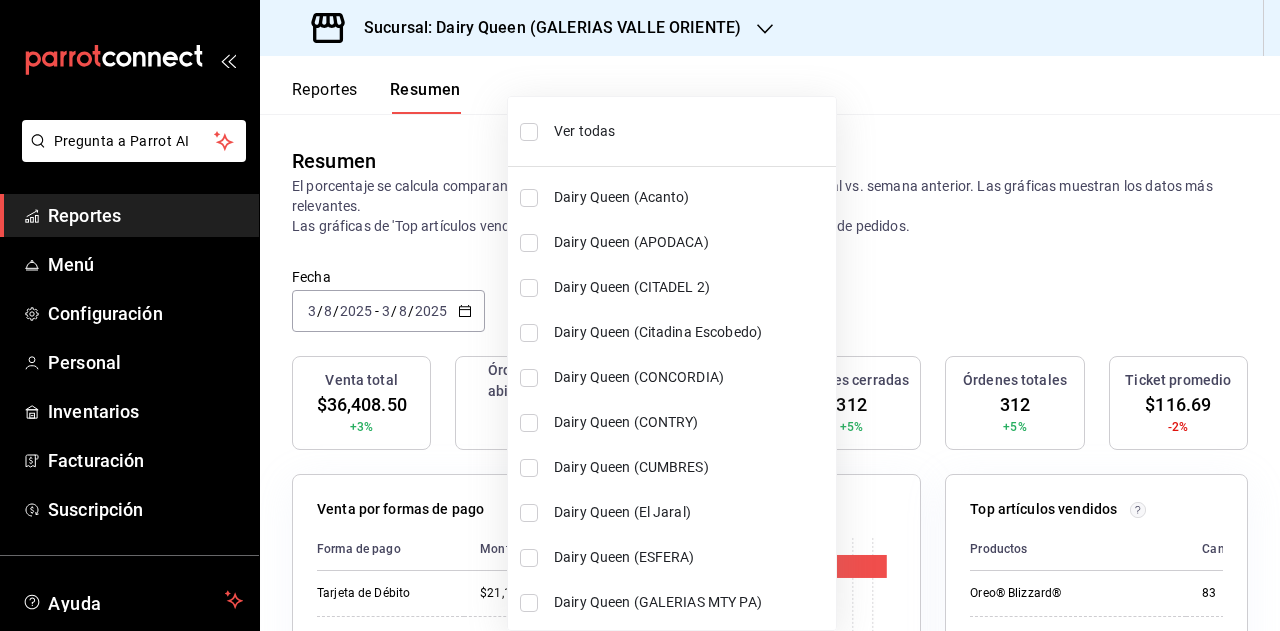 click at bounding box center [640, 315] 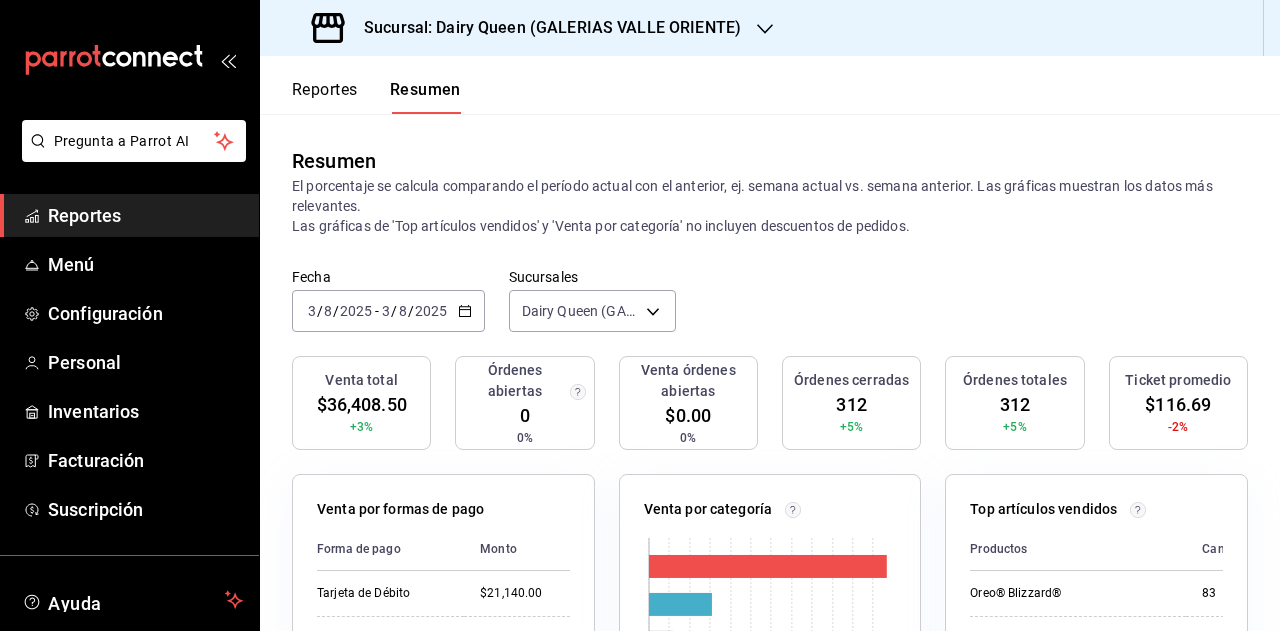 click on "Reportes" at bounding box center [145, 215] 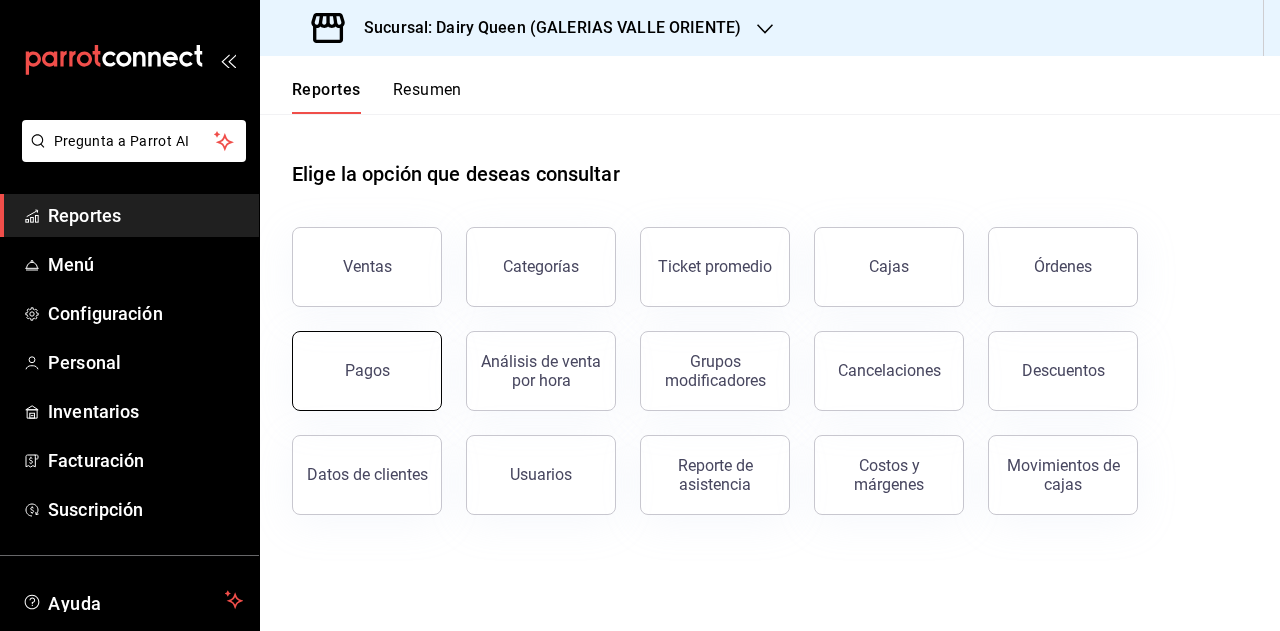 click on "Pagos" at bounding box center [367, 371] 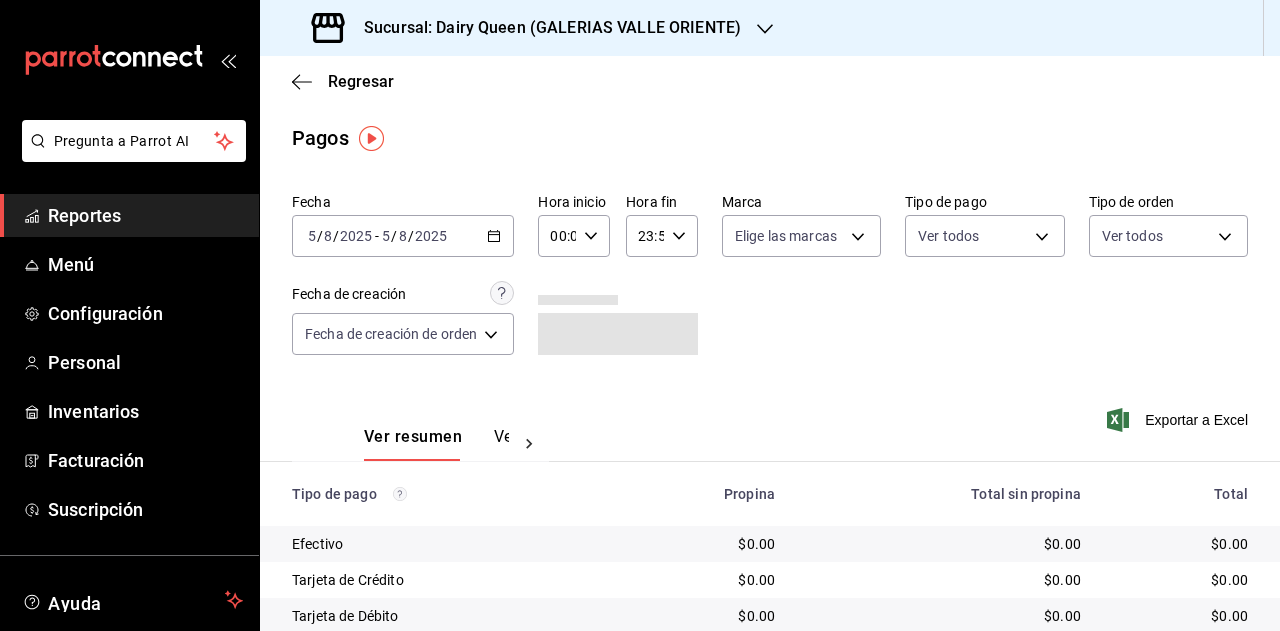 click on "2025" at bounding box center [431, 236] 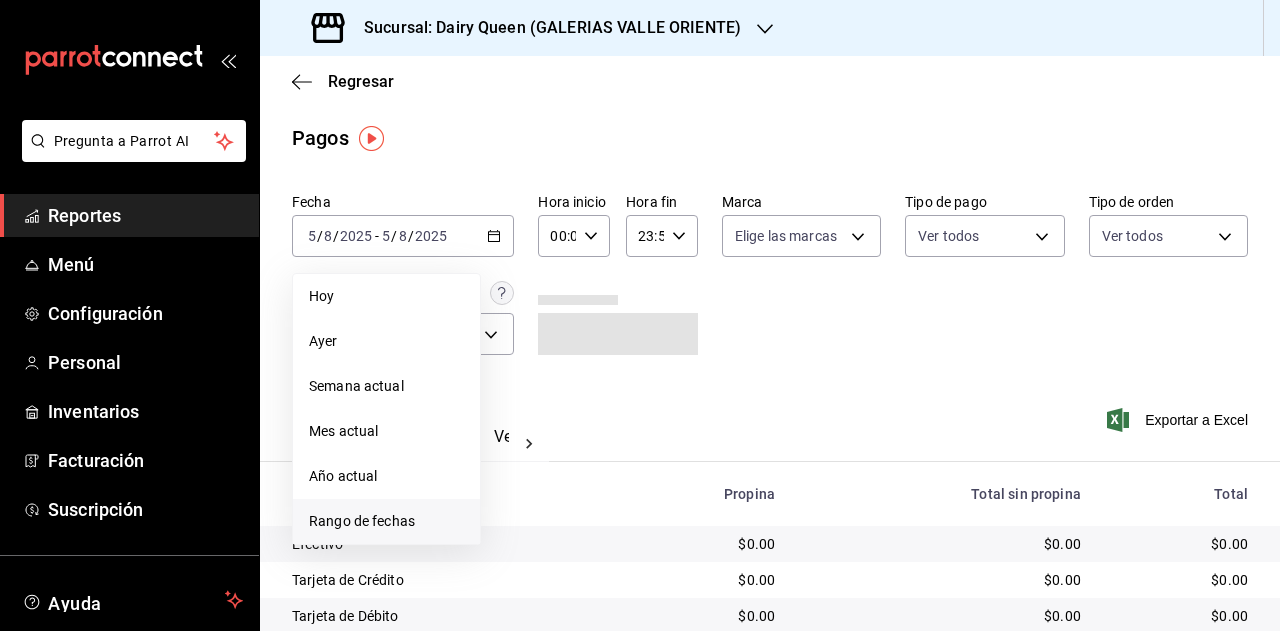 click on "Rango de fechas" at bounding box center (386, 521) 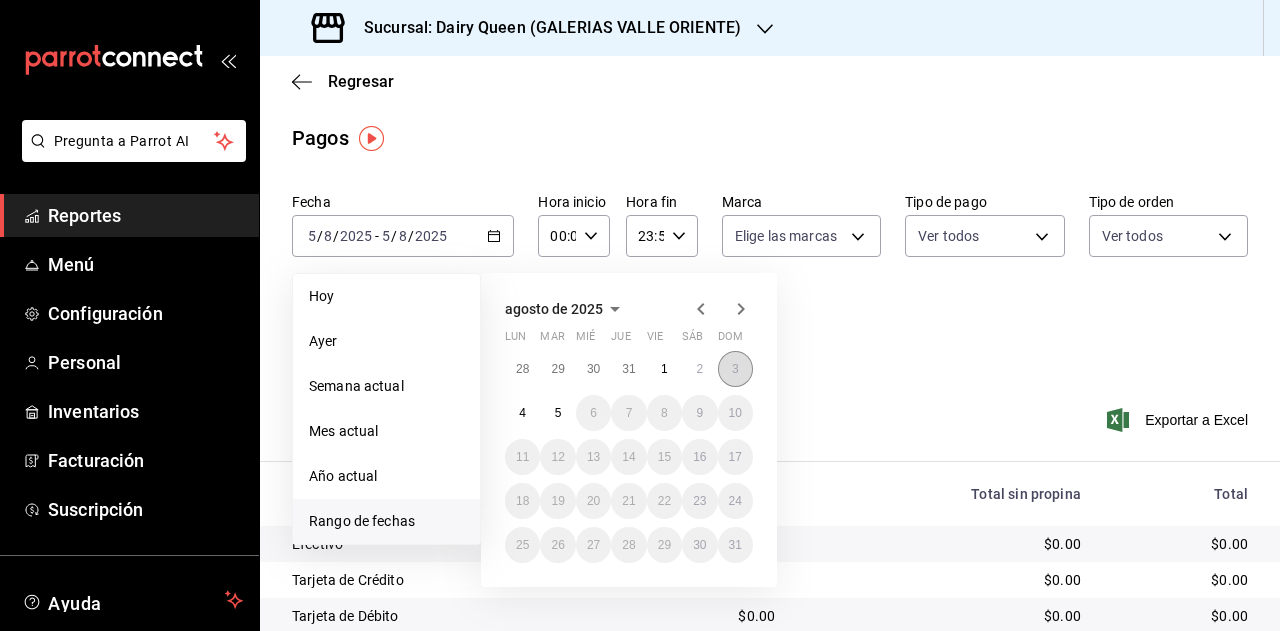 click on "3" at bounding box center (735, 369) 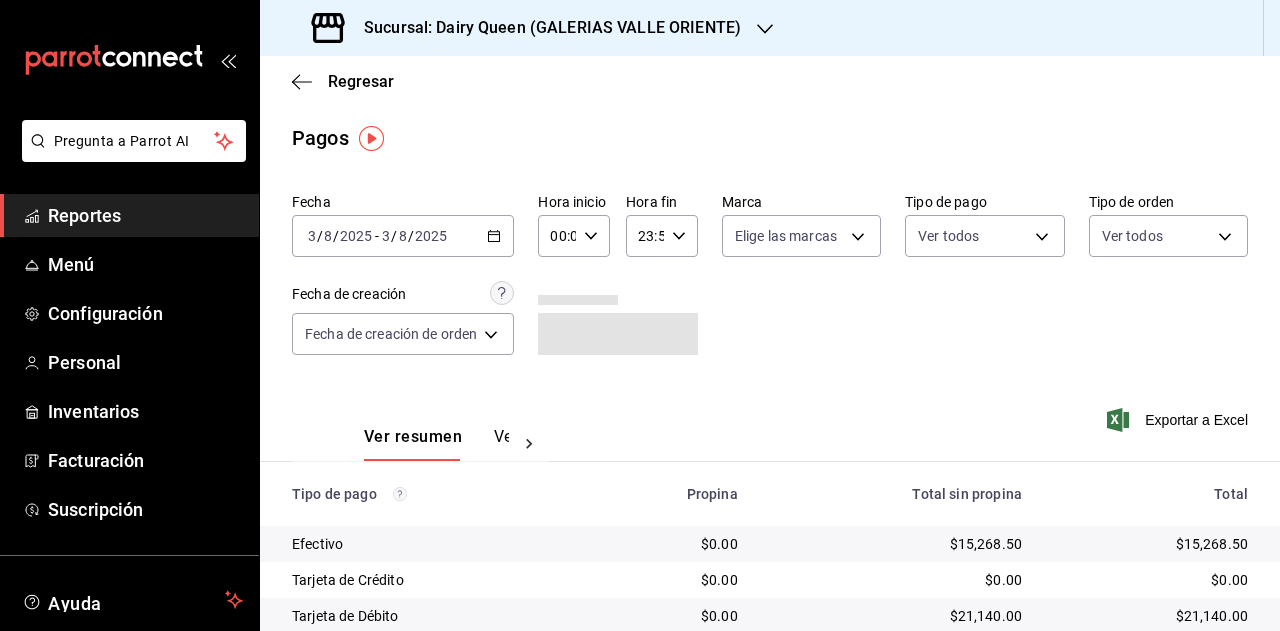 click on "Sucursal: Dairy Queen (GALERIAS VALLE ORIENTE)" at bounding box center [544, 28] 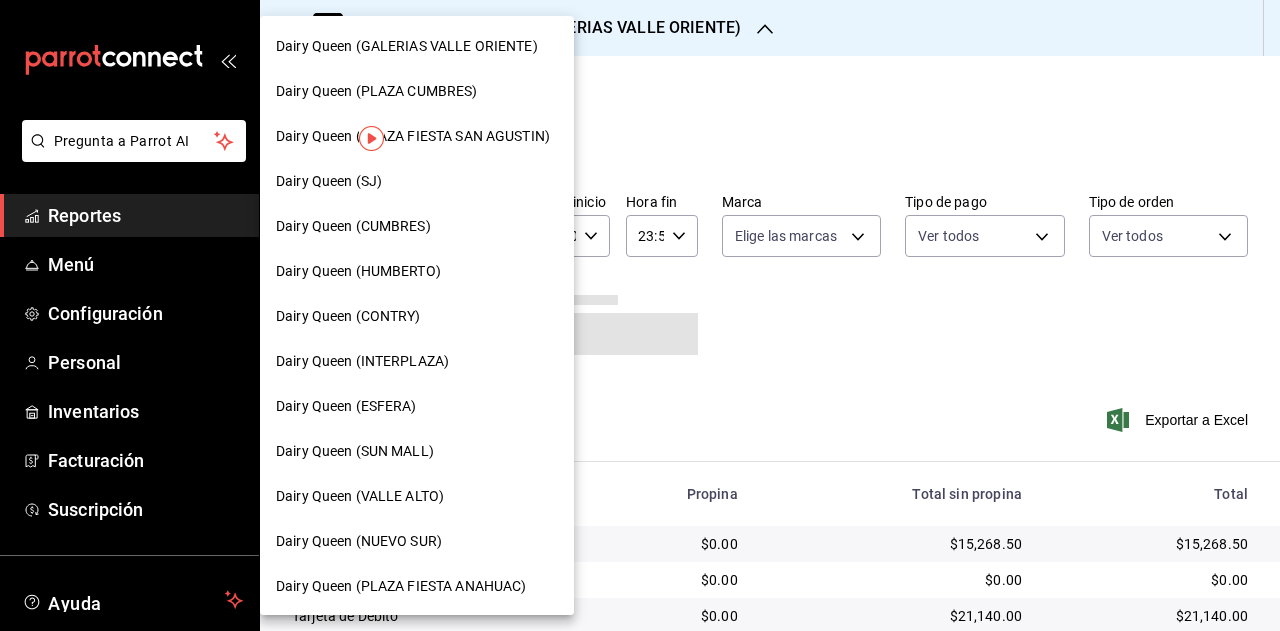 click at bounding box center (640, 315) 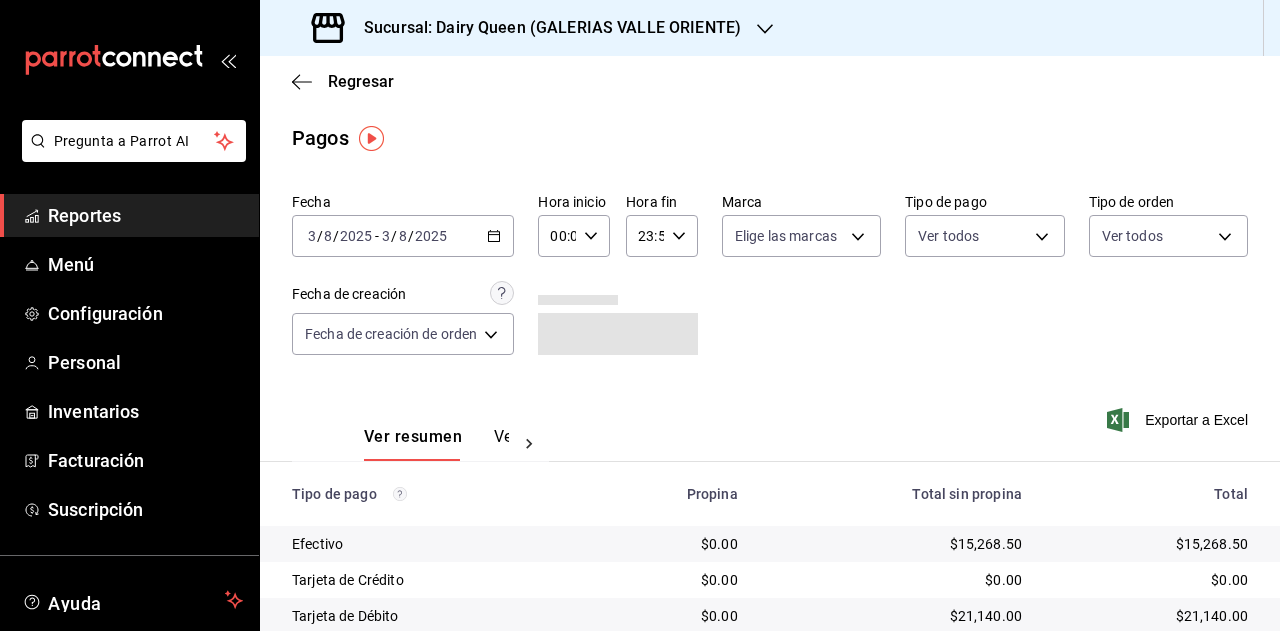 click on "Sucursal: Dairy Queen (GALERIAS VALLE ORIENTE)" at bounding box center [528, 28] 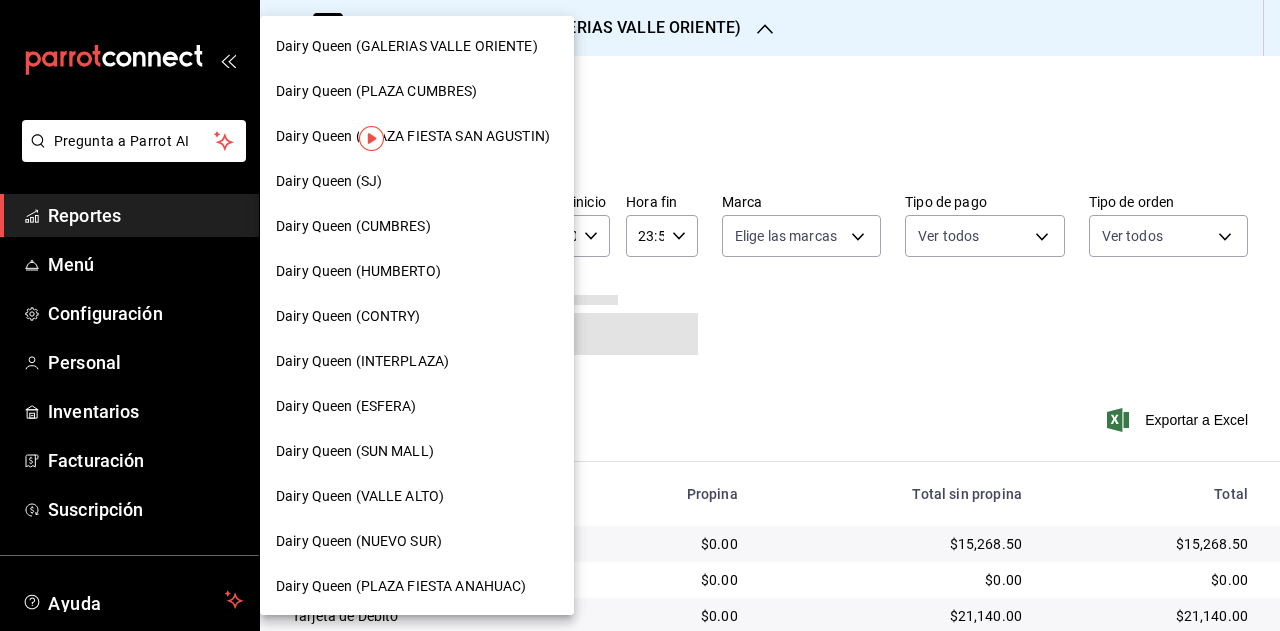 click on "Dairy Queen (GALERIAS VALLE ORIENTE)" at bounding box center (407, 46) 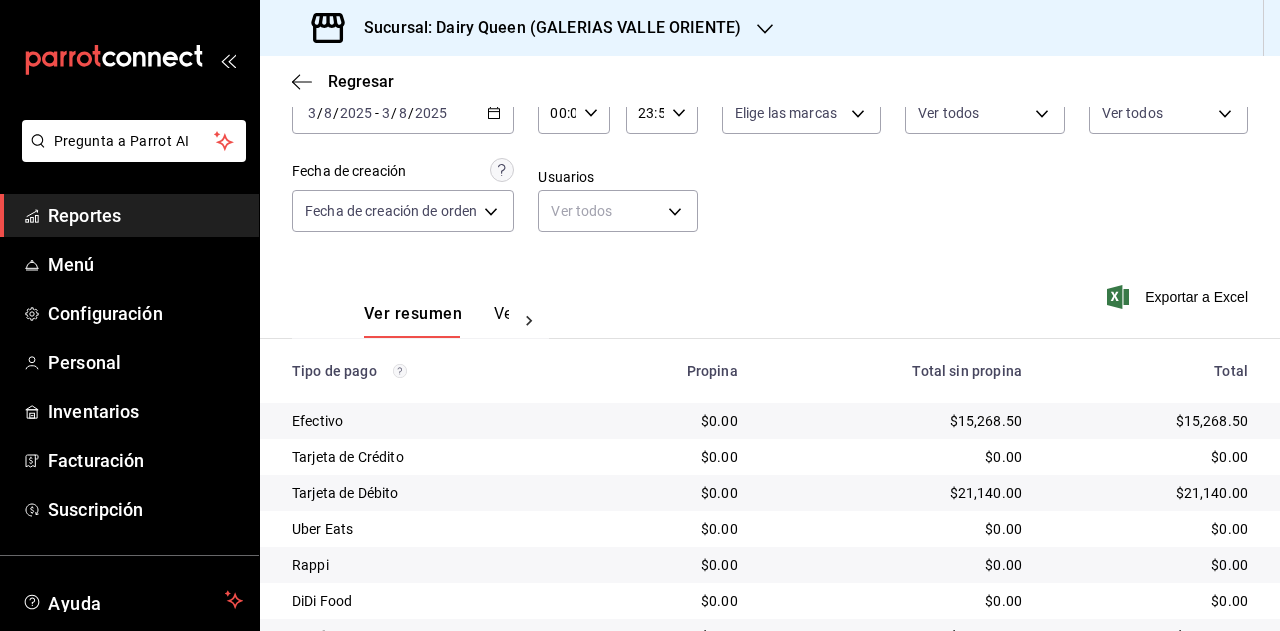scroll, scrollTop: 179, scrollLeft: 0, axis: vertical 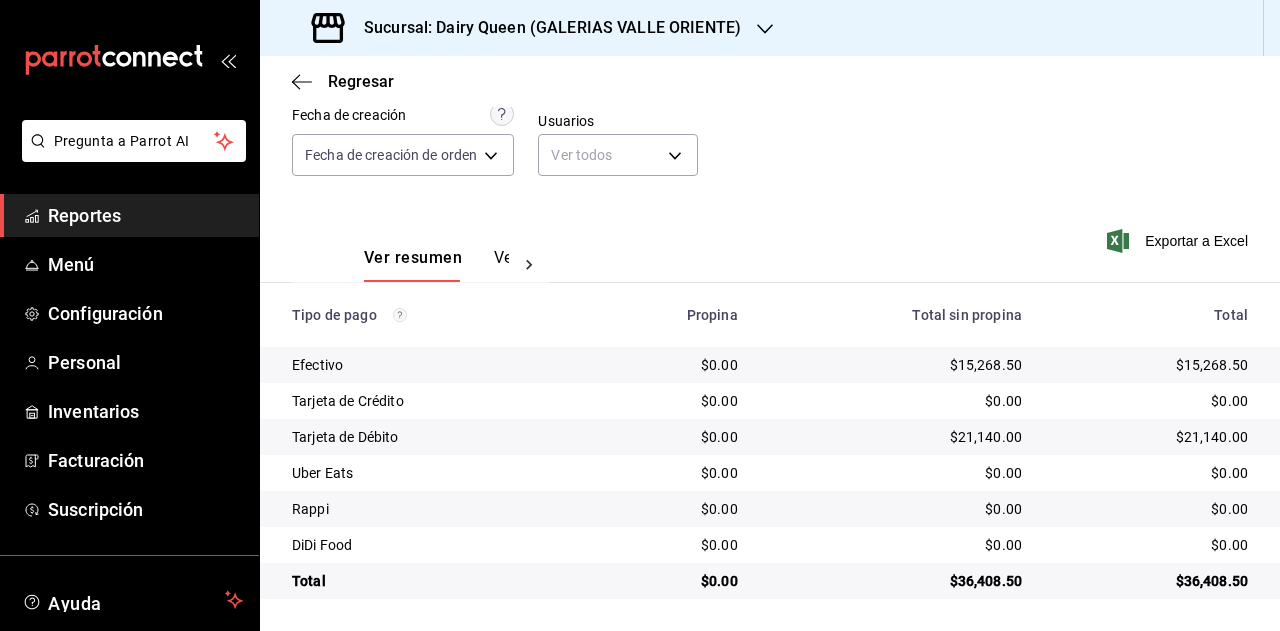 click on "Reportes" at bounding box center (145, 215) 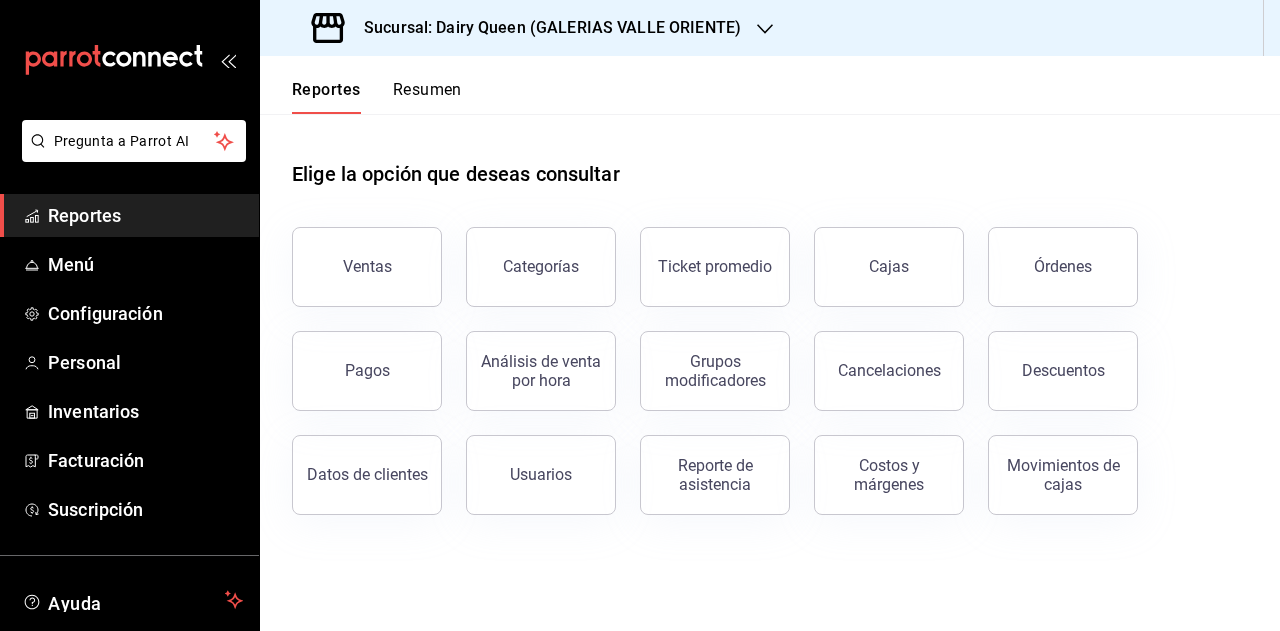 click on "Resumen" at bounding box center (427, 97) 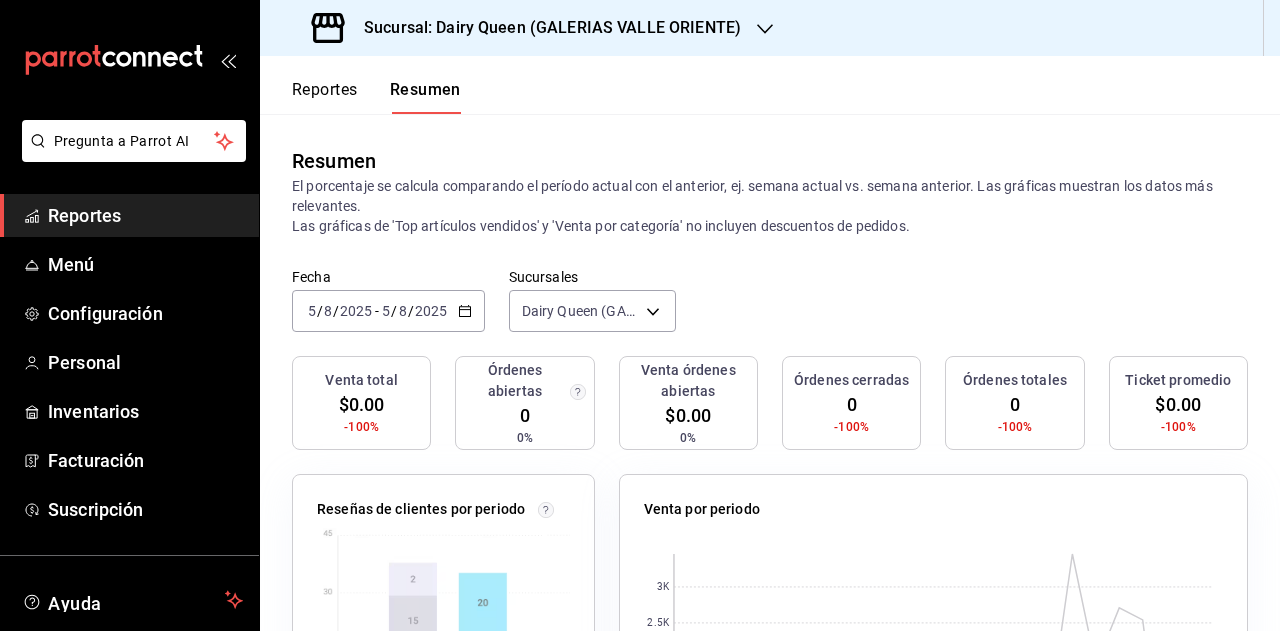 click on "2025-08-05 5 / 8 / 2025 - 2025-08-05 5 / 8 / 2025" at bounding box center [388, 311] 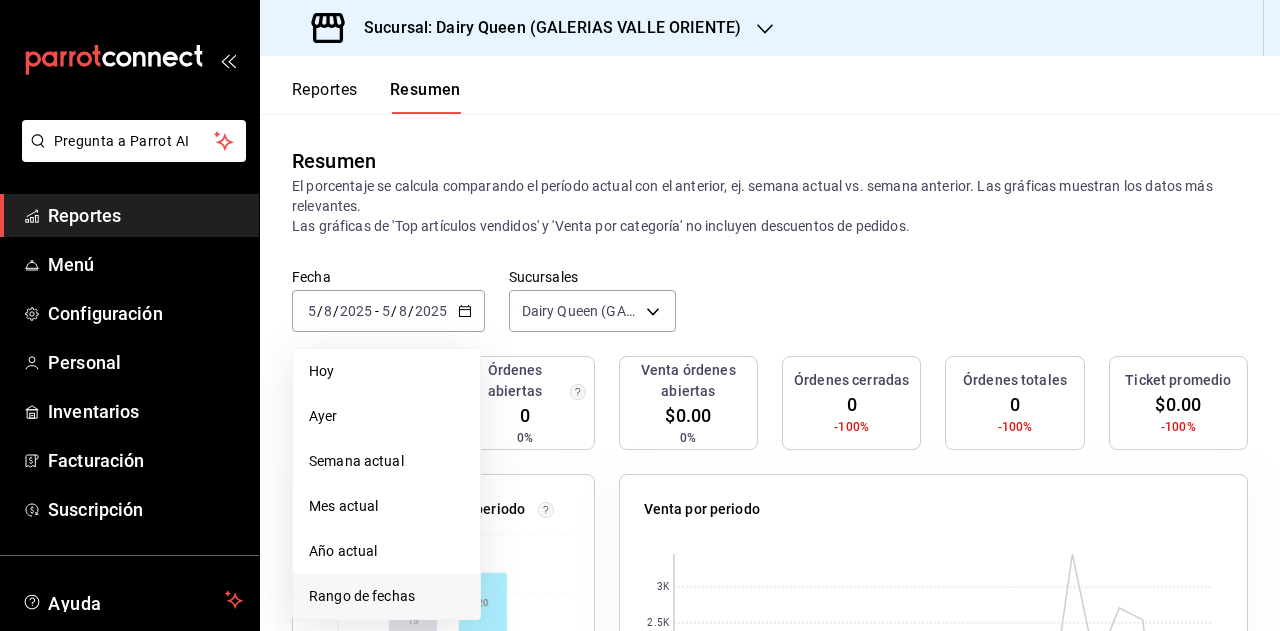 click on "Rango de fechas" at bounding box center (386, 596) 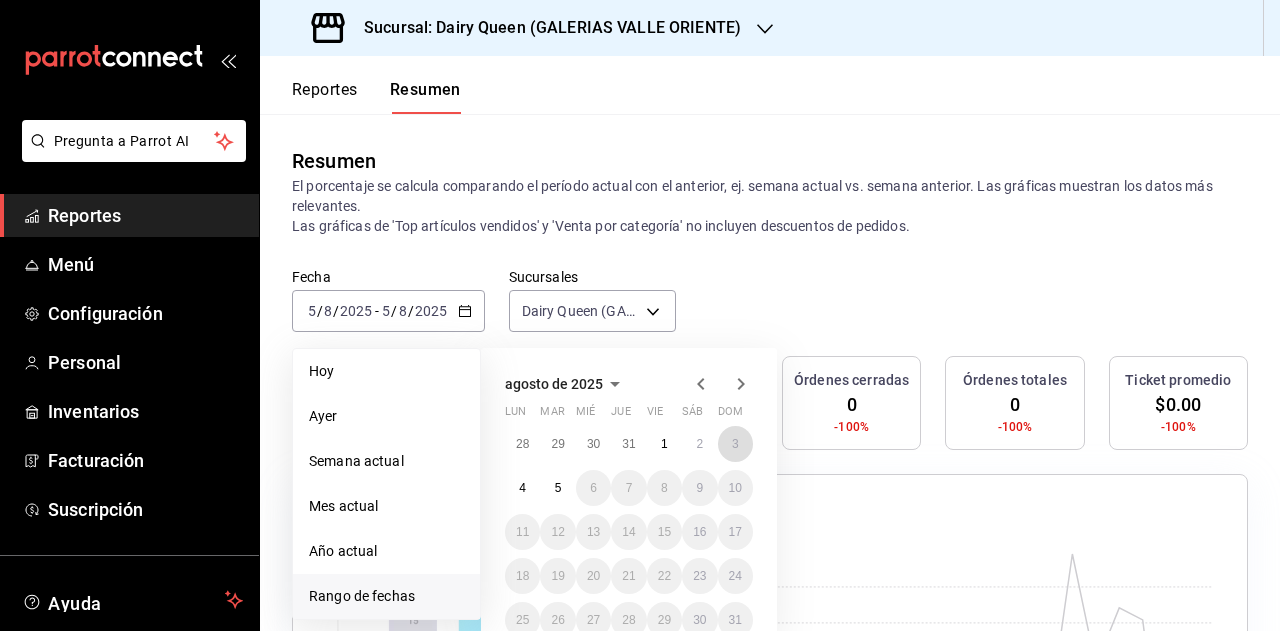 click on "3" at bounding box center [735, 444] 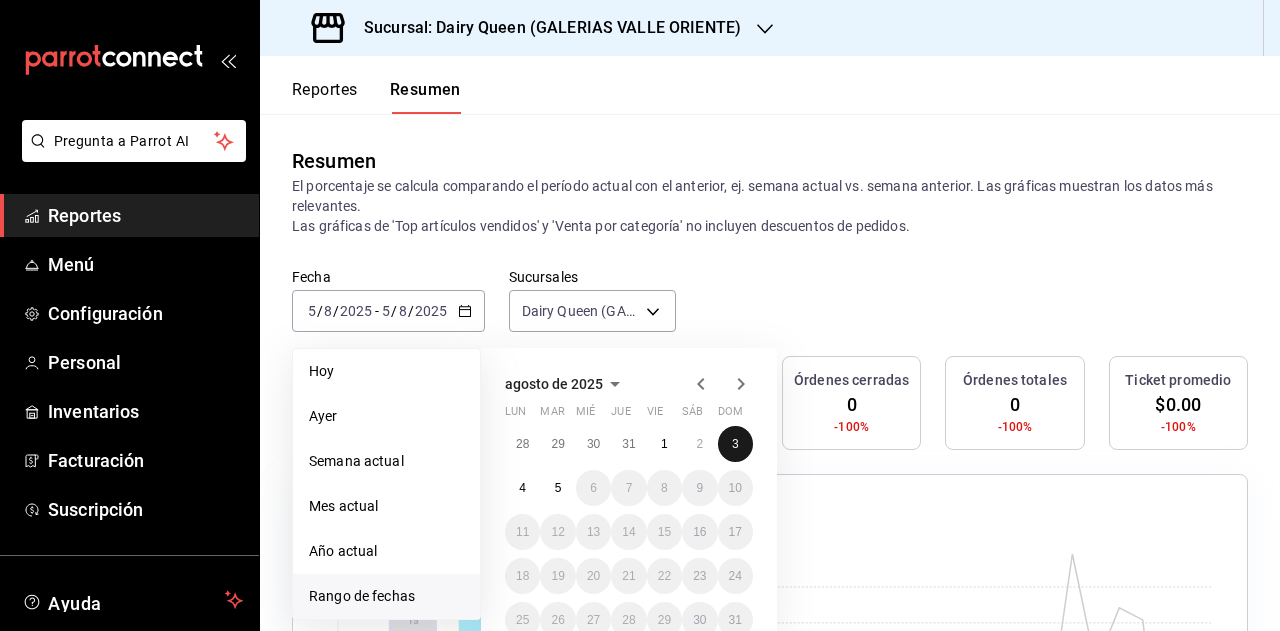 click on "3" at bounding box center [735, 444] 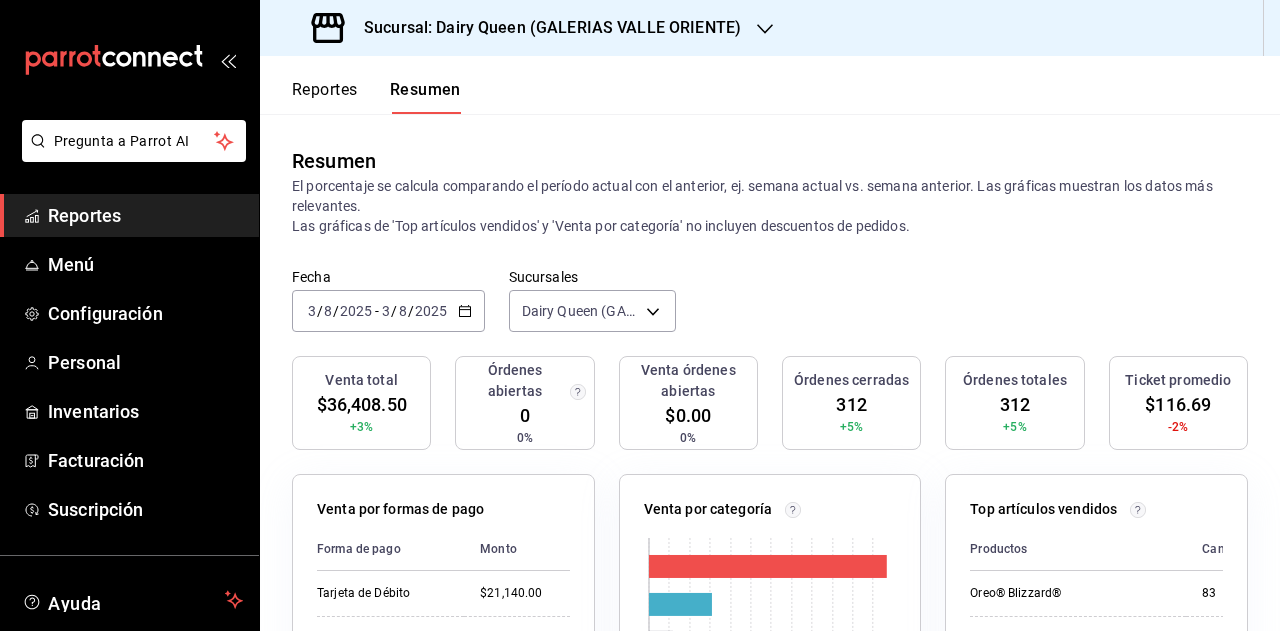 click on "Sucursal: Dairy Queen (GALERIAS VALLE ORIENTE)" at bounding box center [544, 28] 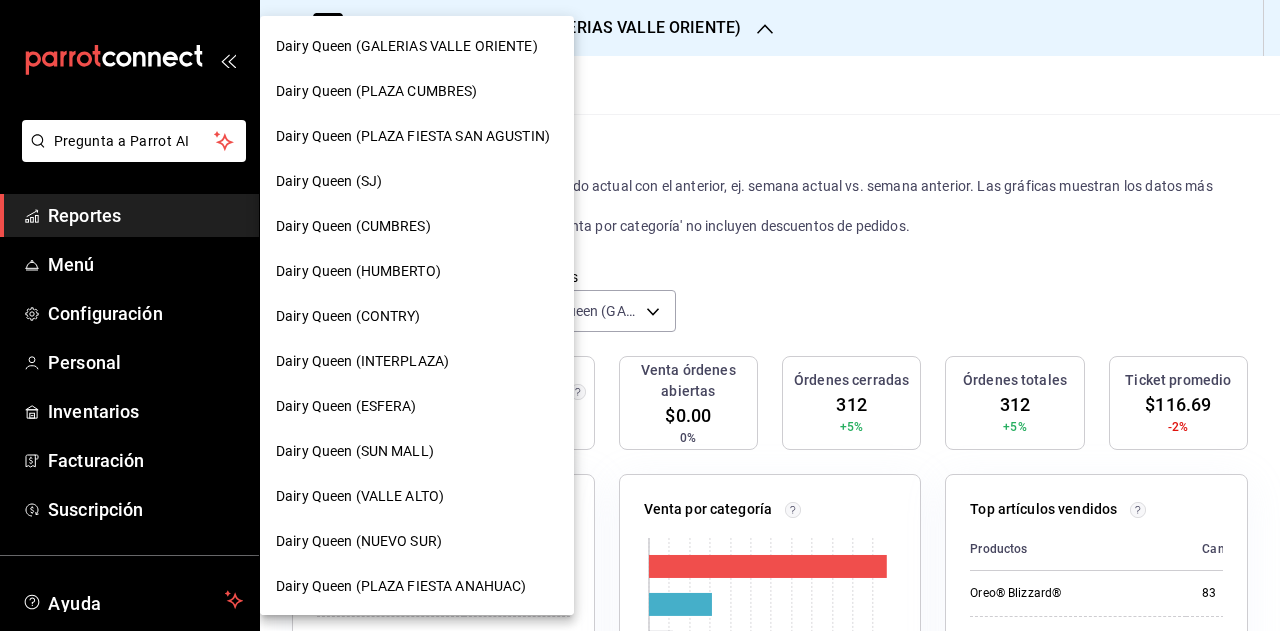 click at bounding box center [640, 315] 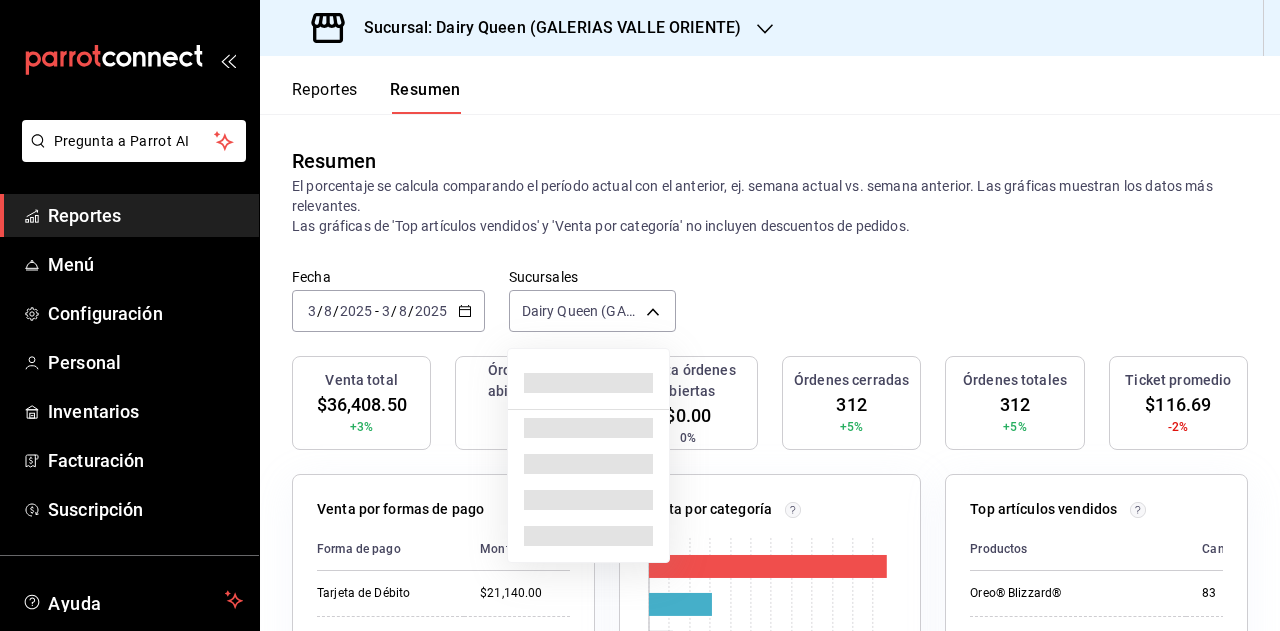 click on "Pregunta a Parrot AI Reportes   Menú   Configuración   Personal   Inventarios   Facturación   Suscripción   Ayuda Recomienda Parrot   Super Admin Parrot   Sugerir nueva función   Sucursal: Dairy Queen (GALERIAS VALLE ORIENTE) Reportes Resumen Resumen El porcentaje se calcula comparando el período actual con el anterior, ej. semana actual vs. semana anterior. Las gráficas muestran los datos más relevantes.  Las gráficas de 'Top artículos vendidos' y 'Venta por categoría' no incluyen descuentos de pedidos. Fecha 2025-08-03 3 / 8 / 2025 - 2025-08-03 3 / 8 / 2025 Sucursales Dairy Queen (GALERIAS VALLE ORIENTE) [object Object] Venta total $36,408.50 +3% Órdenes abiertas 0 0% Venta órdenes abiertas $0.00 0% Órdenes cerradas 312 +5% Órdenes totales 312 +5% Ticket promedio $116.69 -2% Venta por formas de pago Forma de pago Monto Tarjeta de Débito $21,140.00 Efectivo $15,268.50 Venta por categoría   0 5K 10K 15K 20K Categoría Monto Blizzard® $23,348.00 Conos $6,220.00 Malteadas $2,323.00 Slush   83" at bounding box center (640, 315) 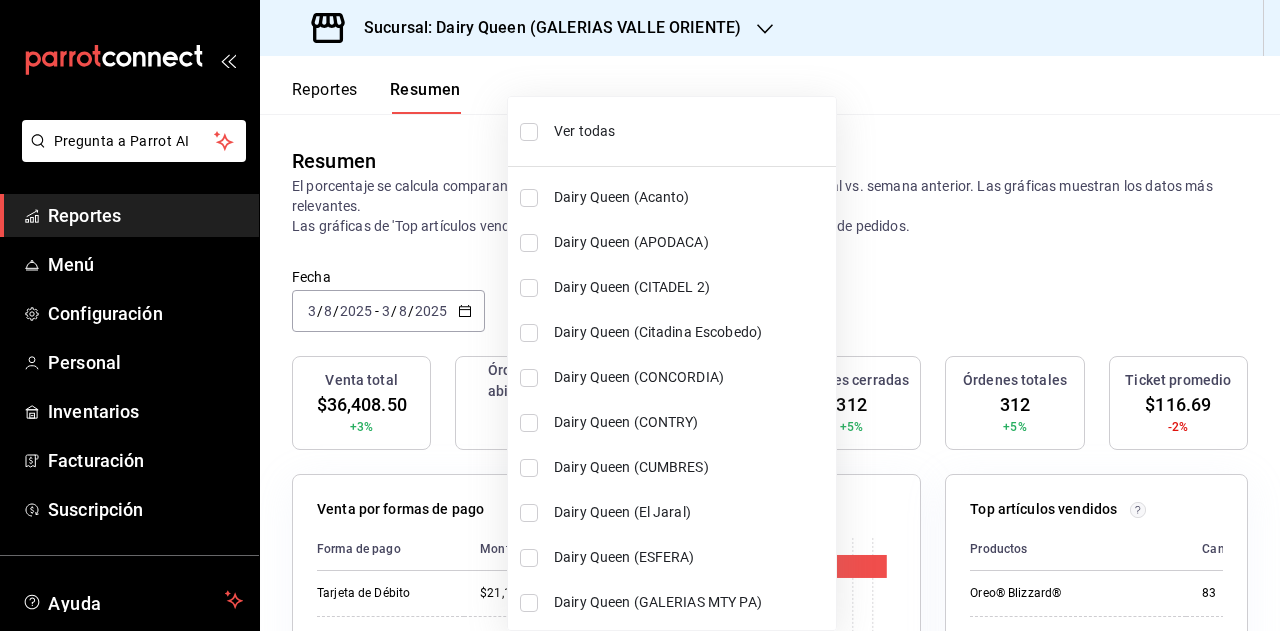 click on "Ver todas" at bounding box center (691, 131) 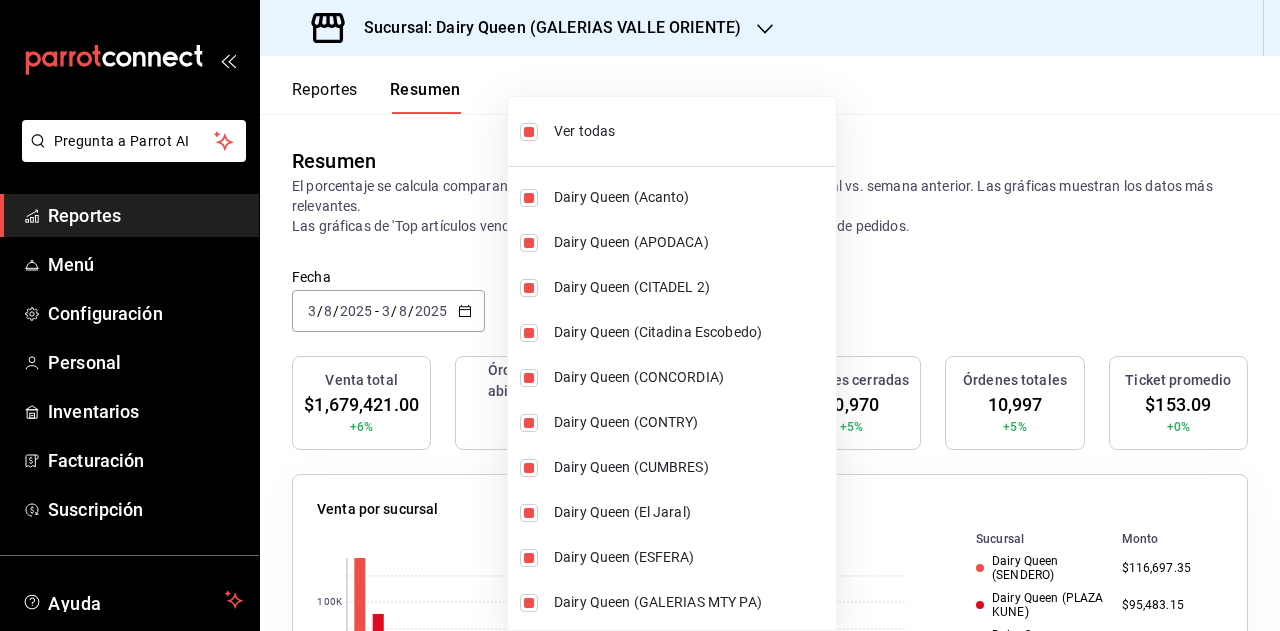 click at bounding box center [640, 315] 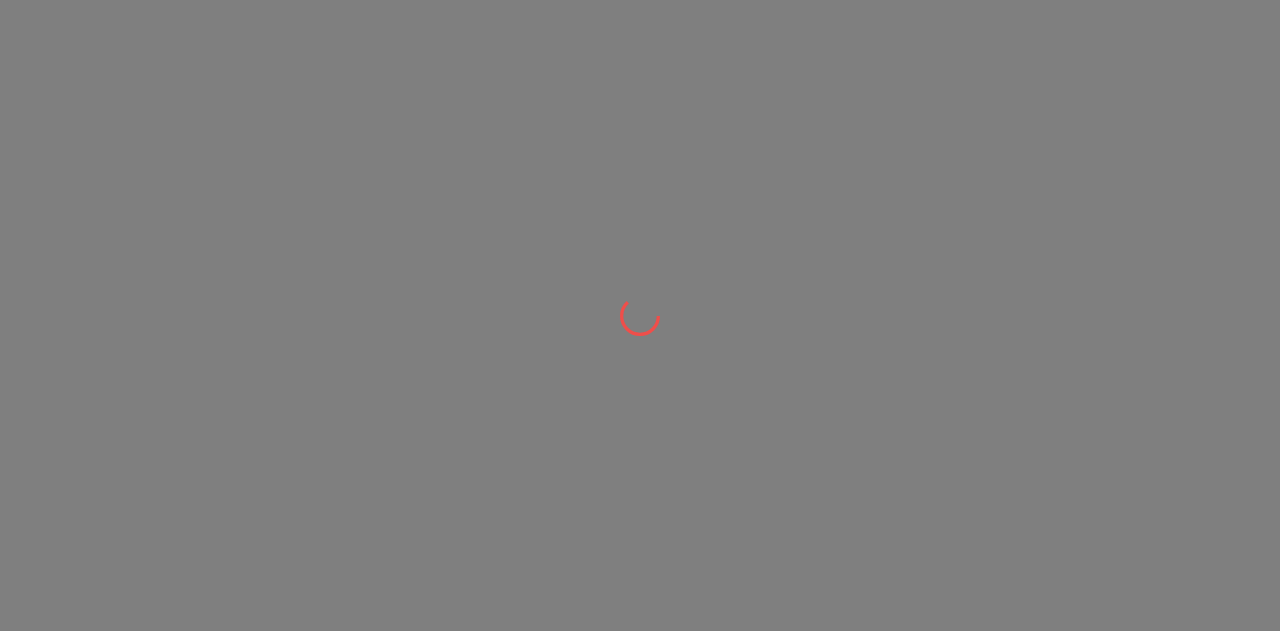 scroll, scrollTop: 0, scrollLeft: 0, axis: both 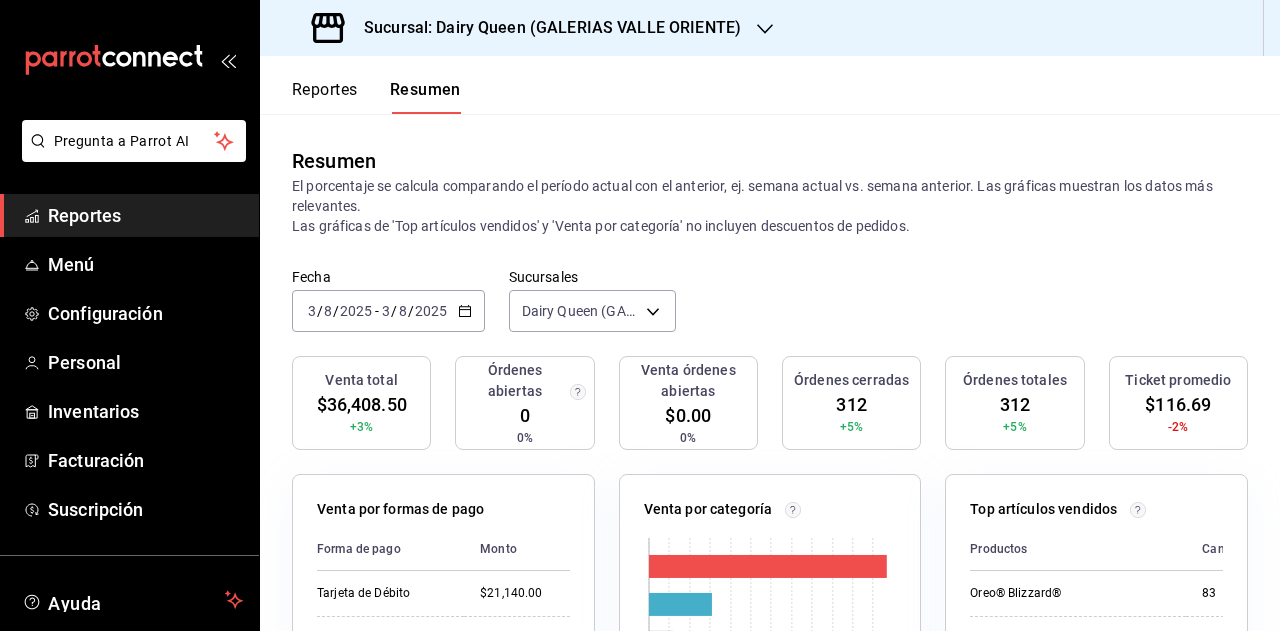 click 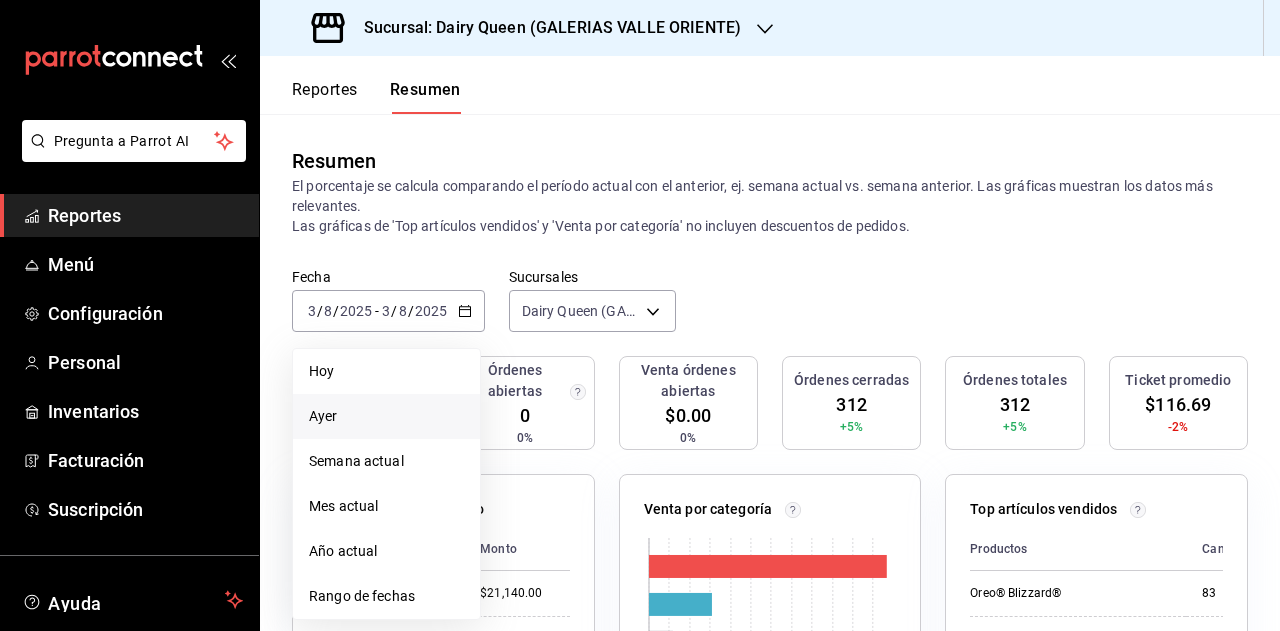 click on "Ayer" at bounding box center [386, 416] 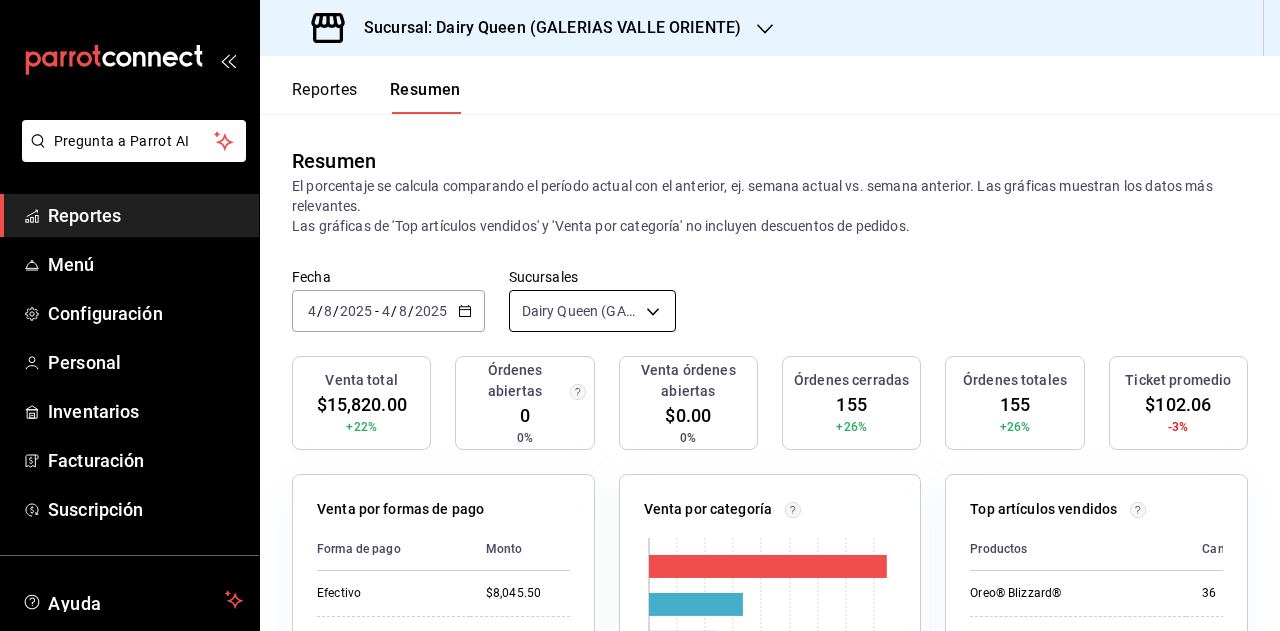click on "Pregunta a Parrot AI Reportes   Menú   Configuración   Personal   Inventarios   Facturación   Suscripción   Ayuda Recomienda Parrot   Super Admin Parrot   Sugerir nueva función   Sucursal: Dairy Queen ([CITY]) Reportes Resumen Resumen El porcentaje se calcula comparando el período actual con el anterior, ej. semana actual vs. semana anterior. Las gráficas muestran los datos más relevantes.  Las gráficas de 'Top artículos vendidos' y 'Venta por categoría' no incluyen descuentos de pedidos. Fecha [DATE] [TIME] - [DATE] [TIME] Sucursales Dairy Queen ([CITY]) [object Object] Venta total $[MONEY] +22% Órdenes abiertas 0 0% Venta órdenes abiertas $[MONEY] 0% Órdenes cerradas 155 +26% Órdenes totales 155 +26% Ticket promedio $[MONEY] -3% Venta por formas de pago Forma de pago Monto Efectivo $[MONEY] Tarjeta de Débito $[MONEY] Venta por categoría   0 2K 4K 6K 8K Categoría Monto Blizzard® $[MONEY] Conos $[MONEY] Pasteles $[MONEY] Malteadas   36" at bounding box center (640, 315) 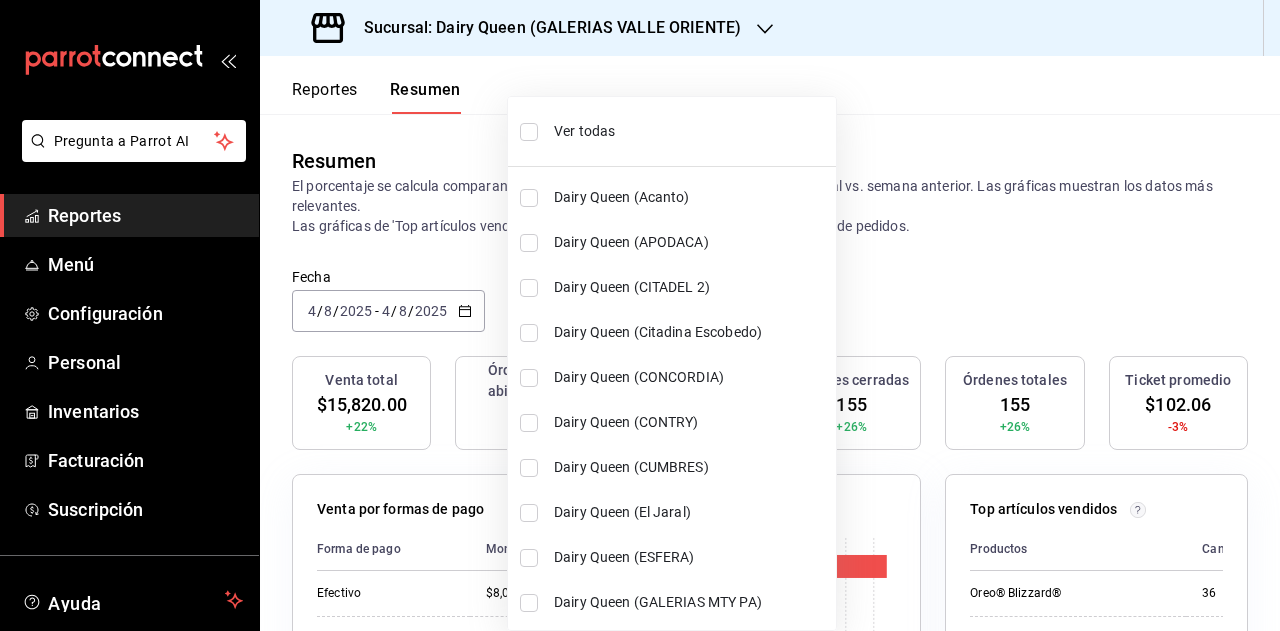 click at bounding box center (640, 315) 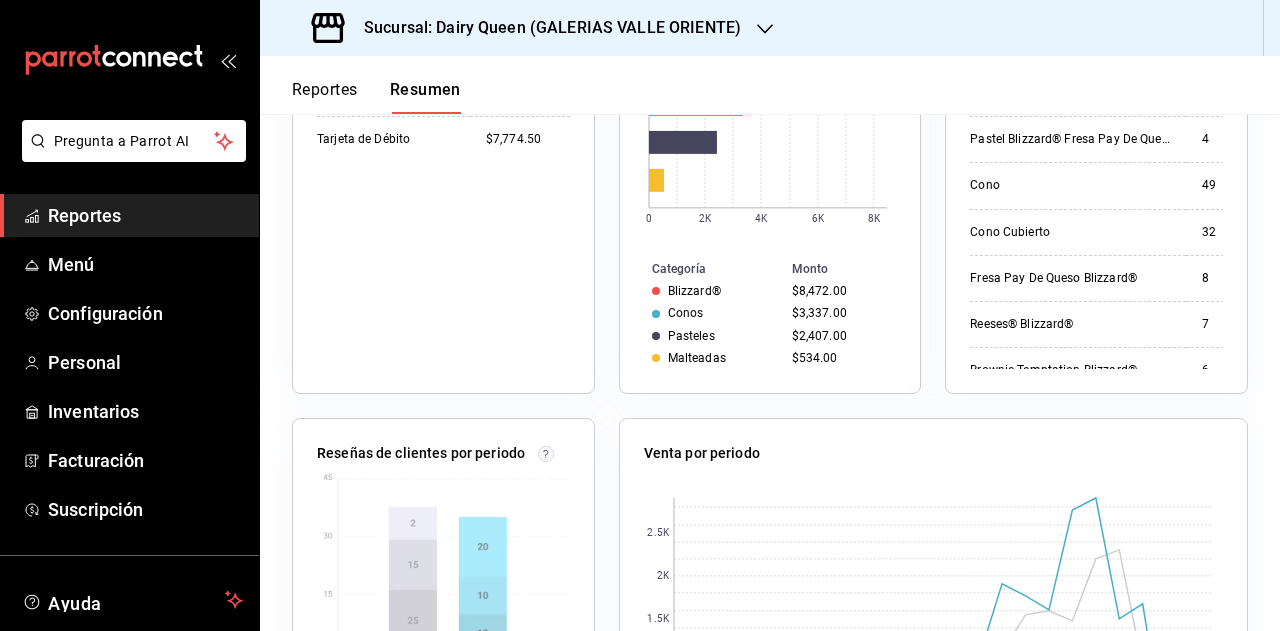 scroll, scrollTop: 100, scrollLeft: 0, axis: vertical 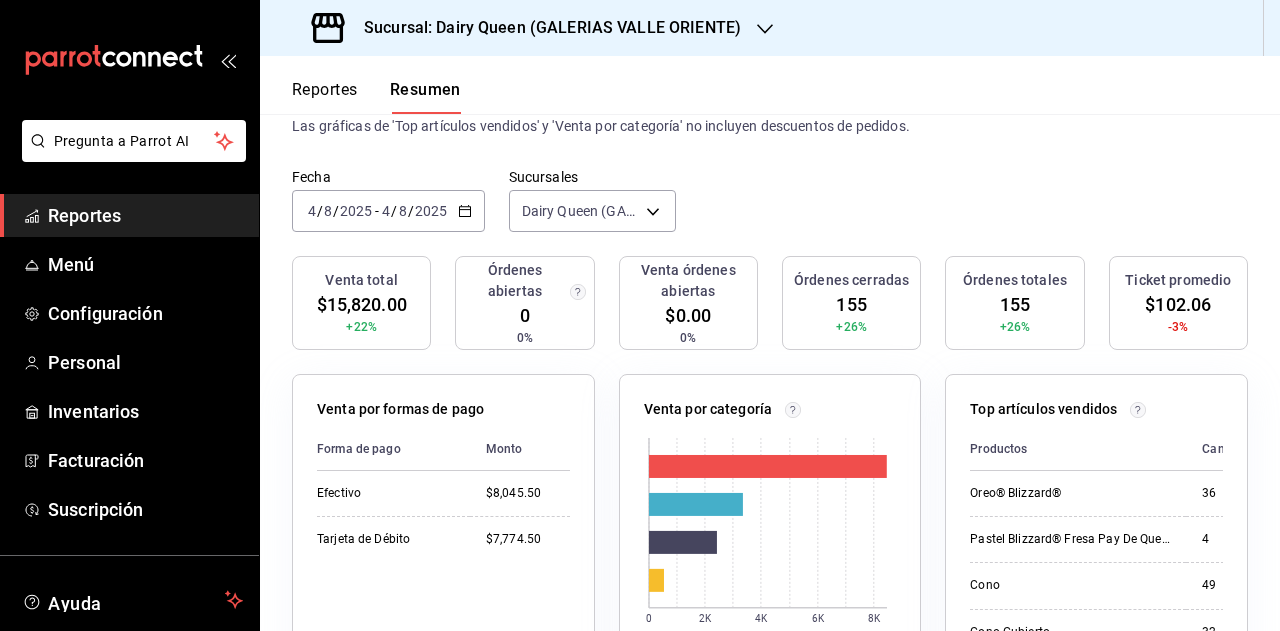 click on "Reportes" at bounding box center [145, 215] 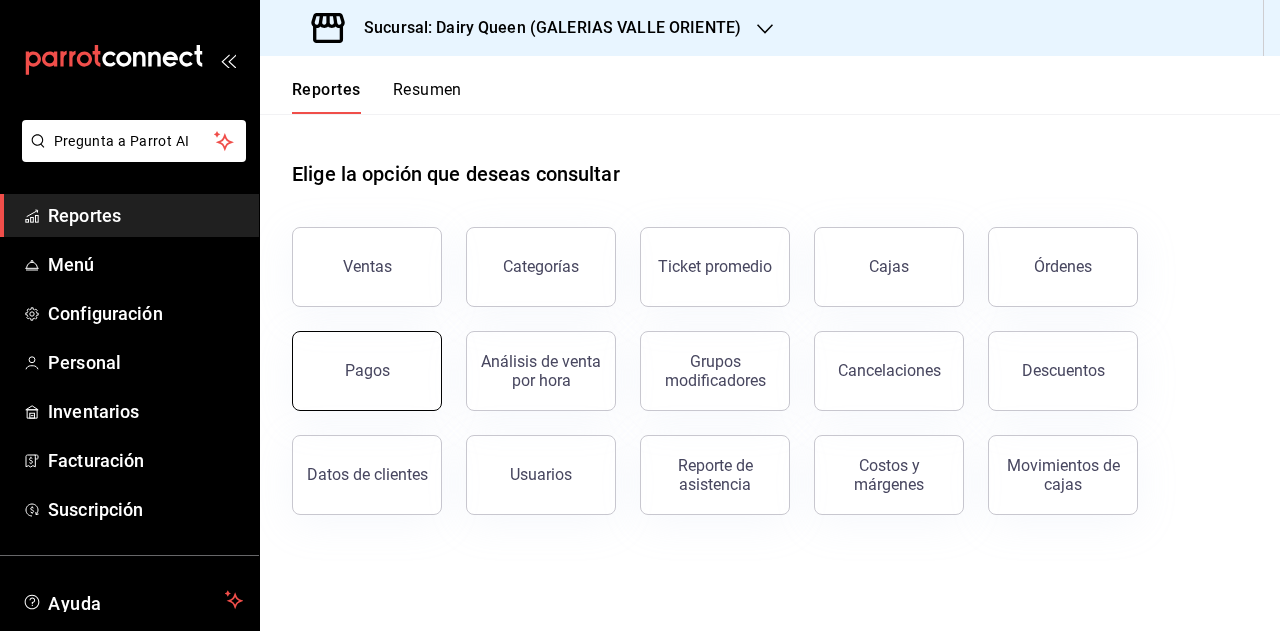click on "Pagos" at bounding box center [367, 371] 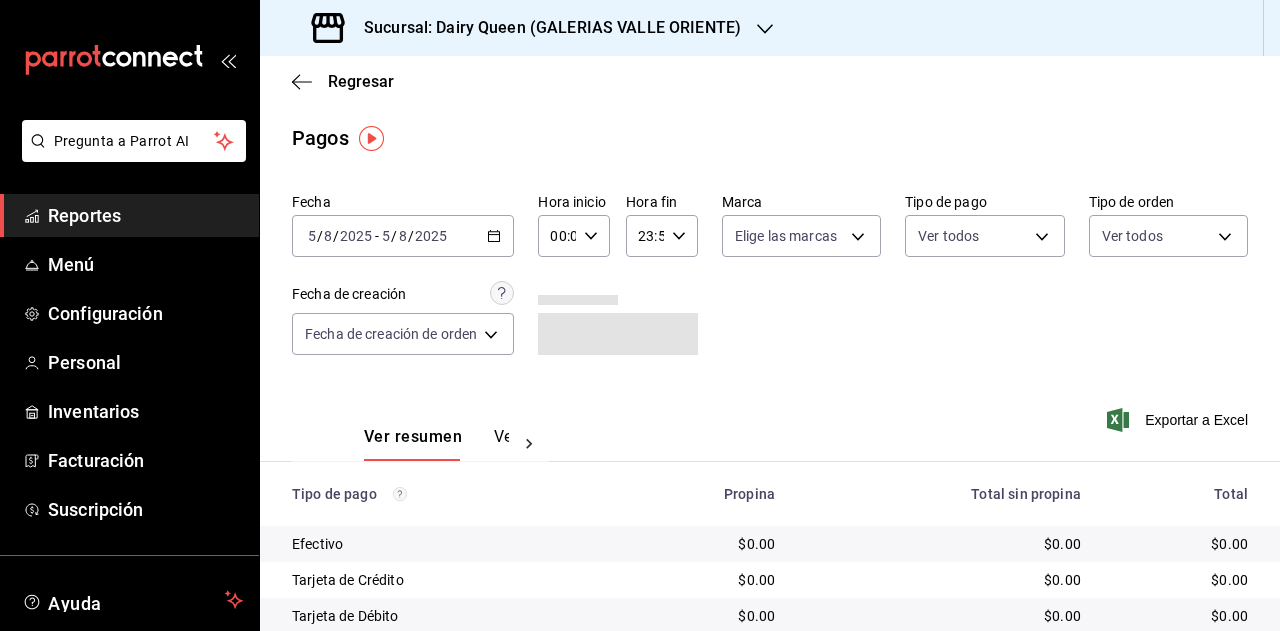 click on "2025-08-05 5 / 8 / 2025 - 2025-08-05 5 / 8 / 2025" at bounding box center [403, 236] 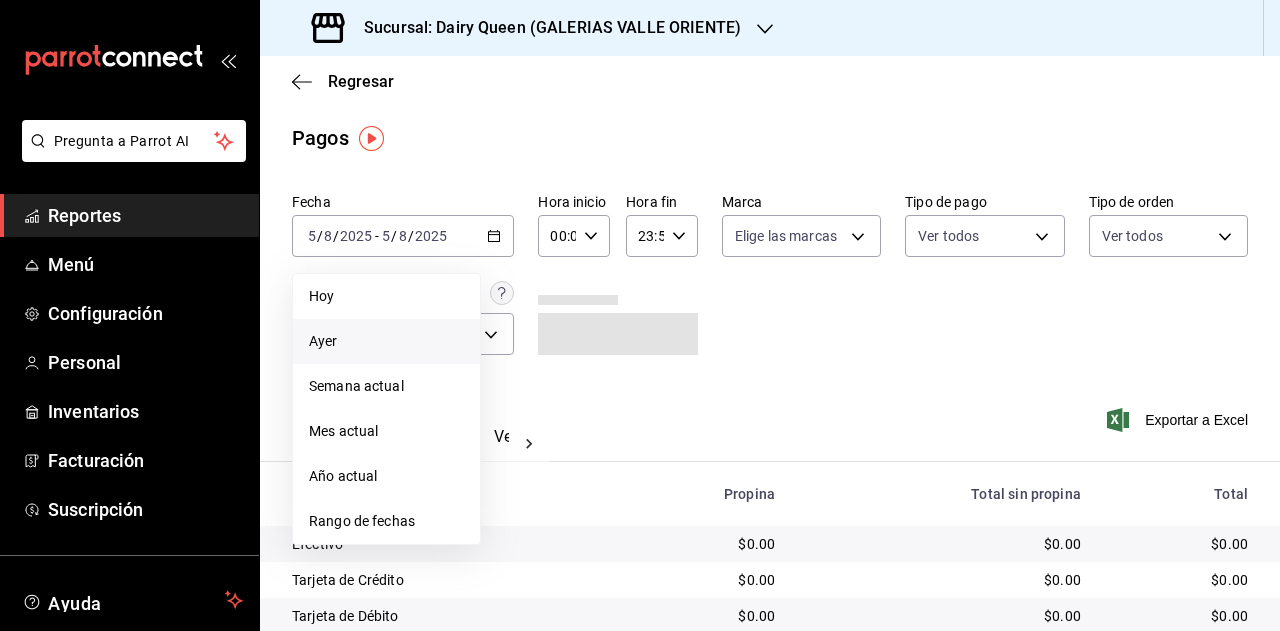 click on "Ayer" at bounding box center (386, 341) 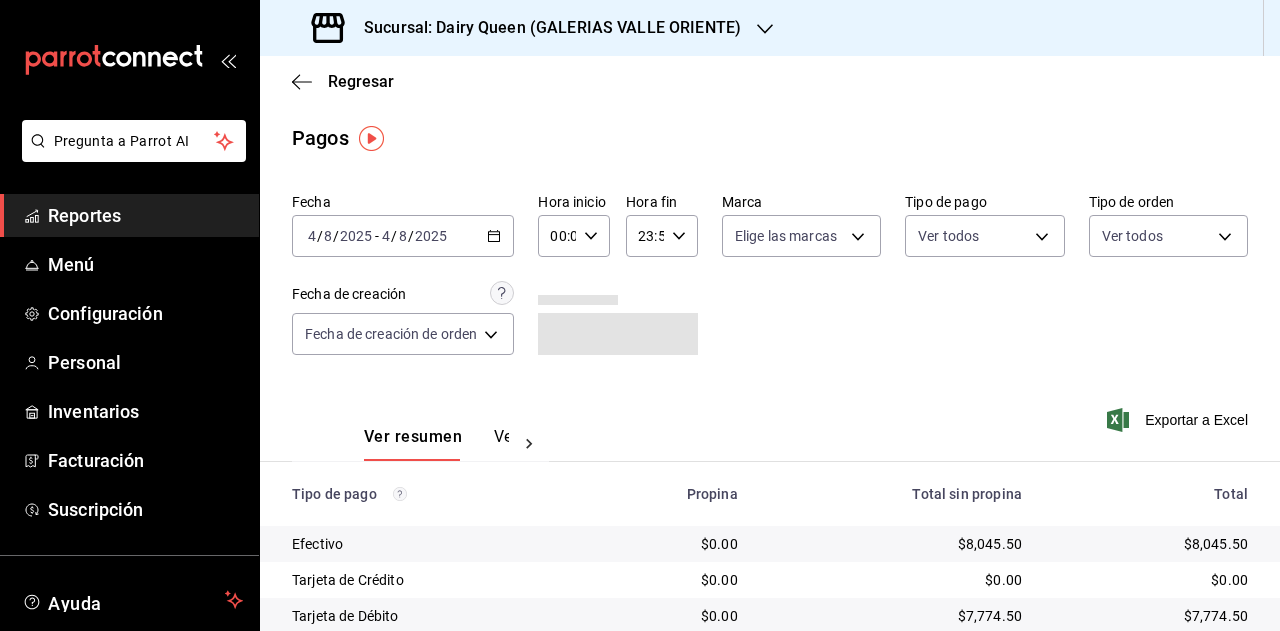 click on "Sucursal: Dairy Queen (GALERIAS VALLE ORIENTE)" at bounding box center [544, 28] 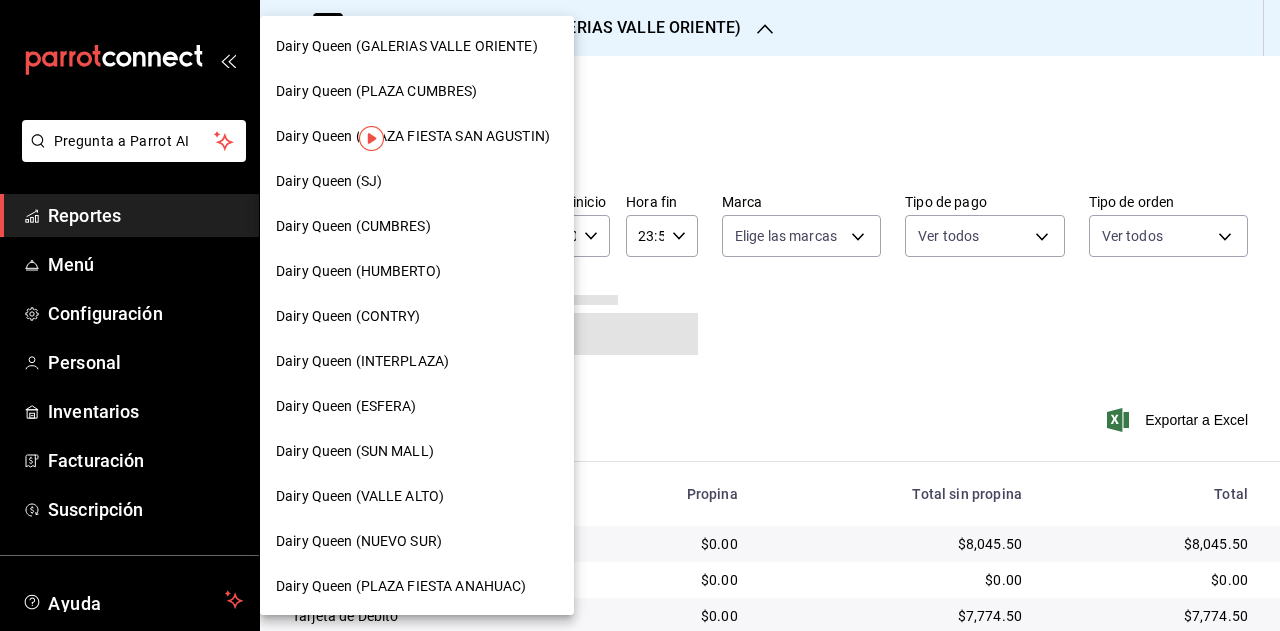 click on "Dairy Queen (GALERIAS VALLE ORIENTE)" at bounding box center [407, 46] 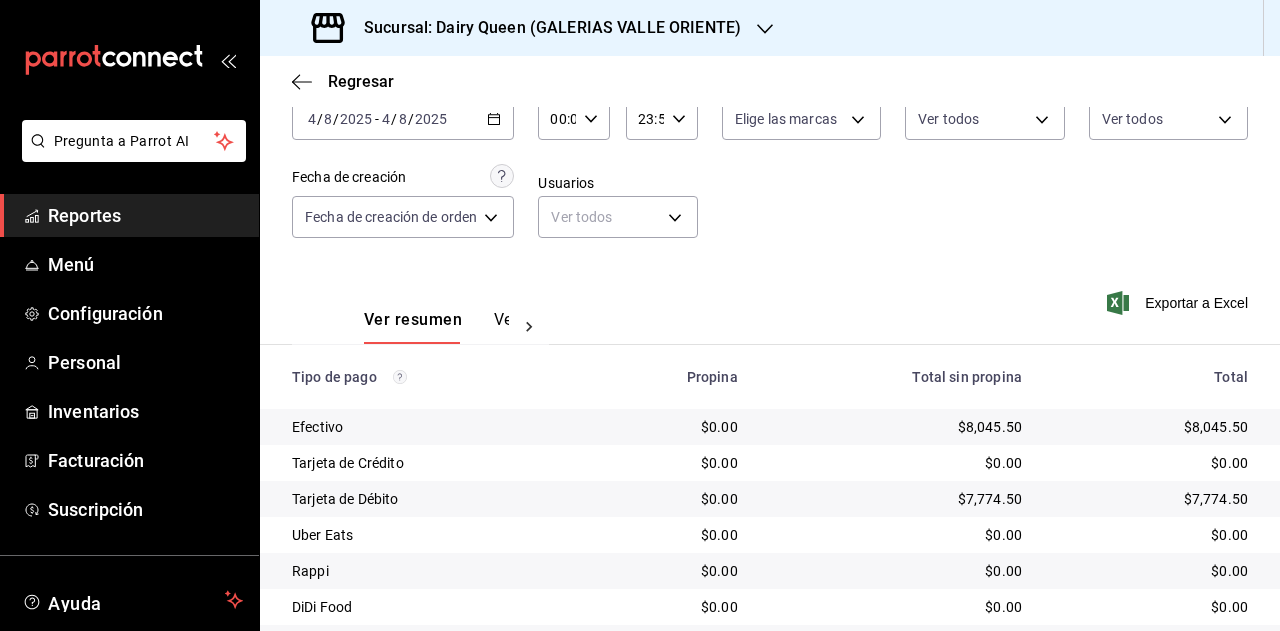 scroll, scrollTop: 179, scrollLeft: 0, axis: vertical 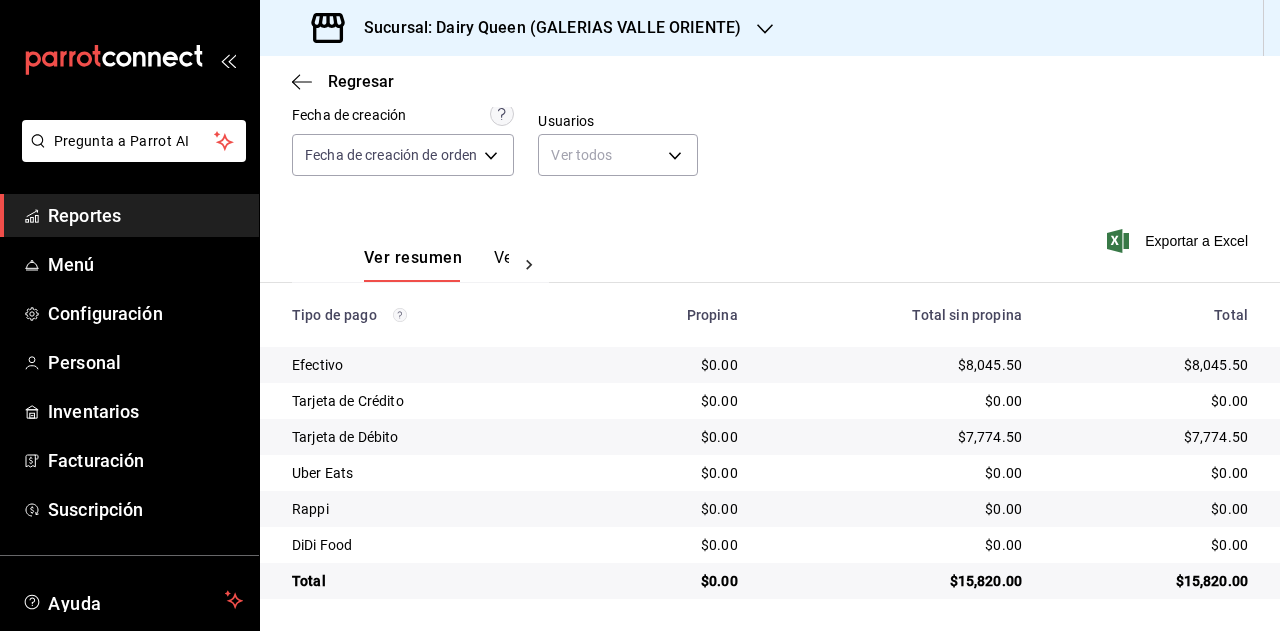 click on "$15,820.00" at bounding box center (1151, 581) 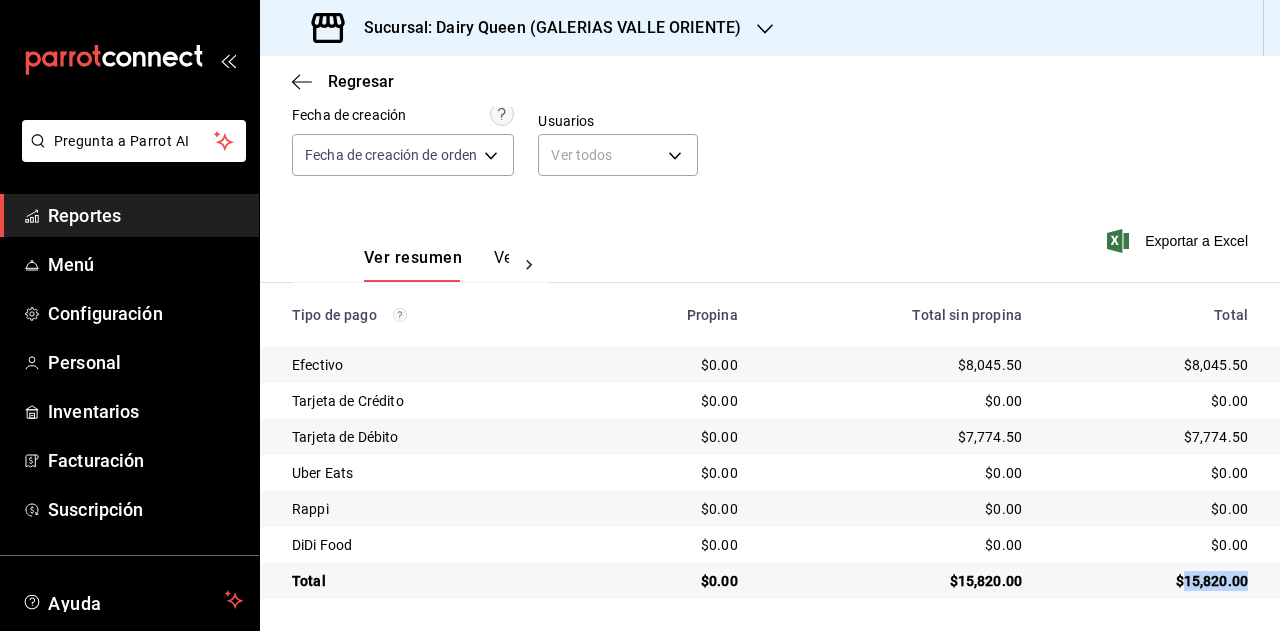 click on "$15,820.00" at bounding box center (1151, 581) 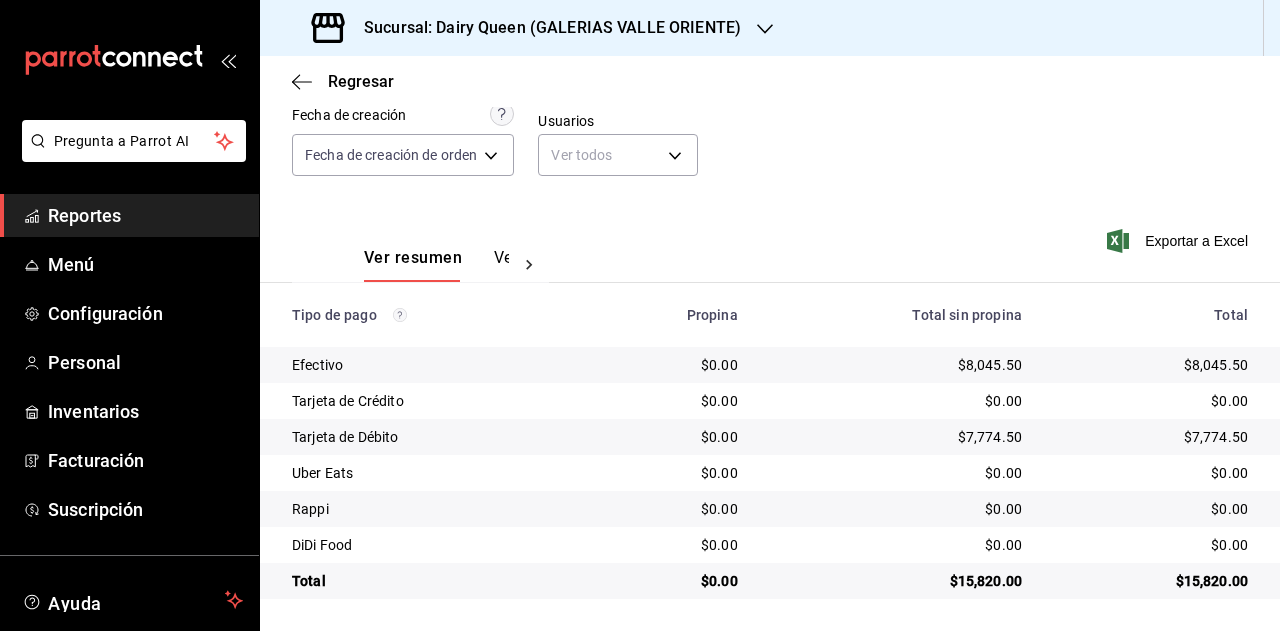 click on "Sucursal: Dairy Queen (GALERIAS VALLE ORIENTE)" at bounding box center [528, 28] 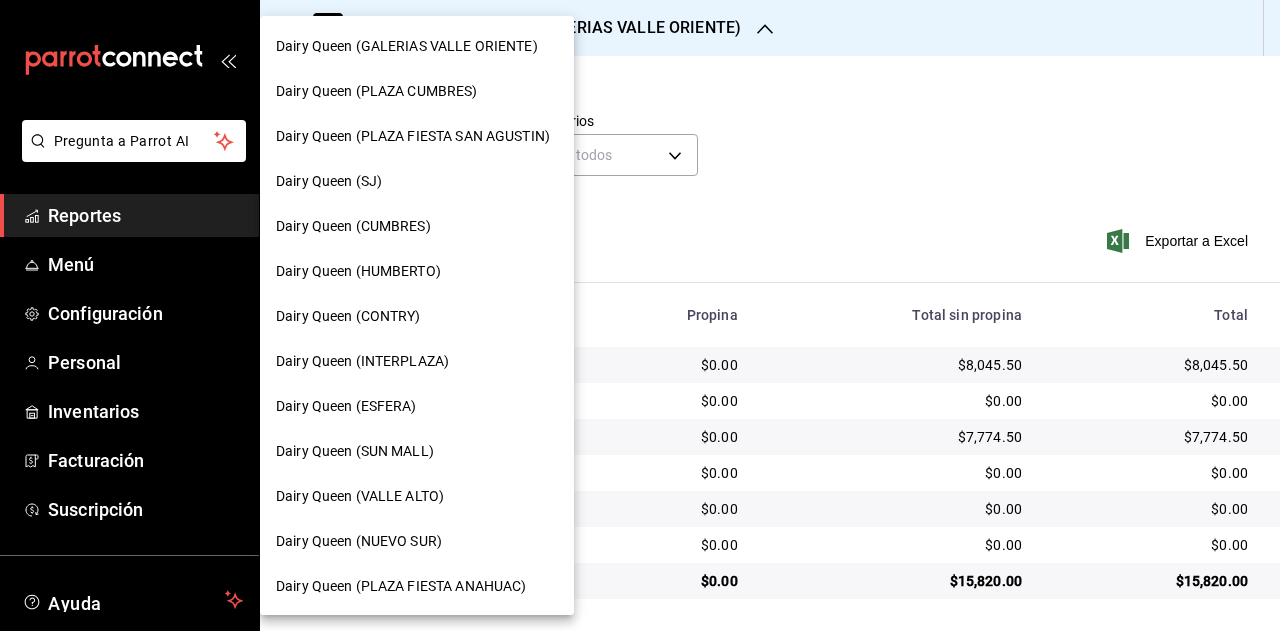 click on "Dairy Queen (PLAZA CUMBRES)" at bounding box center [377, 91] 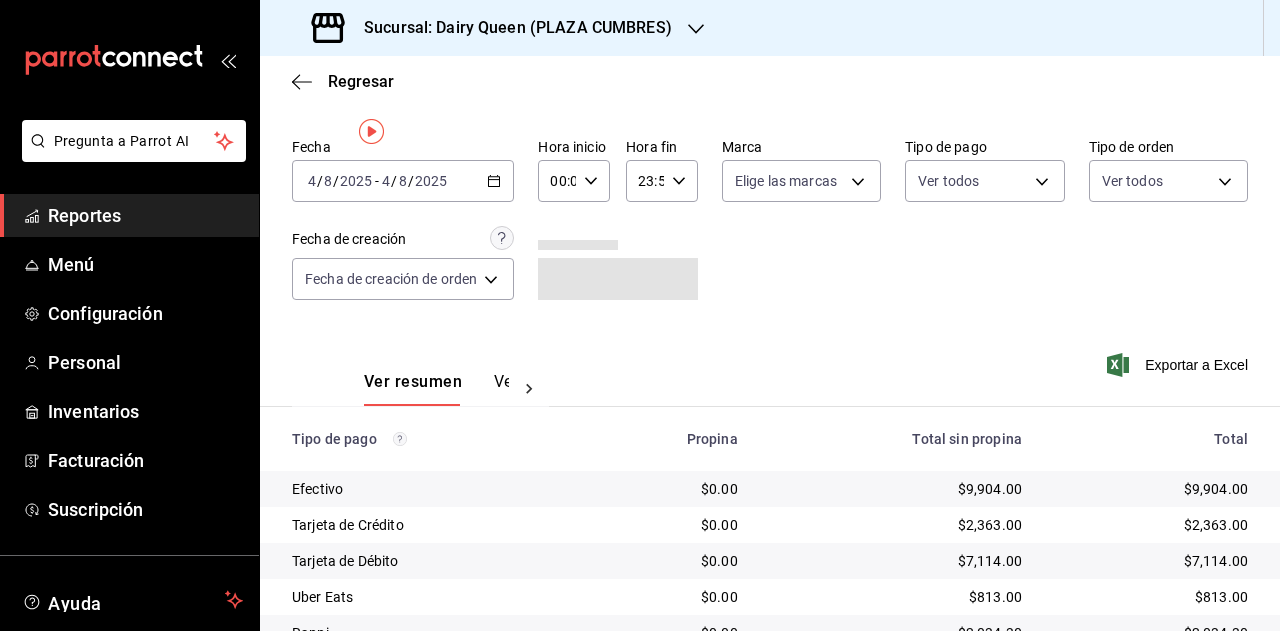scroll, scrollTop: 179, scrollLeft: 0, axis: vertical 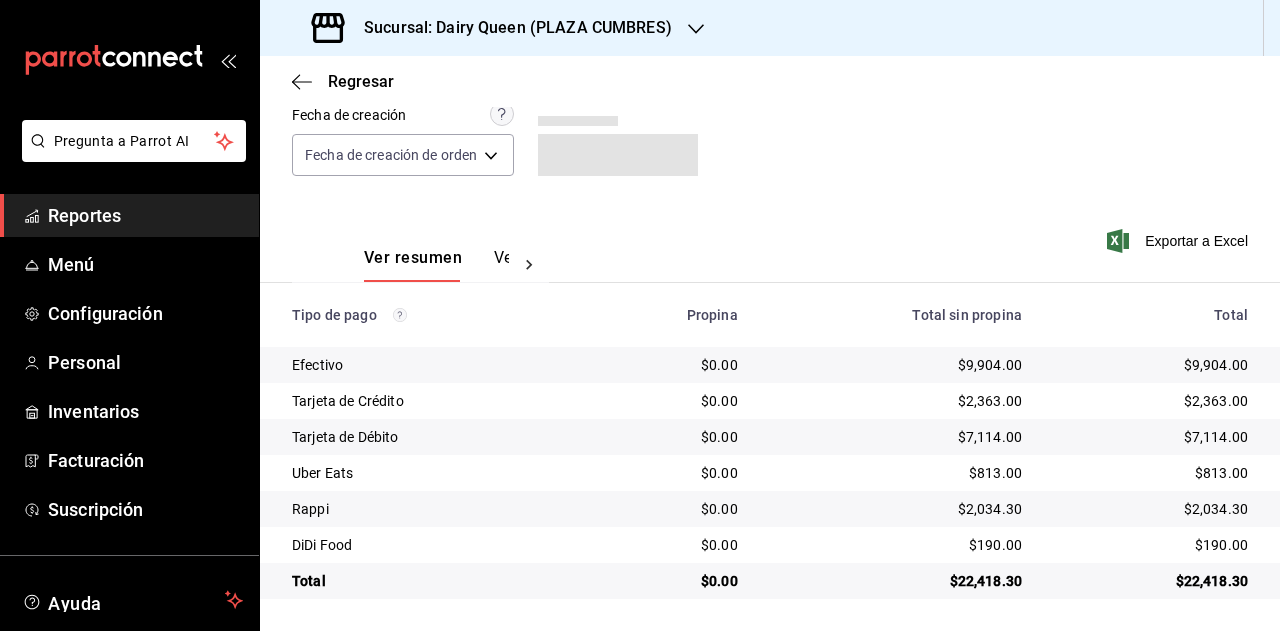click on "$22,418.30" at bounding box center [1151, 581] 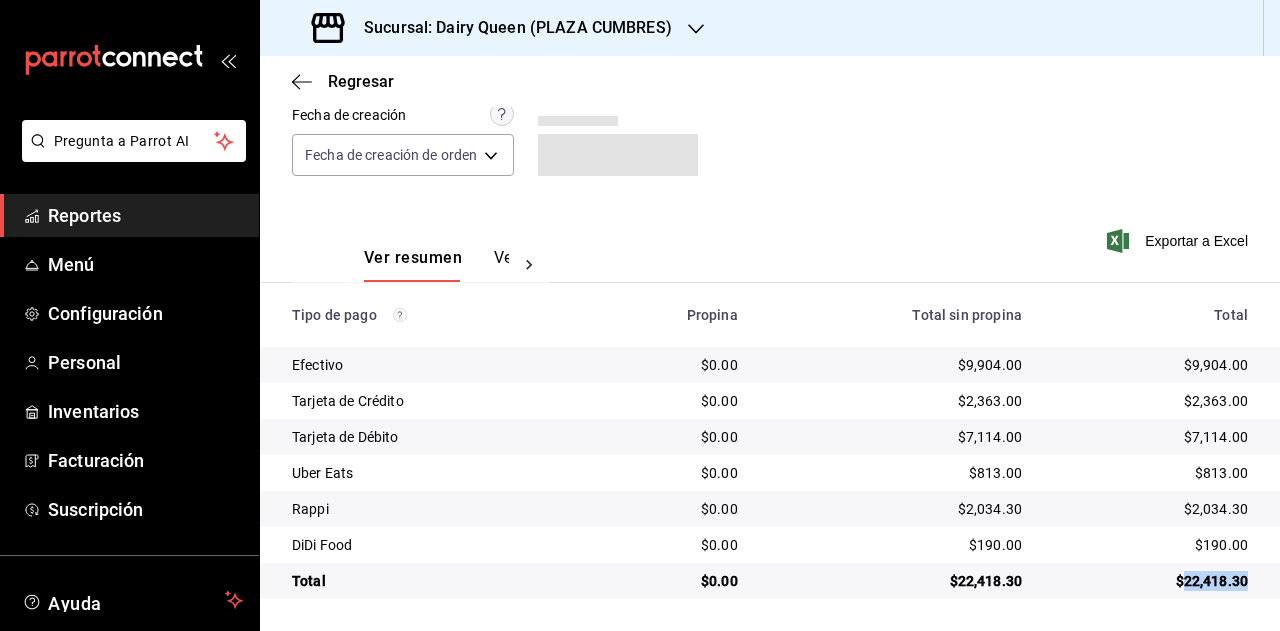 click on "$22,418.30" at bounding box center [1151, 581] 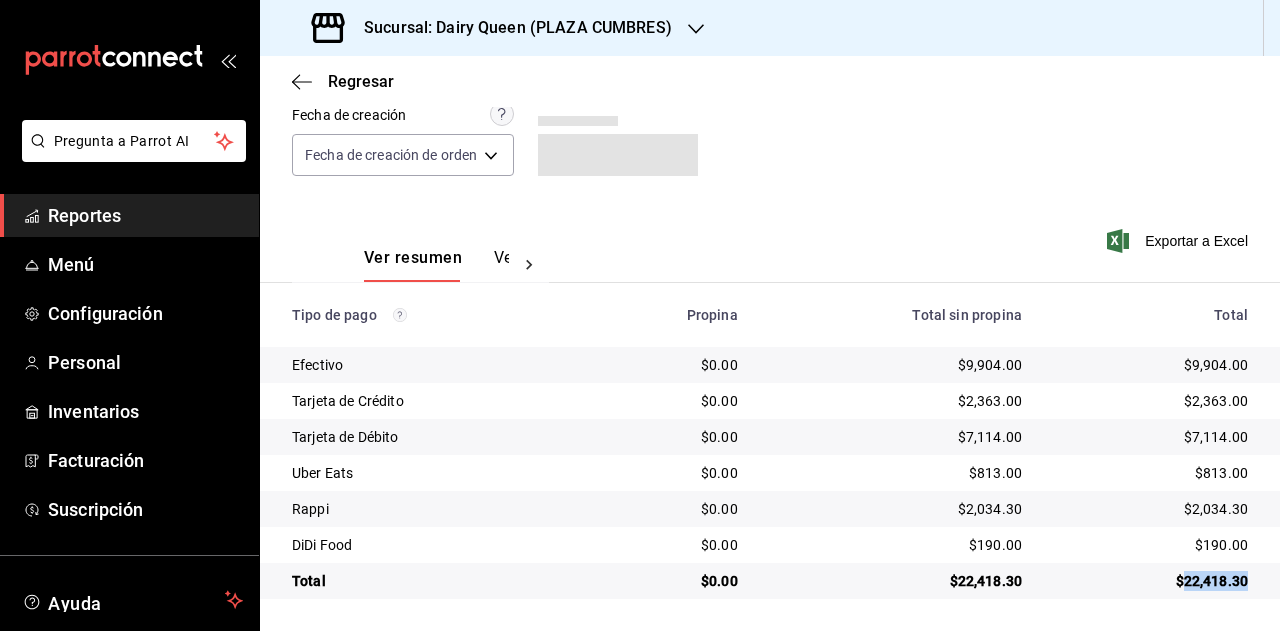 click on "$813.00" at bounding box center (1151, 473) 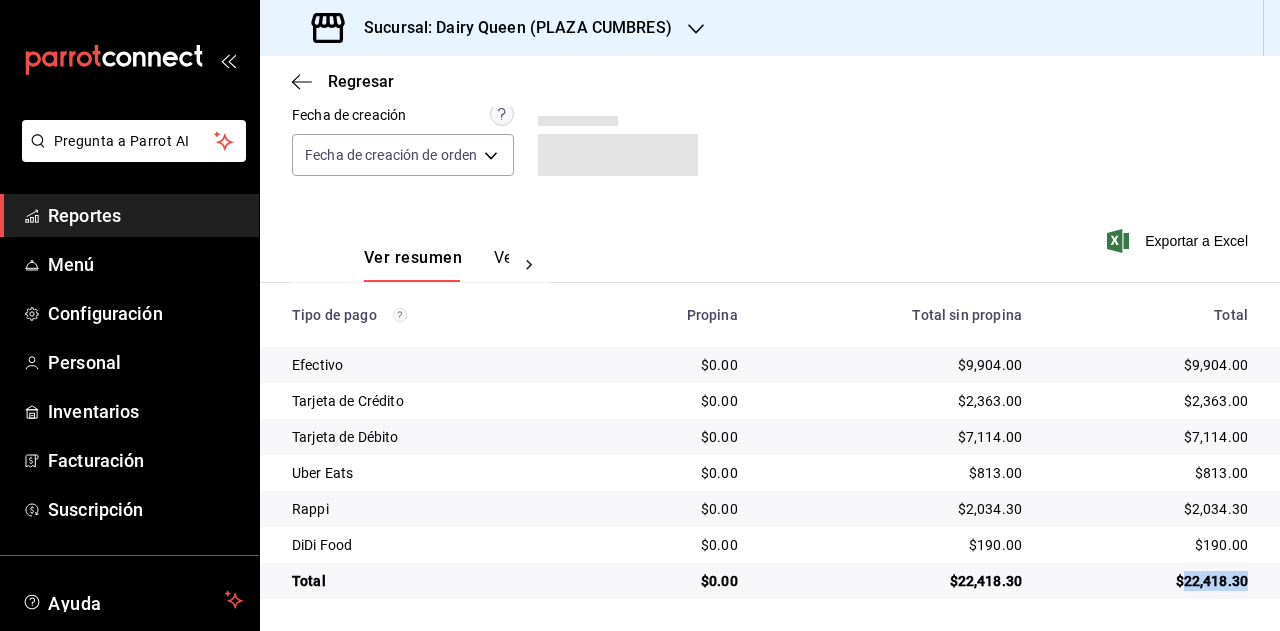 copy on "22,418.30" 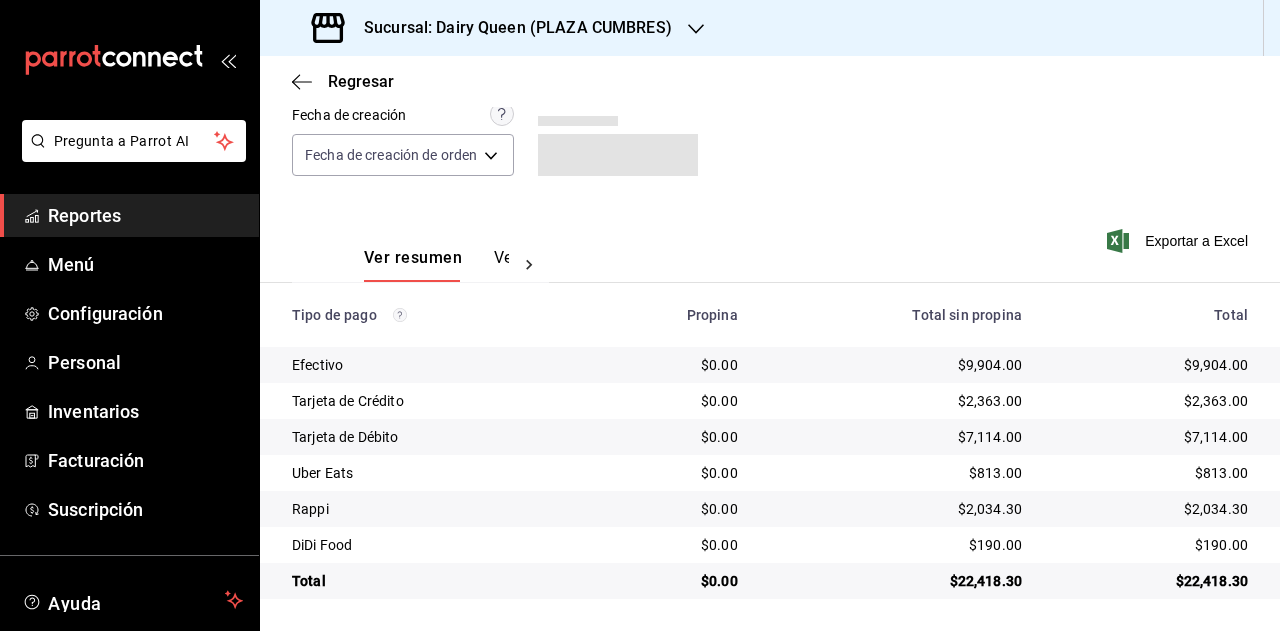 click on "$2,034.30" at bounding box center (1151, 509) 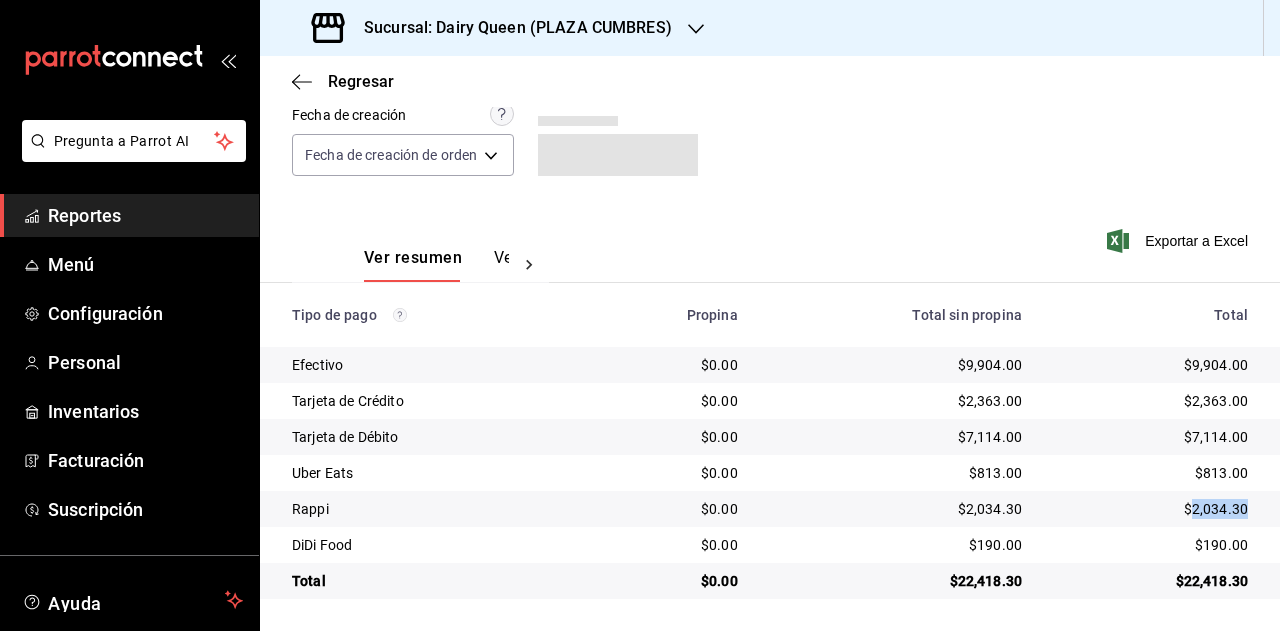 click on "$2,034.30" at bounding box center (1151, 509) 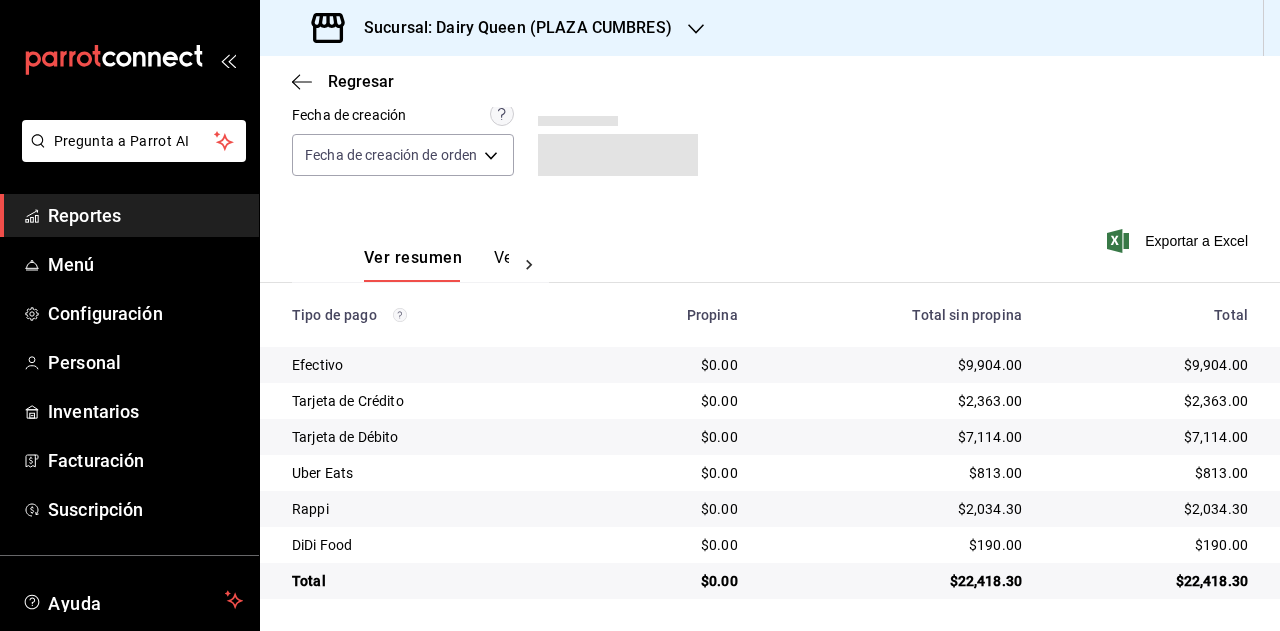 click on "$190.00" at bounding box center (1151, 545) 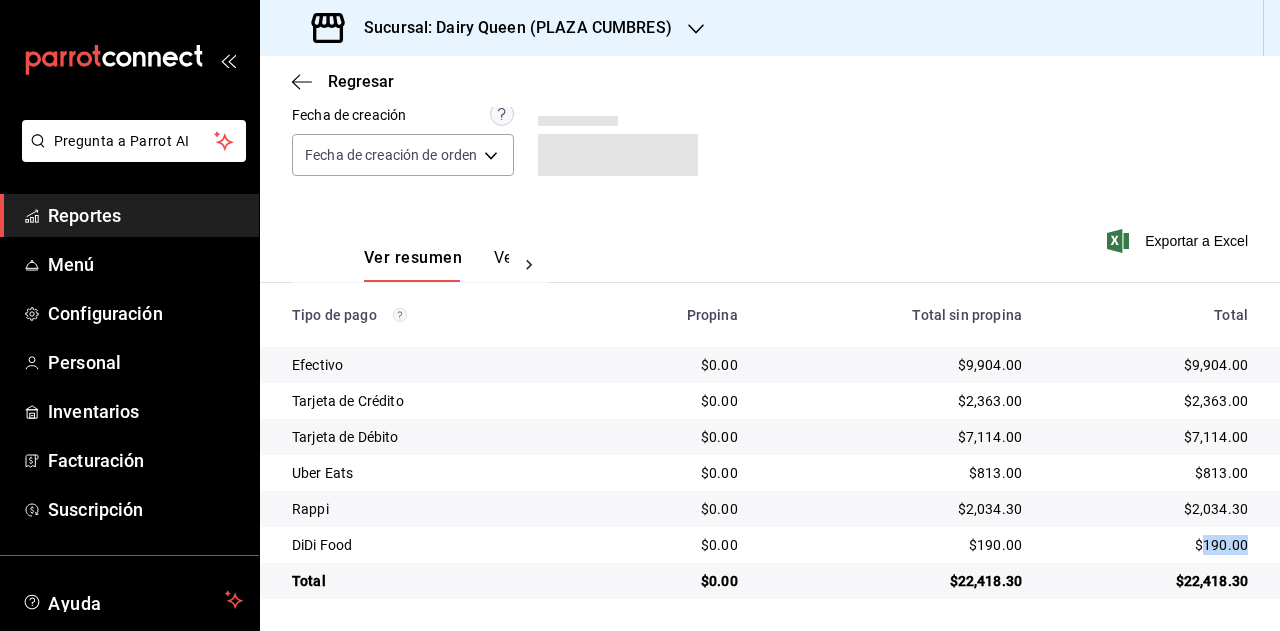 click on "$190.00" at bounding box center (1151, 545) 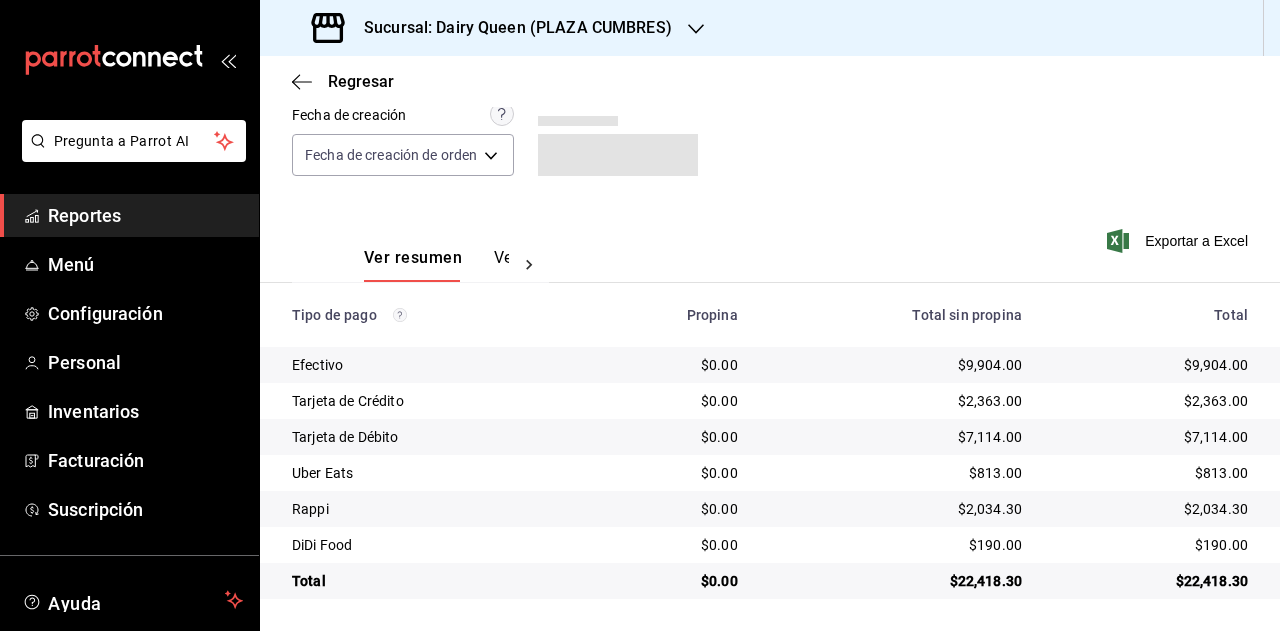 click on "Sucursal: Dairy Queen (PLAZA CUMBRES)" at bounding box center [510, 28] 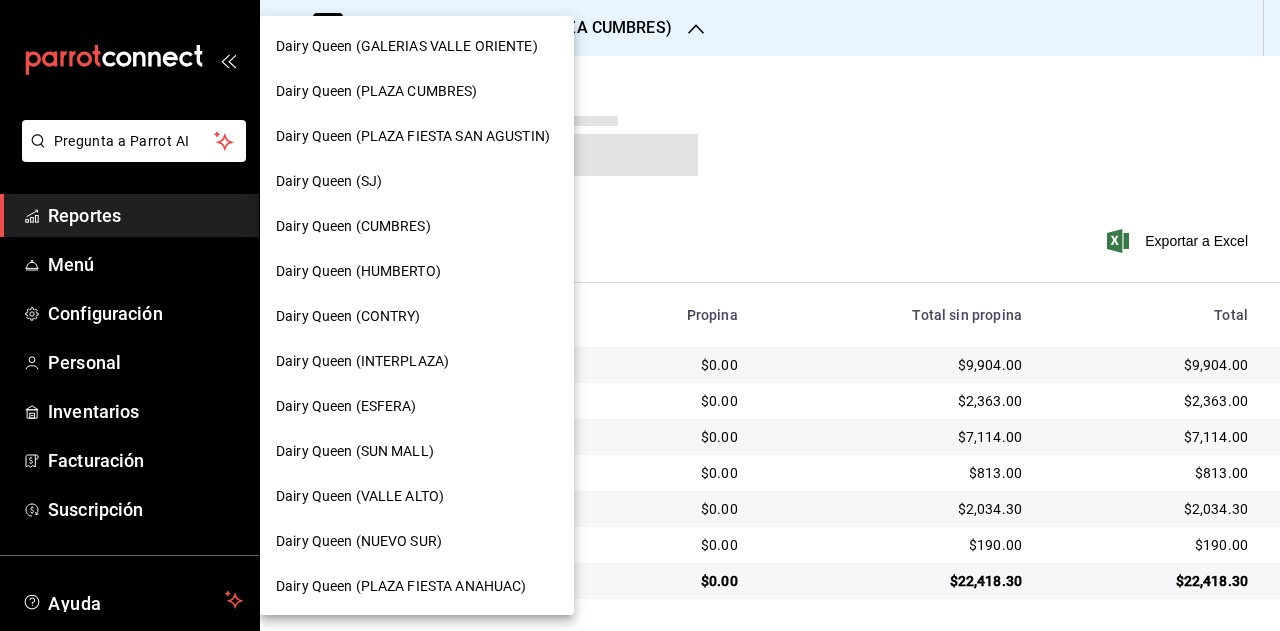 click on "Dairy Queen (PLAZA FIESTA SAN AGUSTIN)" at bounding box center [413, 136] 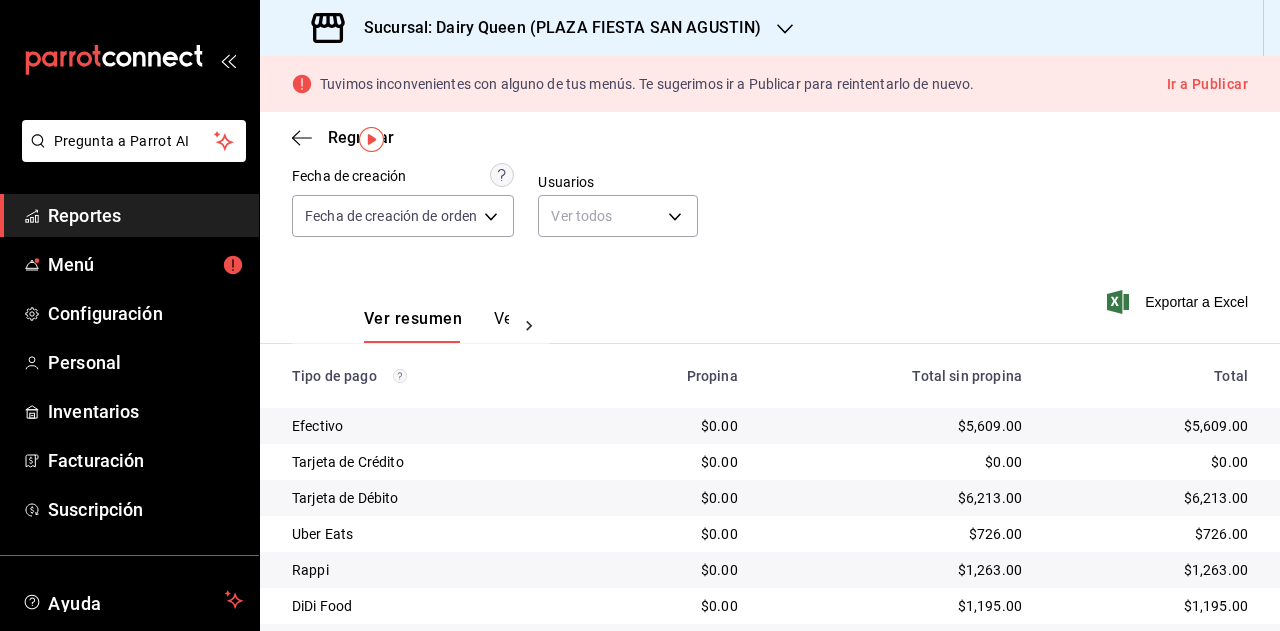 scroll, scrollTop: 235, scrollLeft: 0, axis: vertical 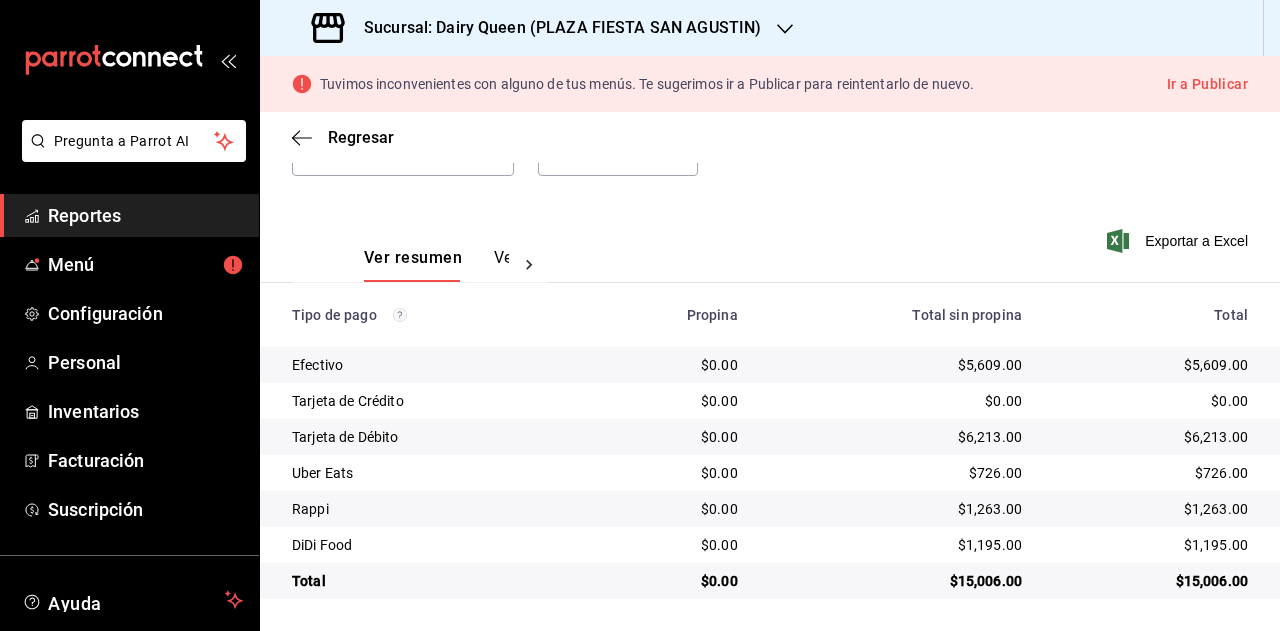click on "$15,006.00" at bounding box center (1151, 581) 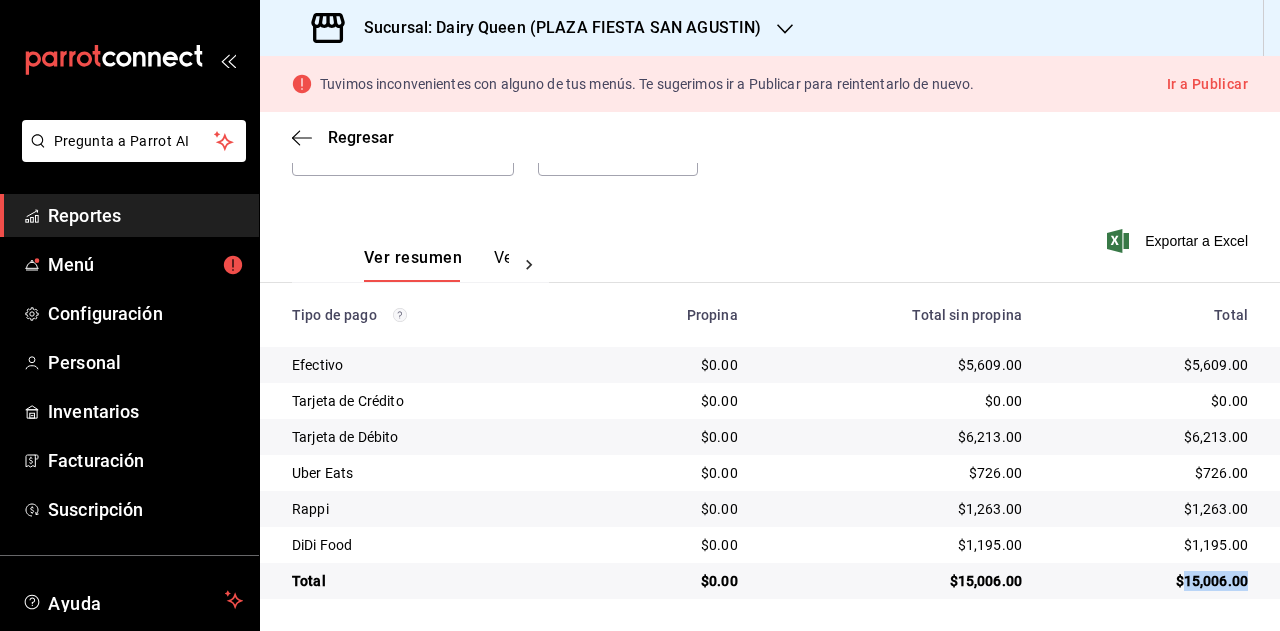 click on "$15,006.00" at bounding box center (1151, 581) 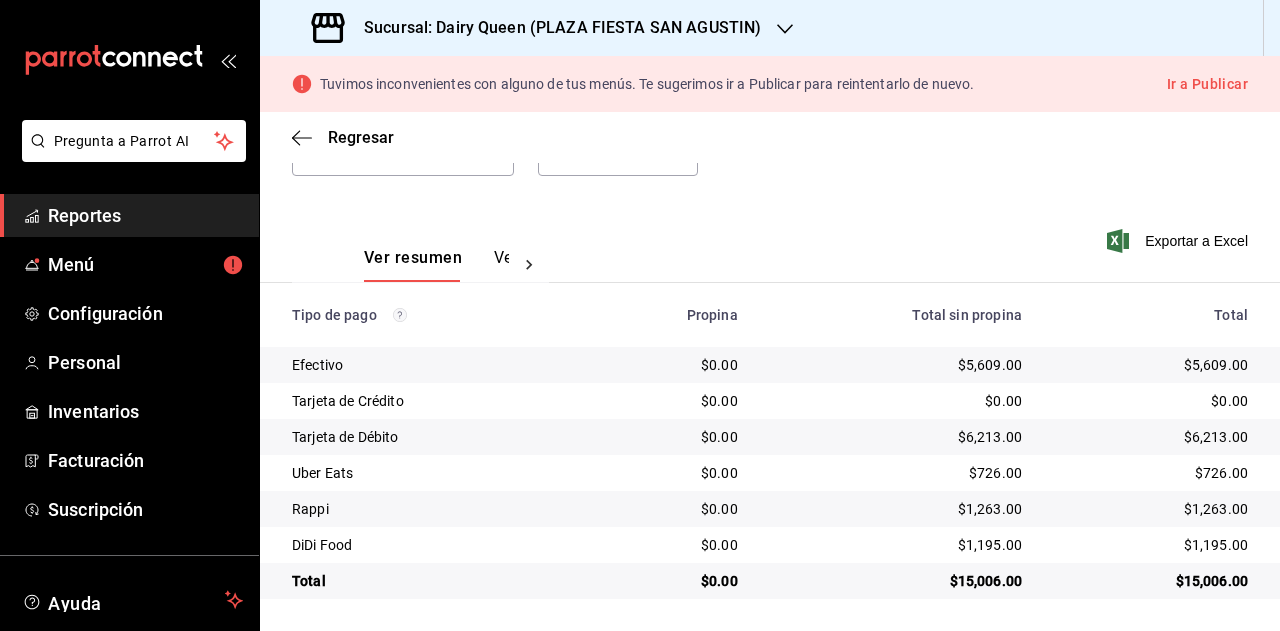 click on "$726.00" at bounding box center (1151, 473) 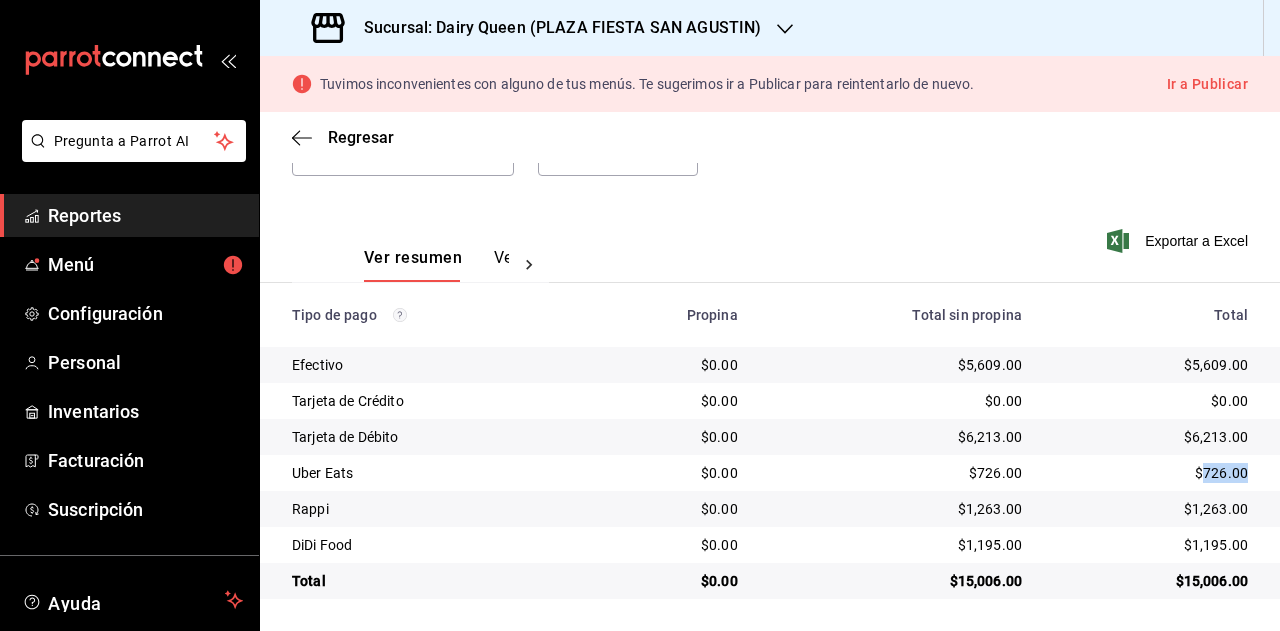 click on "$726.00" at bounding box center (1151, 473) 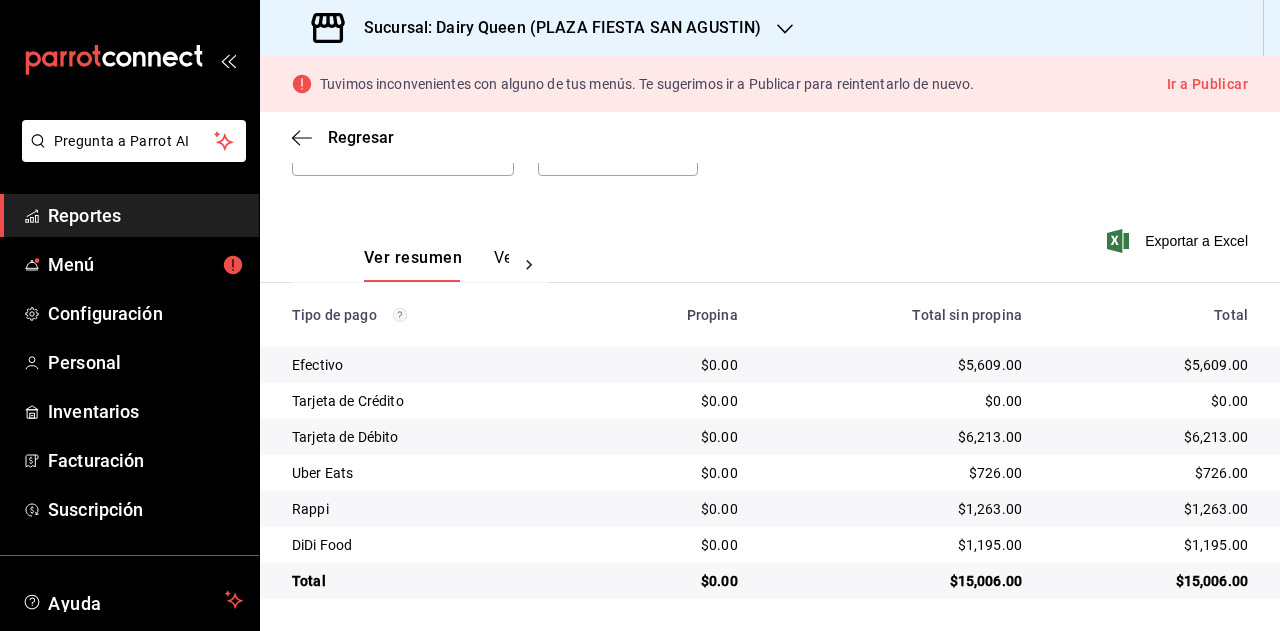 click on "$1,263.00" at bounding box center [1151, 509] 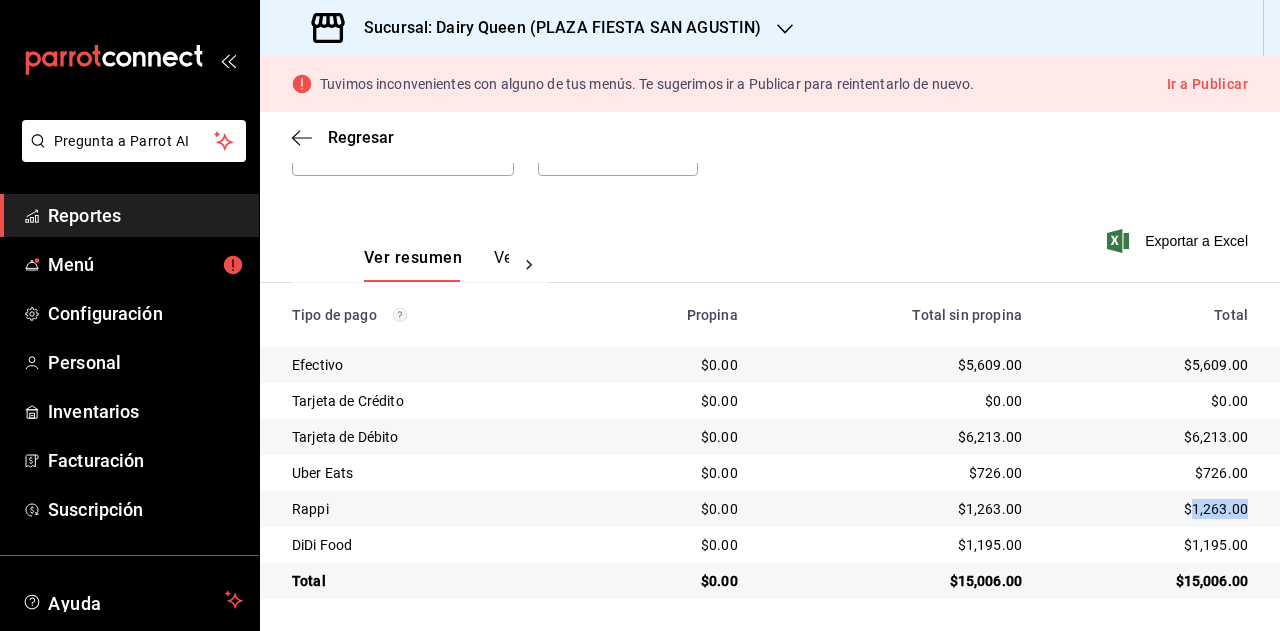 click on "$1,263.00" at bounding box center (1151, 509) 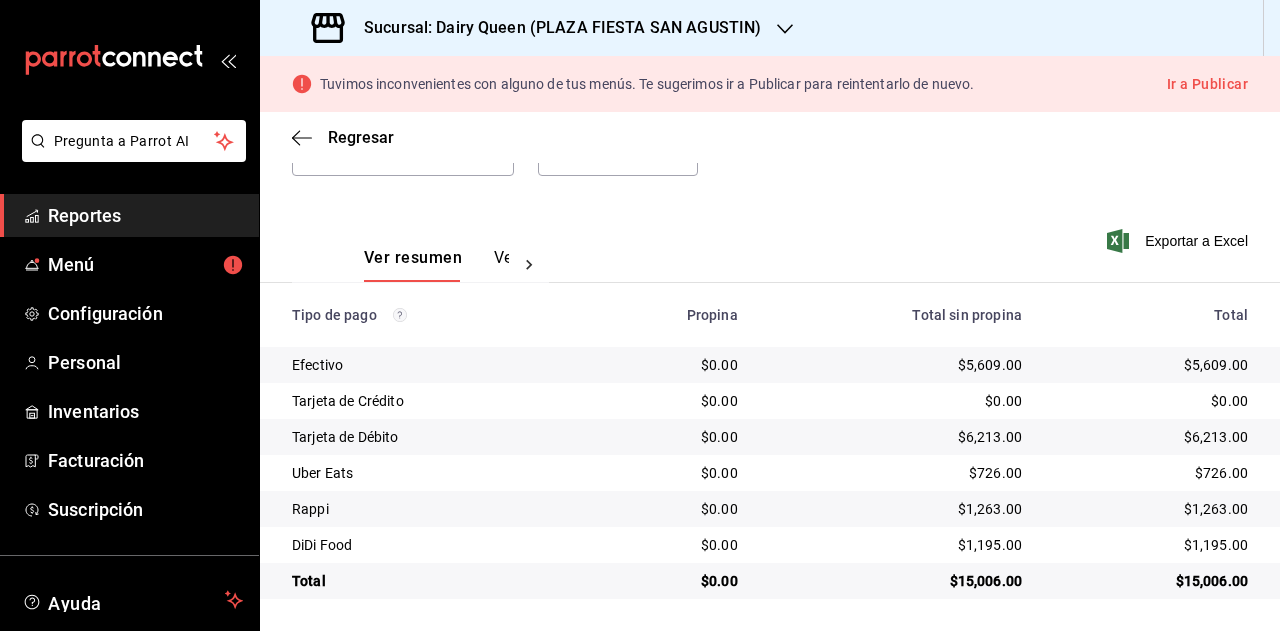click on "$1,195.00" at bounding box center [1151, 545] 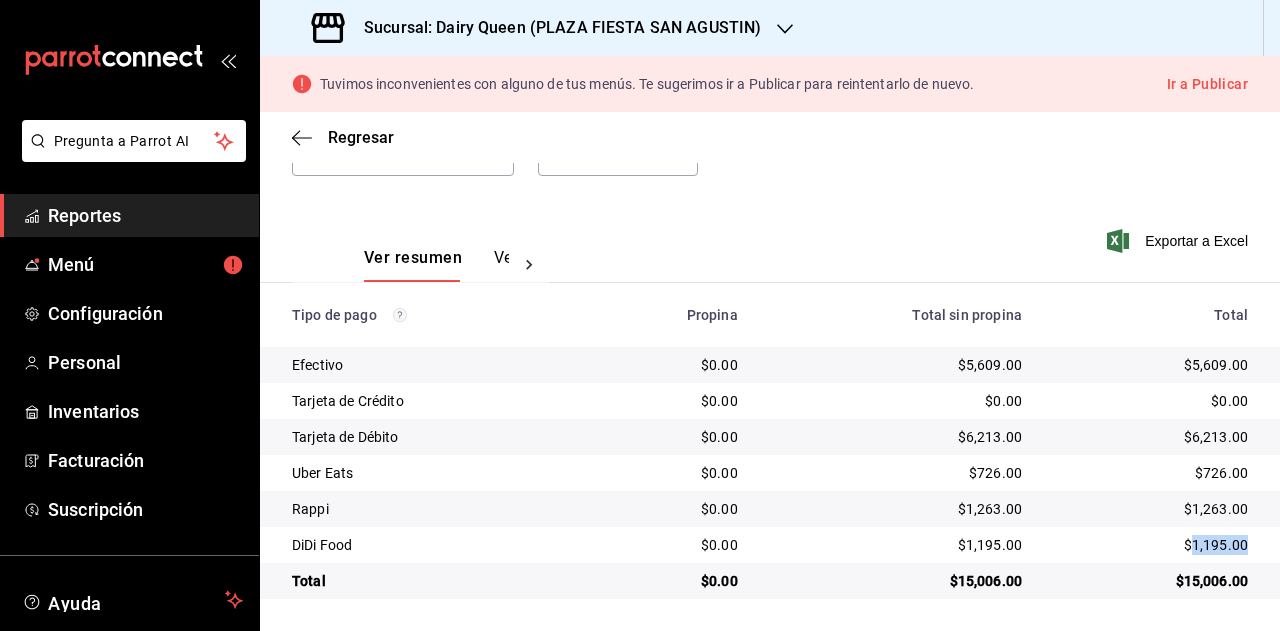 click on "$1,195.00" at bounding box center [1151, 545] 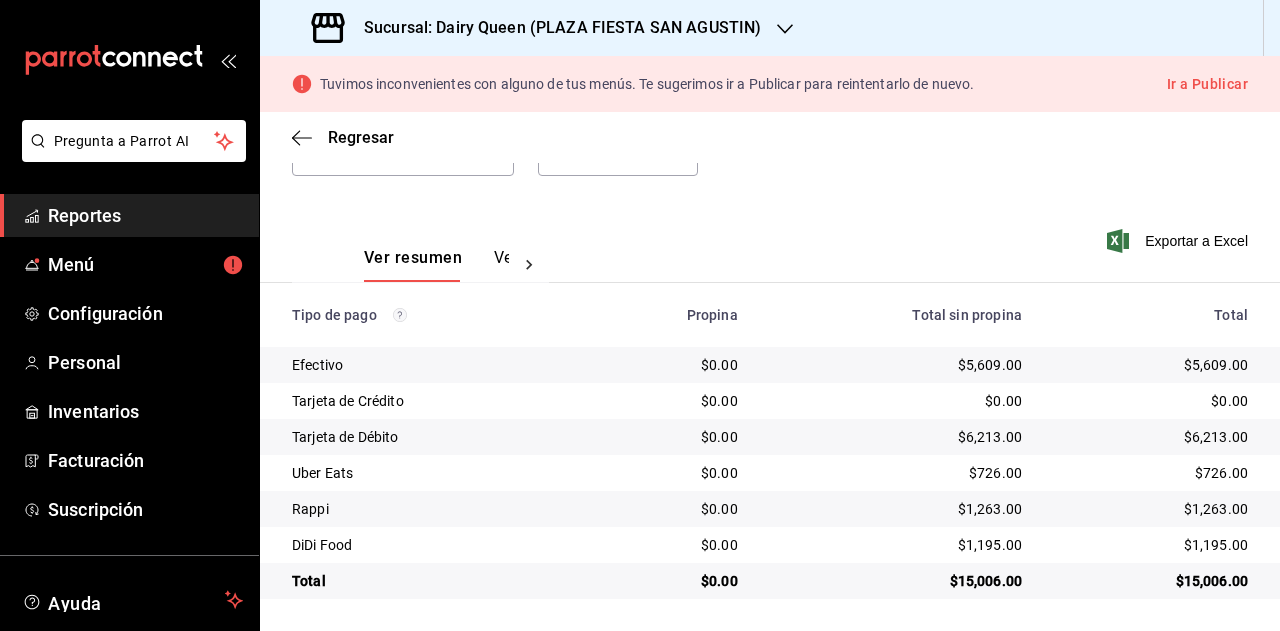 click on "Sucursal: Dairy Queen (PLAZA FIESTA SAN AGUSTIN)" at bounding box center [554, 28] 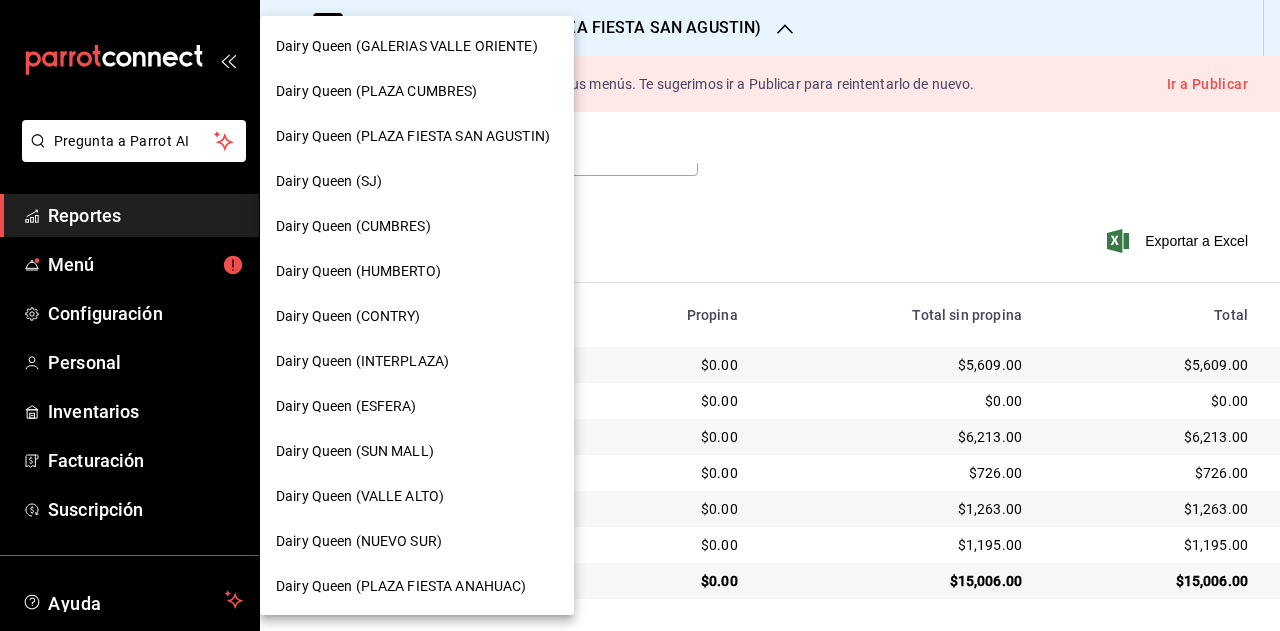 click on "Dairy Queen (SJ)" at bounding box center [417, 181] 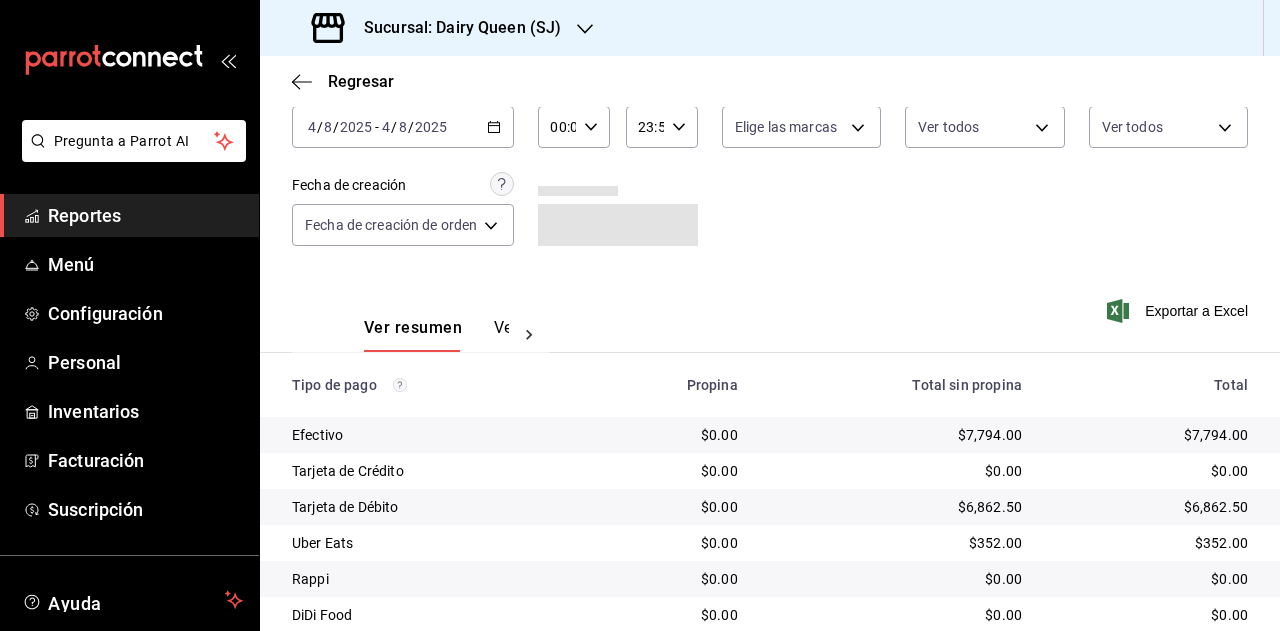 scroll, scrollTop: 179, scrollLeft: 0, axis: vertical 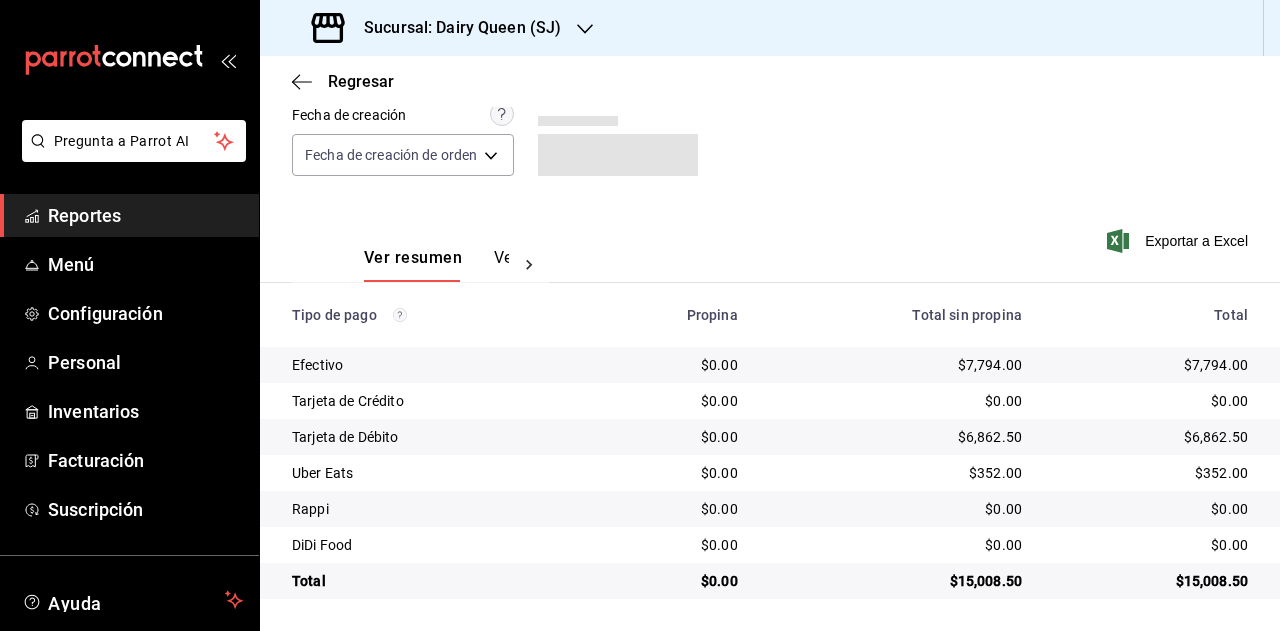 click on "$15,008.50" at bounding box center (1151, 581) 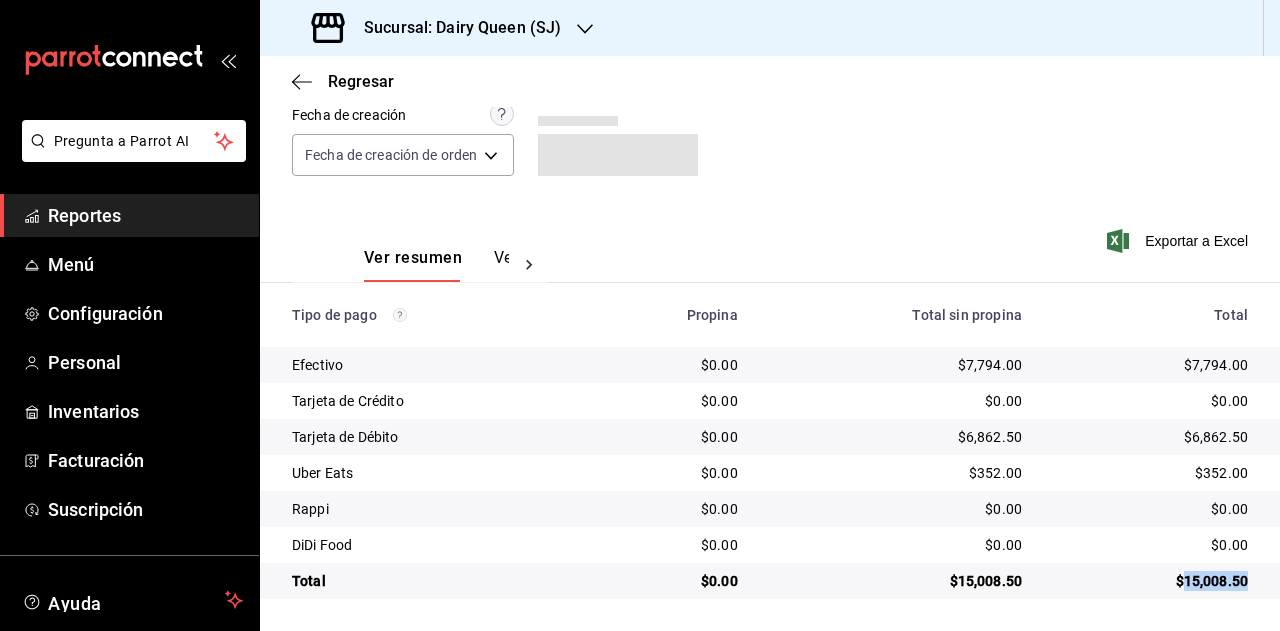 click on "$15,008.50" at bounding box center (1151, 581) 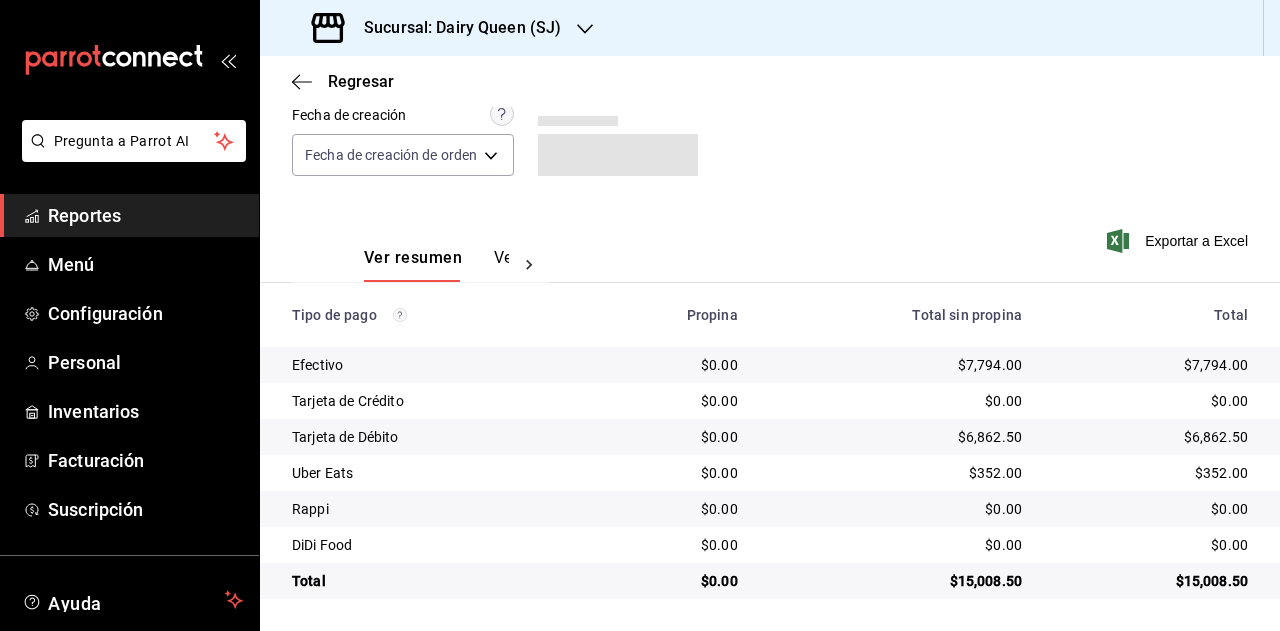click on "$352.00" at bounding box center (1151, 473) 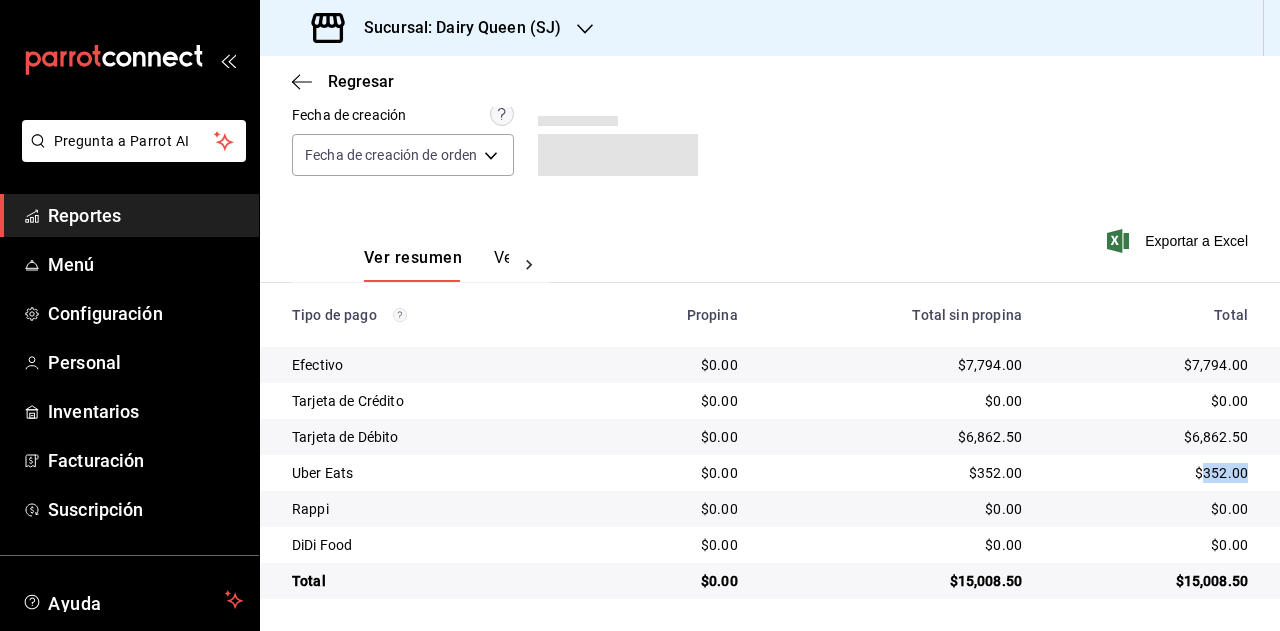 click on "$352.00" at bounding box center (1151, 473) 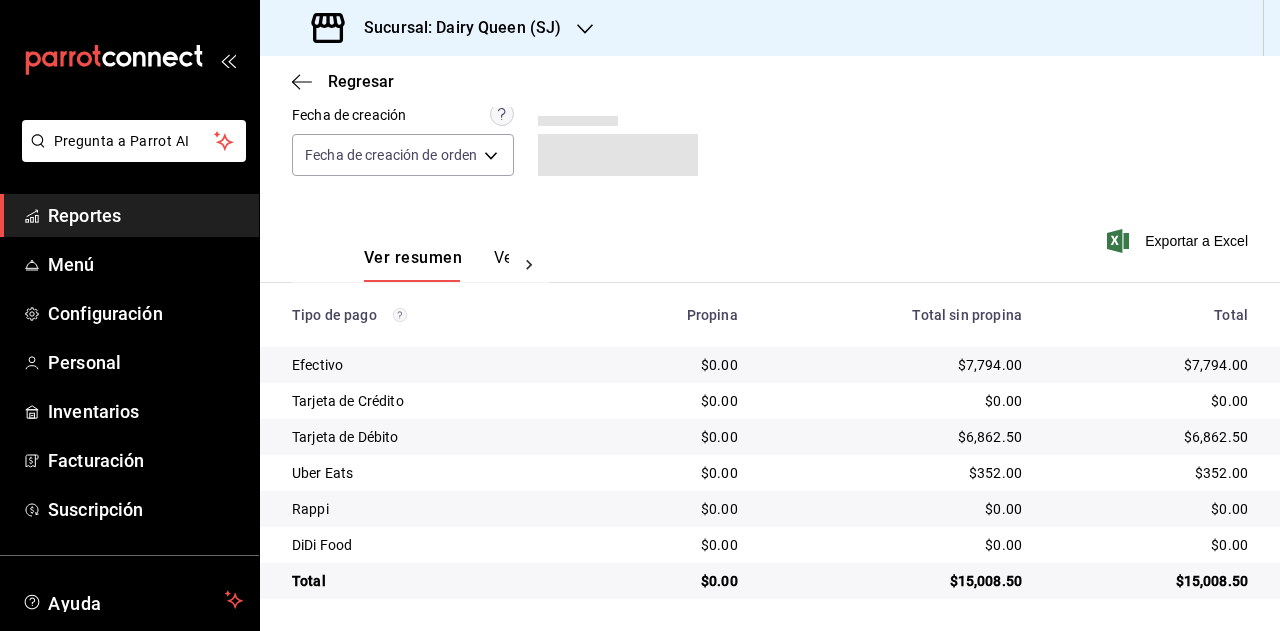 click on "Sucursal: Dairy Queen (SJ)" at bounding box center [454, 28] 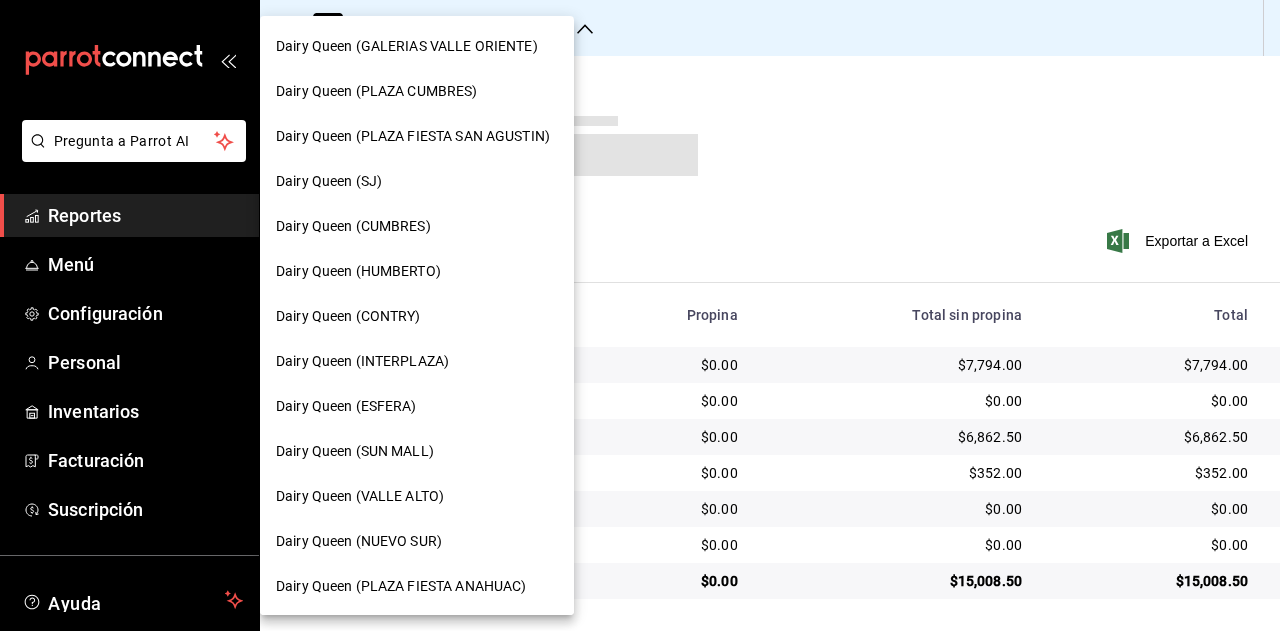 click on "Dairy Queen (CUMBRES)" at bounding box center (353, 226) 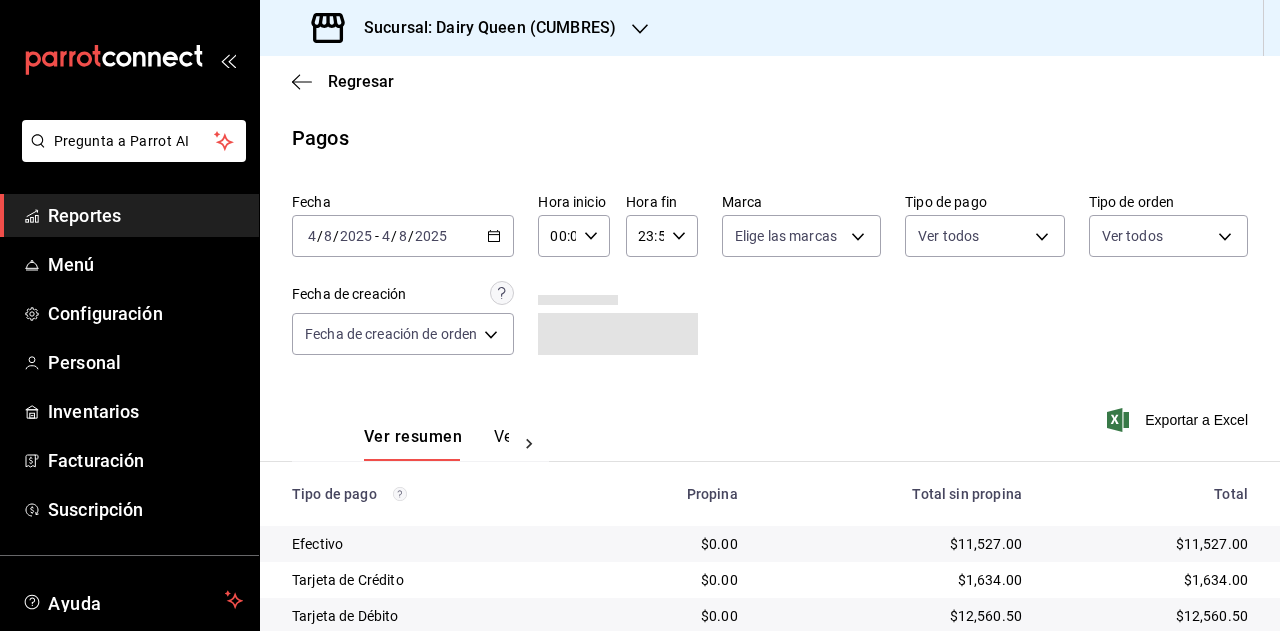 scroll, scrollTop: 179, scrollLeft: 0, axis: vertical 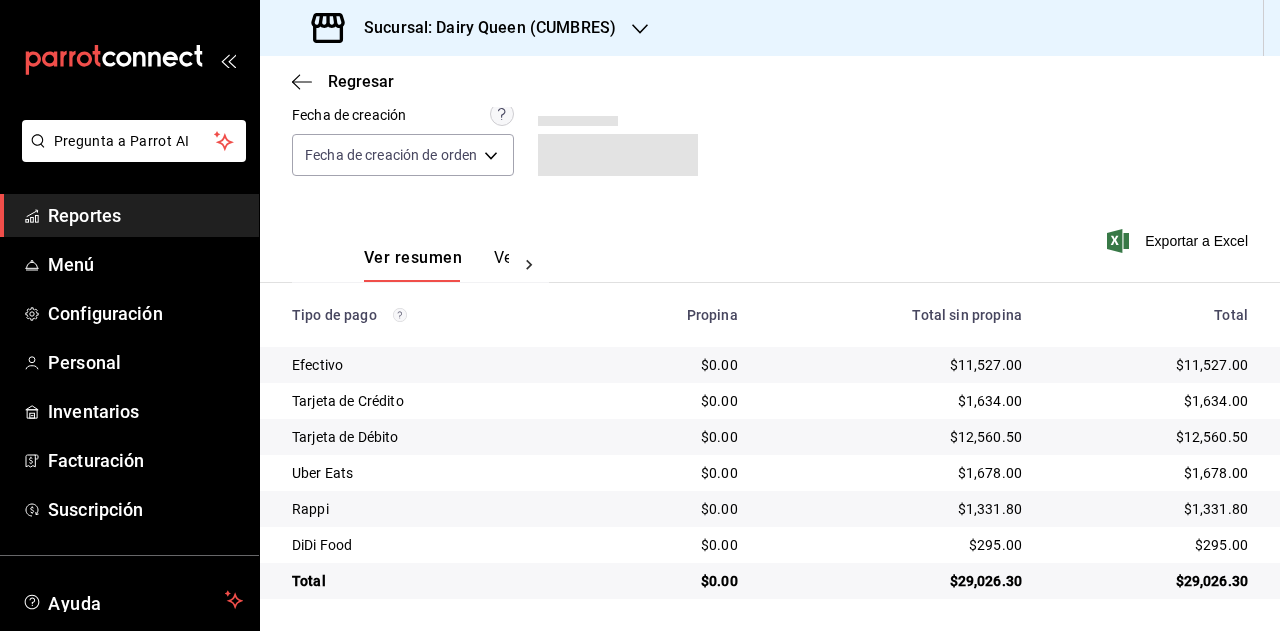 click on "$29,026.30" at bounding box center [1151, 581] 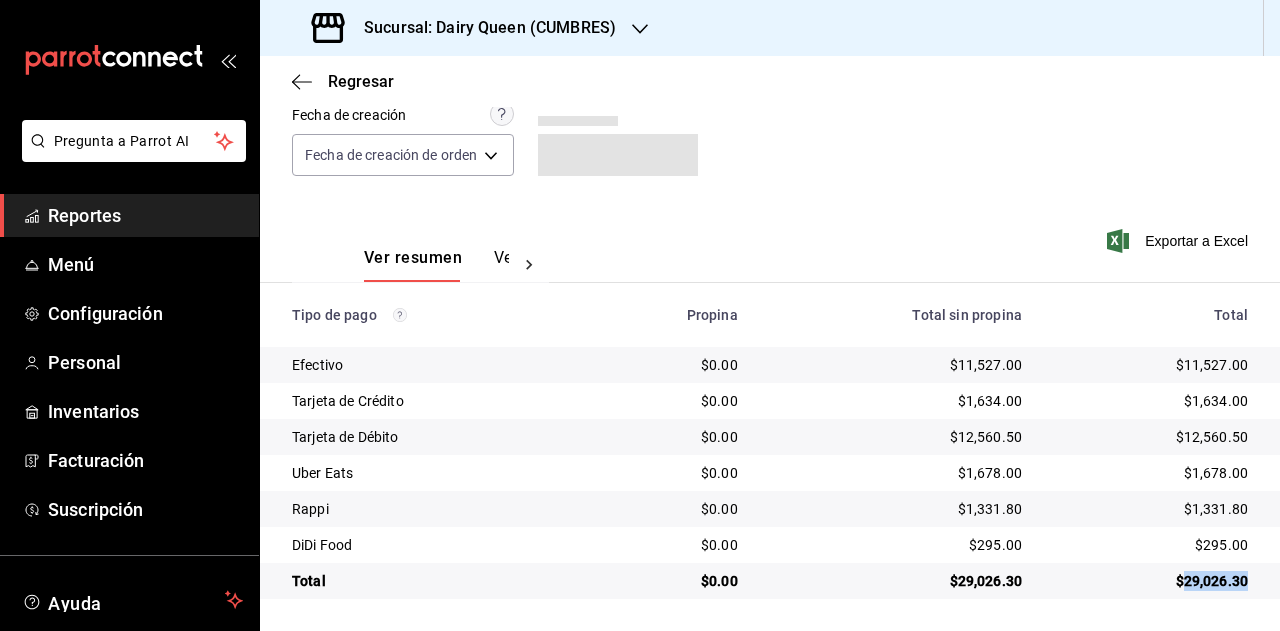 click on "$29,026.30" at bounding box center (1151, 581) 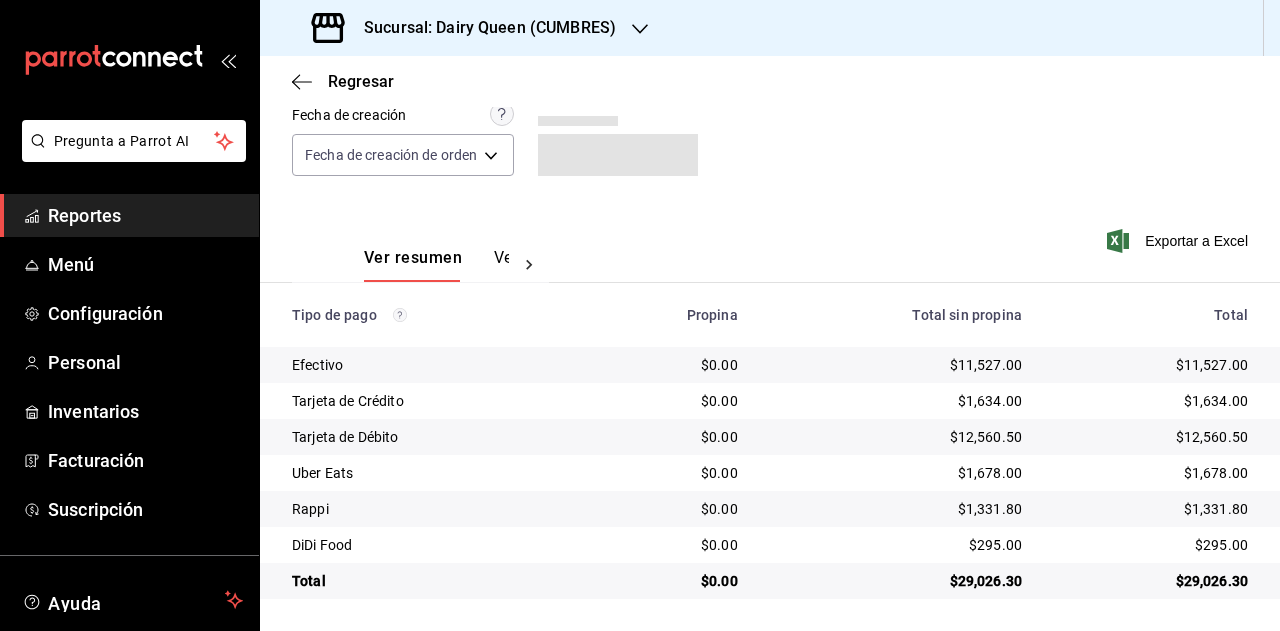 click on "$1,678.00" at bounding box center (1151, 473) 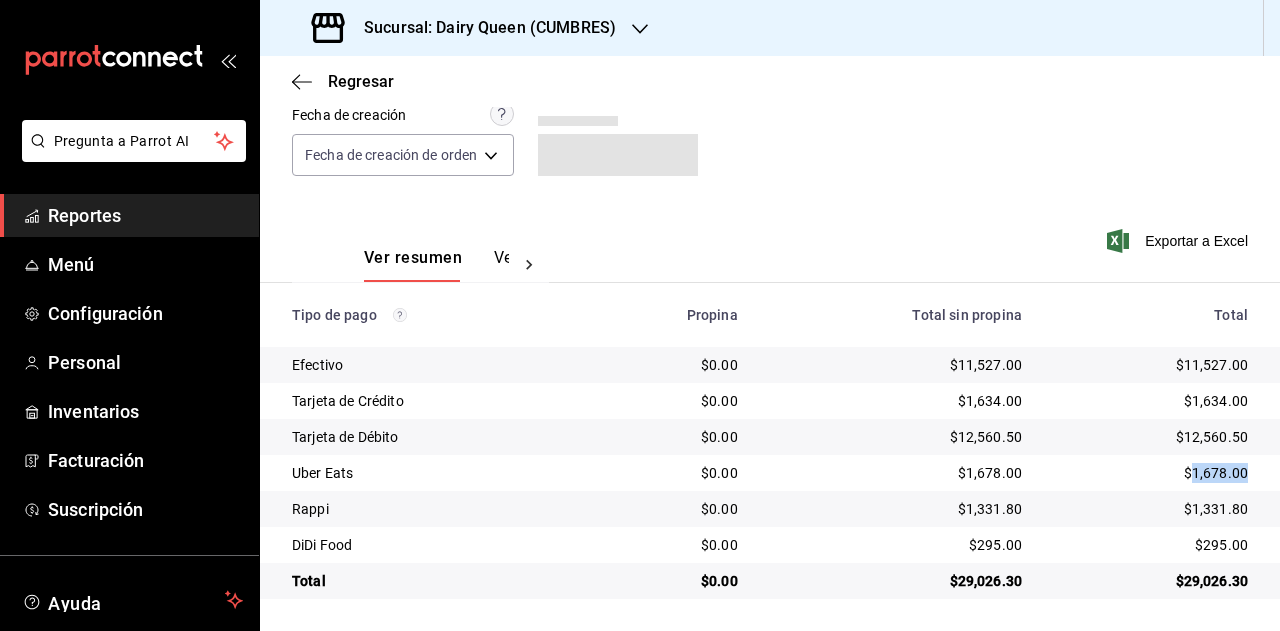 click on "$1,678.00" at bounding box center (1151, 473) 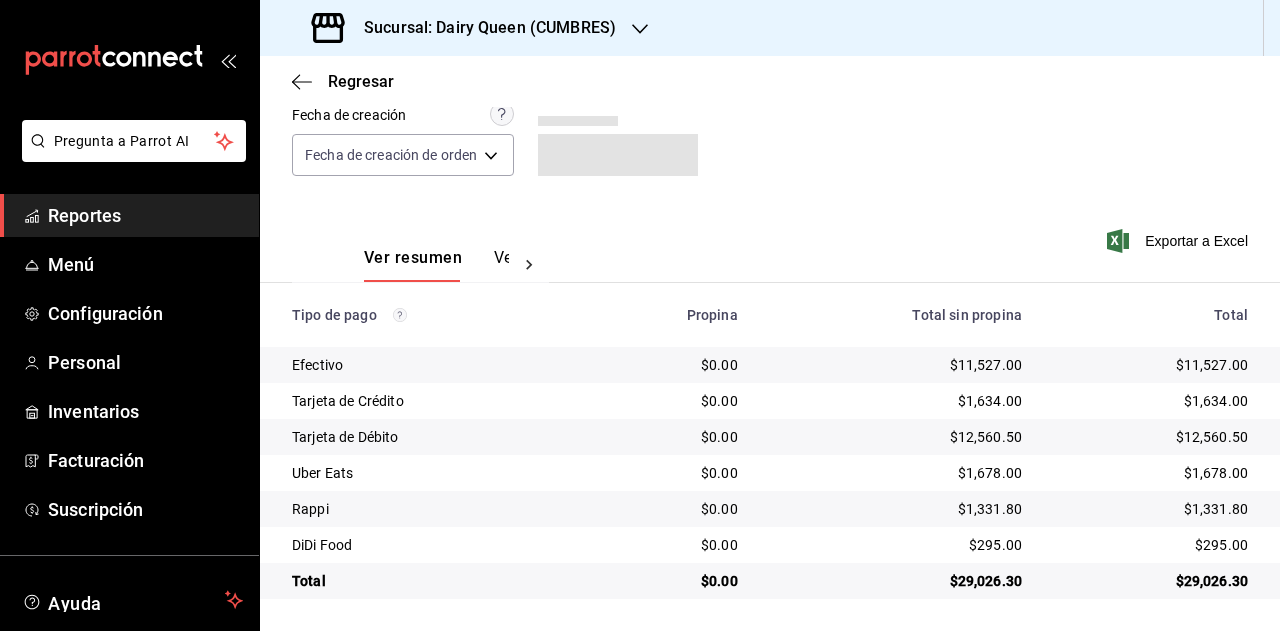 click on "$1,331.80" at bounding box center (1151, 509) 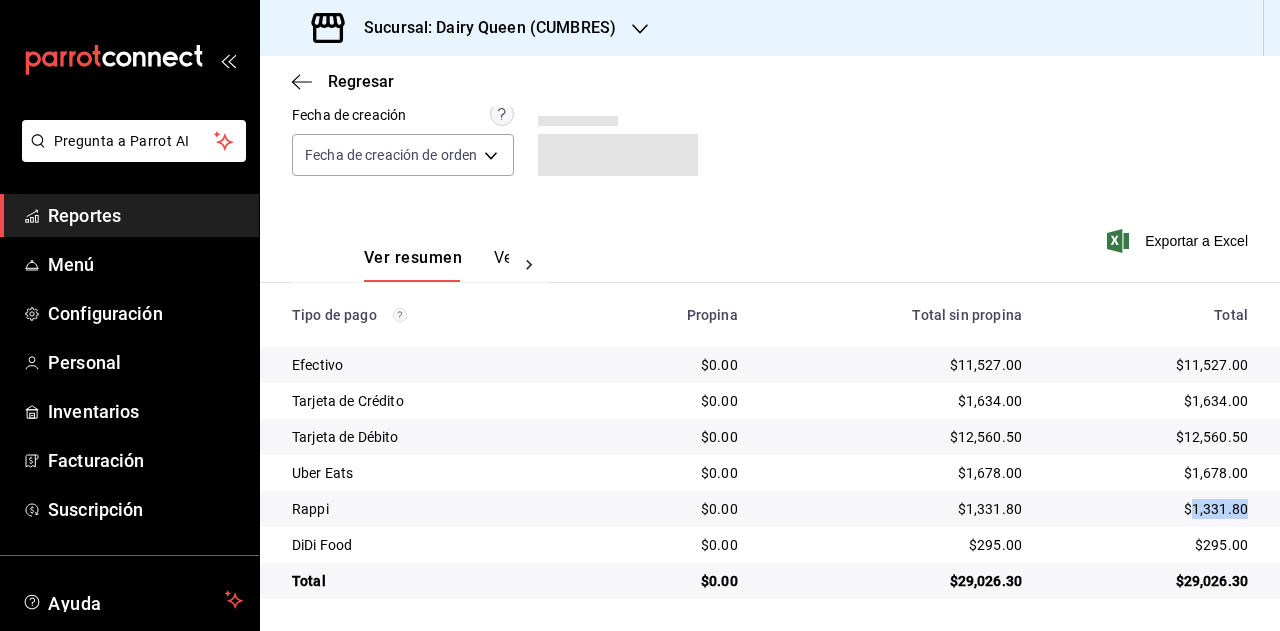 click on "$1,331.80" at bounding box center (1151, 509) 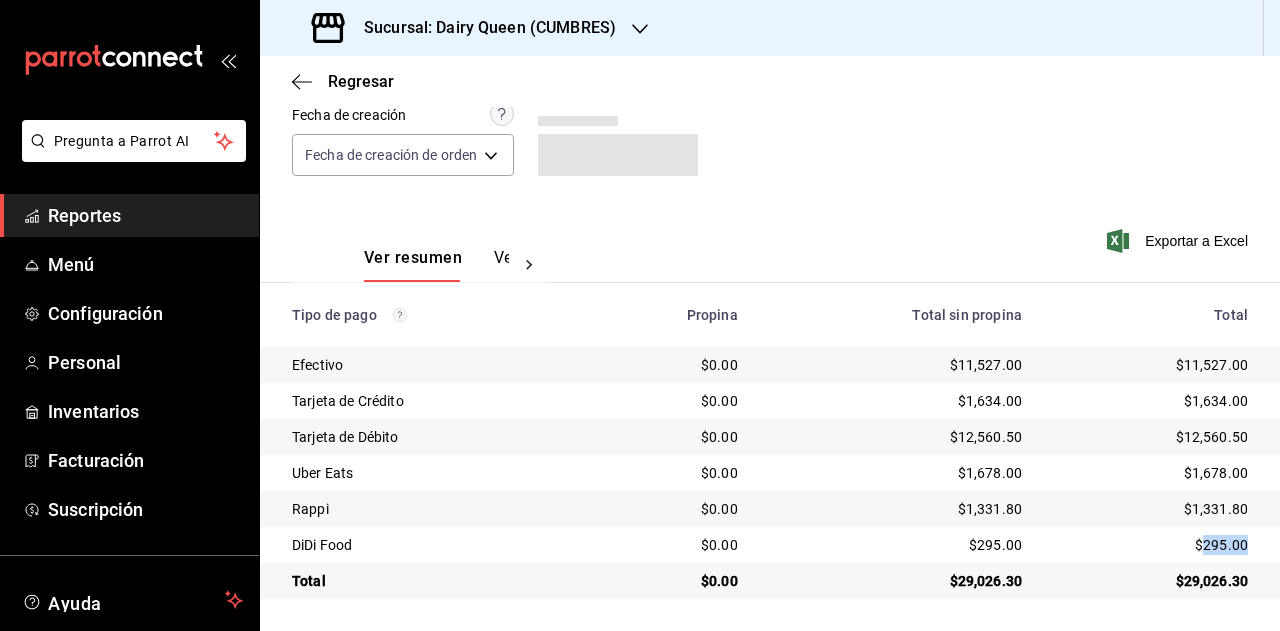 click on "$295.00" at bounding box center [1159, 545] 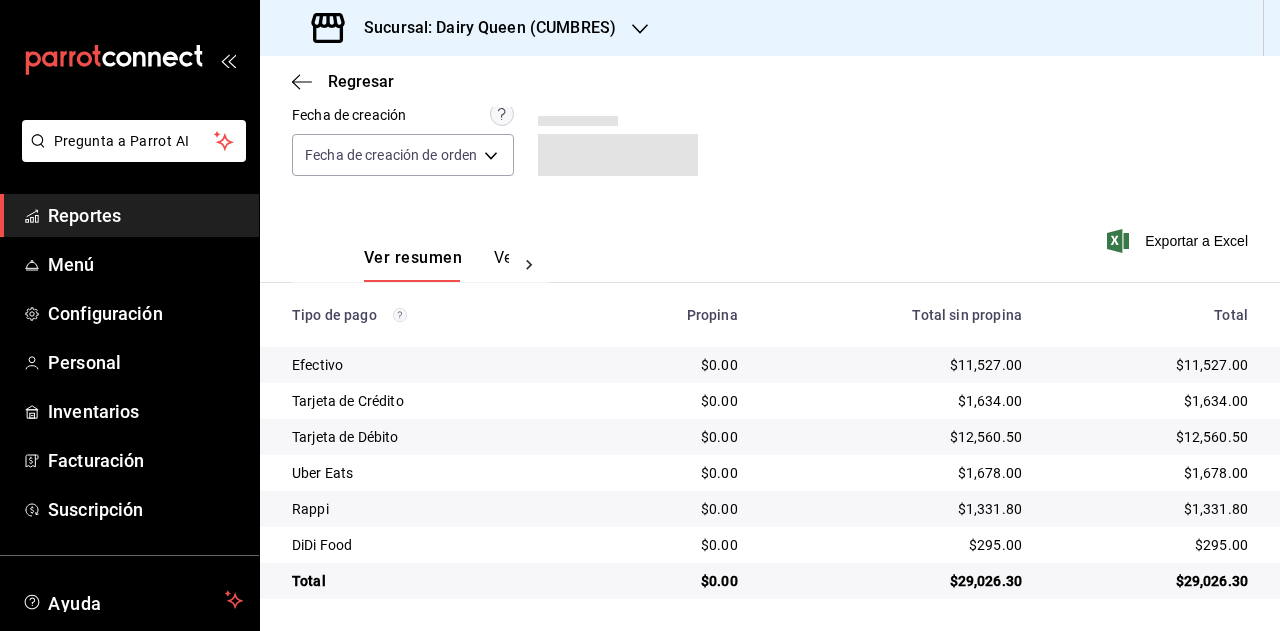 click on "Sucursal: Dairy Queen (CUMBRES)" at bounding box center (482, 28) 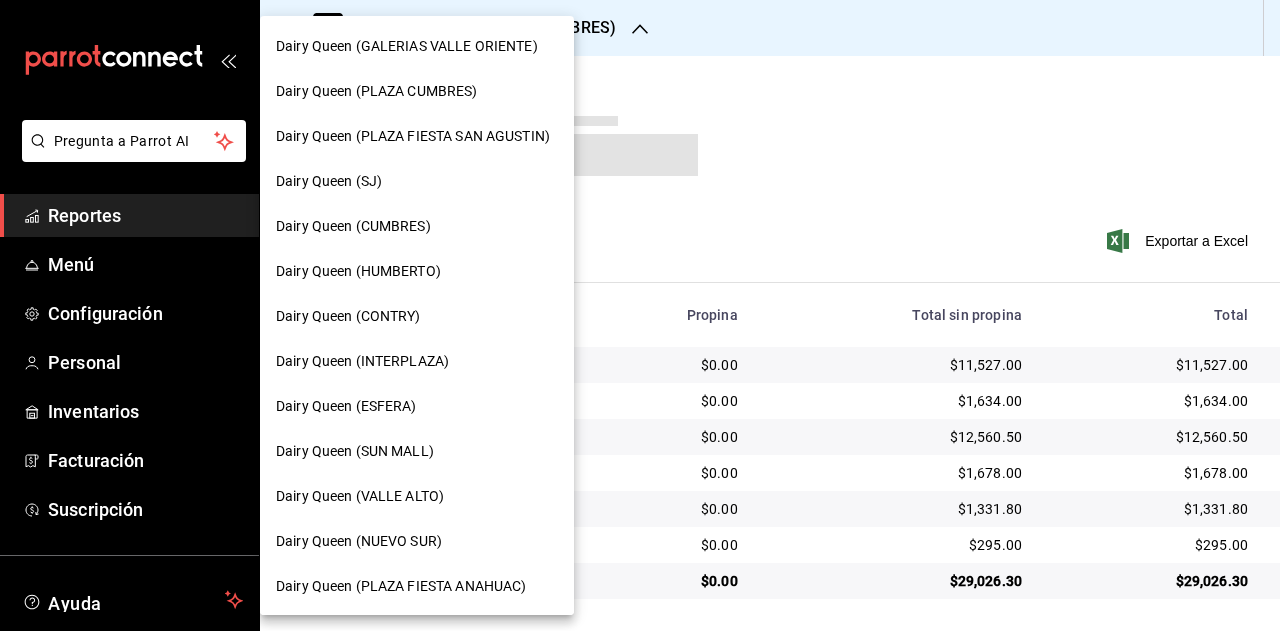 click on "Dairy Queen (HUMBERTO)" at bounding box center (417, 271) 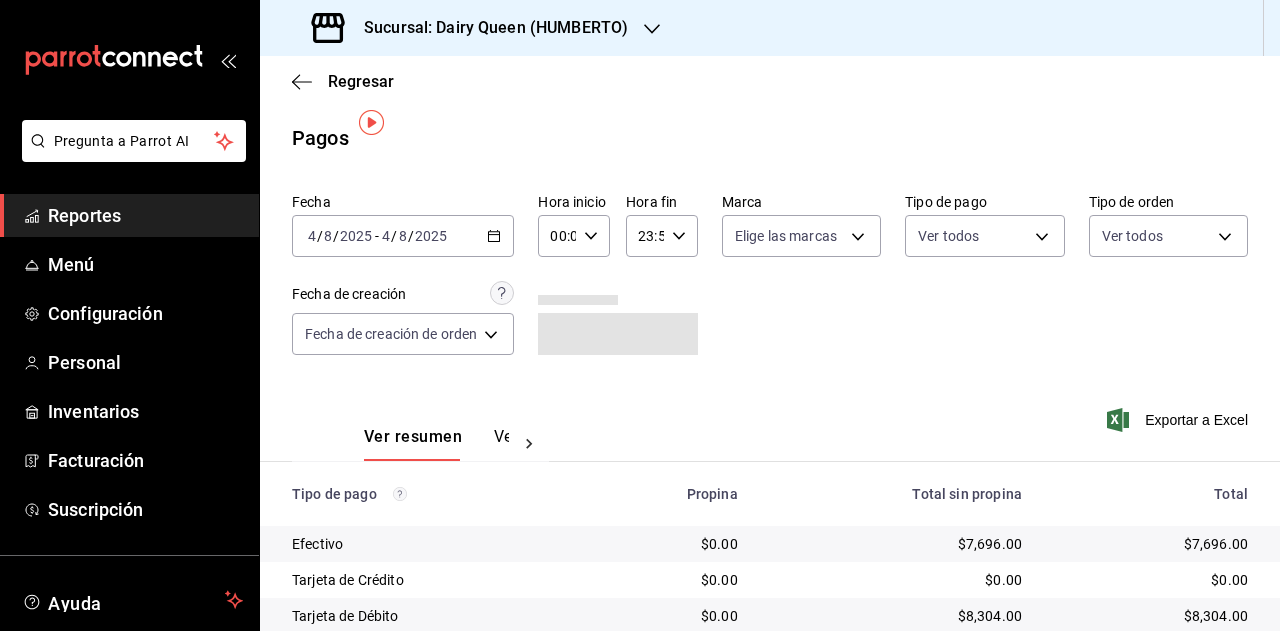 scroll, scrollTop: 215, scrollLeft: 0, axis: vertical 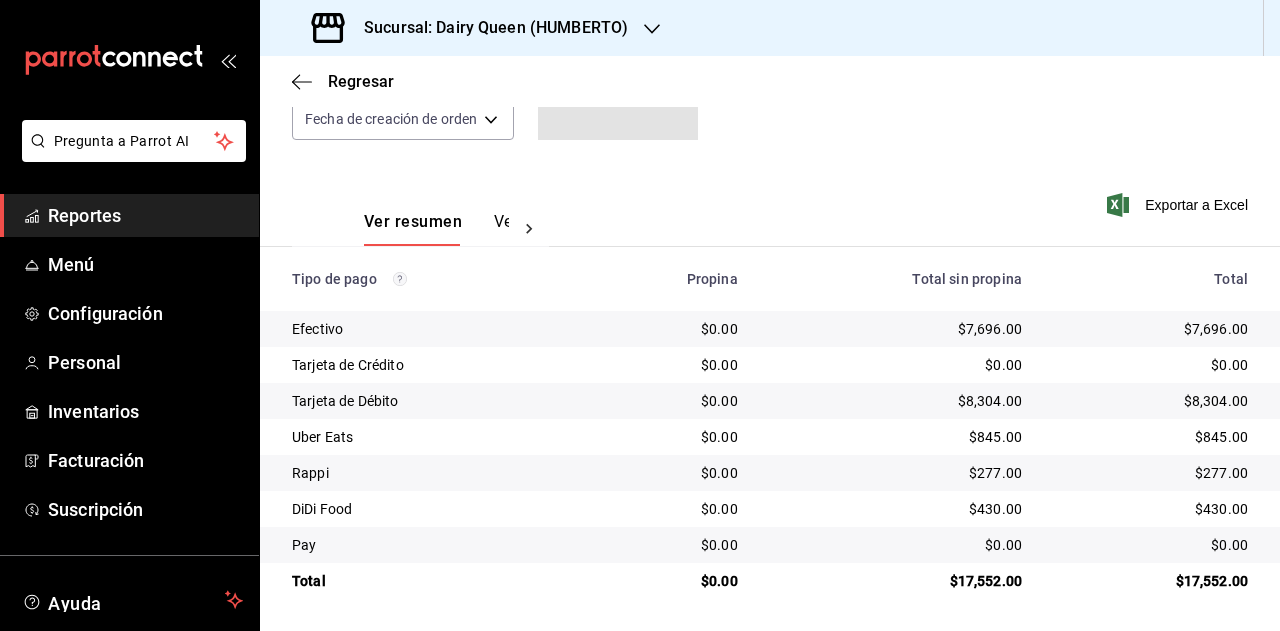 click on "$17,552.00" at bounding box center [1151, 581] 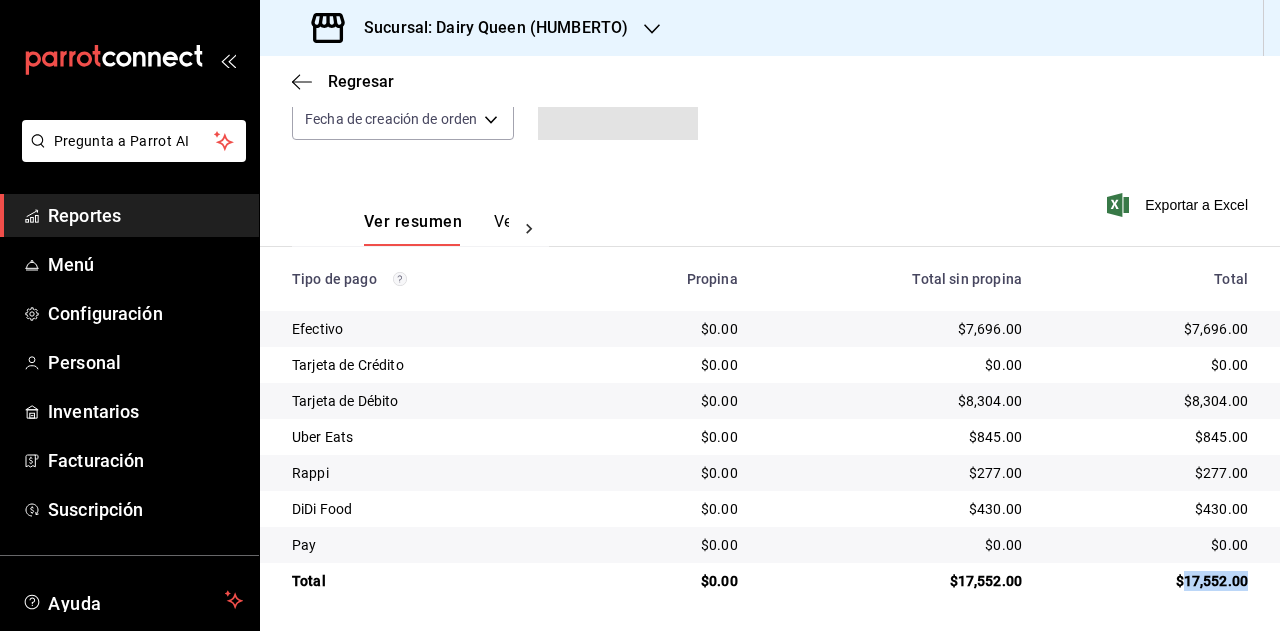 click on "$17,552.00" at bounding box center [1151, 581] 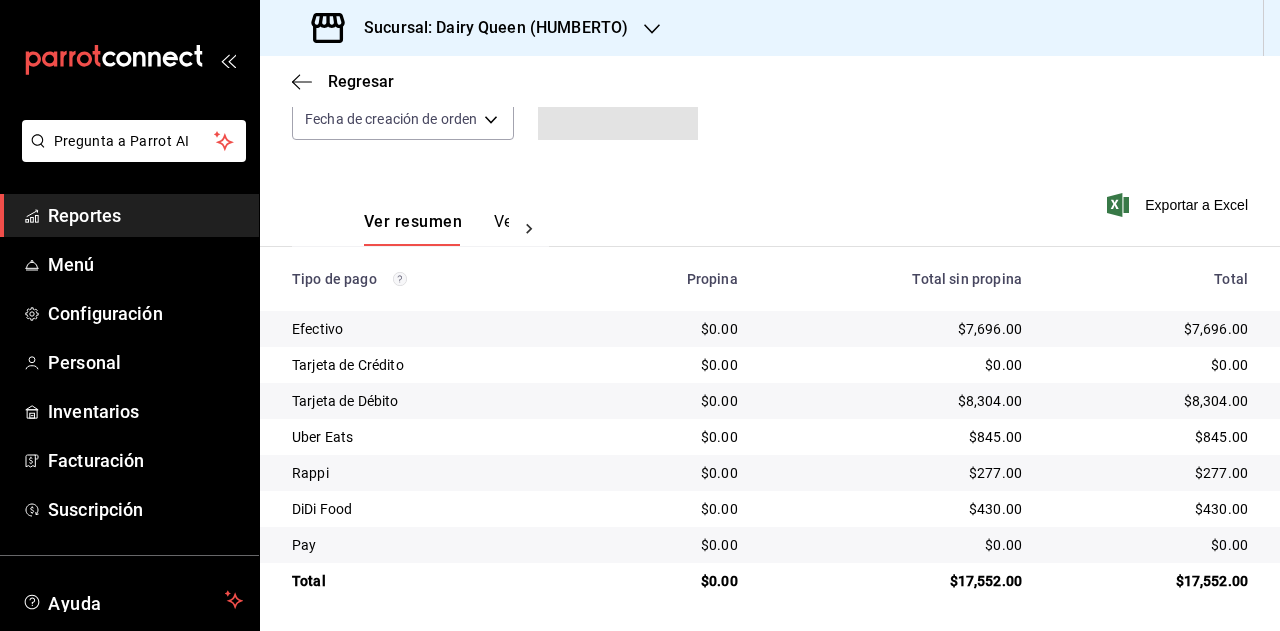 click on "$845.00" at bounding box center (1151, 437) 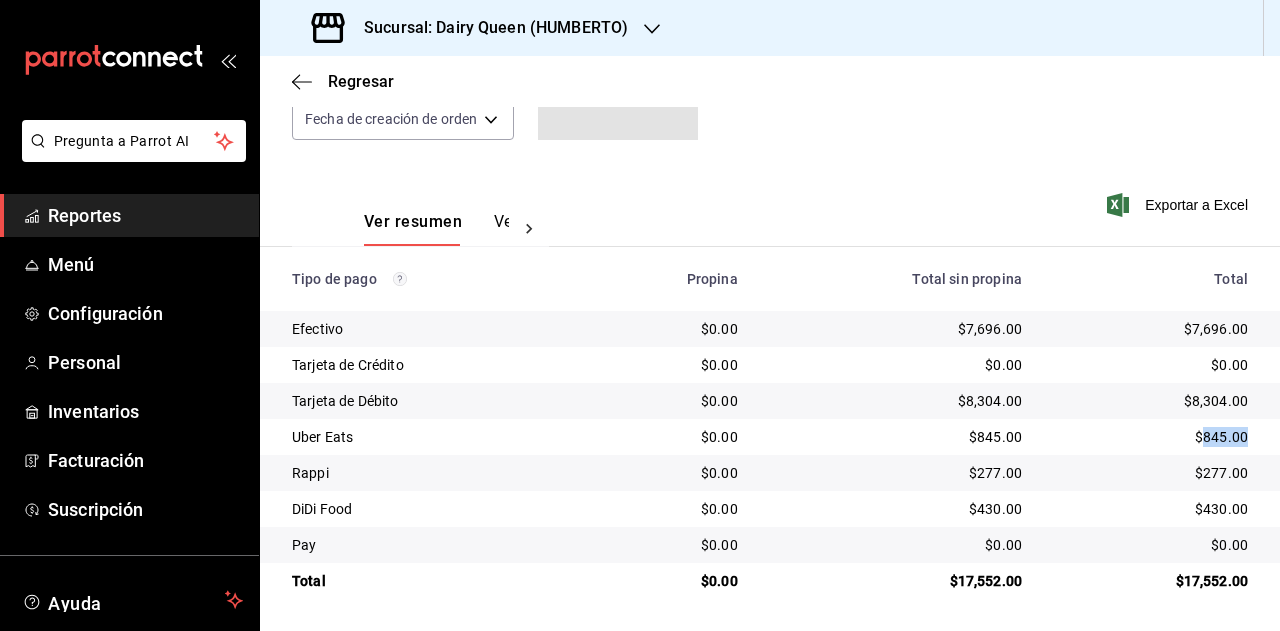 click on "$845.00" at bounding box center (1151, 437) 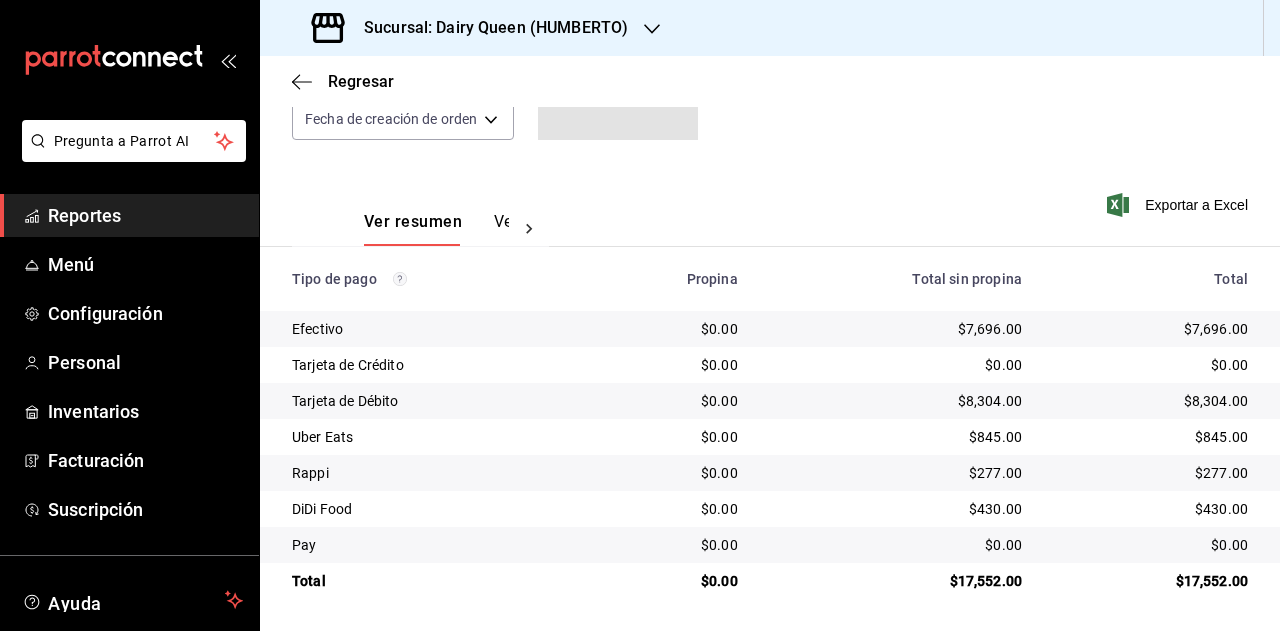 click on "$277.00" at bounding box center [1151, 473] 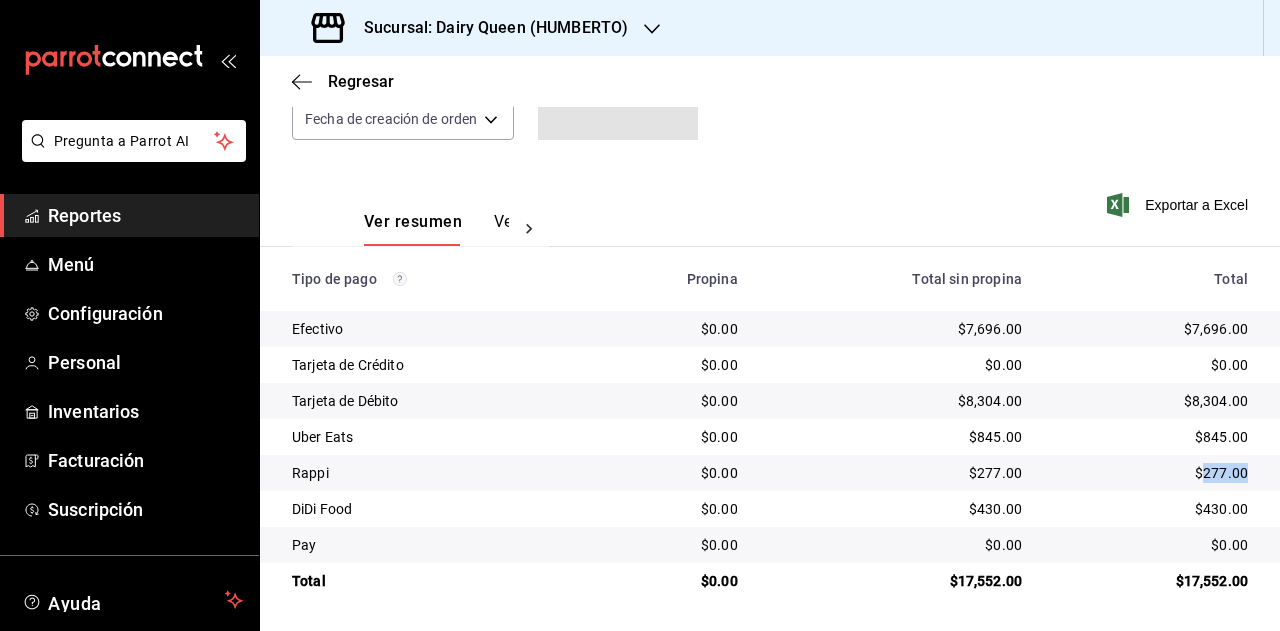 click on "$277.00" at bounding box center (1151, 473) 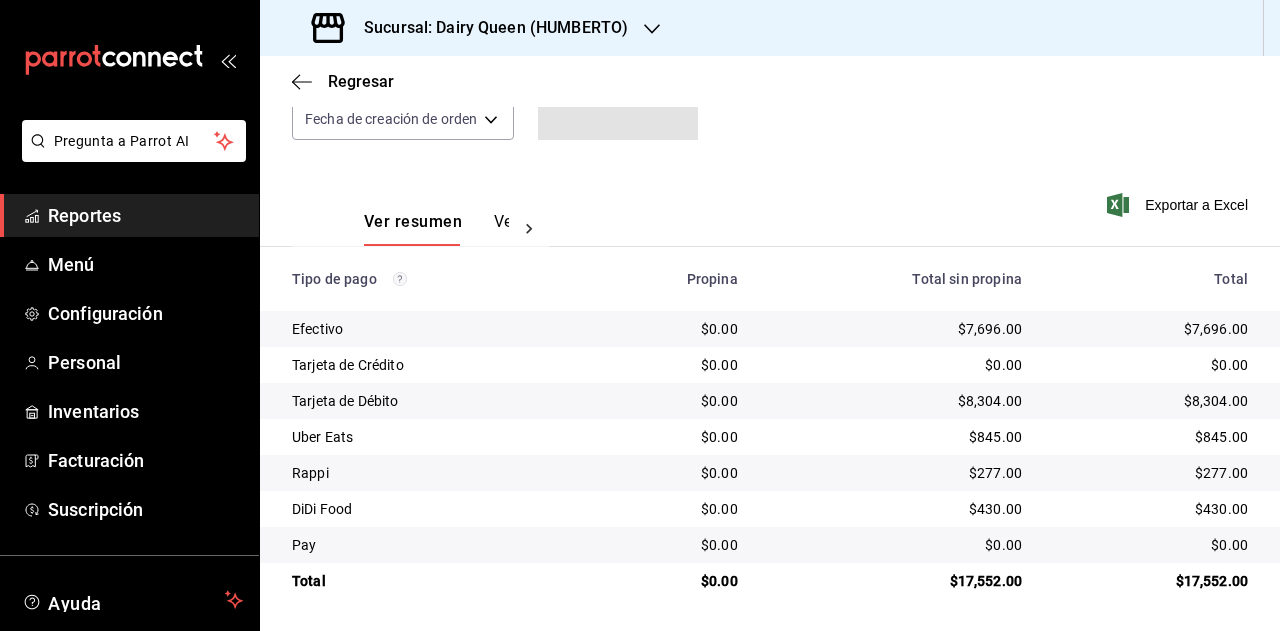 click on "$430.00" at bounding box center (1151, 509) 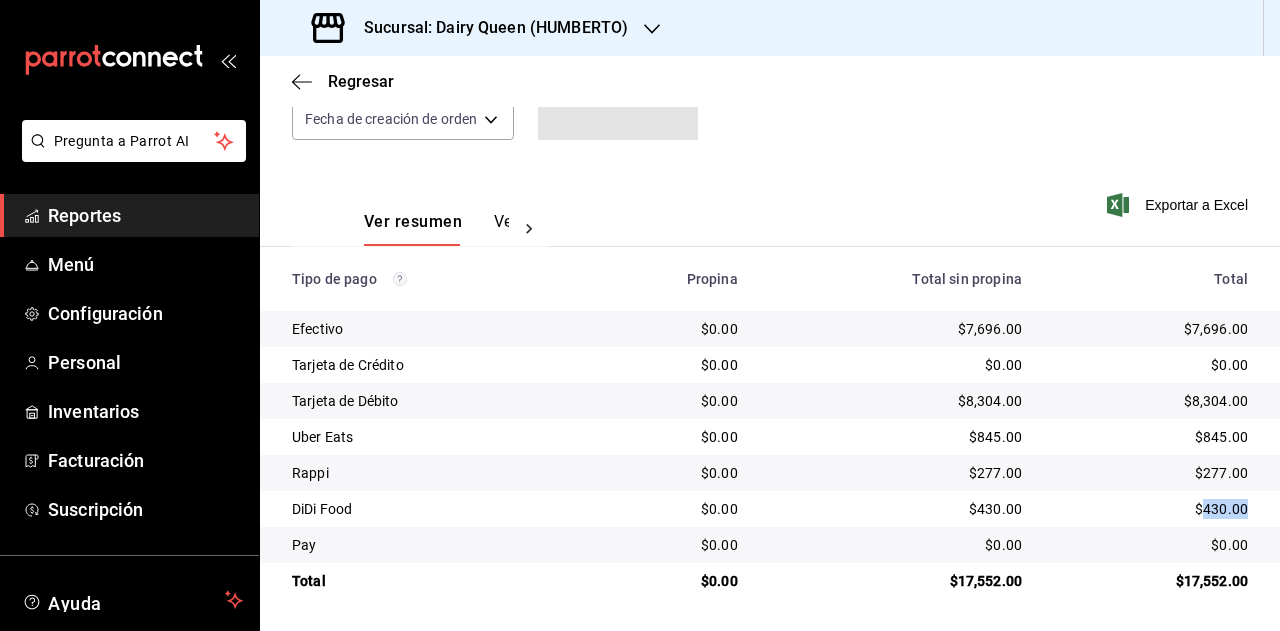click on "$430.00" at bounding box center [1151, 509] 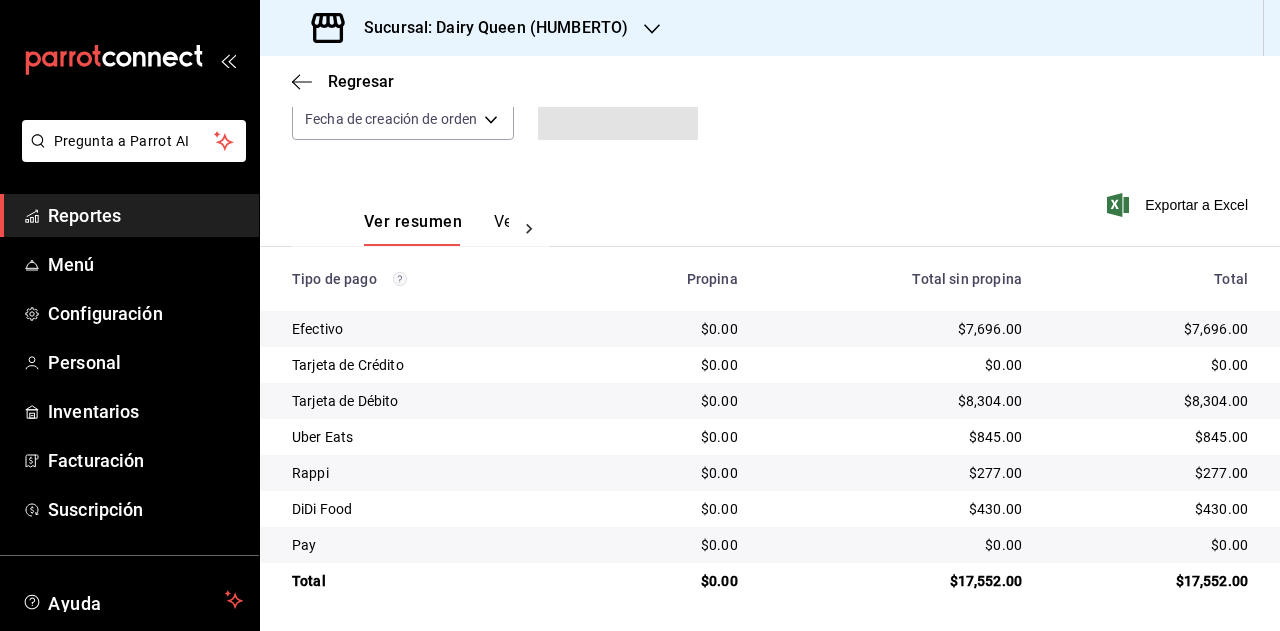 click on "Sucursal: Dairy Queen (HUMBERTO)" at bounding box center [488, 28] 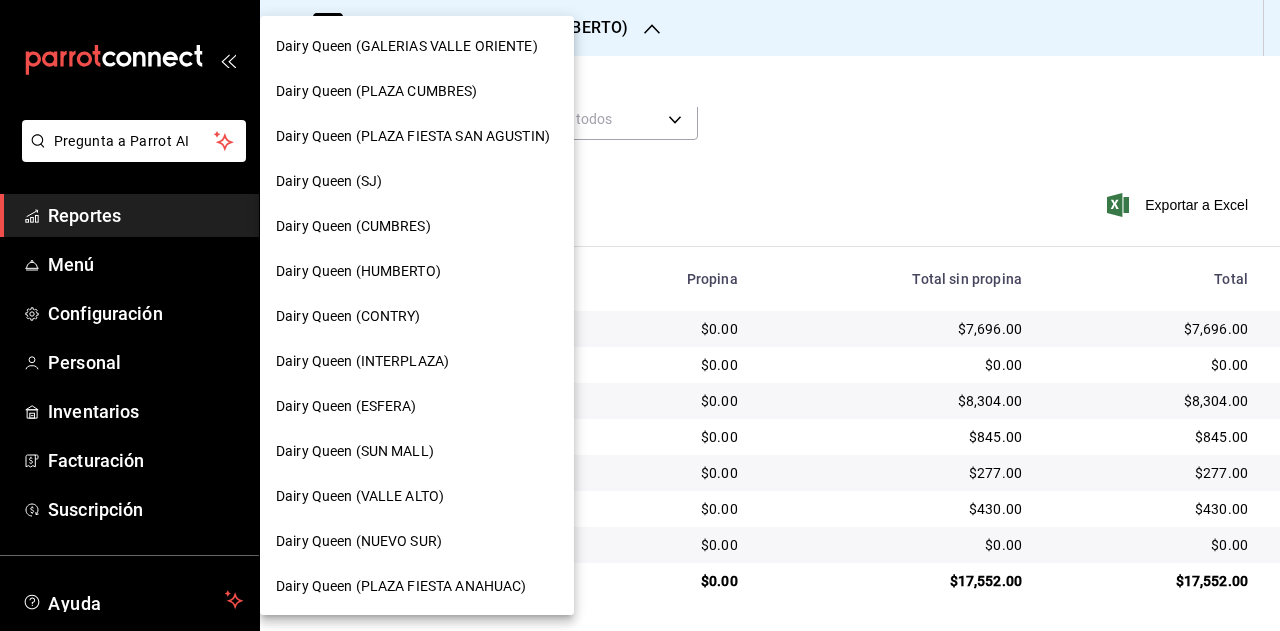click on "Dairy Queen (CONTRY)" at bounding box center (417, 316) 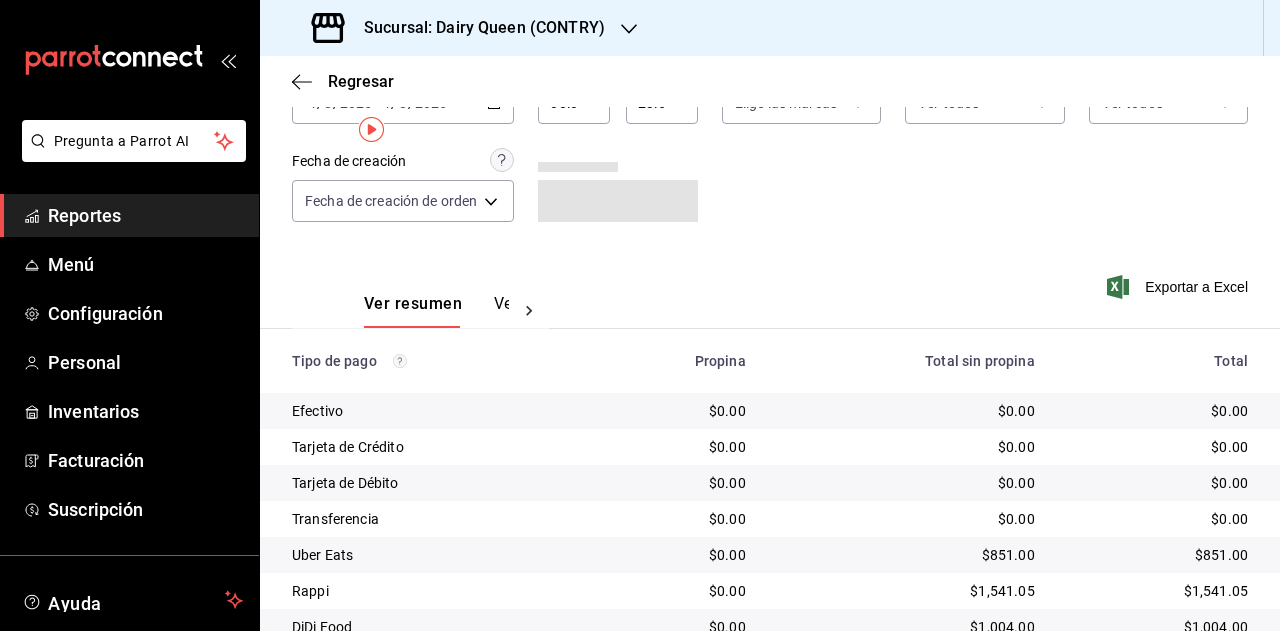 scroll, scrollTop: 215, scrollLeft: 0, axis: vertical 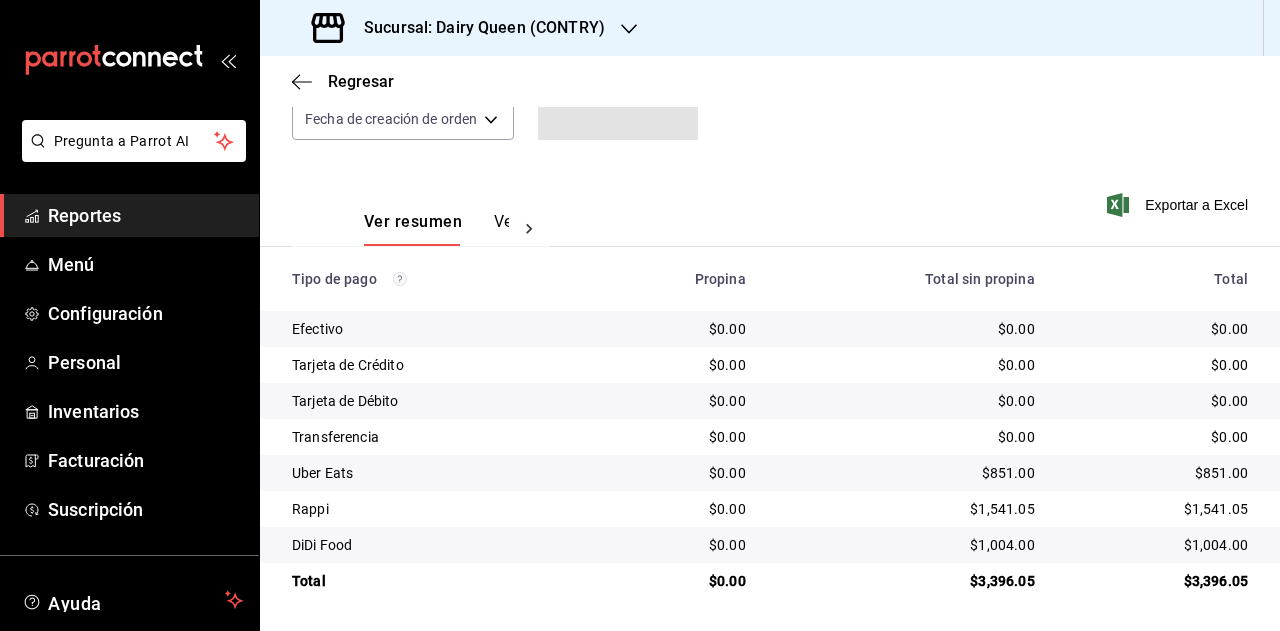 click on "$3,396.05" at bounding box center [1157, 581] 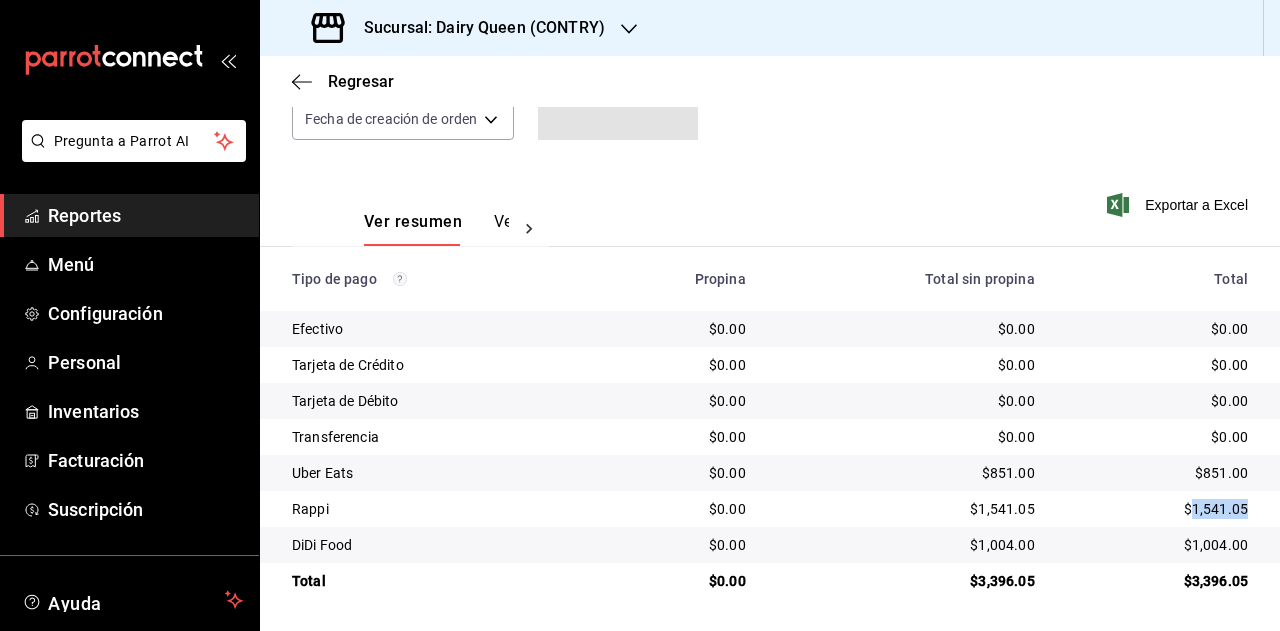 click on "$1,541.05" at bounding box center (1157, 509) 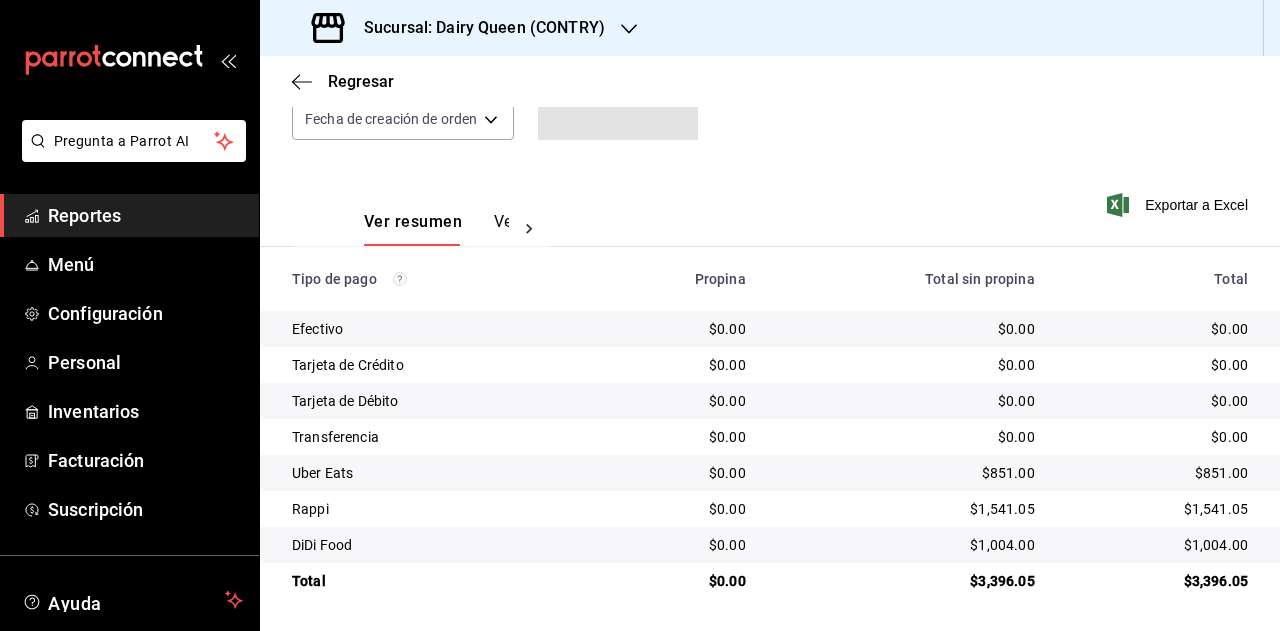 click on "$1,004.00" at bounding box center (1157, 545) 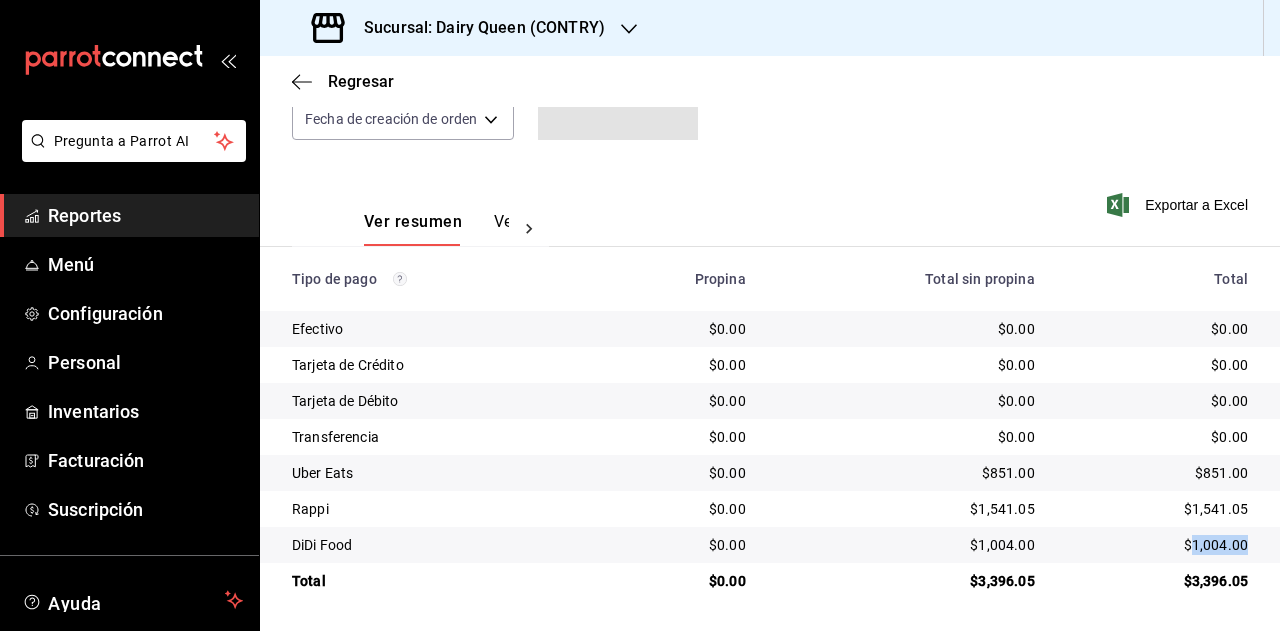 click on "$1,004.00" at bounding box center [1157, 545] 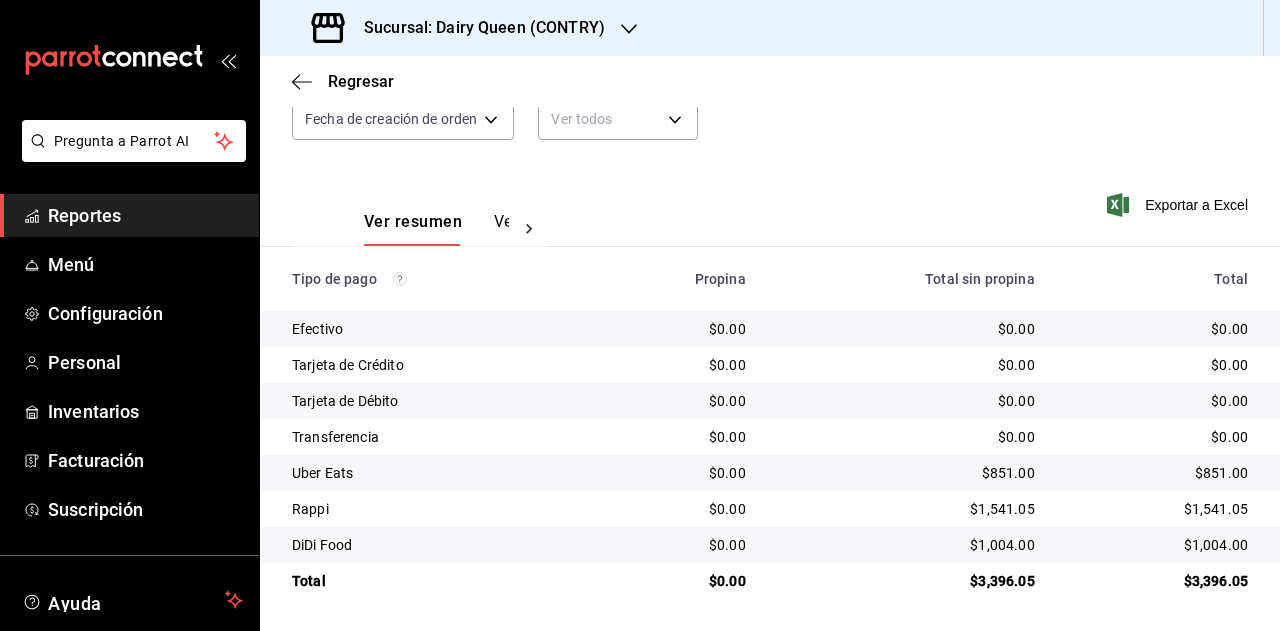 click on "Sucursal: Dairy Queen (CONTRY)" at bounding box center [476, 28] 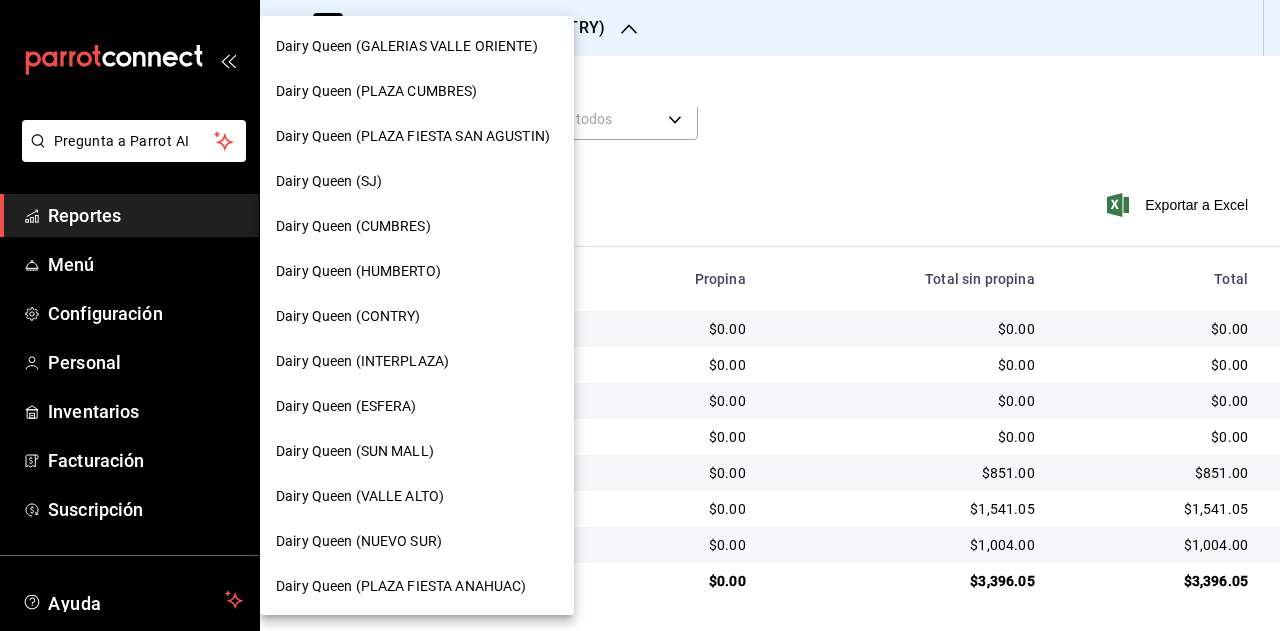 click on "Dairy Queen (INTERPLAZA)" at bounding box center (417, 361) 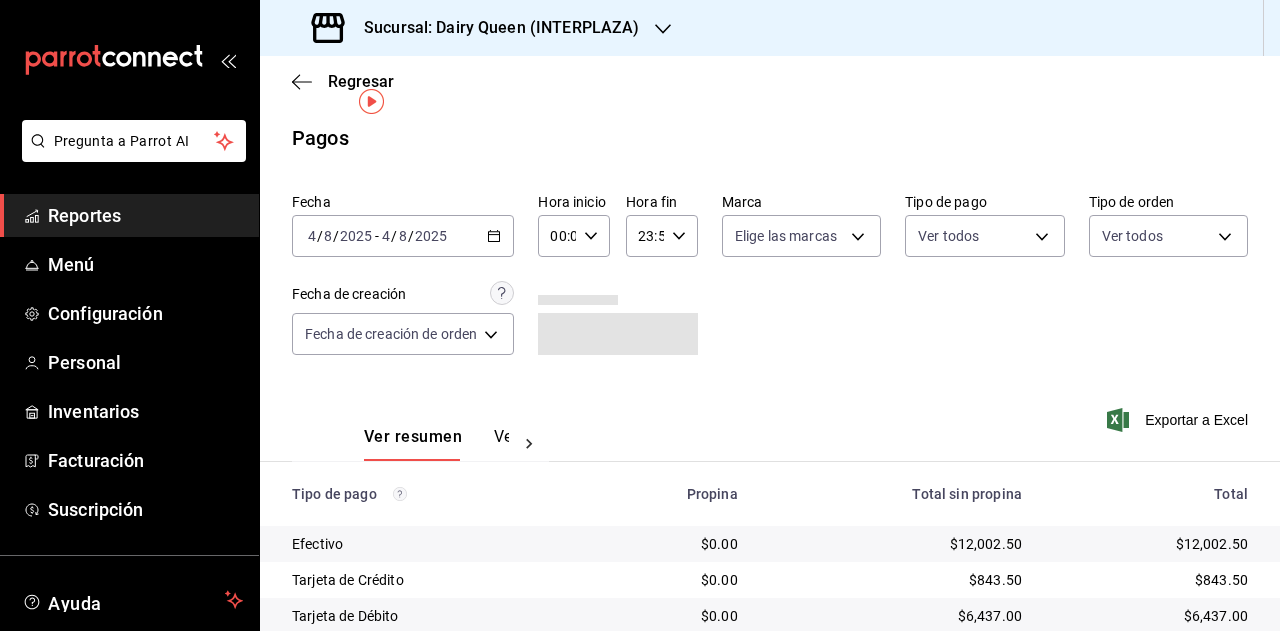 scroll, scrollTop: 179, scrollLeft: 0, axis: vertical 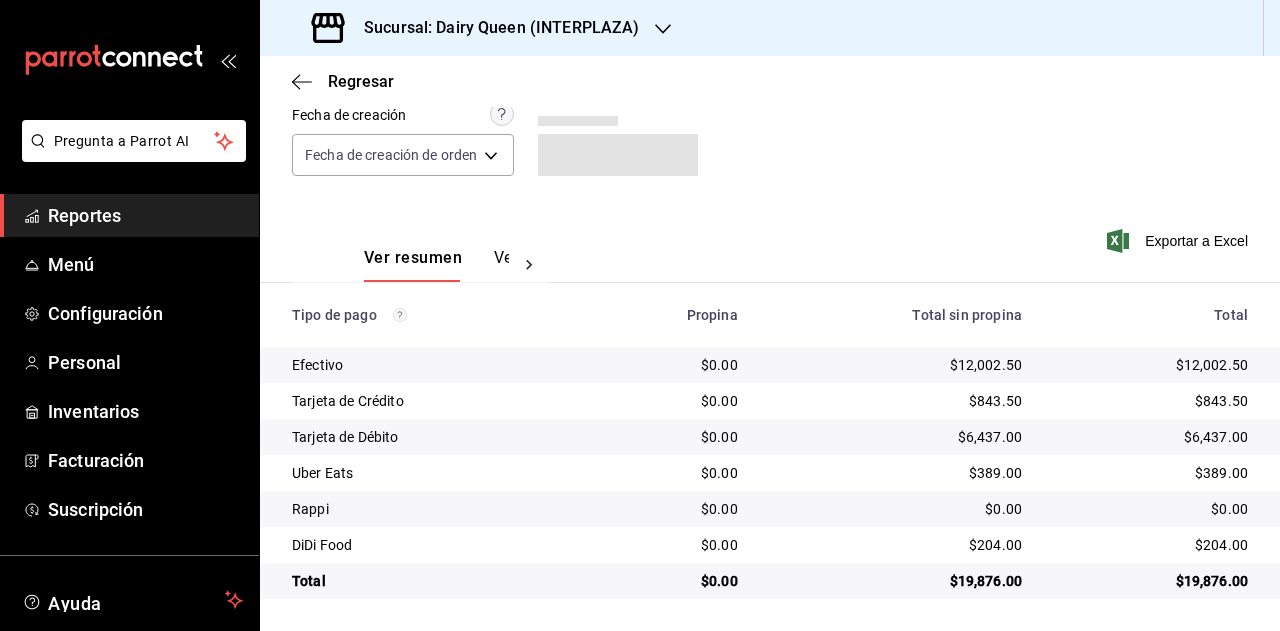 click on "$19,876.00" at bounding box center (1151, 581) 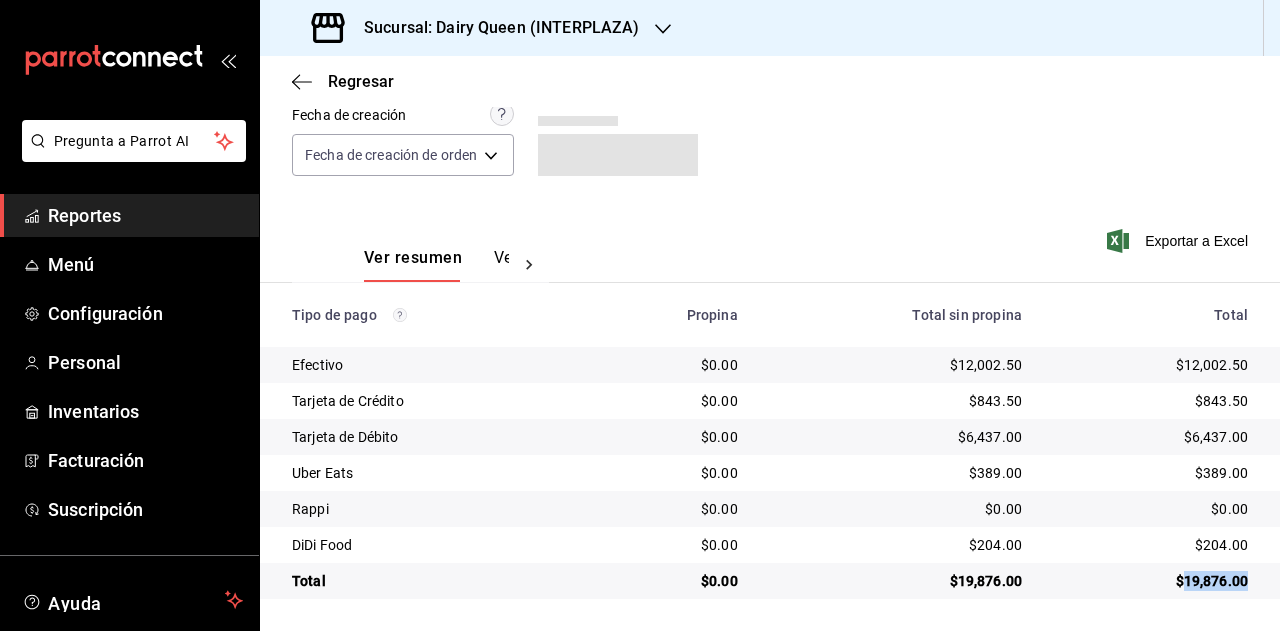 click on "$19,876.00" at bounding box center [1151, 581] 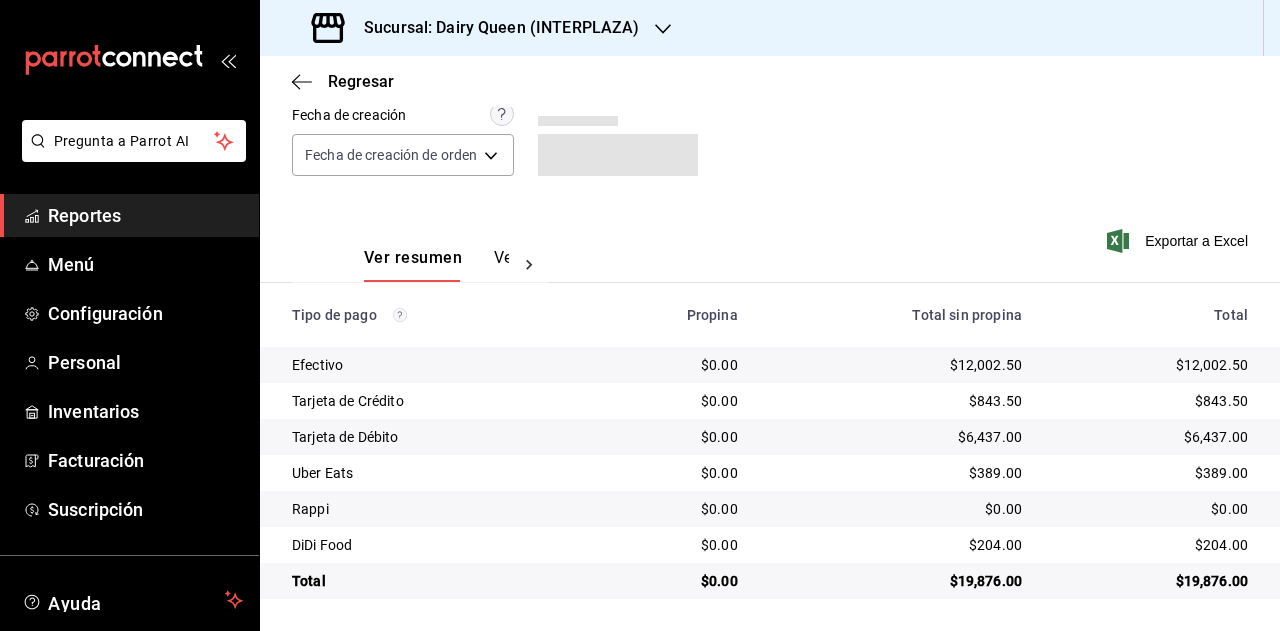 click on "$389.00" at bounding box center [1151, 473] 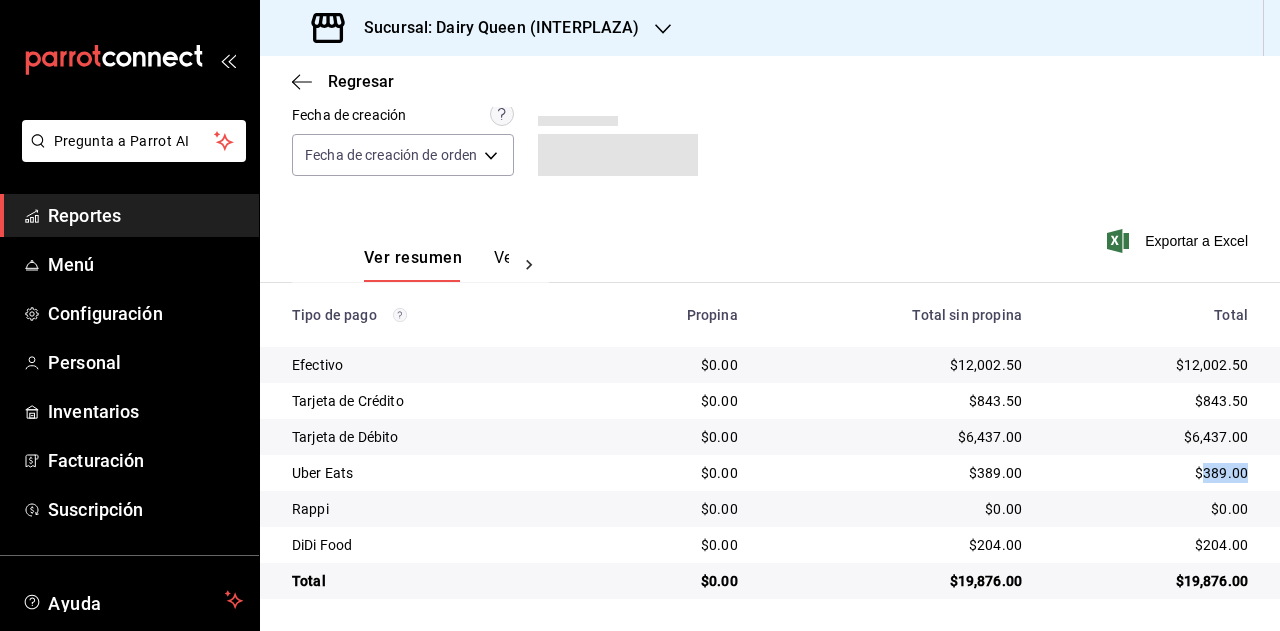 click on "$389.00" at bounding box center (1151, 473) 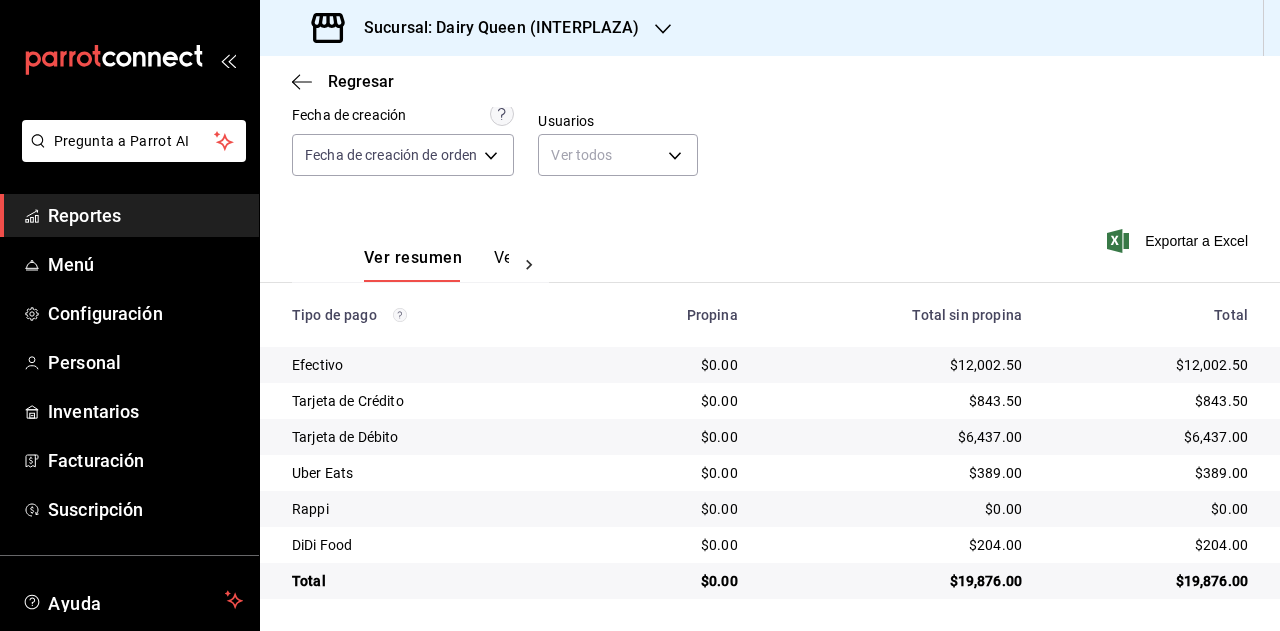 click on "$204.00" at bounding box center (1151, 545) 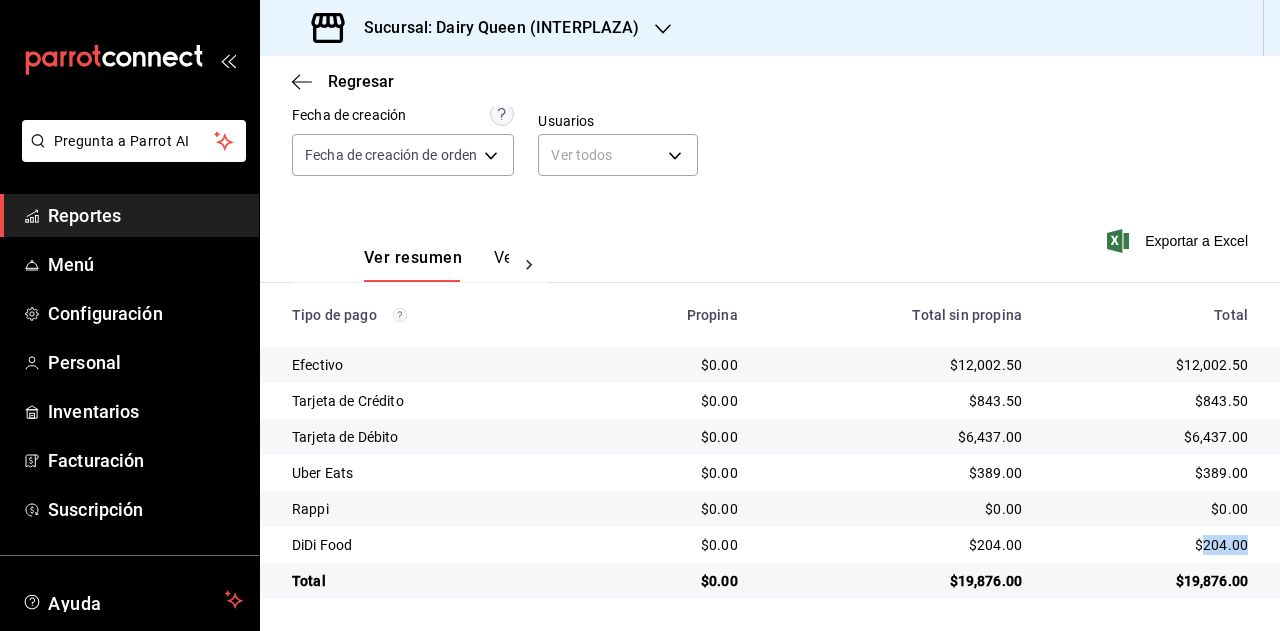 click on "$204.00" at bounding box center (1151, 545) 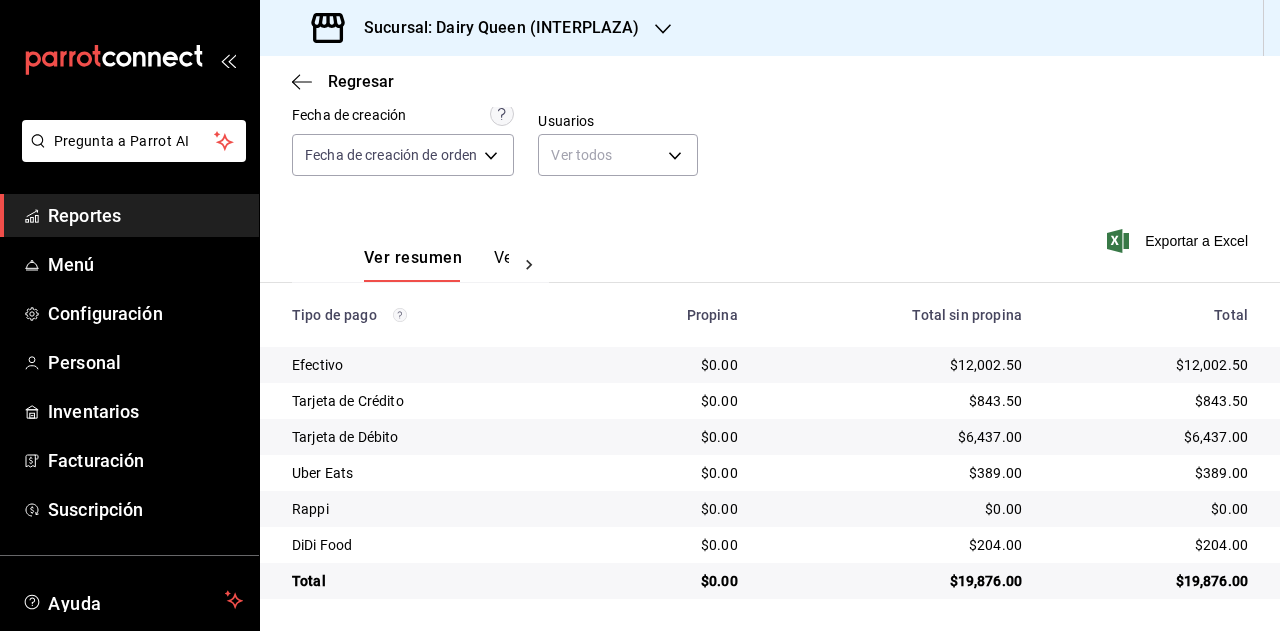 click on "Sucursal: Dairy Queen (INTERPLAZA)" at bounding box center (477, 28) 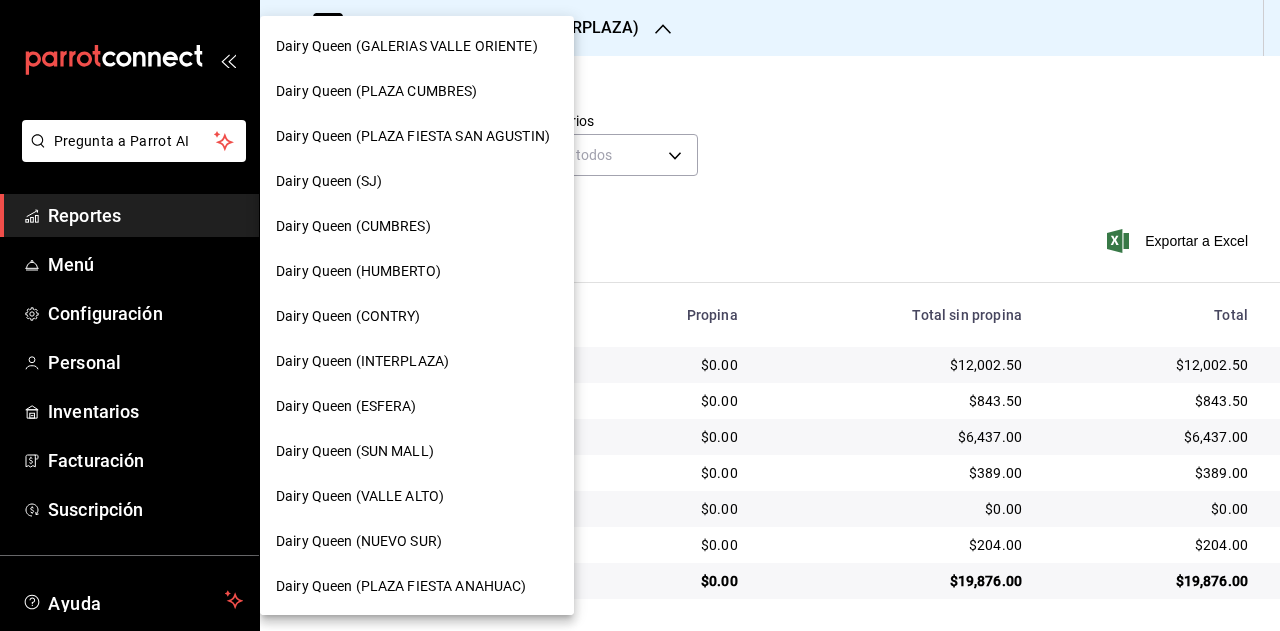 click on "Dairy Queen (ESFERA)" at bounding box center [417, 406] 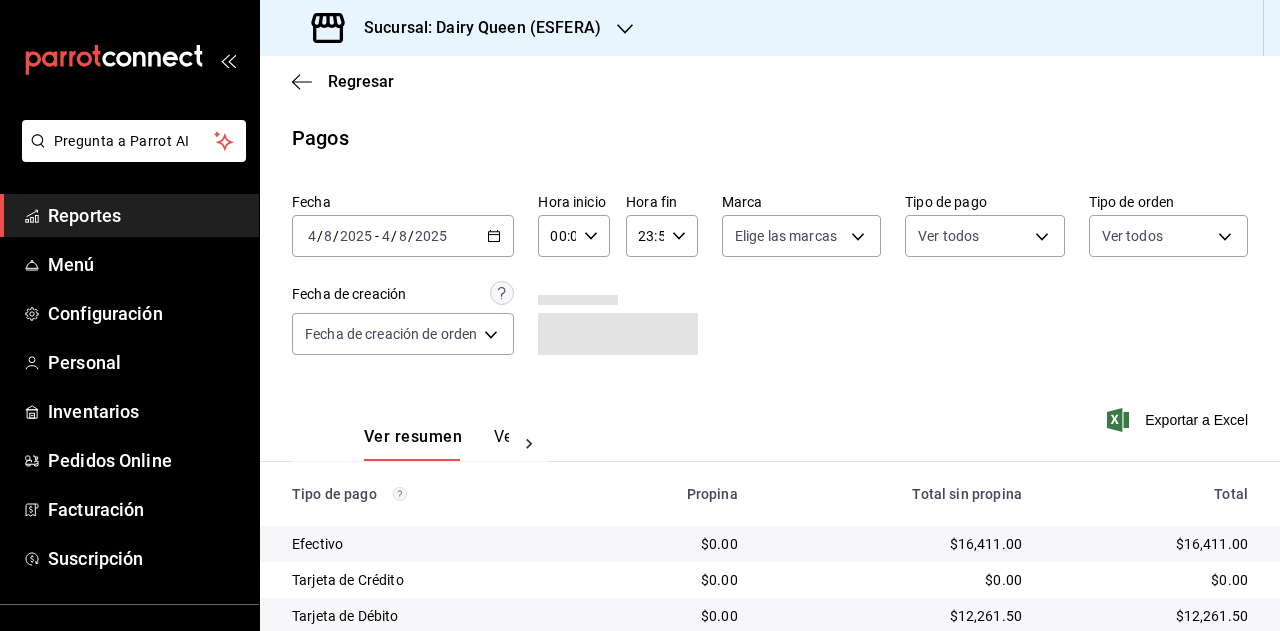 scroll, scrollTop: 179, scrollLeft: 0, axis: vertical 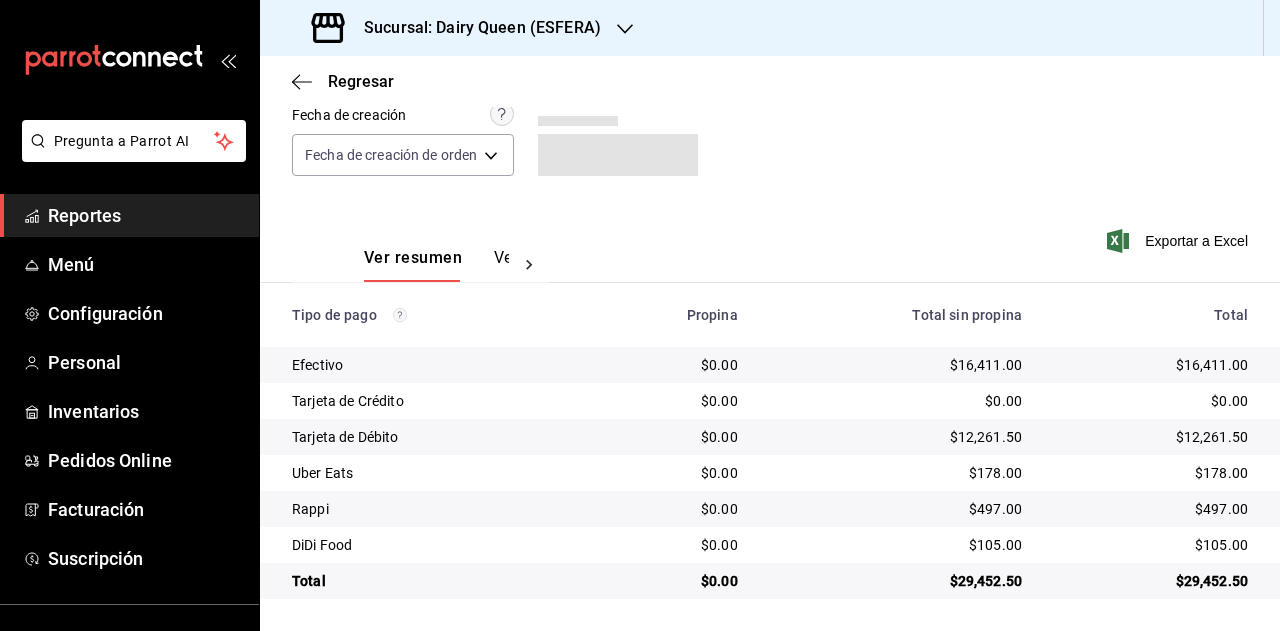 click on "$29,452.50" at bounding box center [1151, 581] 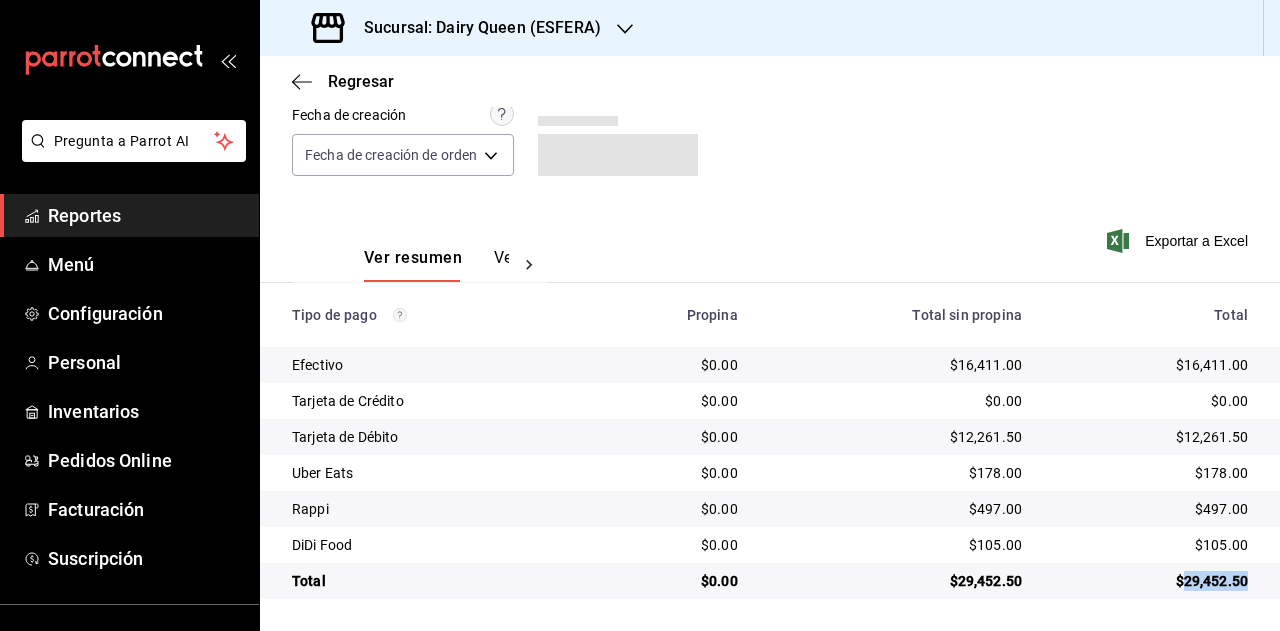 click on "$29,452.50" at bounding box center [1151, 581] 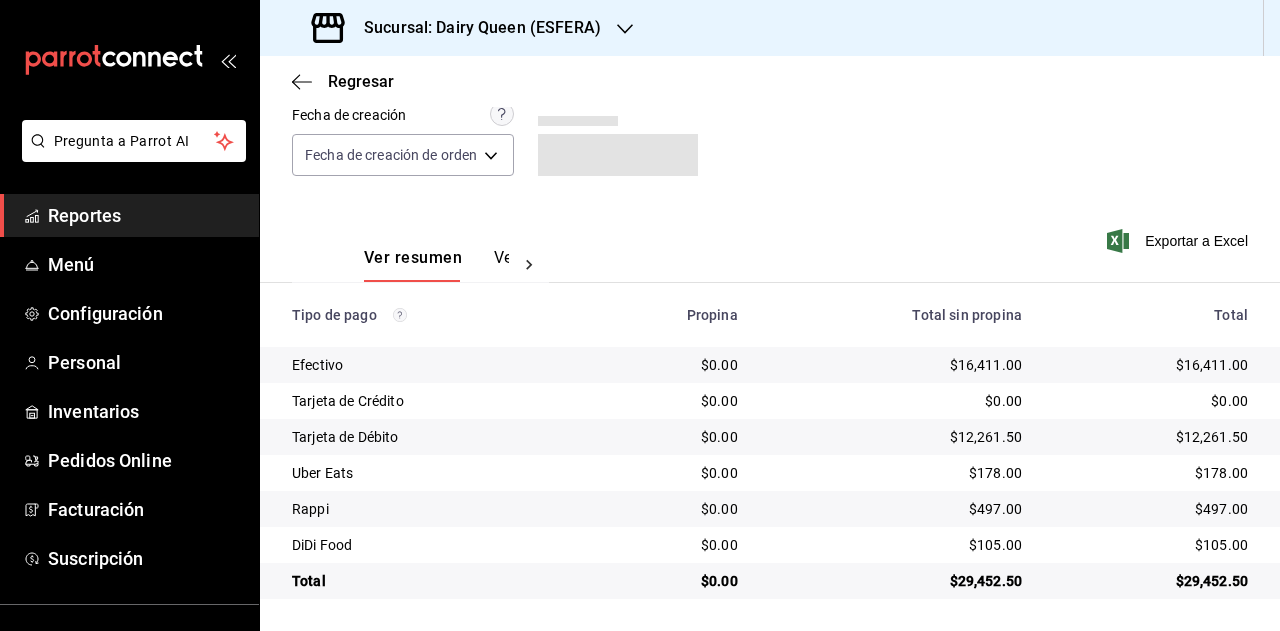 click on "$178.00" at bounding box center [1151, 473] 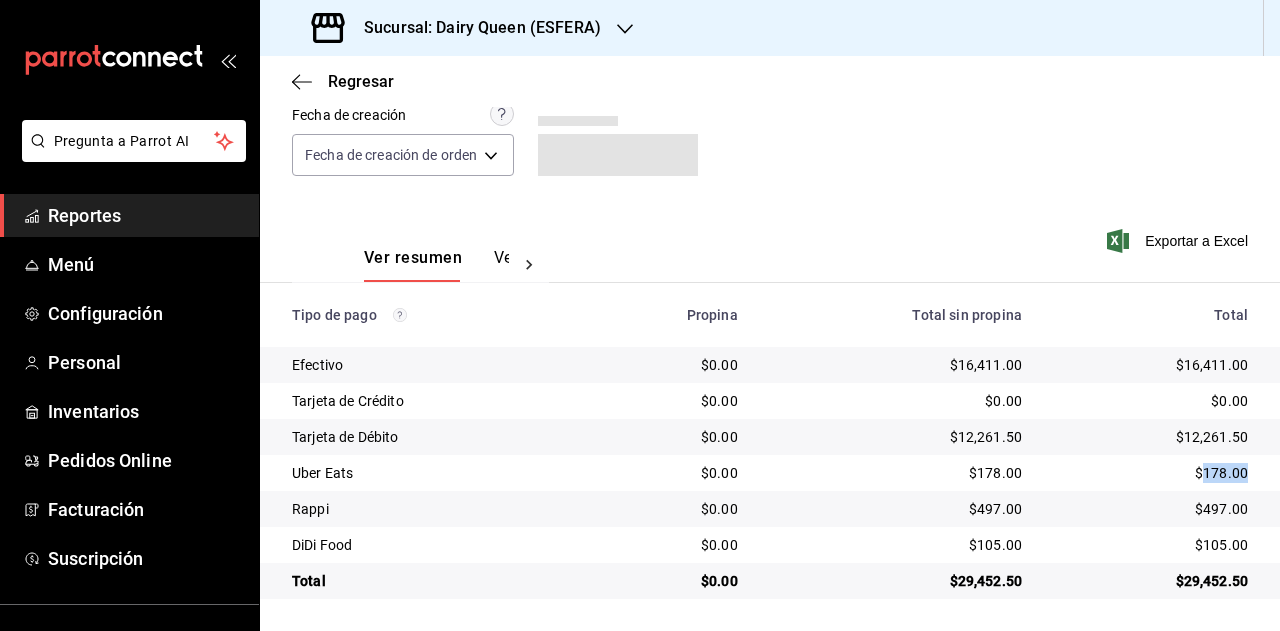 click on "$178.00" at bounding box center [1151, 473] 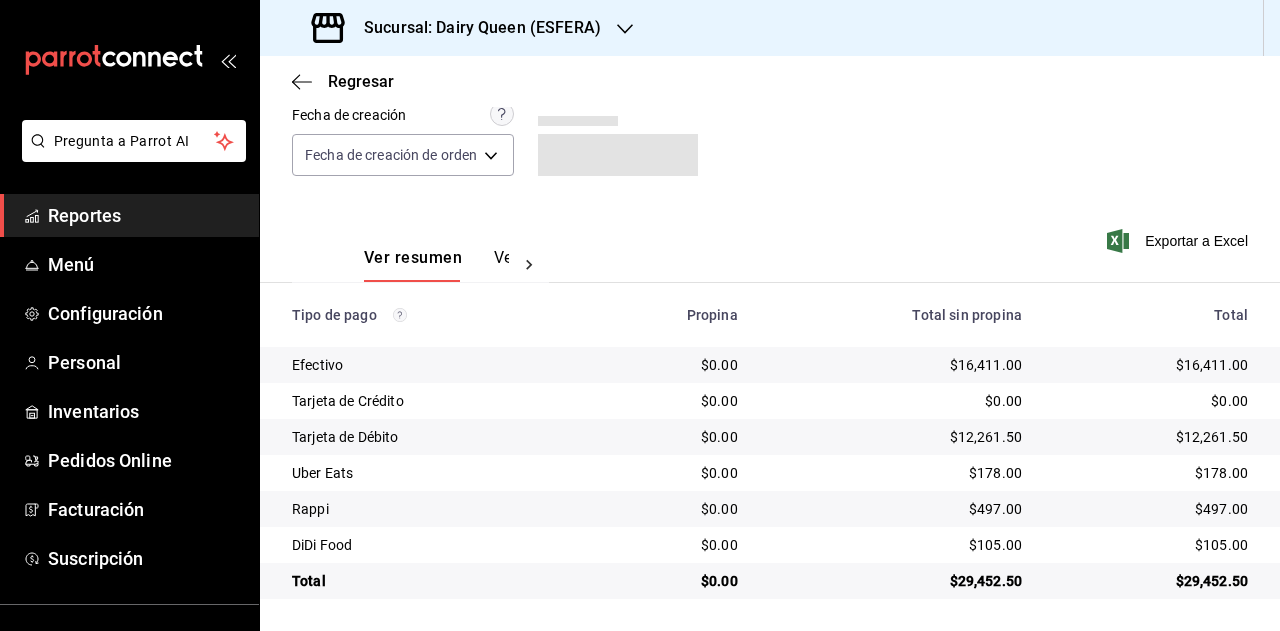 click on "$105.00" at bounding box center [1151, 545] 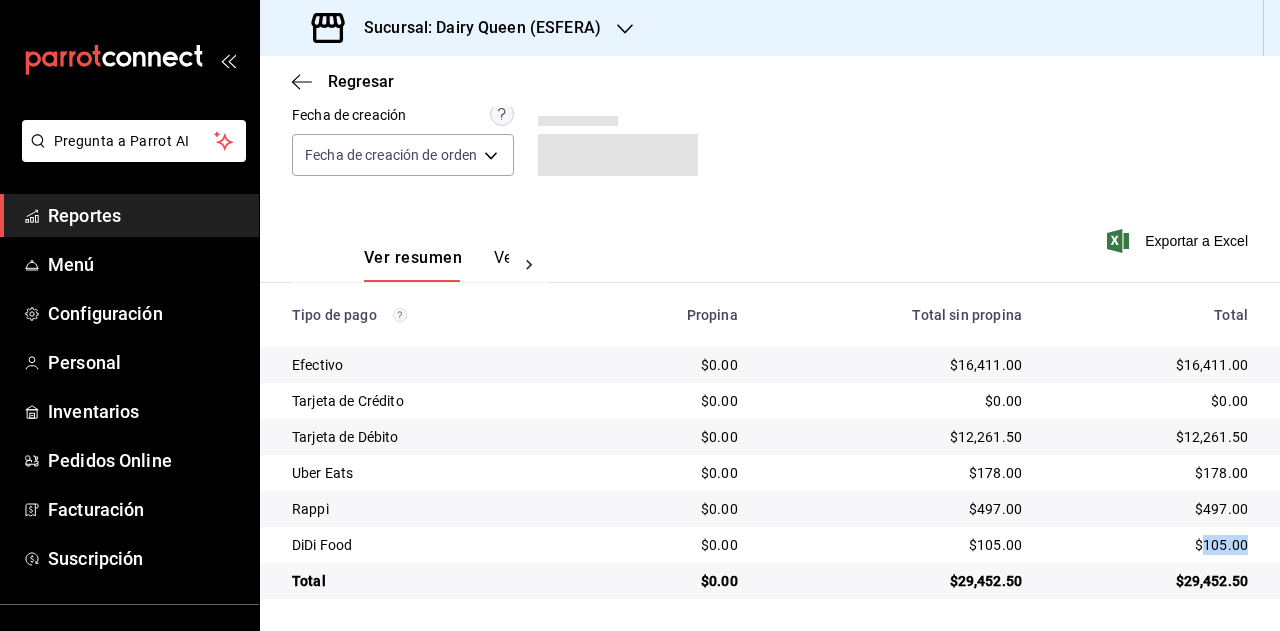 click on "$105.00" at bounding box center (1151, 545) 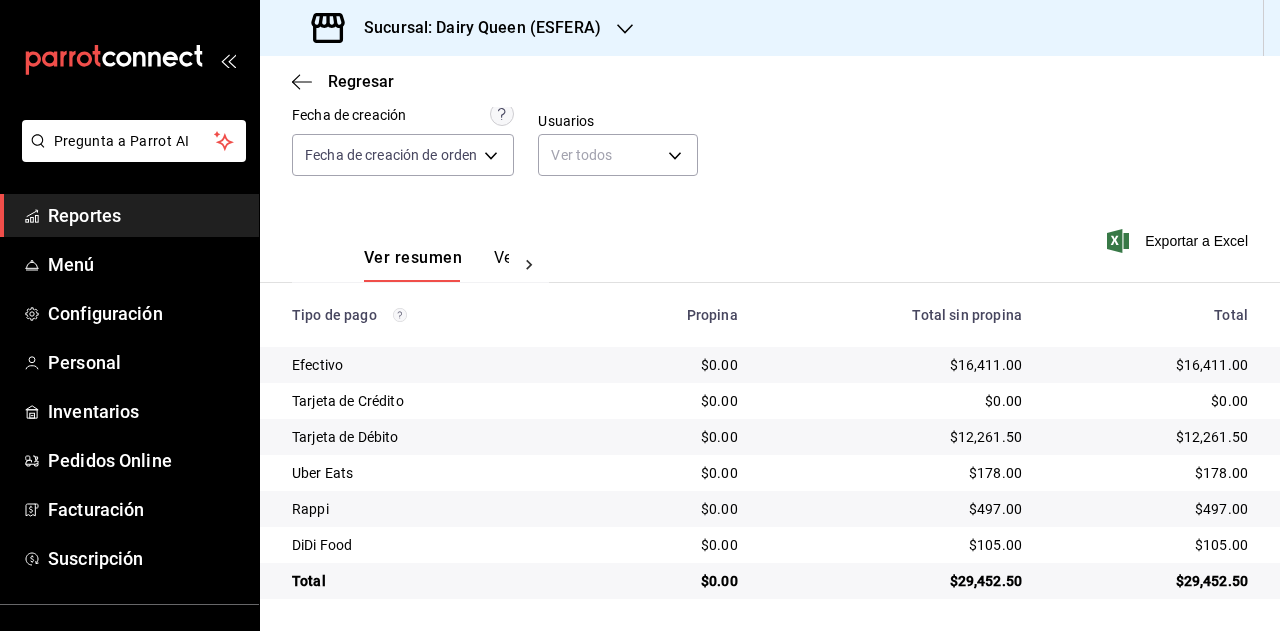click on "Sucursal: Dairy Queen (ESFERA)" at bounding box center (474, 28) 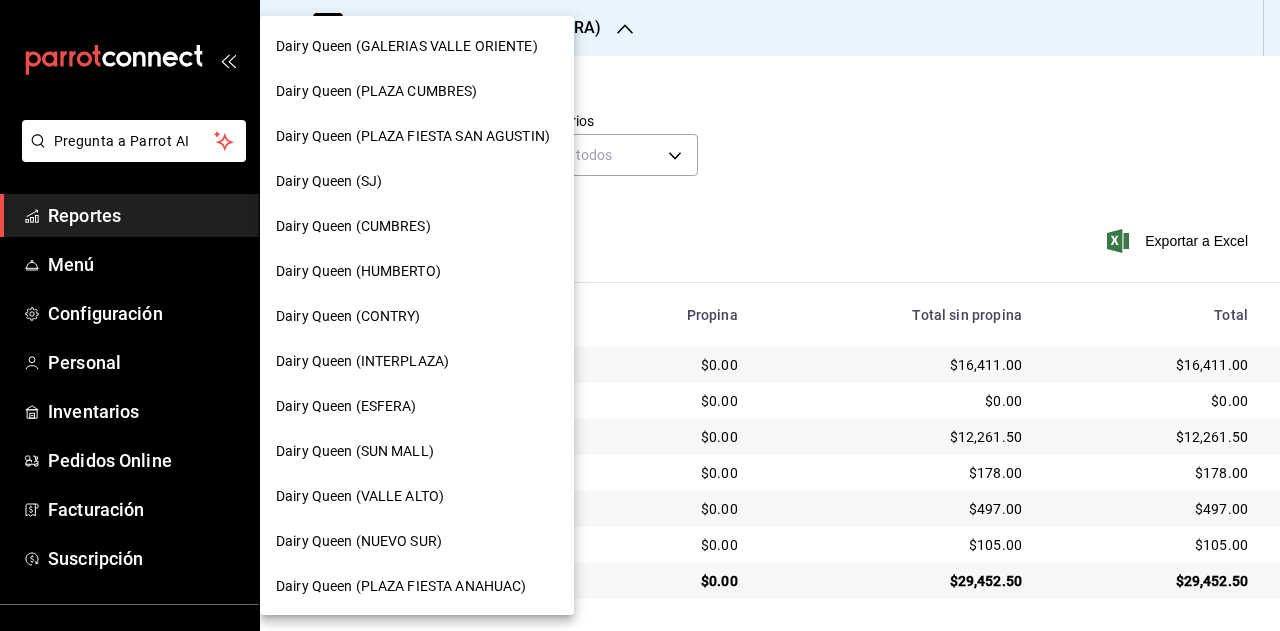 click on "Dairy Queen (SUN MALL)" at bounding box center [355, 451] 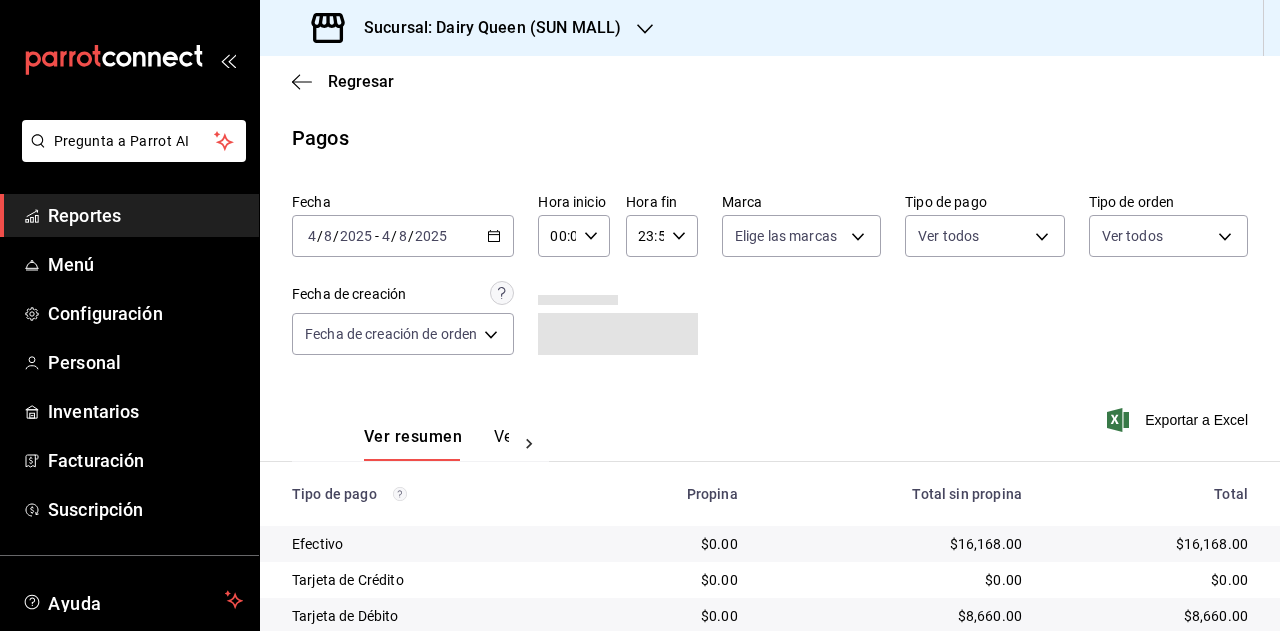 scroll, scrollTop: 179, scrollLeft: 0, axis: vertical 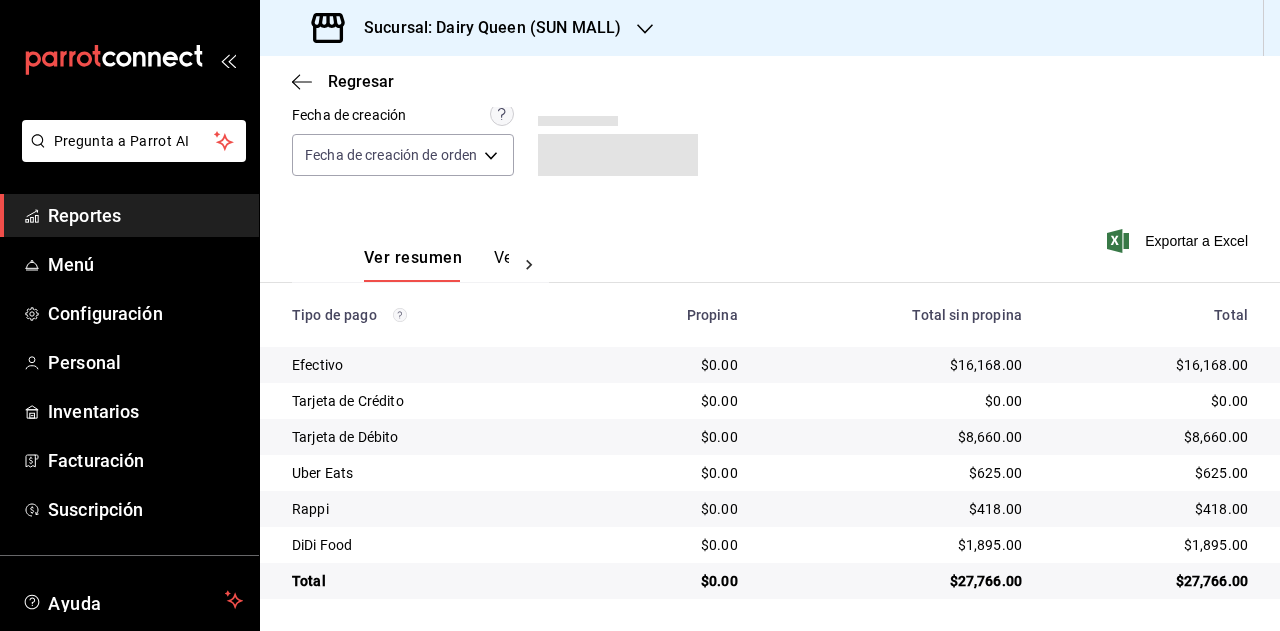 click on "$27,766.00" at bounding box center (1151, 581) 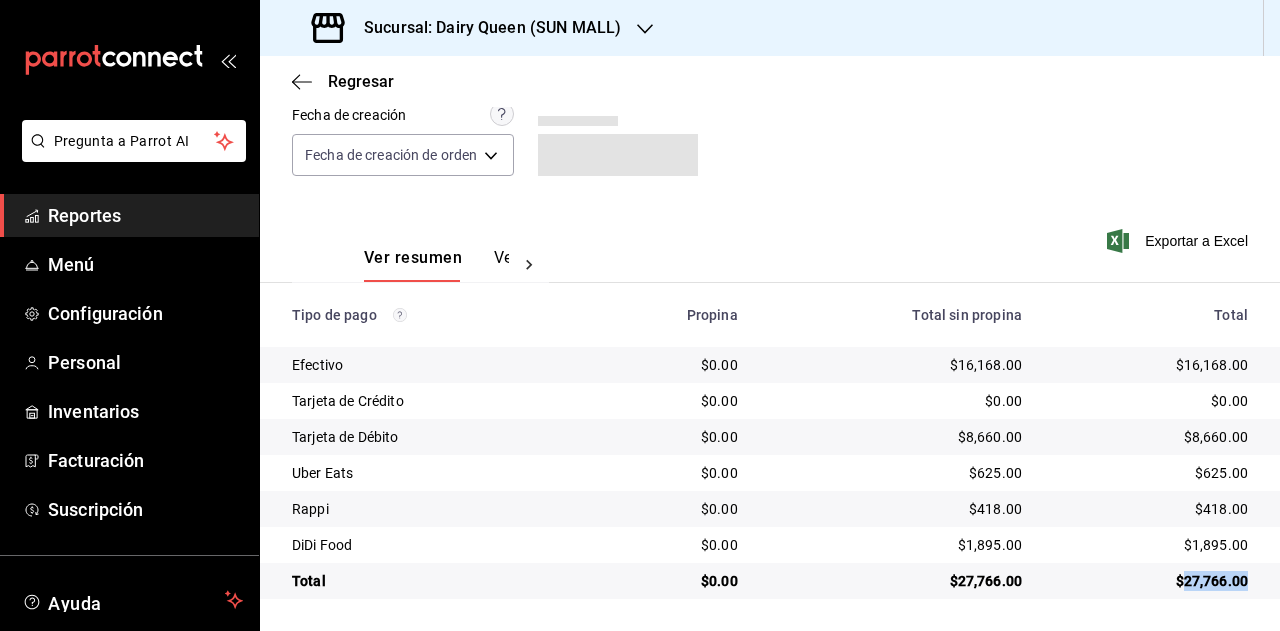click on "$27,766.00" at bounding box center (1151, 581) 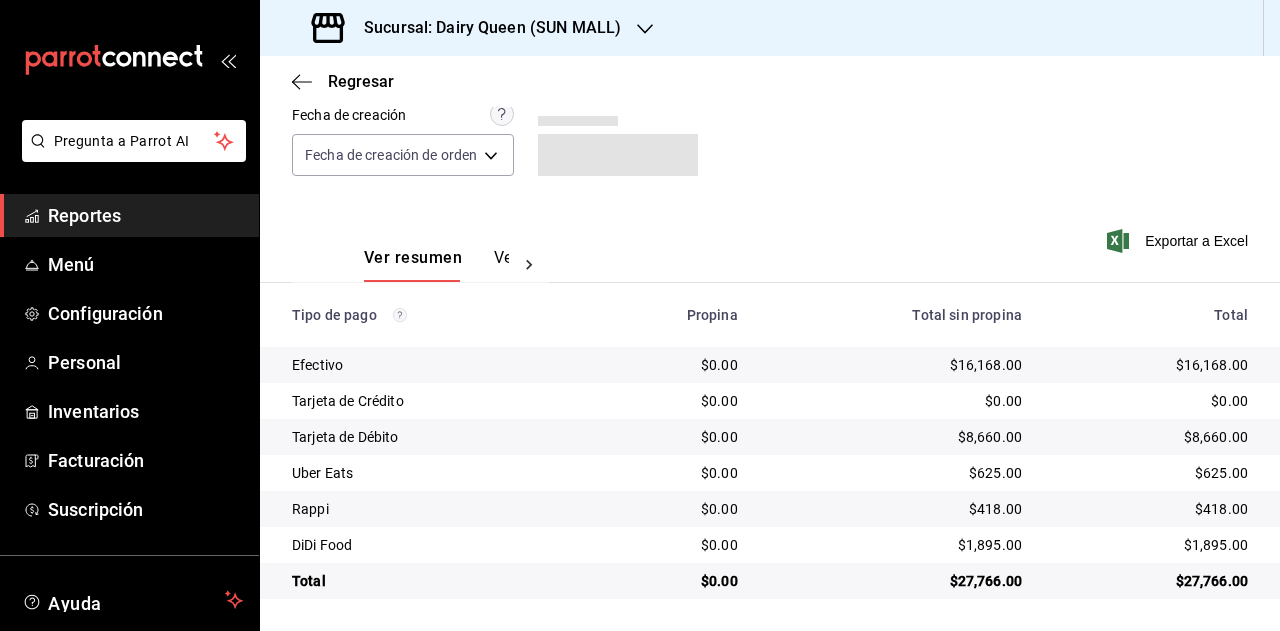 click on "$625.00" at bounding box center [1151, 473] 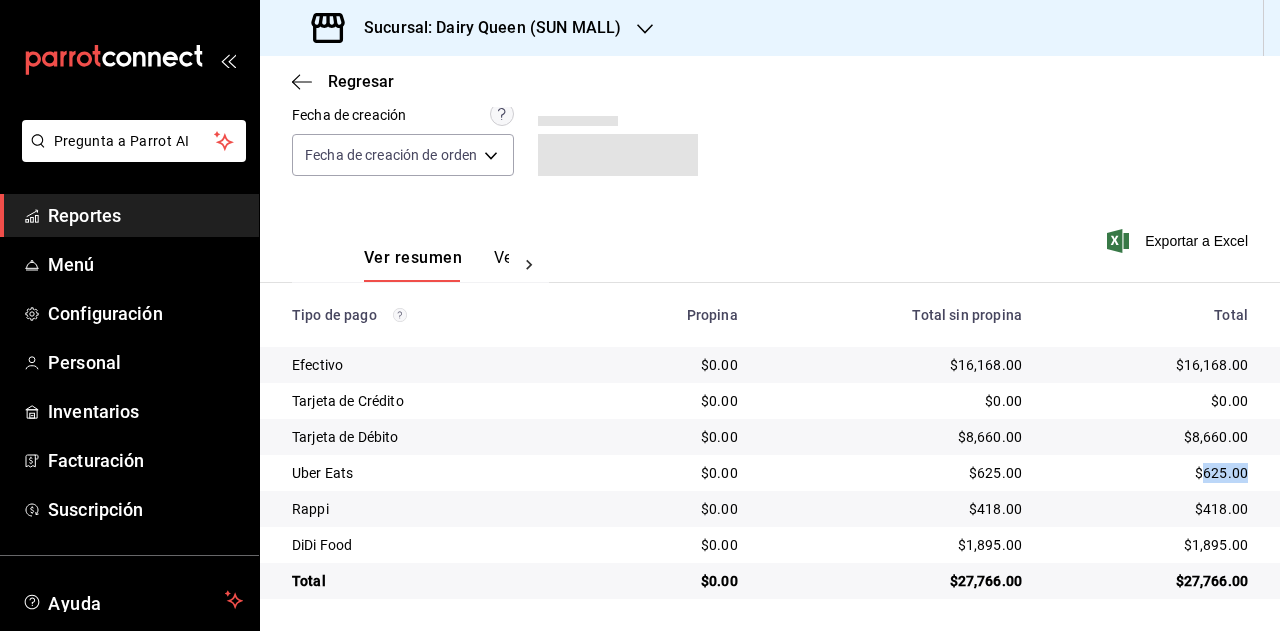 click on "$625.00" at bounding box center (1151, 473) 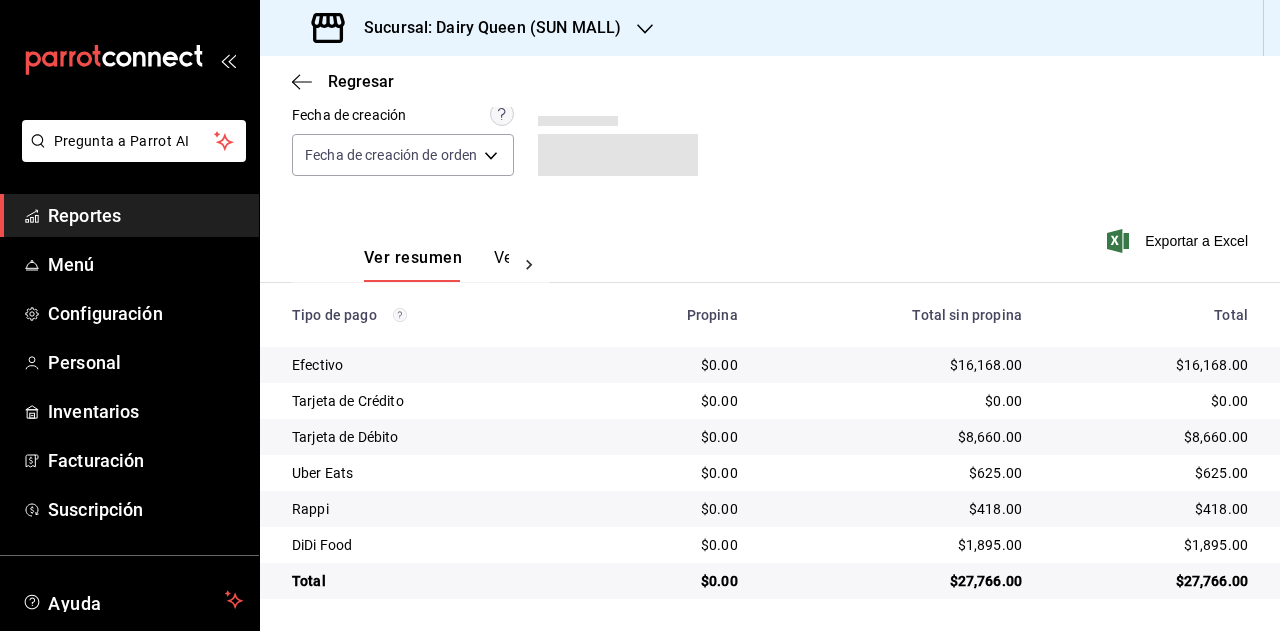 click on "$418.00" at bounding box center [1151, 509] 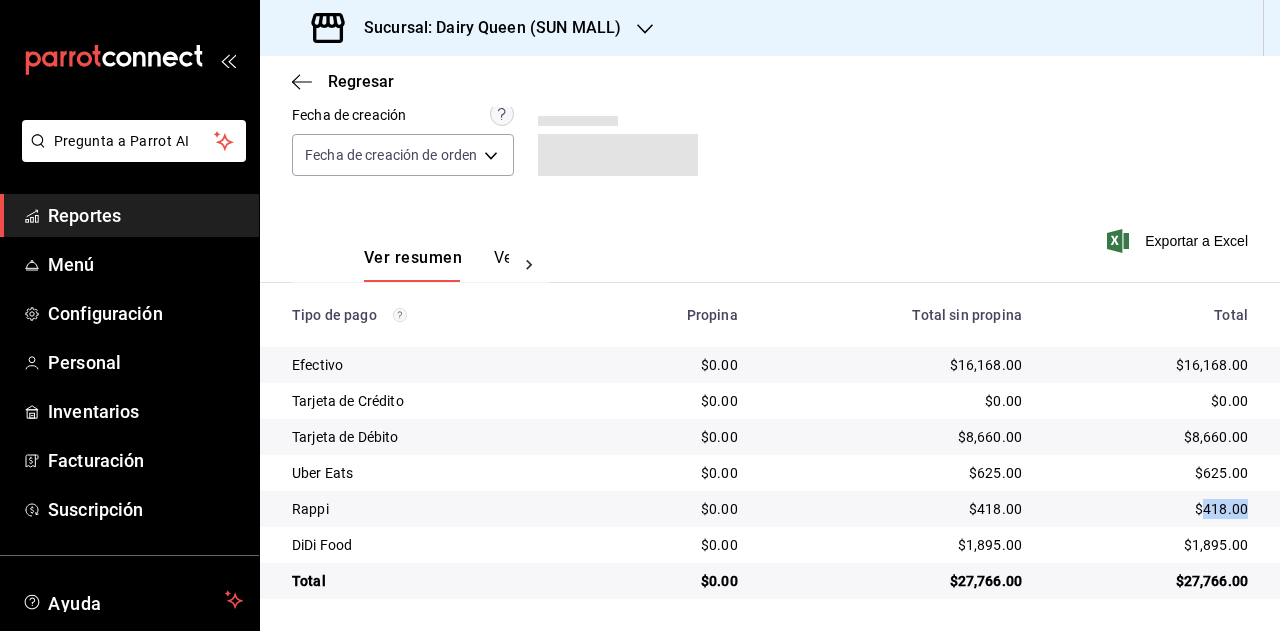 click on "$418.00" at bounding box center (1151, 509) 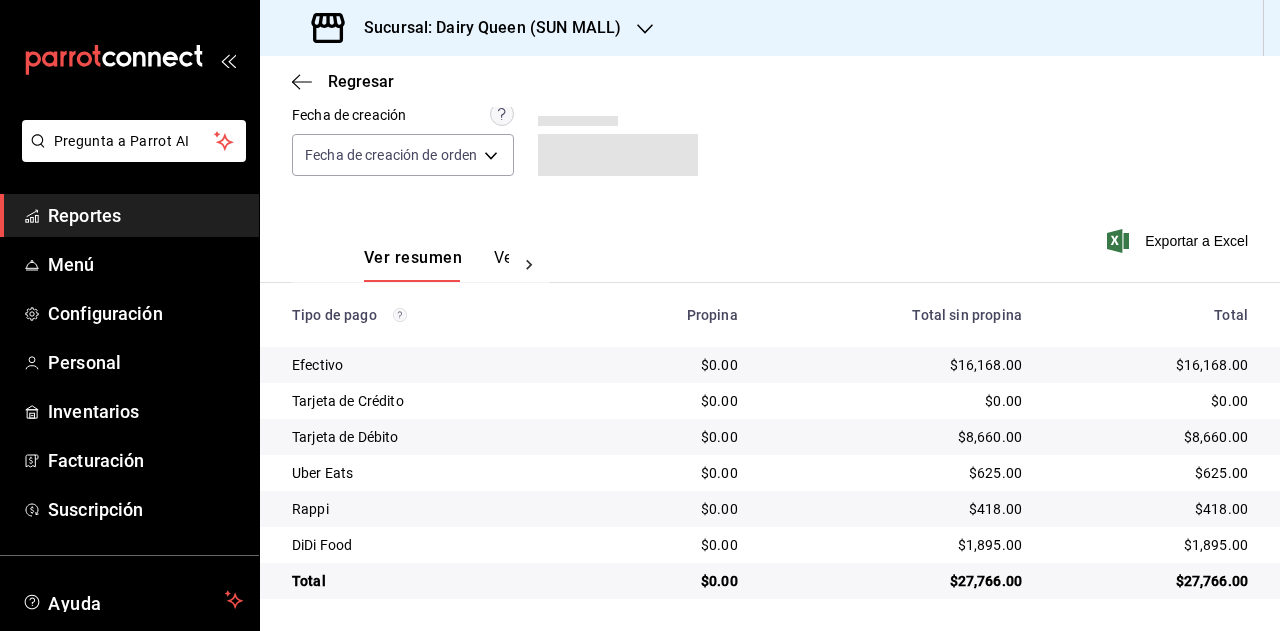 click on "$1,895.00" at bounding box center (1151, 545) 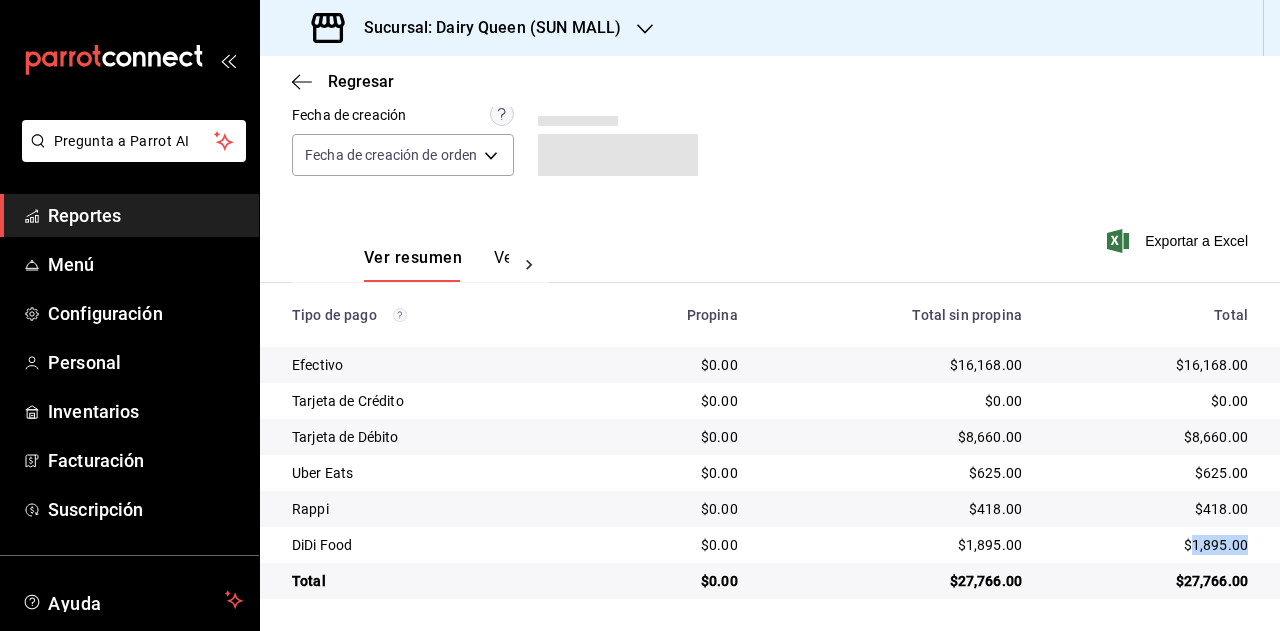 click on "$1,895.00" at bounding box center (1151, 545) 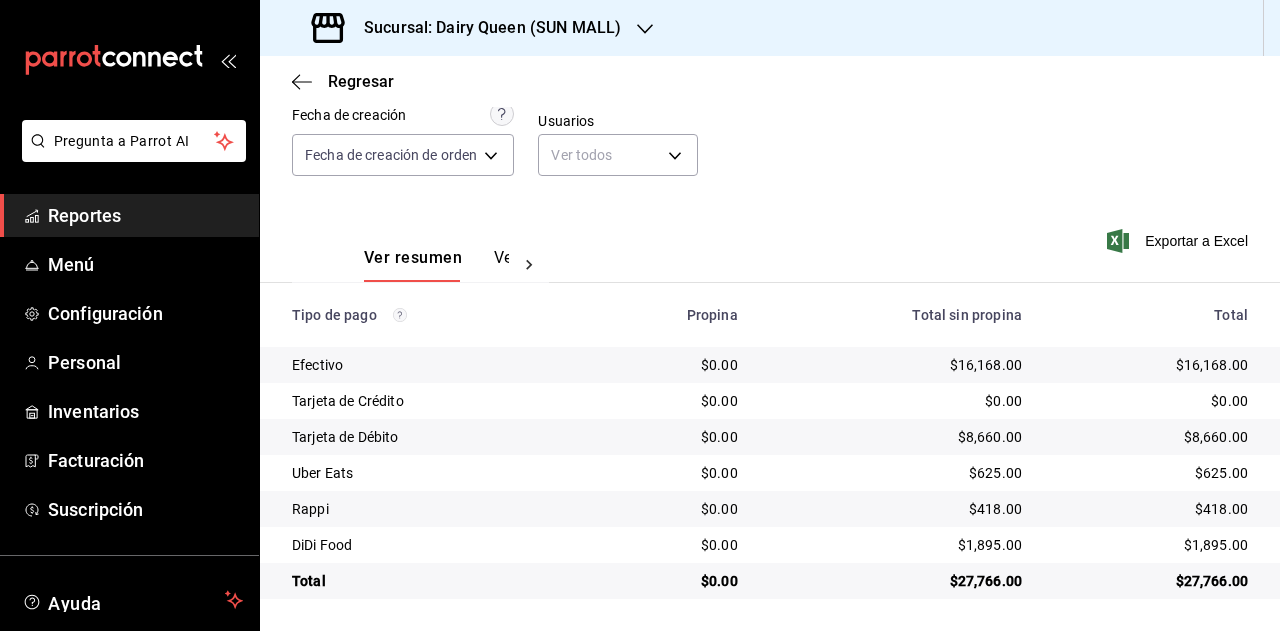 click on "Sucursal: Dairy Queen (SUN MALL)" at bounding box center [484, 28] 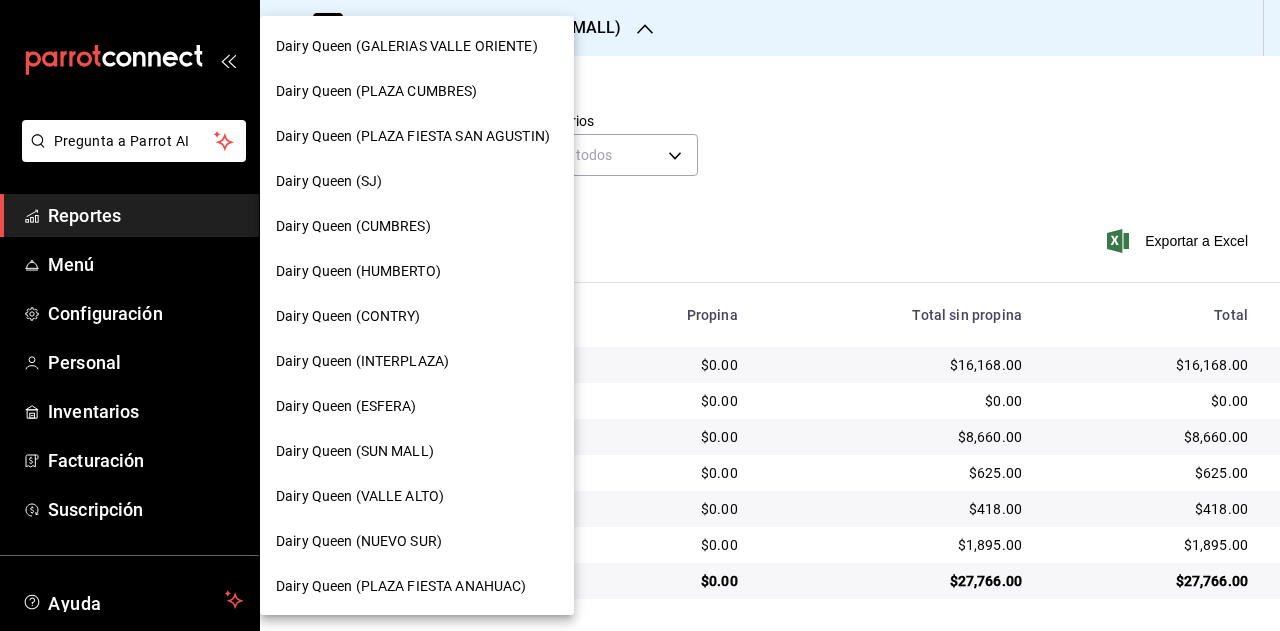 click on "Dairy Queen (VALLE ALTO)" at bounding box center (360, 496) 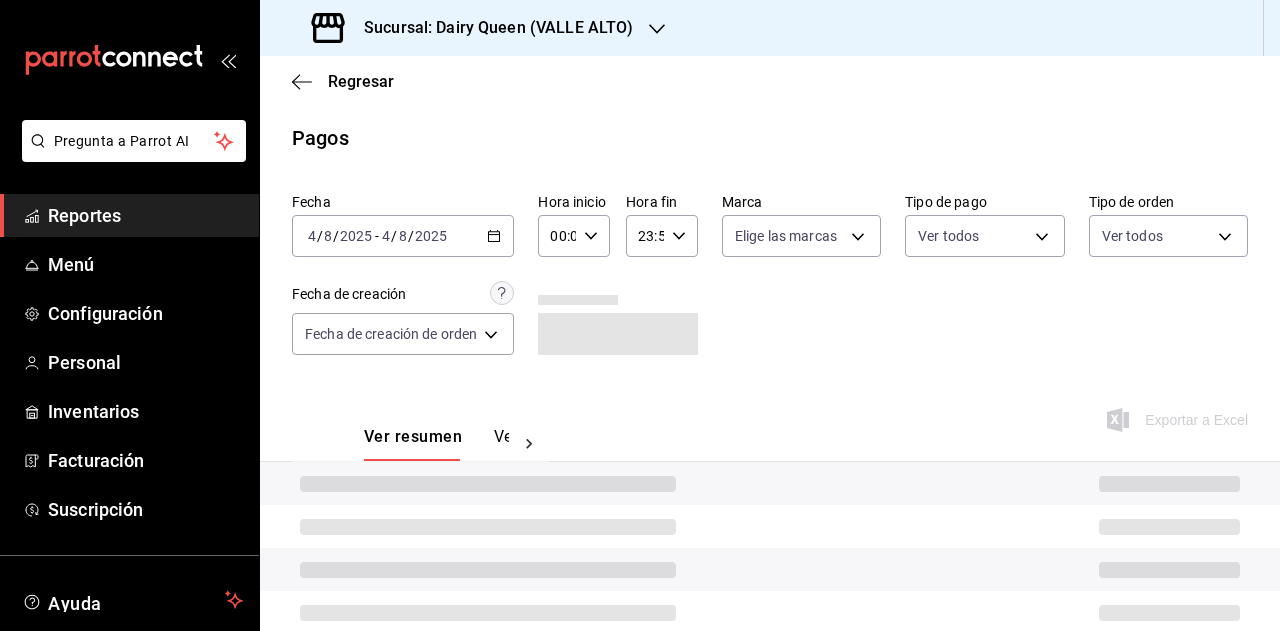 scroll, scrollTop: 179, scrollLeft: 0, axis: vertical 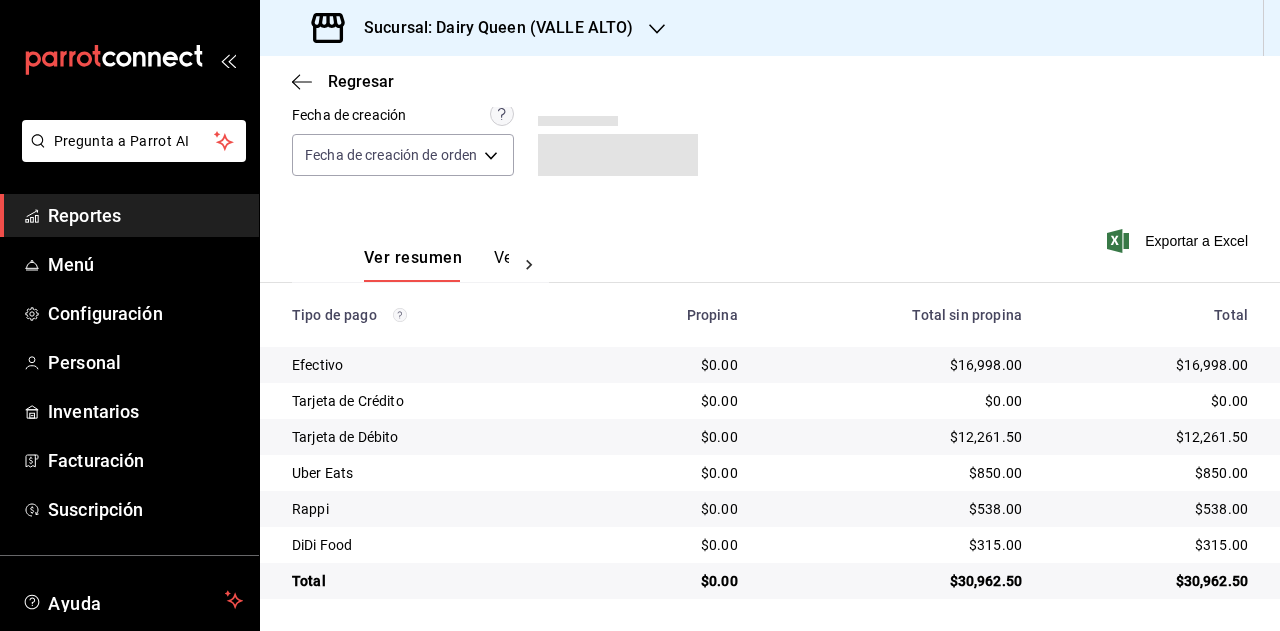 click on "$30,962.50" at bounding box center (1151, 581) 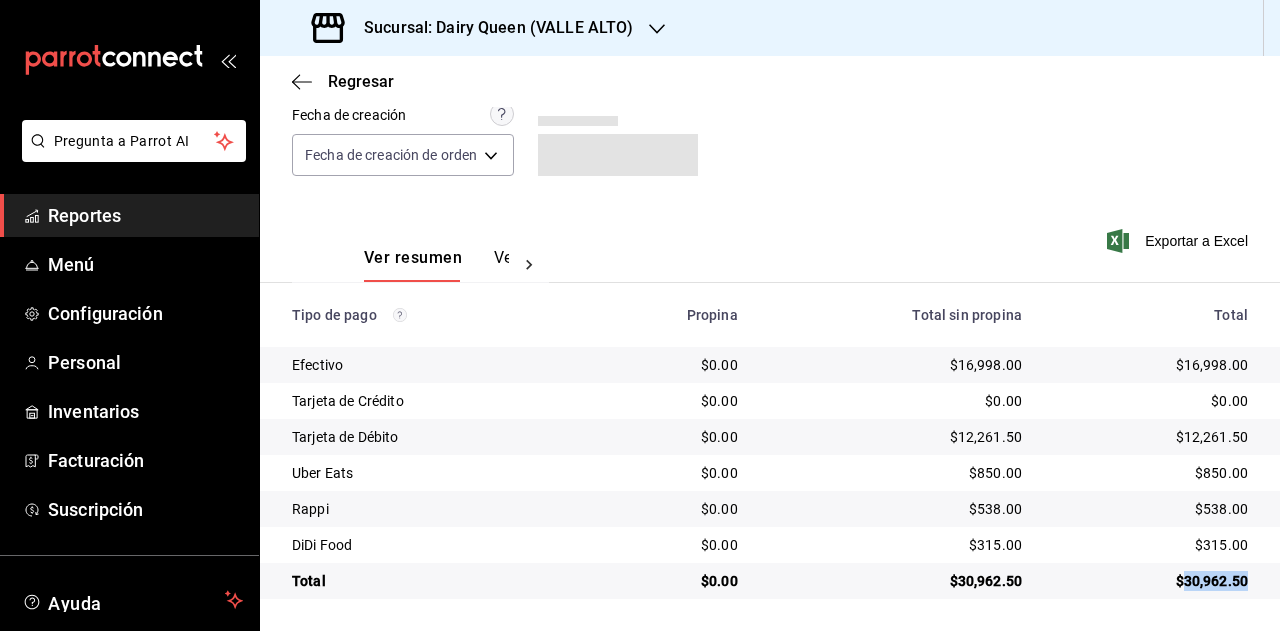 click on "$30,962.50" at bounding box center (1151, 581) 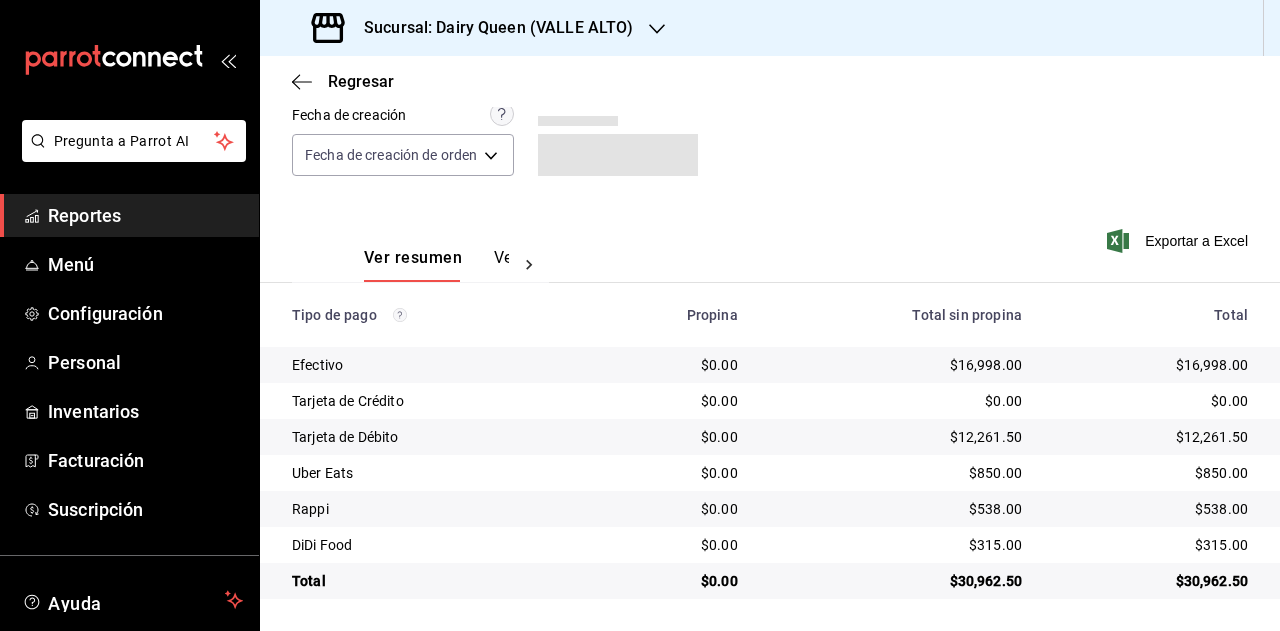 click on "$850.00" at bounding box center (1151, 473) 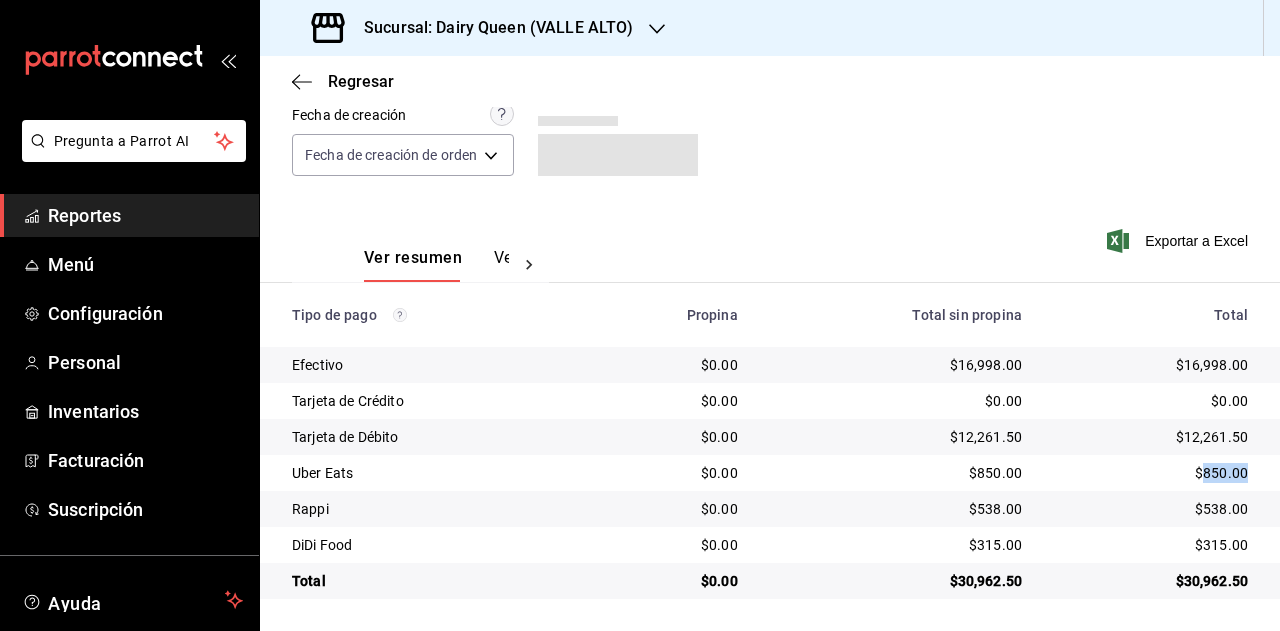click on "$850.00" at bounding box center [1151, 473] 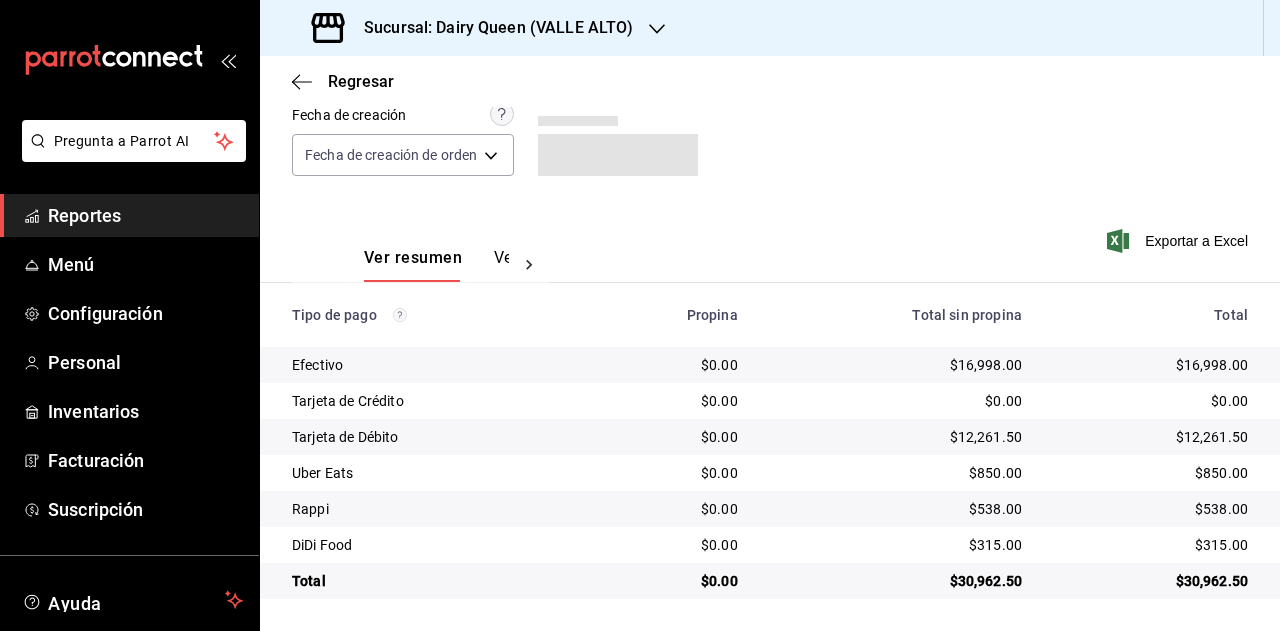 click on "$538.00" at bounding box center (1151, 509) 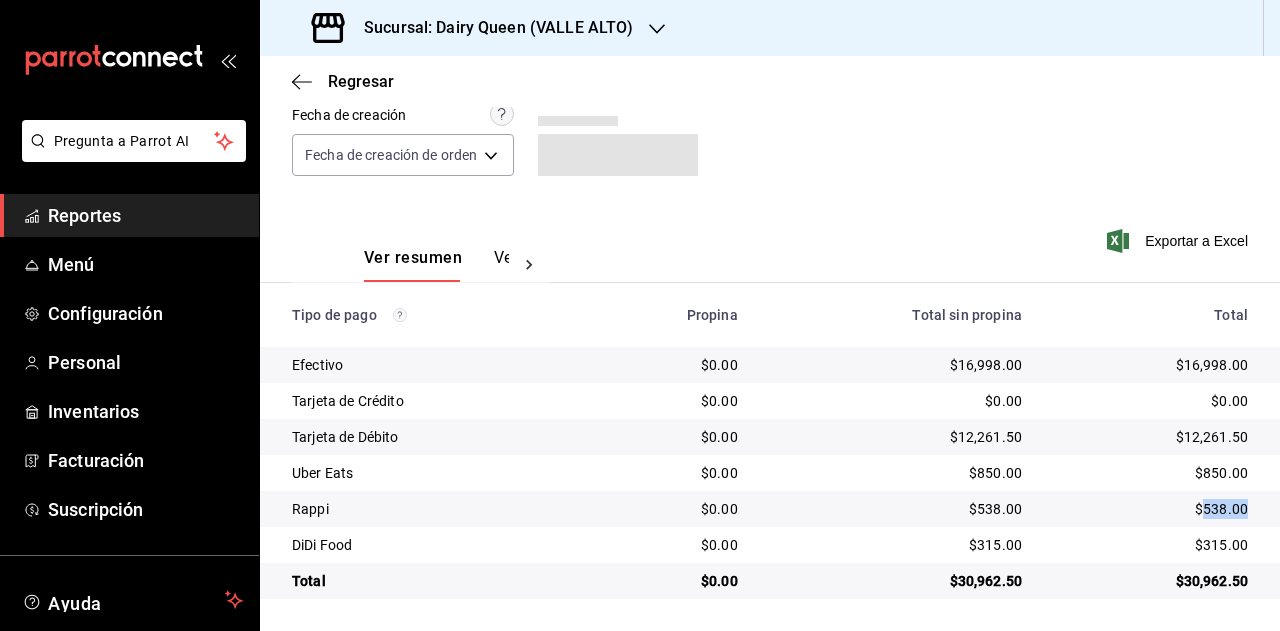 click on "$538.00" at bounding box center [1151, 509] 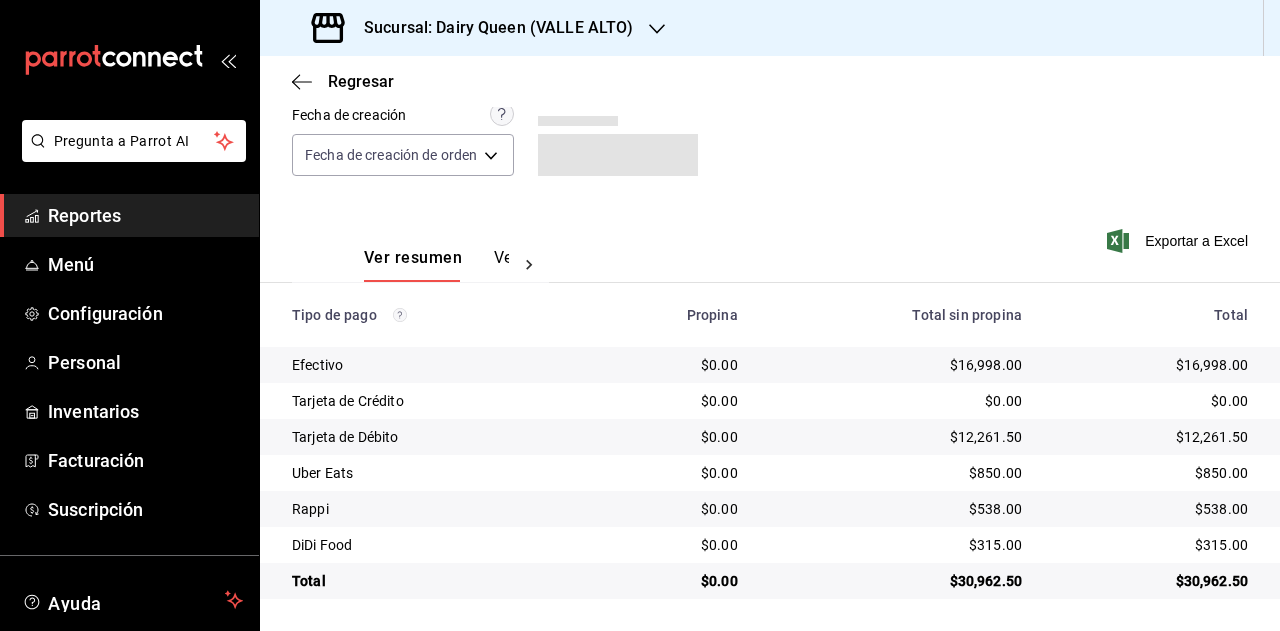 click on "$315.00" at bounding box center [1151, 545] 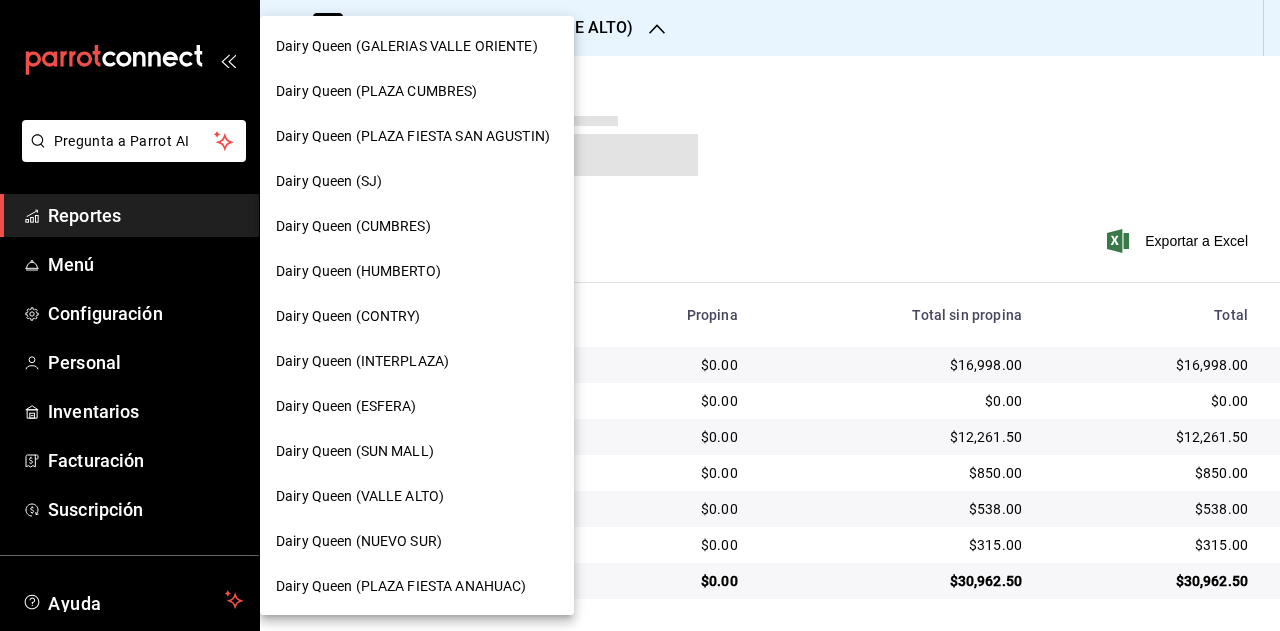 click on "Dairy Queen (NUEVO SUR)" at bounding box center (417, 541) 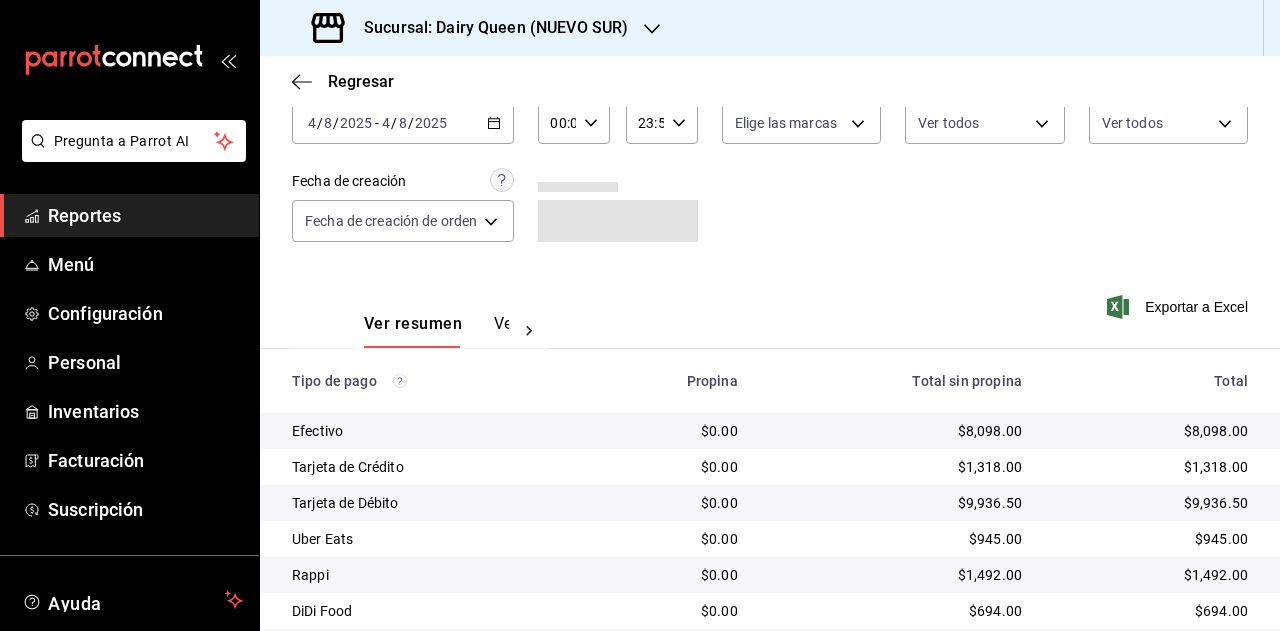 scroll, scrollTop: 179, scrollLeft: 0, axis: vertical 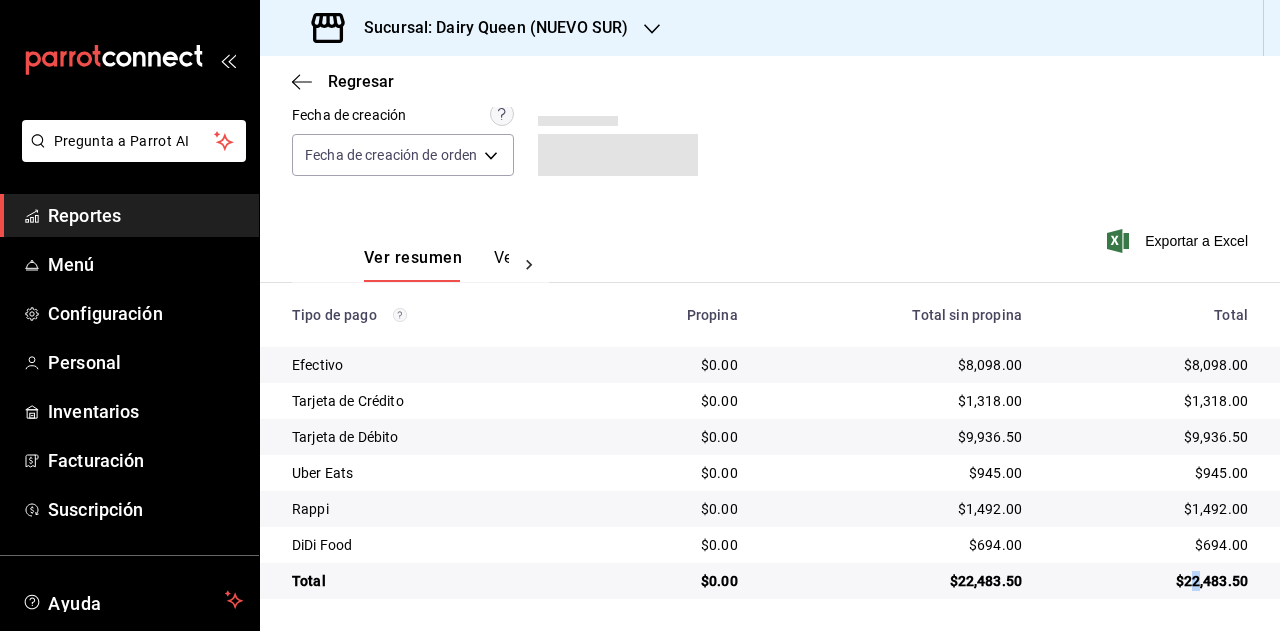 click on "$22,483.50" at bounding box center (1151, 581) 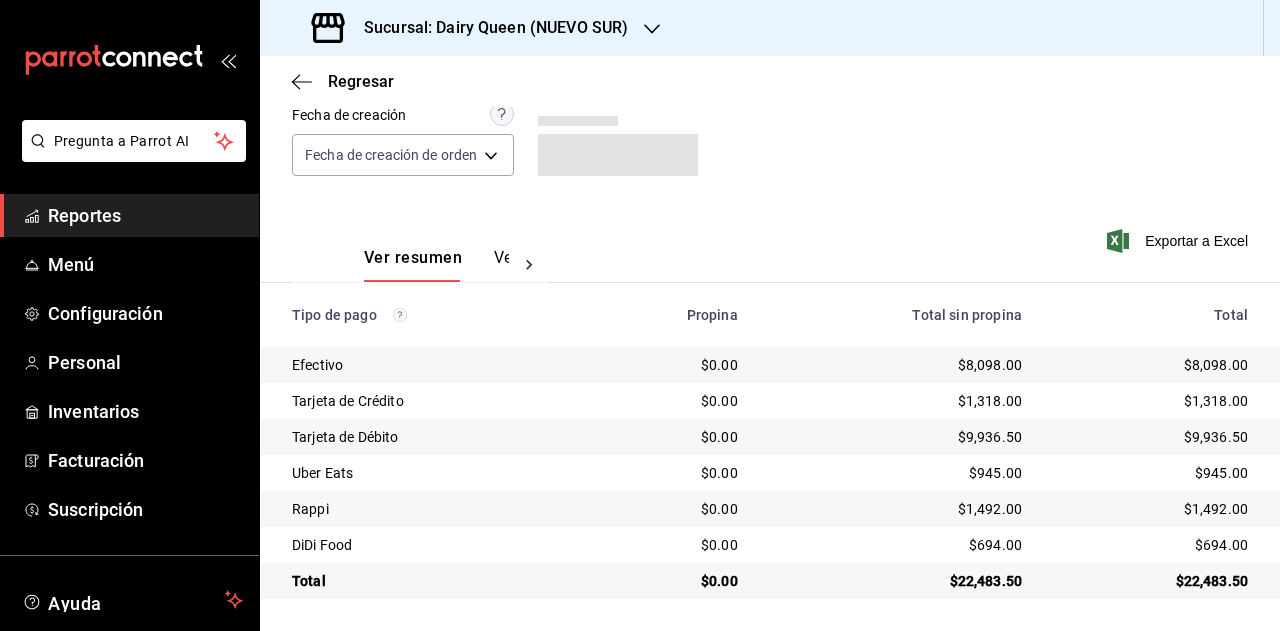 click on "$22,483.50" at bounding box center [1151, 581] 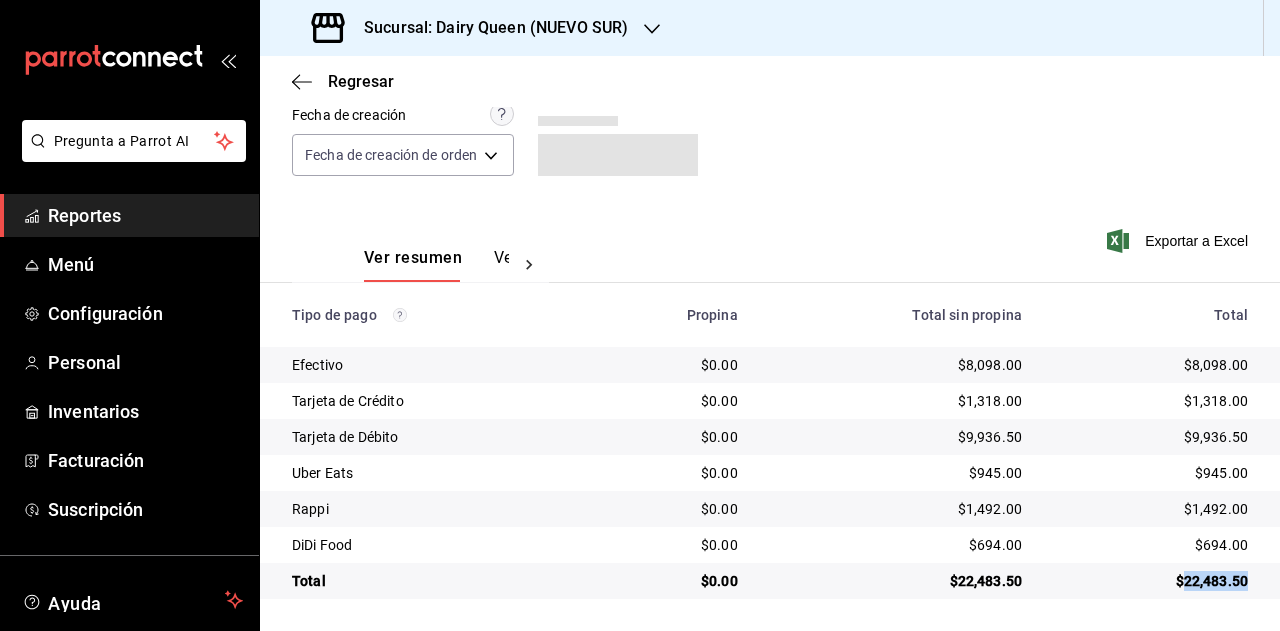 click on "$22,483.50" at bounding box center (1151, 581) 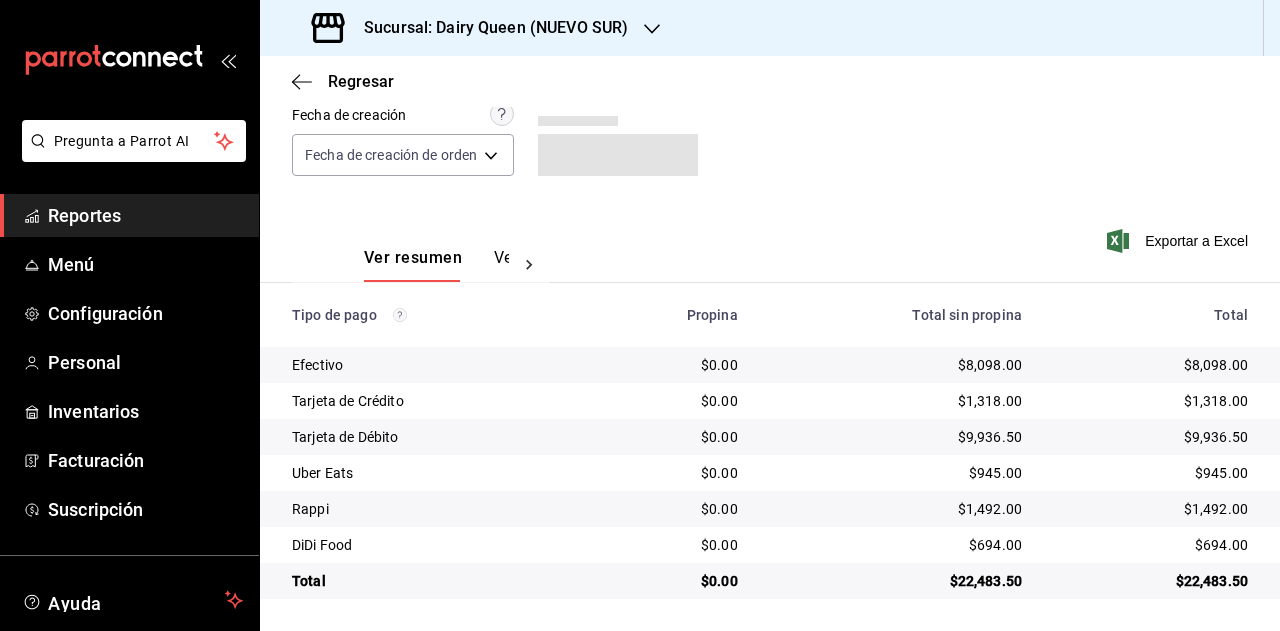 click on "$945.00" at bounding box center [1151, 473] 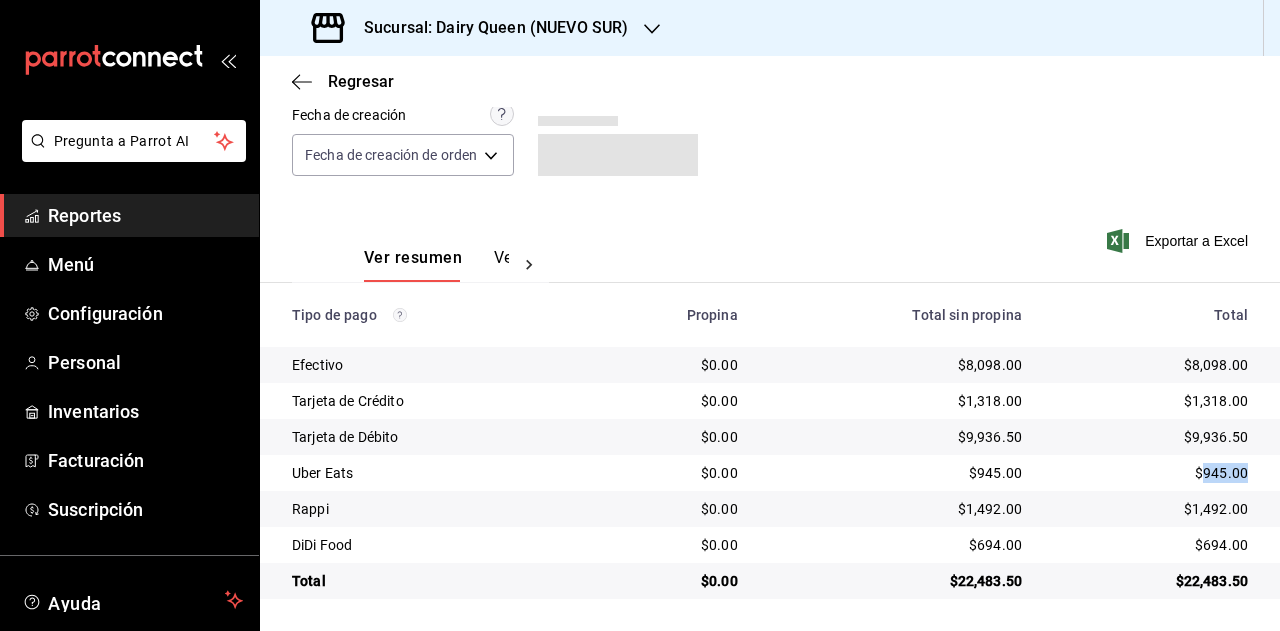 click on "$945.00" at bounding box center [1151, 473] 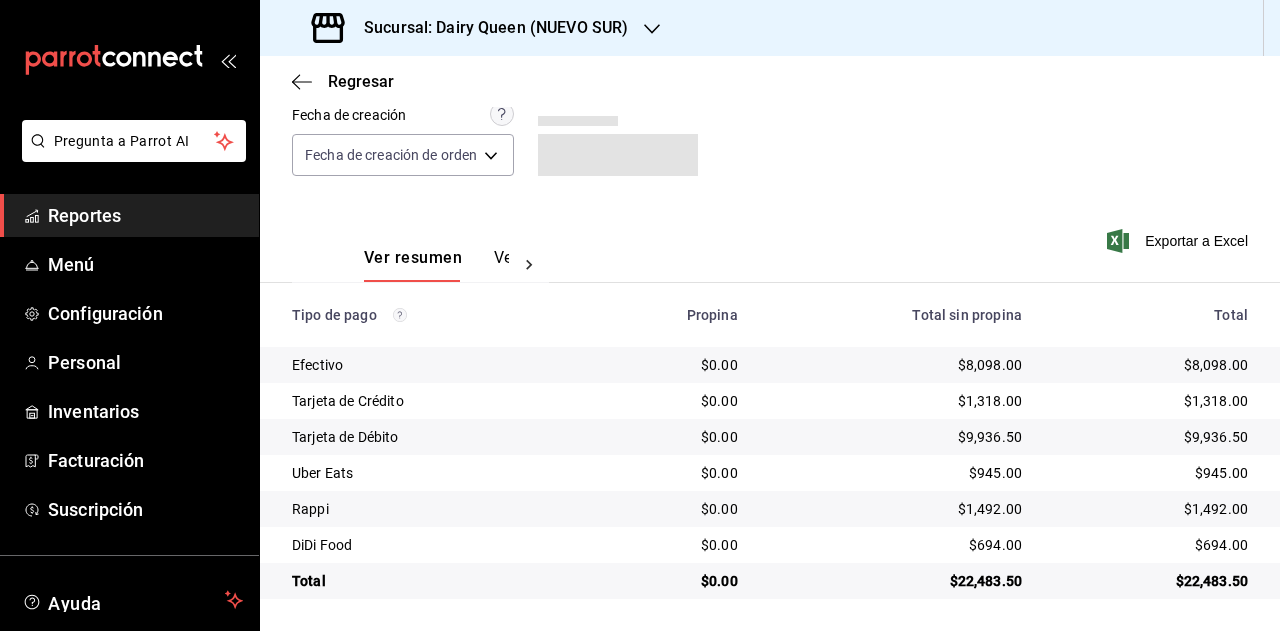 click on "$1,492.00" at bounding box center [1151, 509] 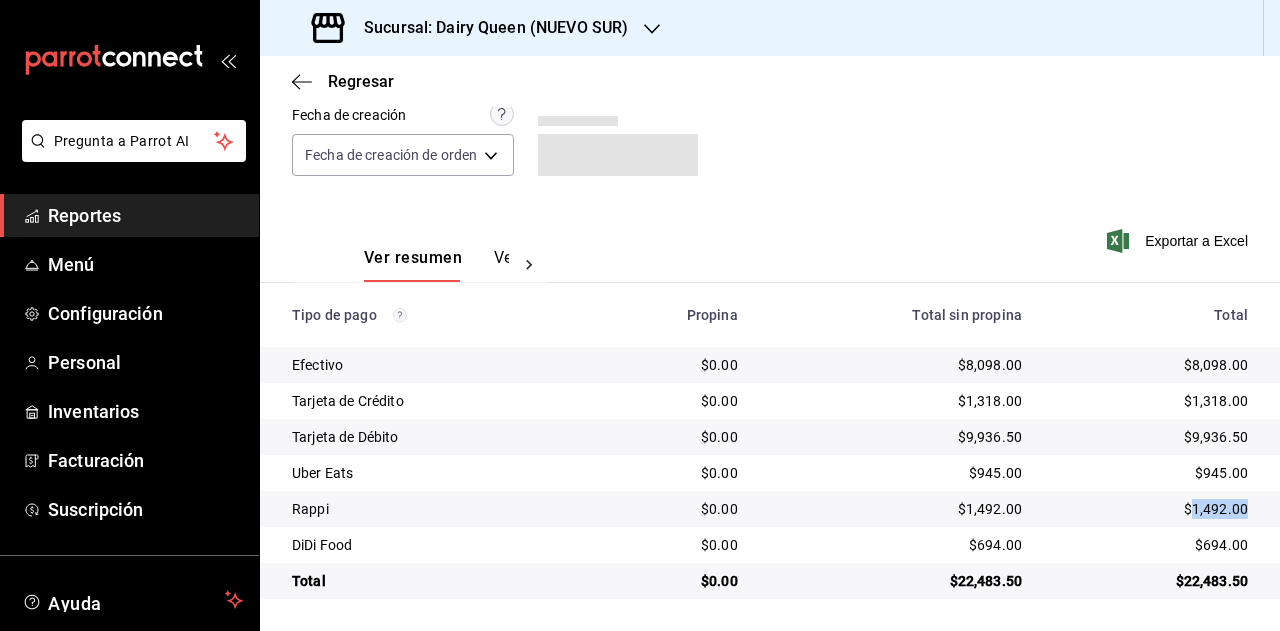 click on "$1,492.00" at bounding box center (1151, 509) 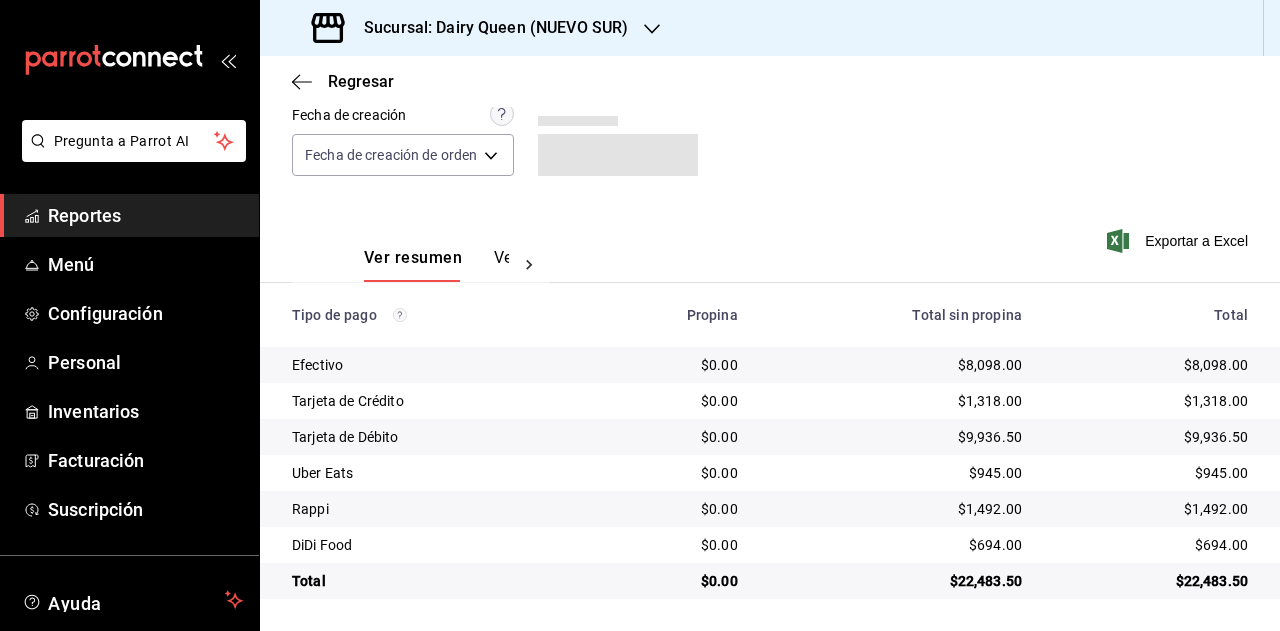 click on "$694.00" at bounding box center (1151, 545) 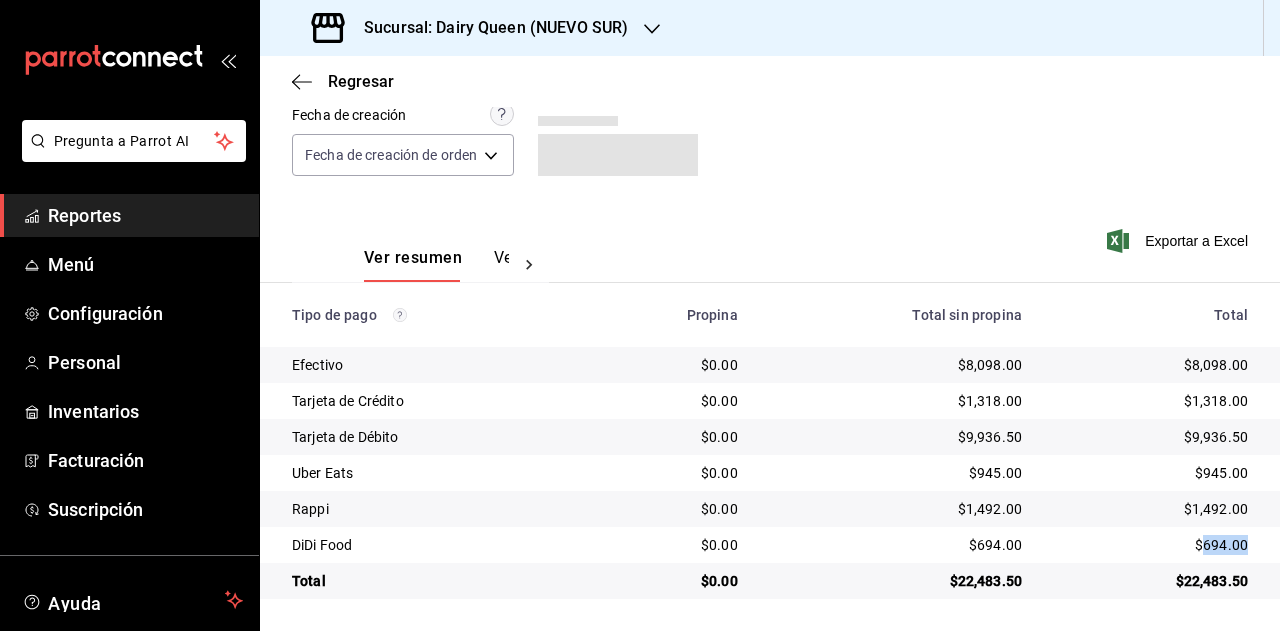 click on "$694.00" at bounding box center [1151, 545] 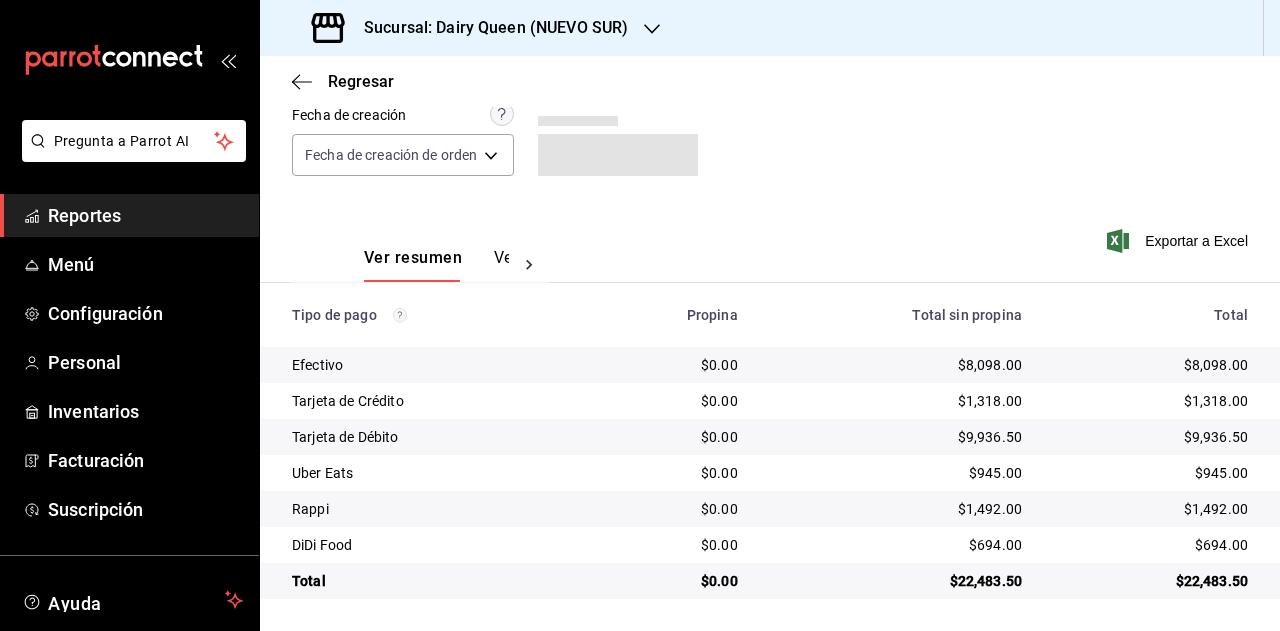 click on "Sucursal: Dairy Queen (NUEVO SUR)" at bounding box center [488, 28] 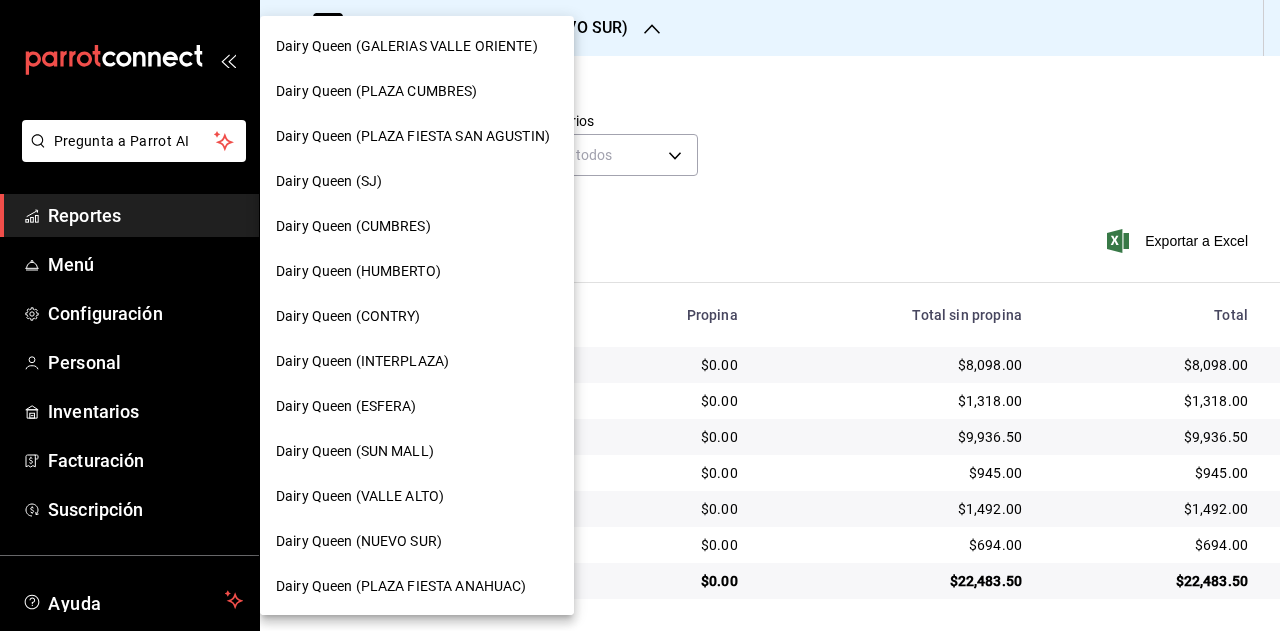 click on "Dairy Queen (PLAZA FIESTA ANAHUAC)" at bounding box center (401, 586) 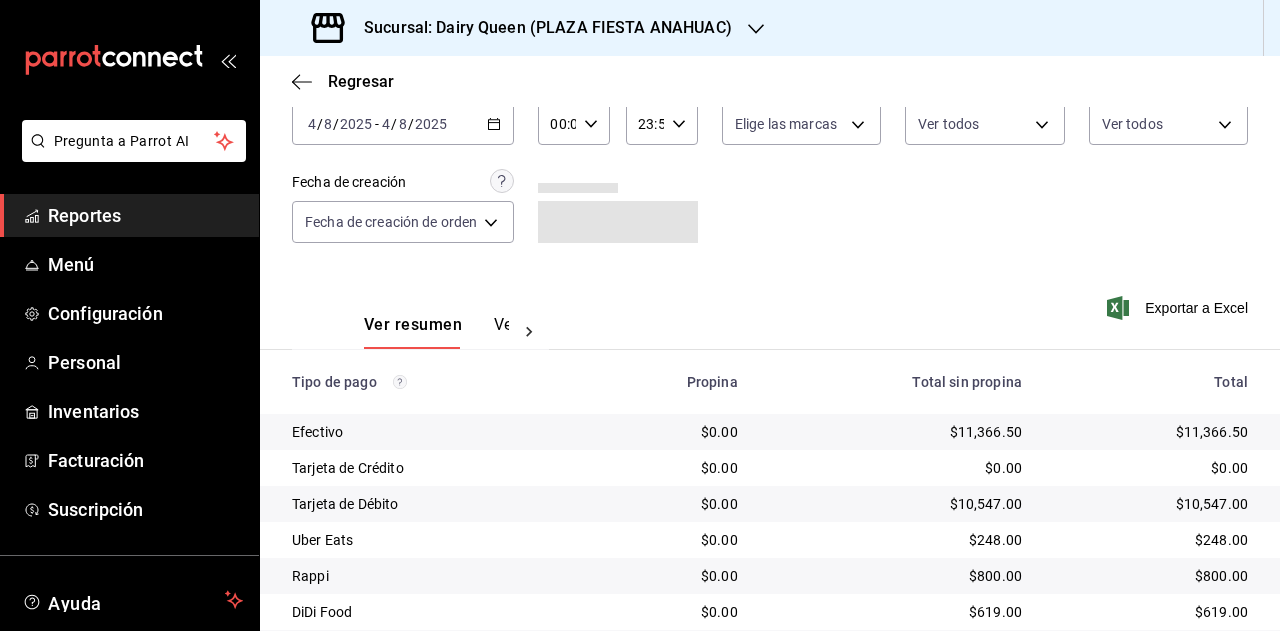 scroll, scrollTop: 179, scrollLeft: 0, axis: vertical 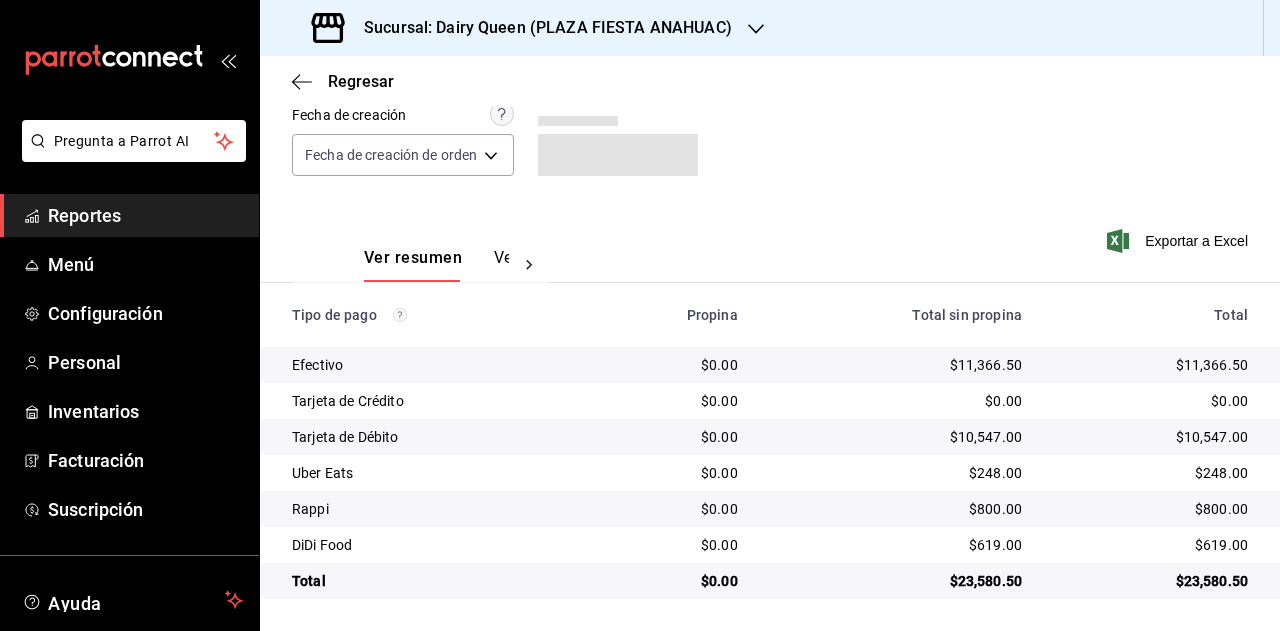 click on "$23,580.50" at bounding box center (1151, 581) 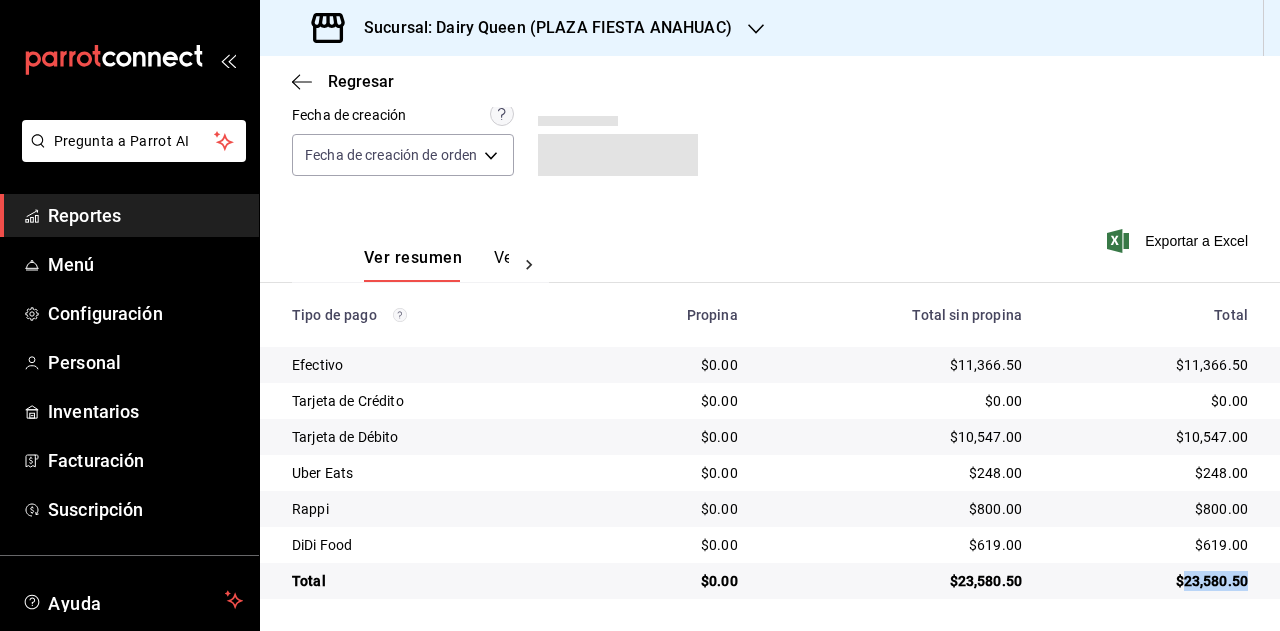 click on "$23,580.50" at bounding box center (1151, 581) 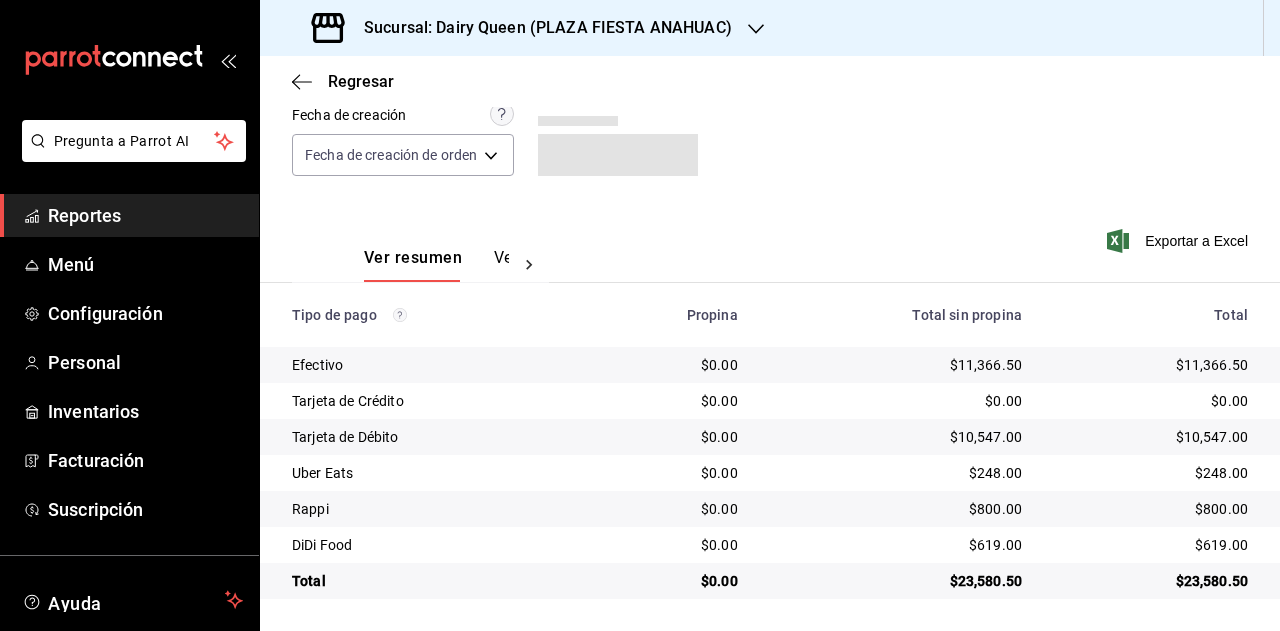 click on "$248.00" at bounding box center [1151, 473] 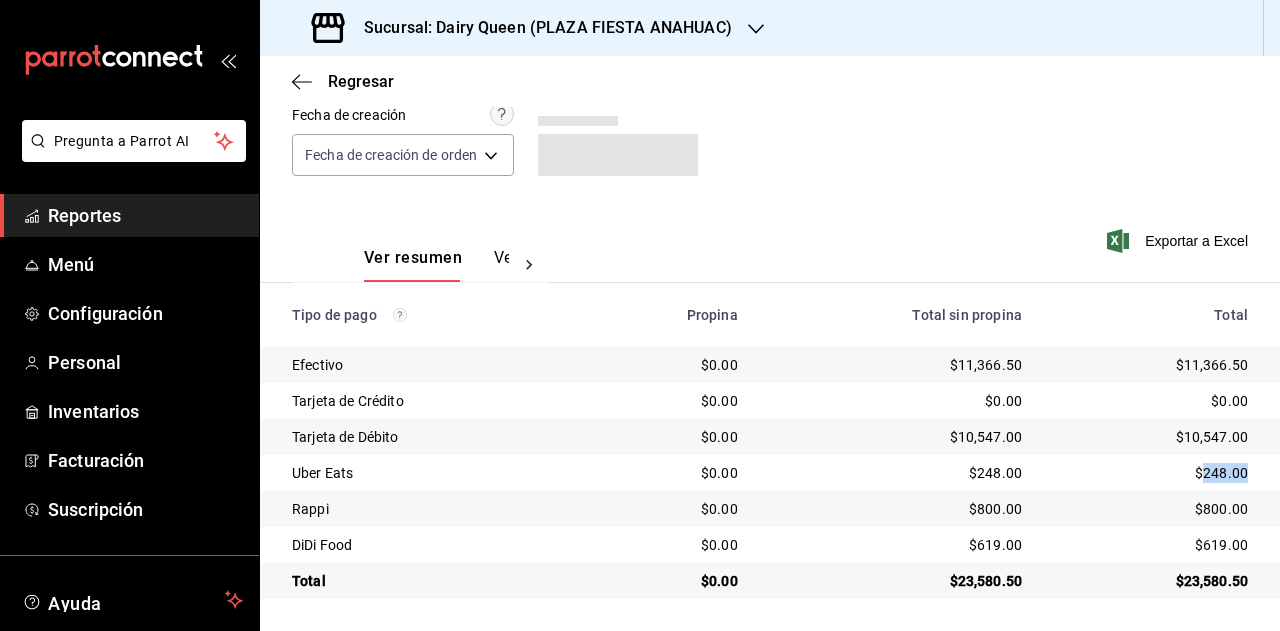 click on "$248.00" at bounding box center [1151, 473] 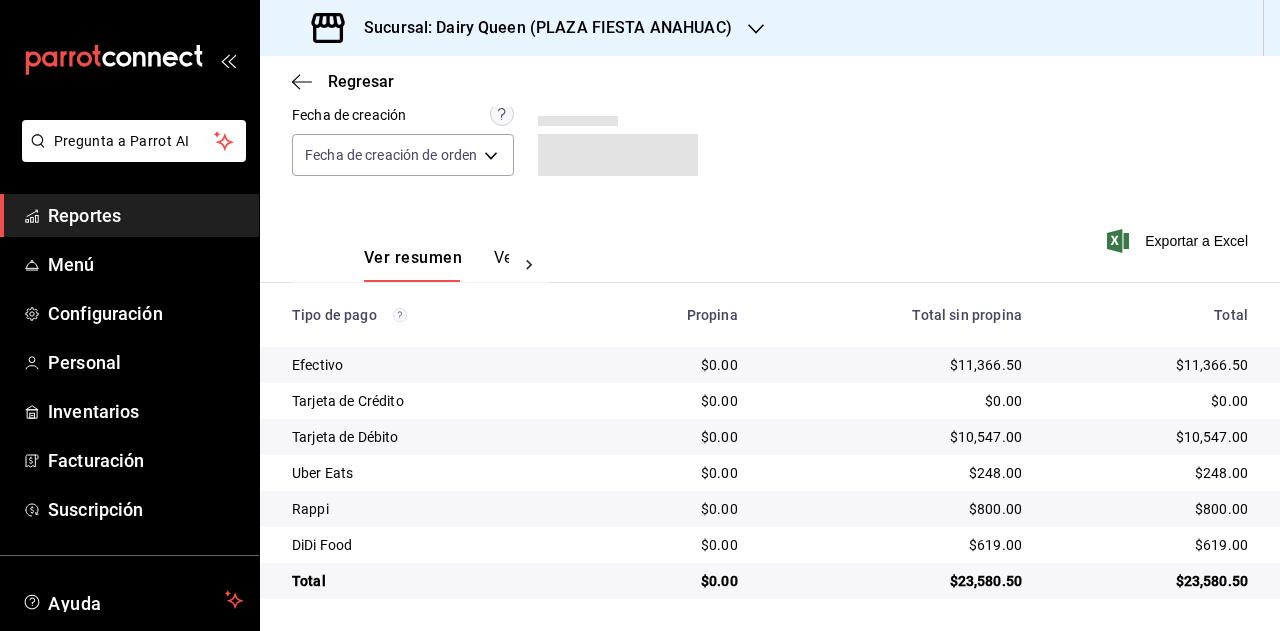 click on "$800.00" at bounding box center [1151, 509] 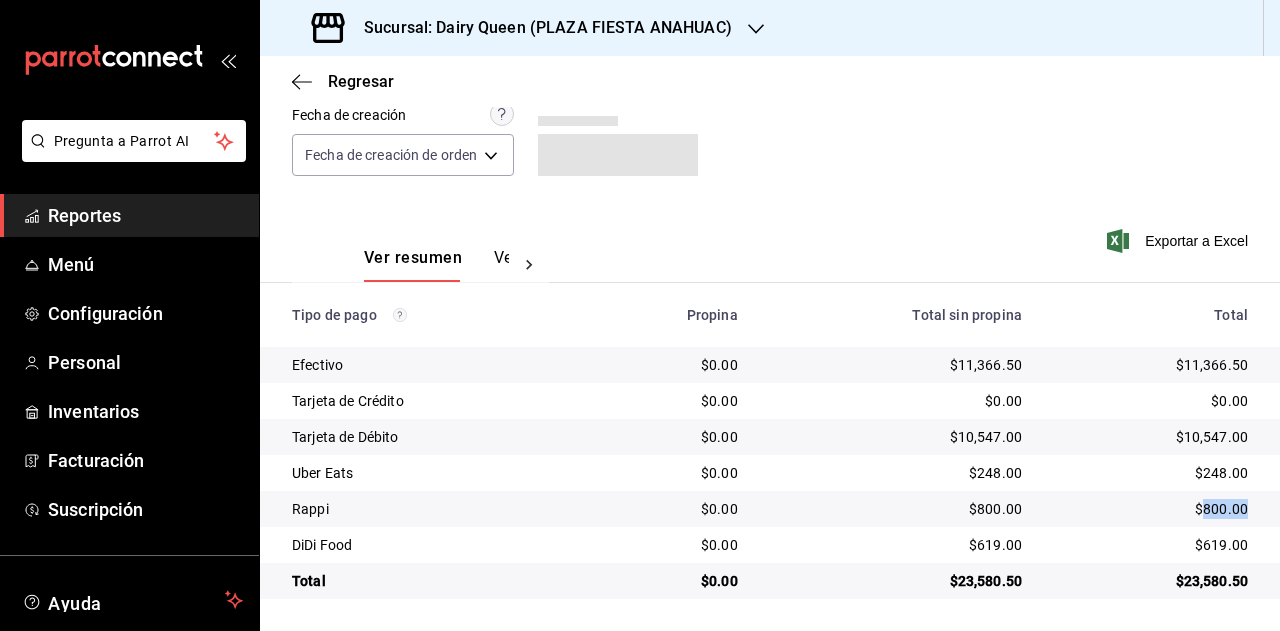 click on "$800.00" at bounding box center [1151, 509] 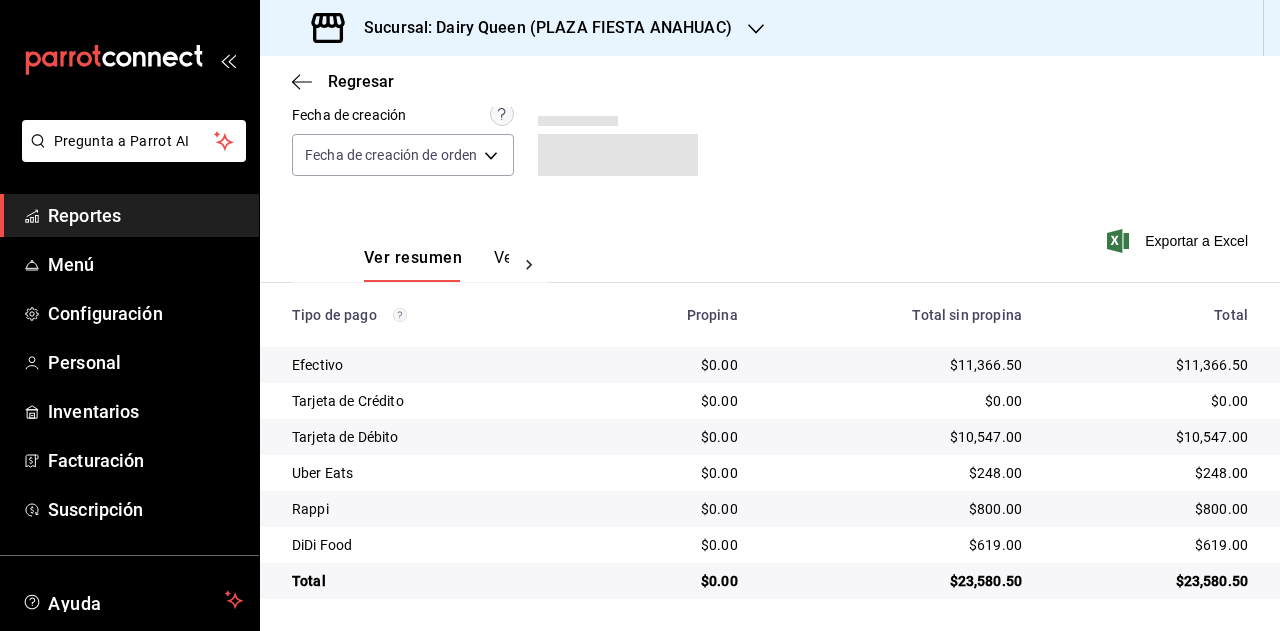 click on "$619.00" at bounding box center [1151, 545] 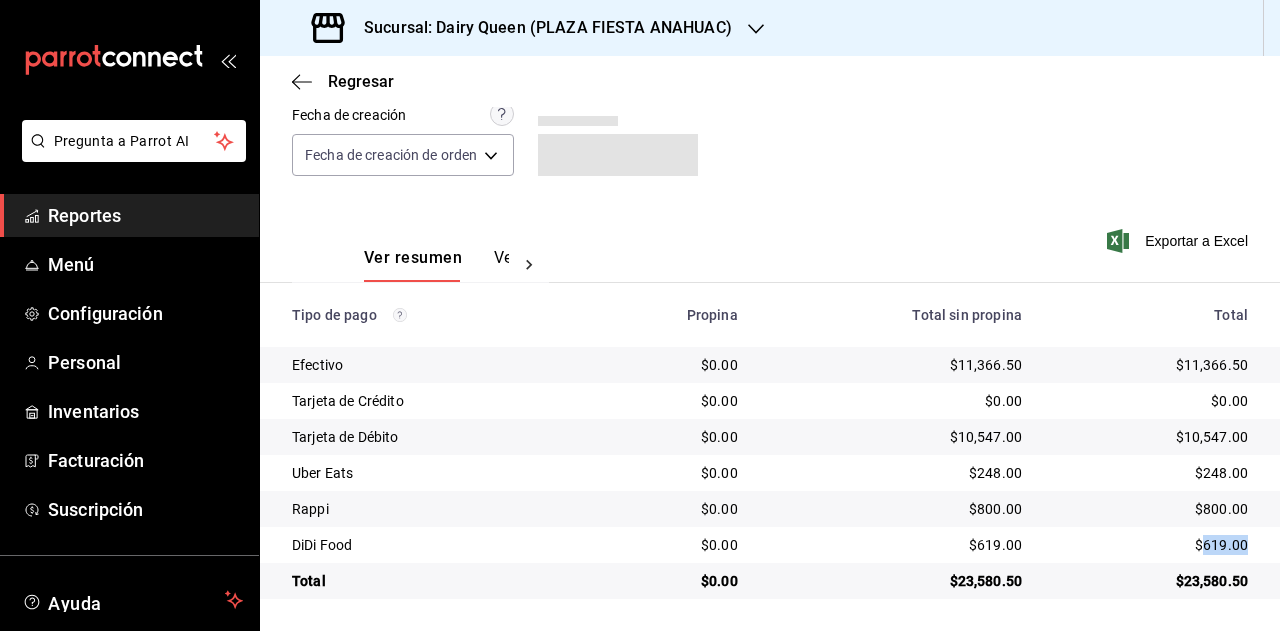 click on "$619.00" at bounding box center [1151, 545] 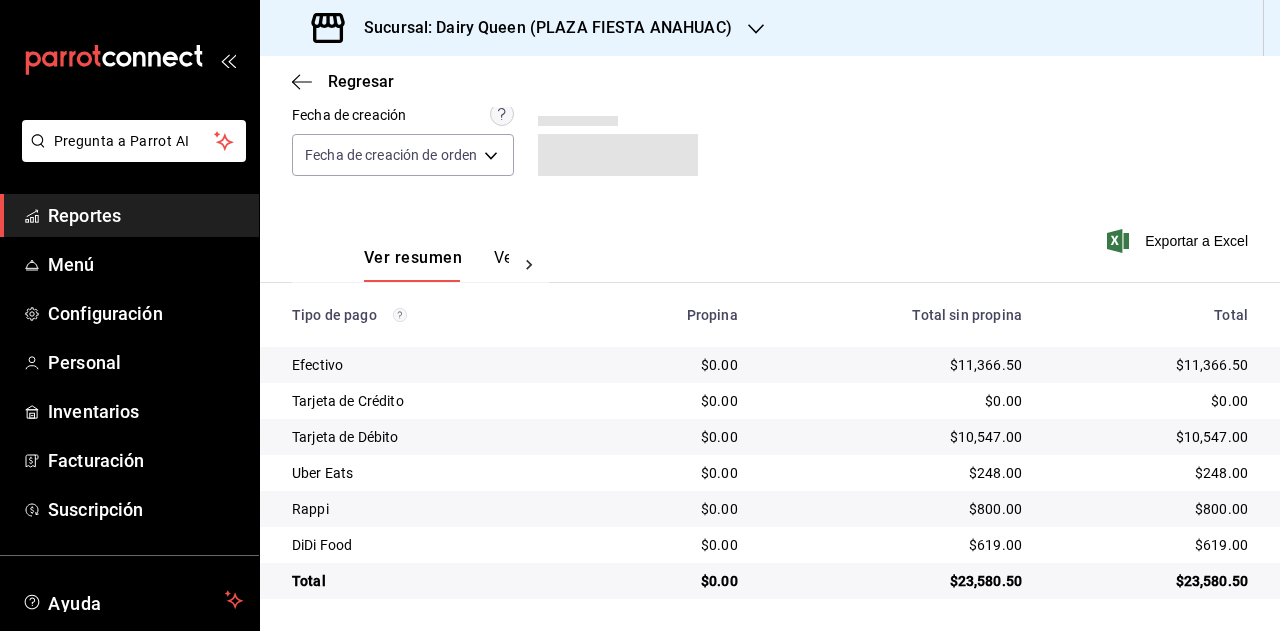 click on "Sucursal: Dairy Queen (PLAZA FIESTA ANAHUAC)" at bounding box center [540, 28] 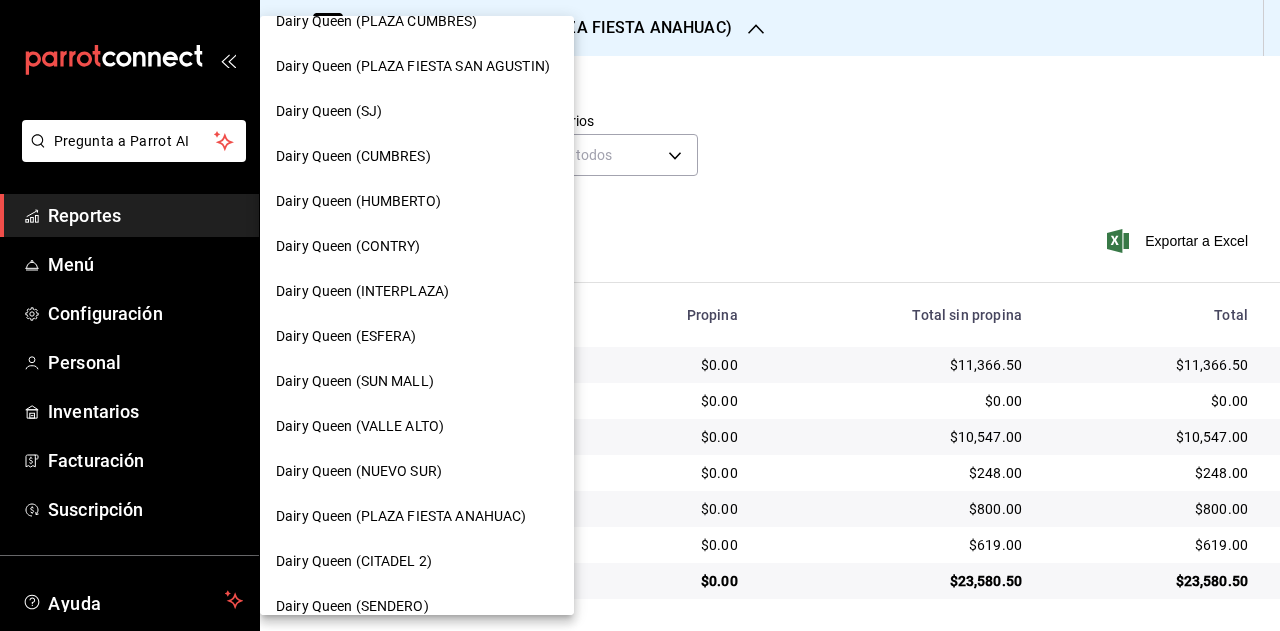 scroll, scrollTop: 100, scrollLeft: 0, axis: vertical 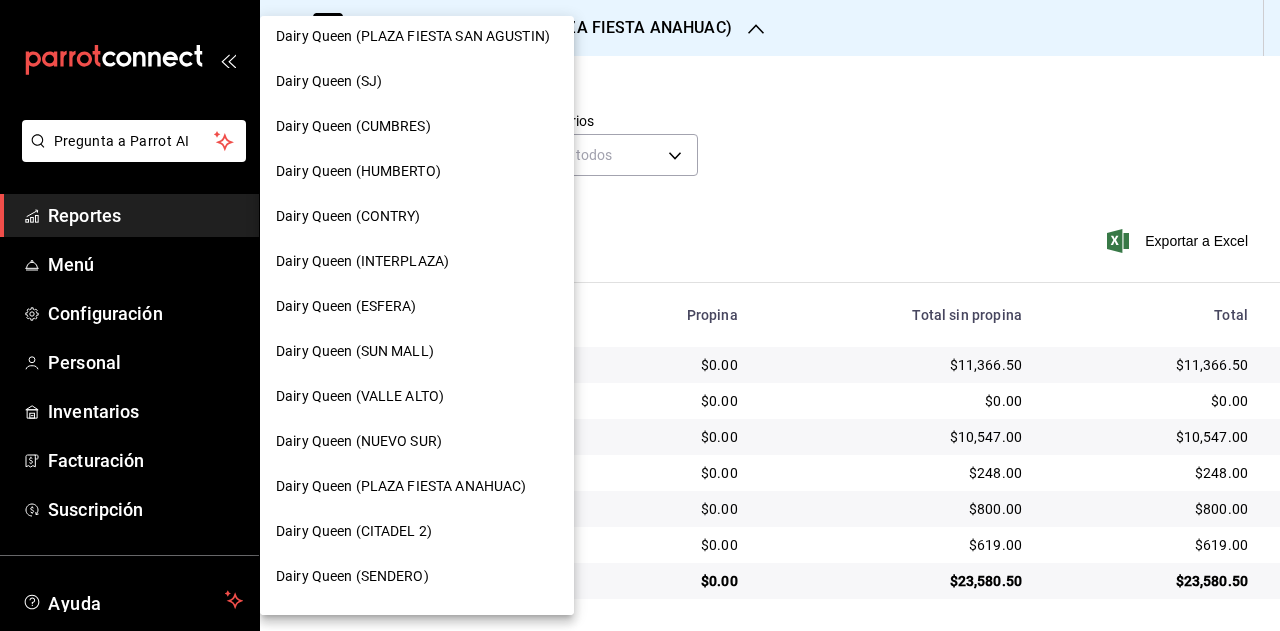 click on "Dairy Queen (CITADEL 2)" at bounding box center [354, 531] 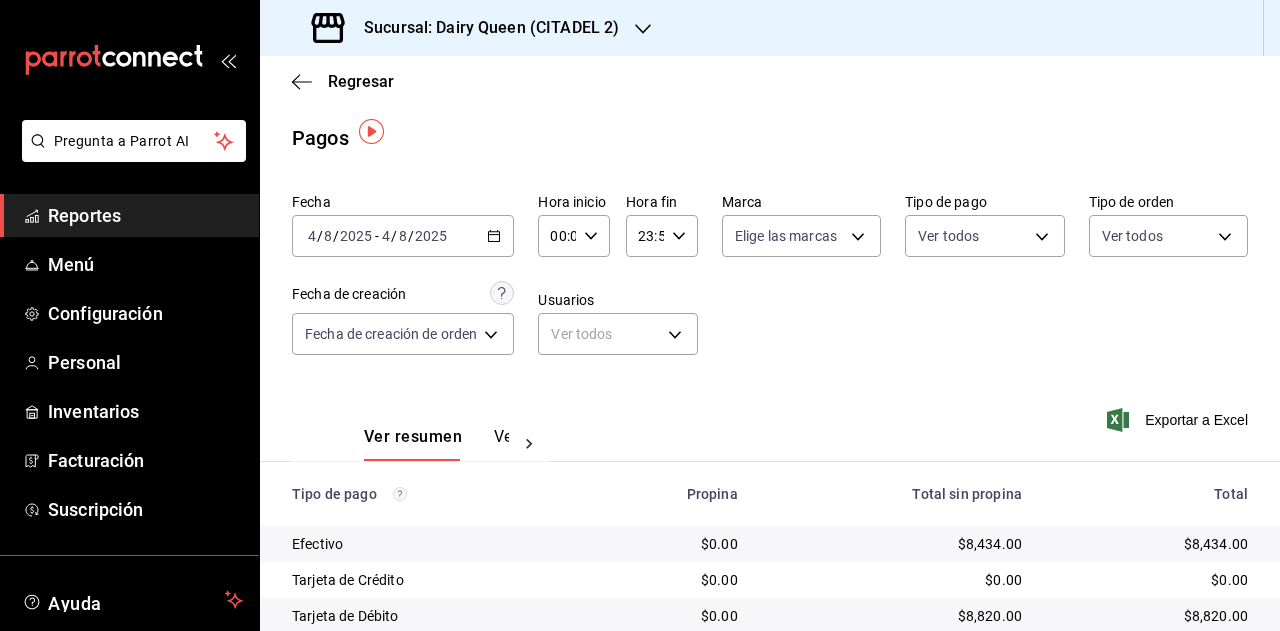 scroll, scrollTop: 179, scrollLeft: 0, axis: vertical 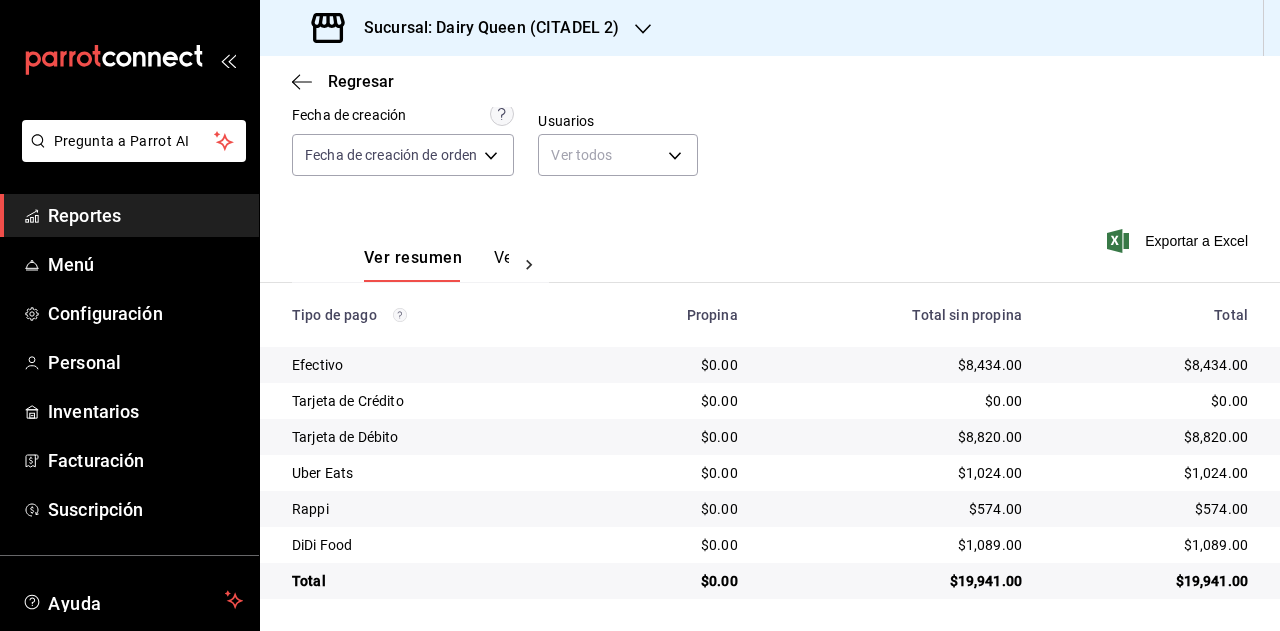 click on "$19,941.00" at bounding box center [1151, 581] 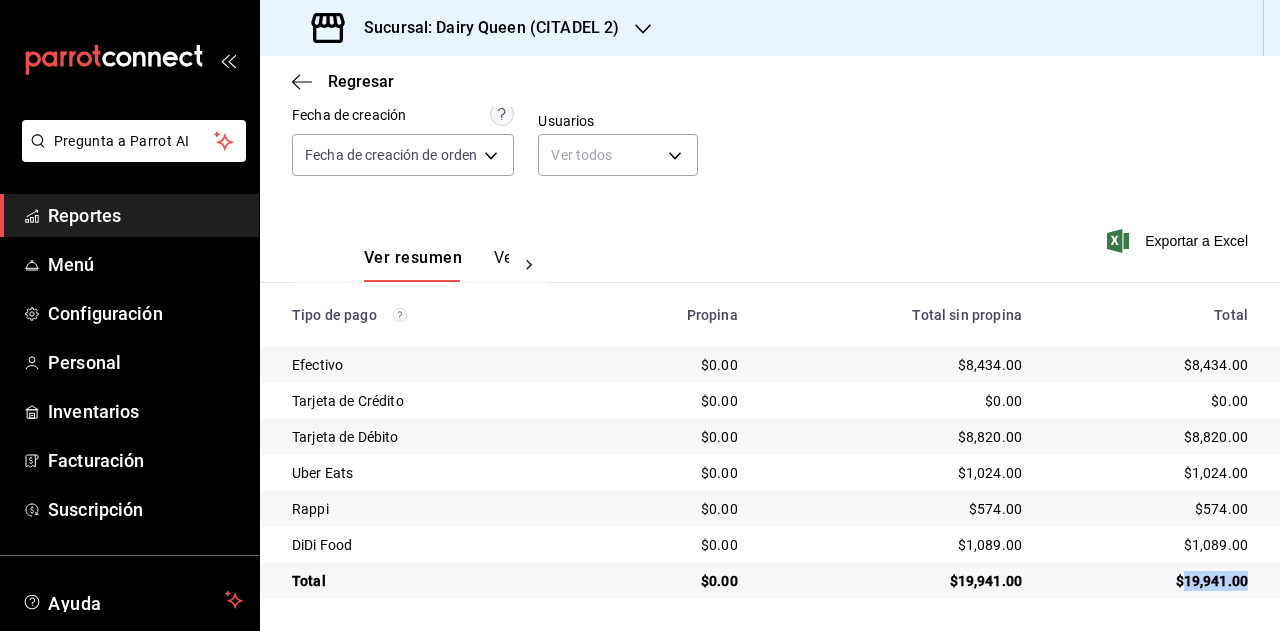 click on "$19,941.00" at bounding box center [1151, 581] 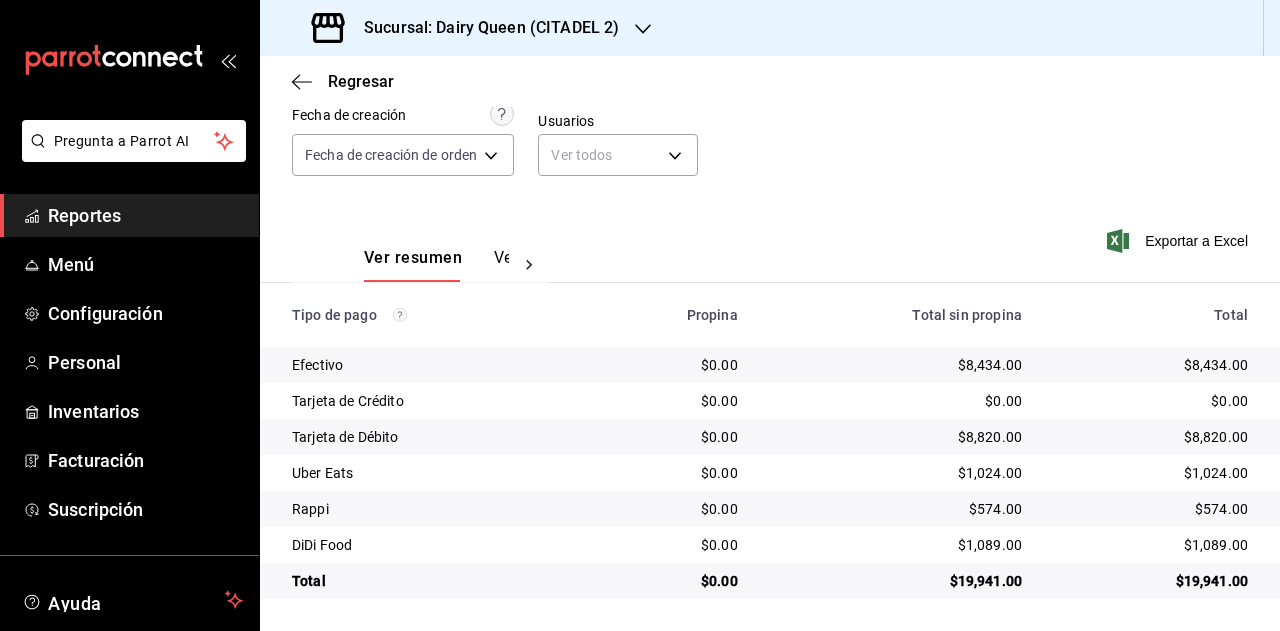 click on "$1,024.00" at bounding box center [1151, 473] 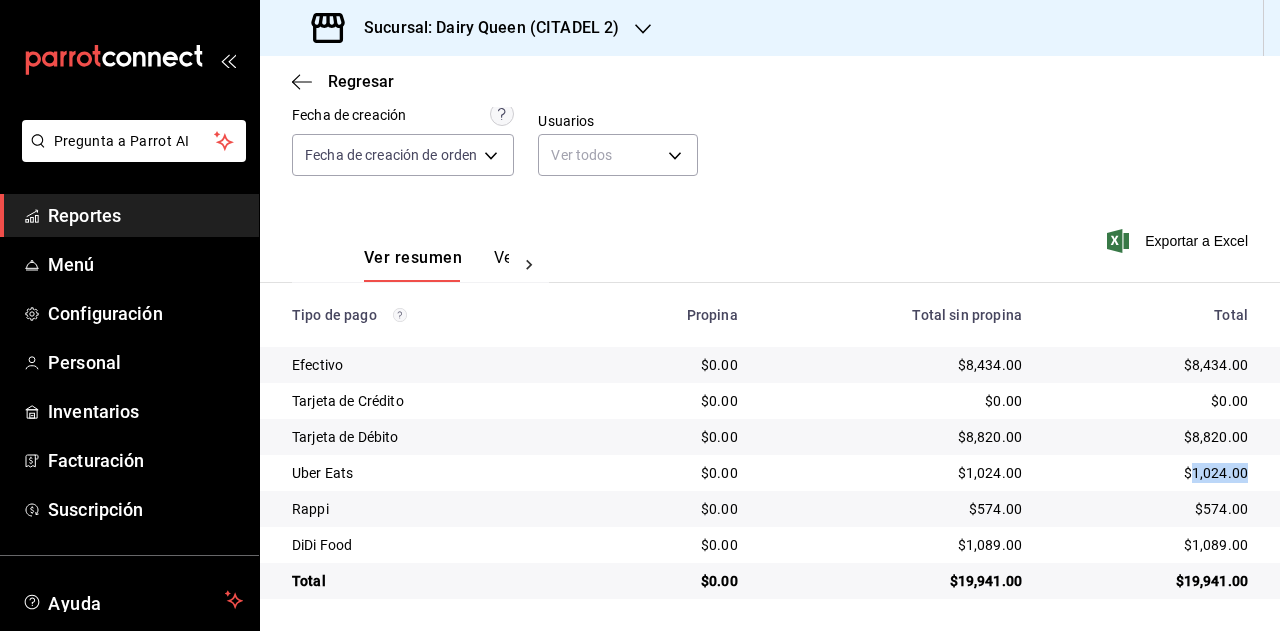 click on "$1,024.00" at bounding box center (1151, 473) 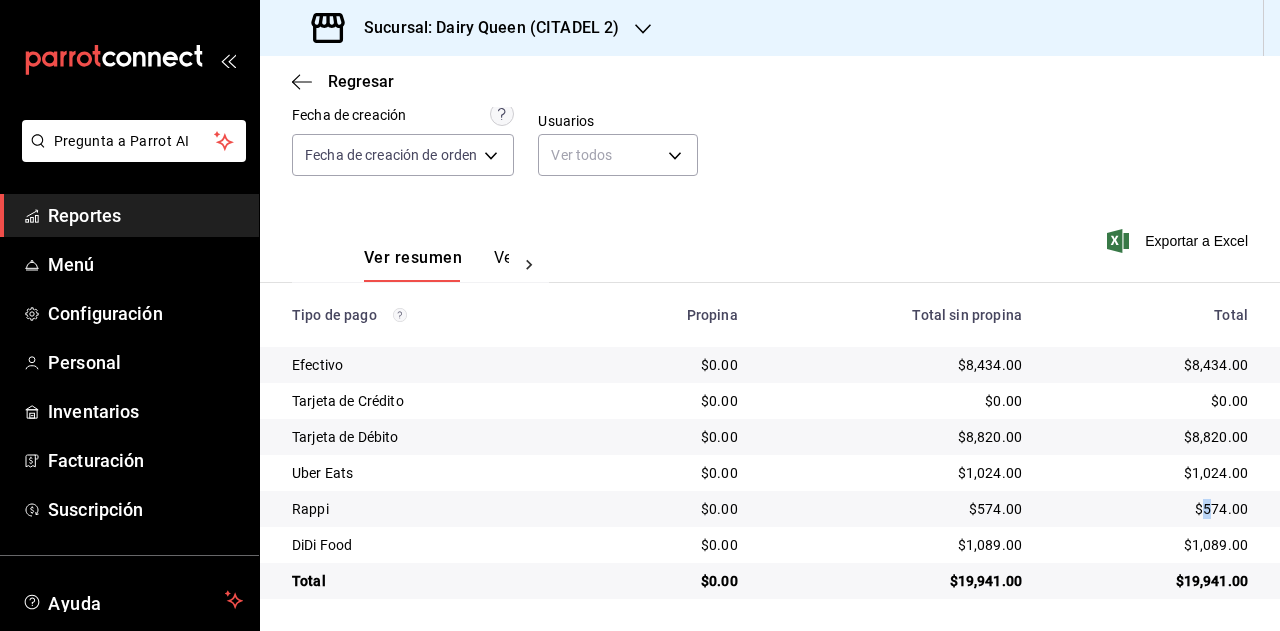 click on "$574.00" at bounding box center (1151, 509) 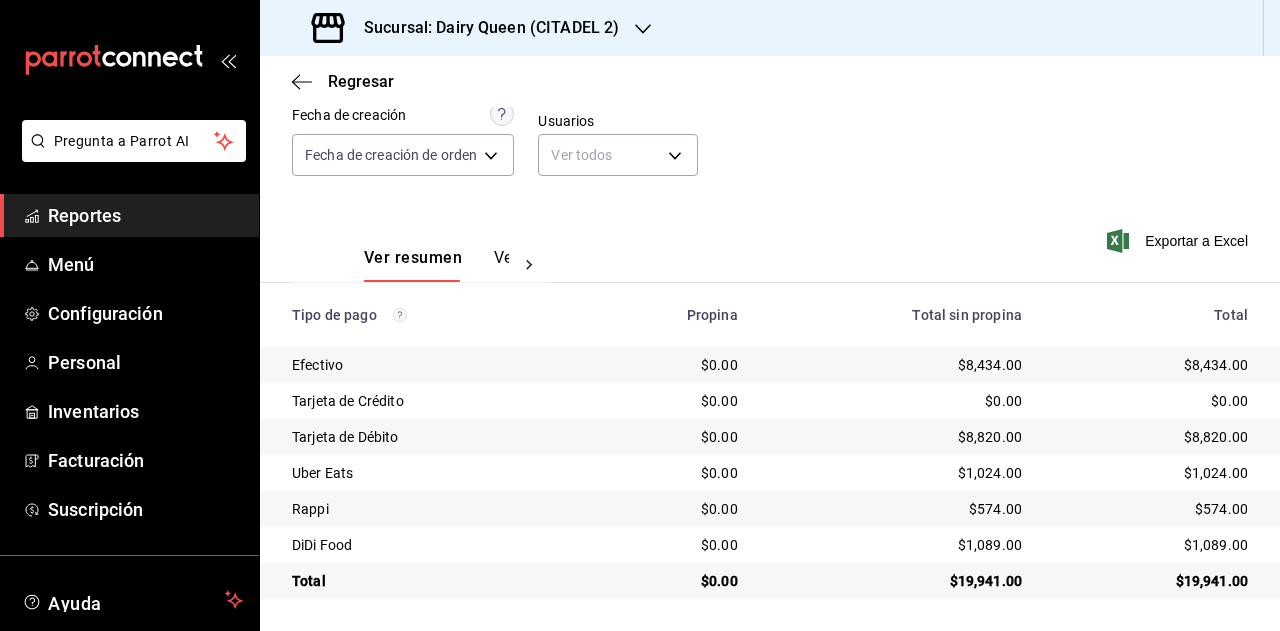 click on "$574.00" at bounding box center [1151, 509] 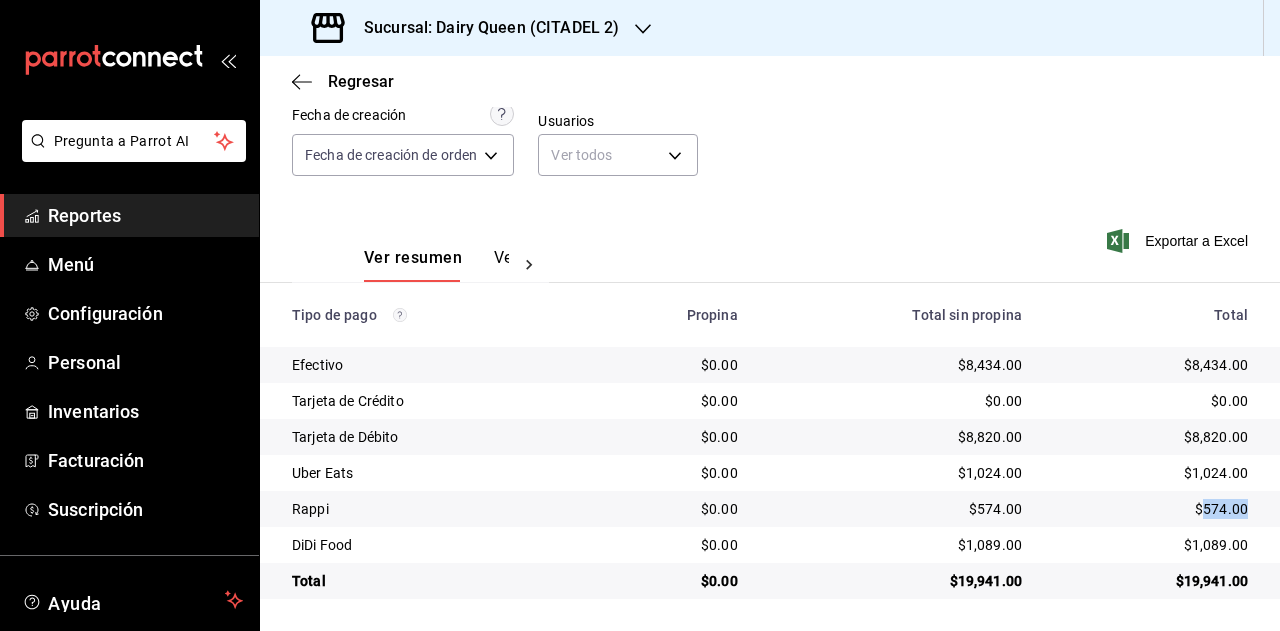 click on "$574.00" at bounding box center [1151, 509] 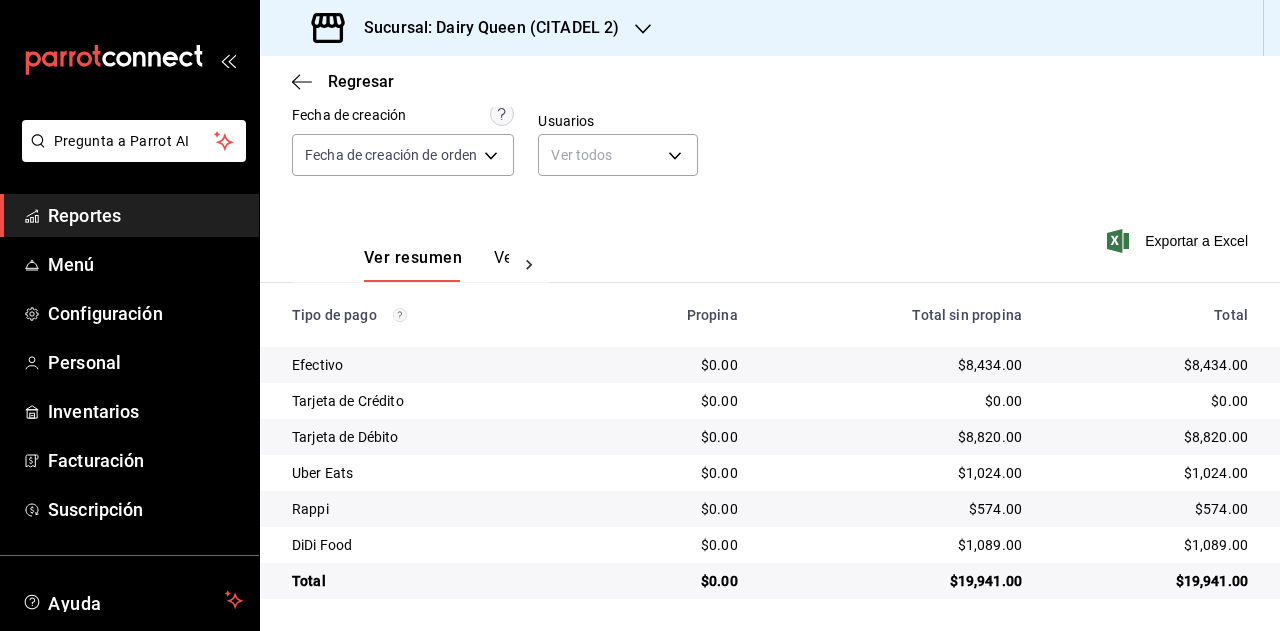 click on "$1,089.00" at bounding box center (1151, 545) 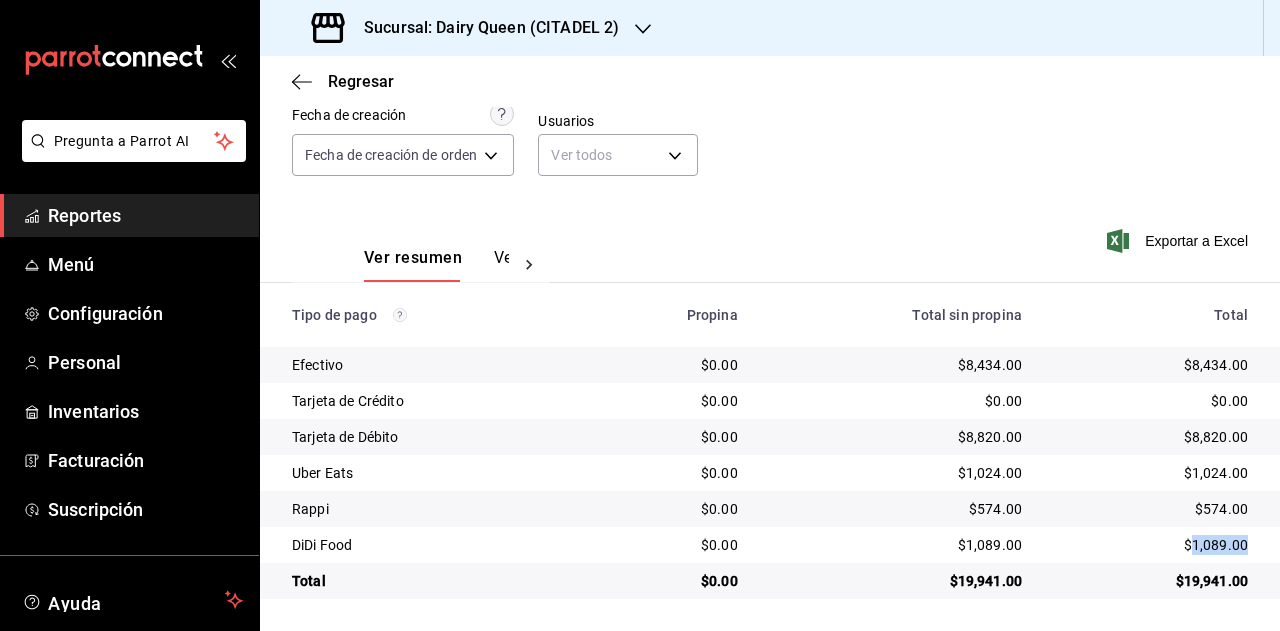 click on "$1,089.00" at bounding box center [1151, 545] 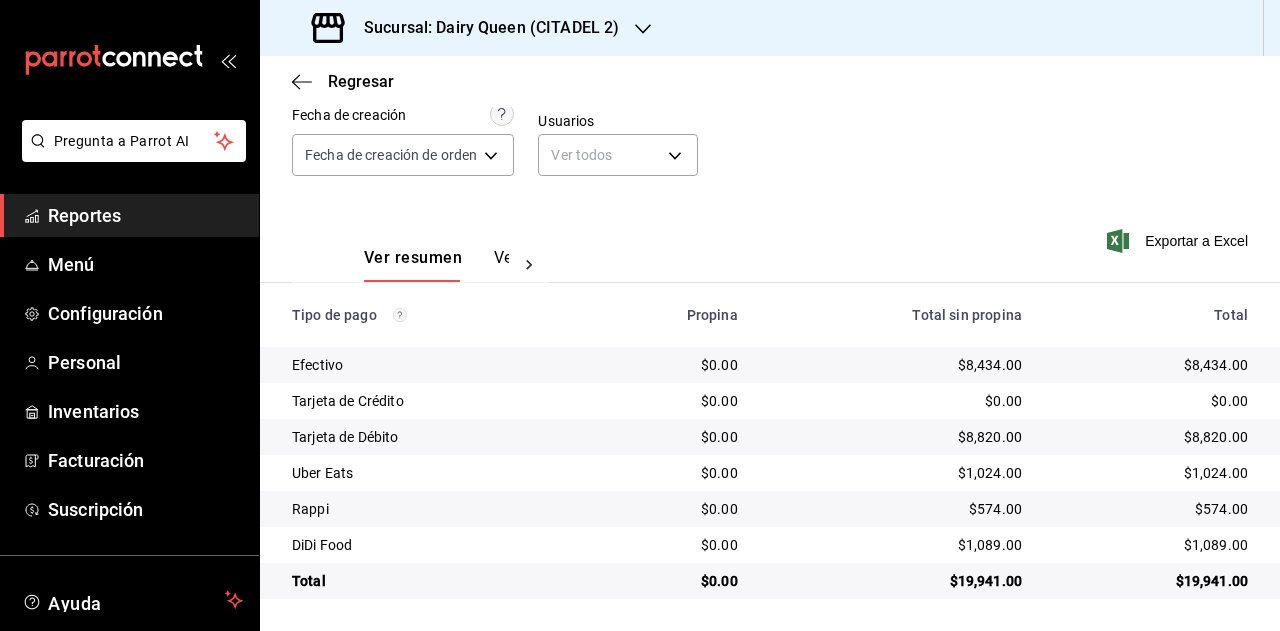 click on "Sucursal: Dairy Queen (CITADEL 2)" at bounding box center (483, 28) 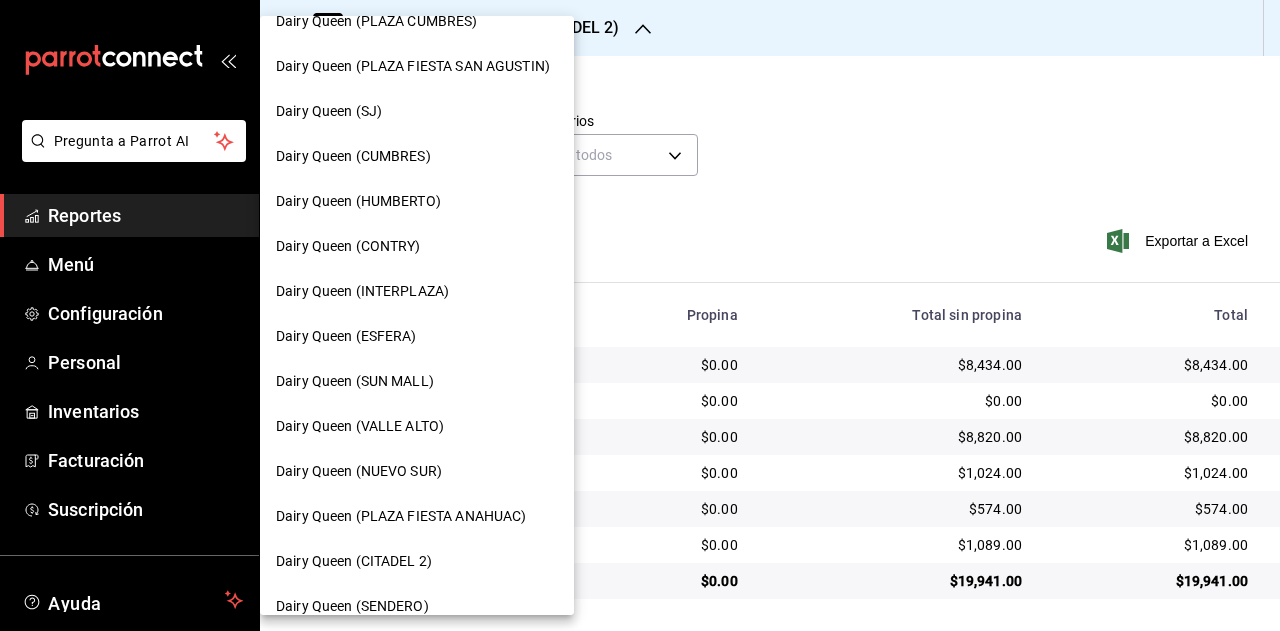 scroll, scrollTop: 100, scrollLeft: 0, axis: vertical 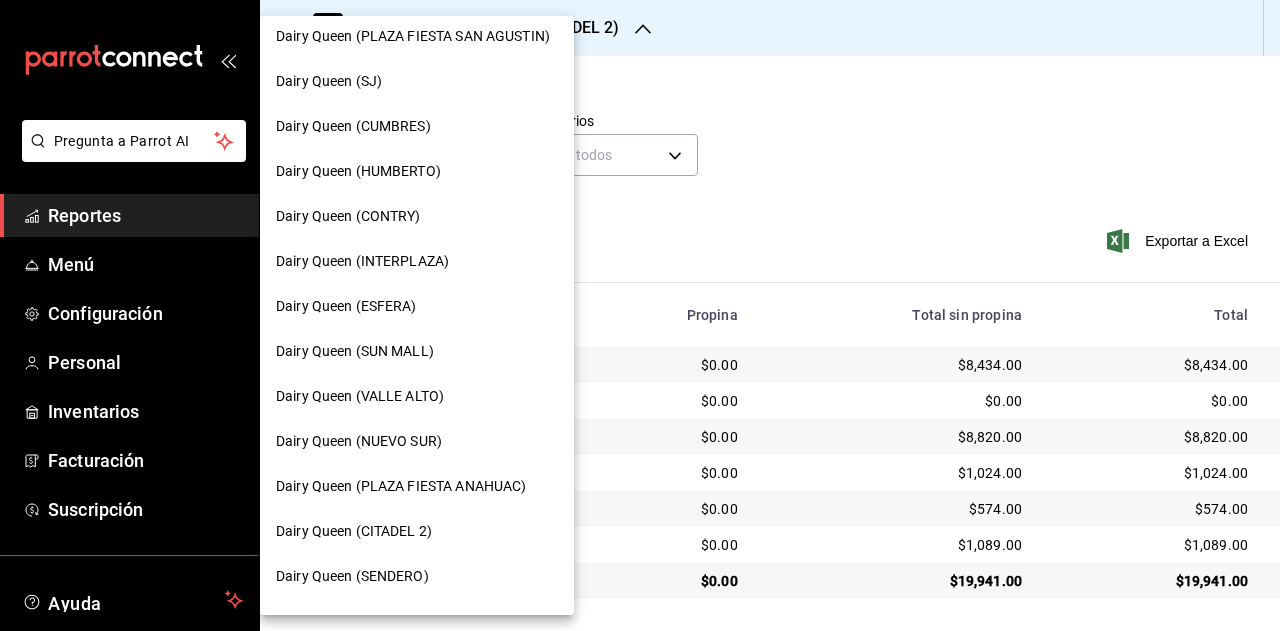 click on "Dairy Queen (SENDERO)" at bounding box center [352, 576] 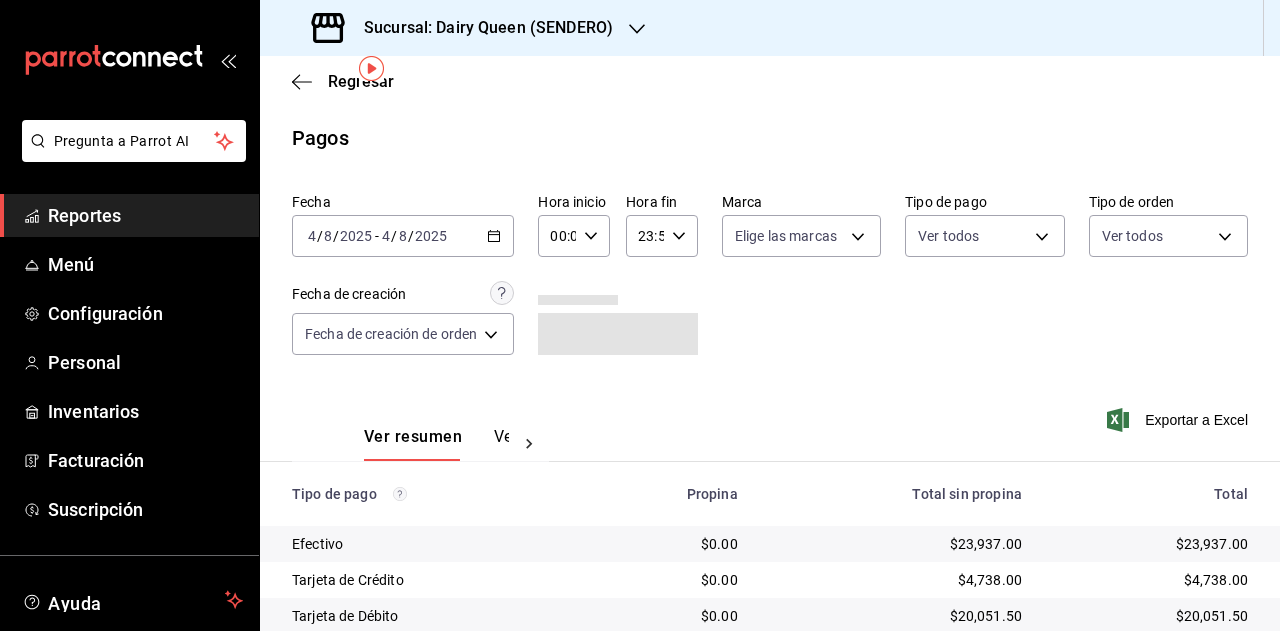 scroll, scrollTop: 179, scrollLeft: 0, axis: vertical 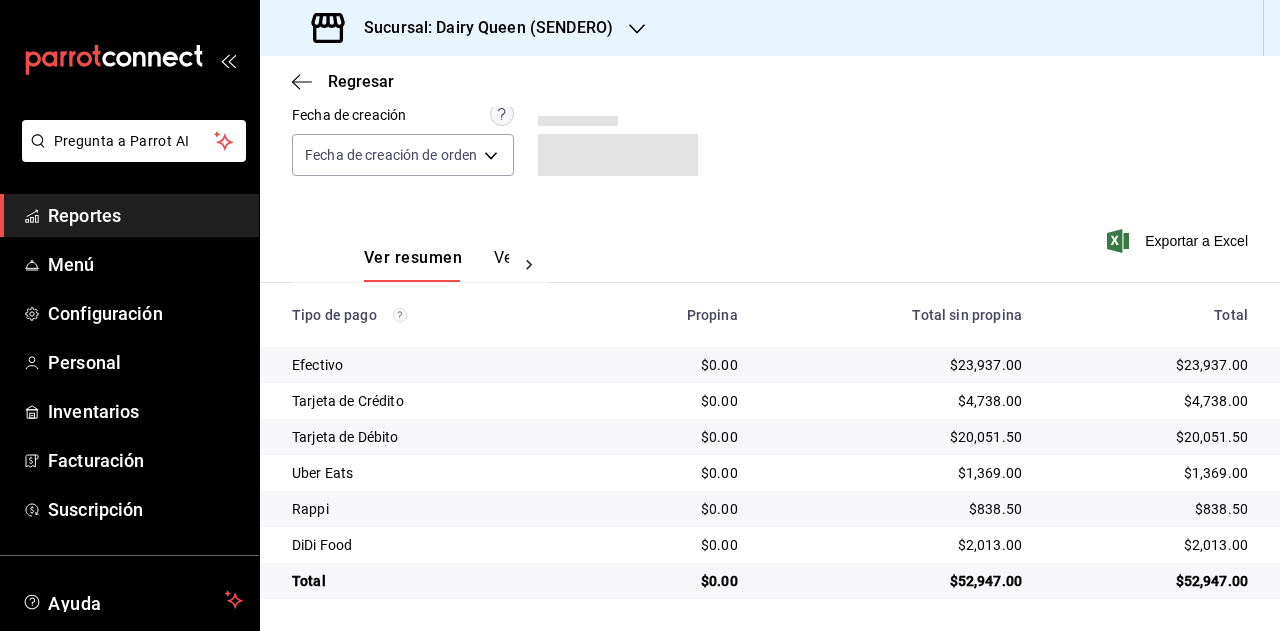 drag, startPoint x: 1192, startPoint y: 605, endPoint x: 1192, endPoint y: 587, distance: 18 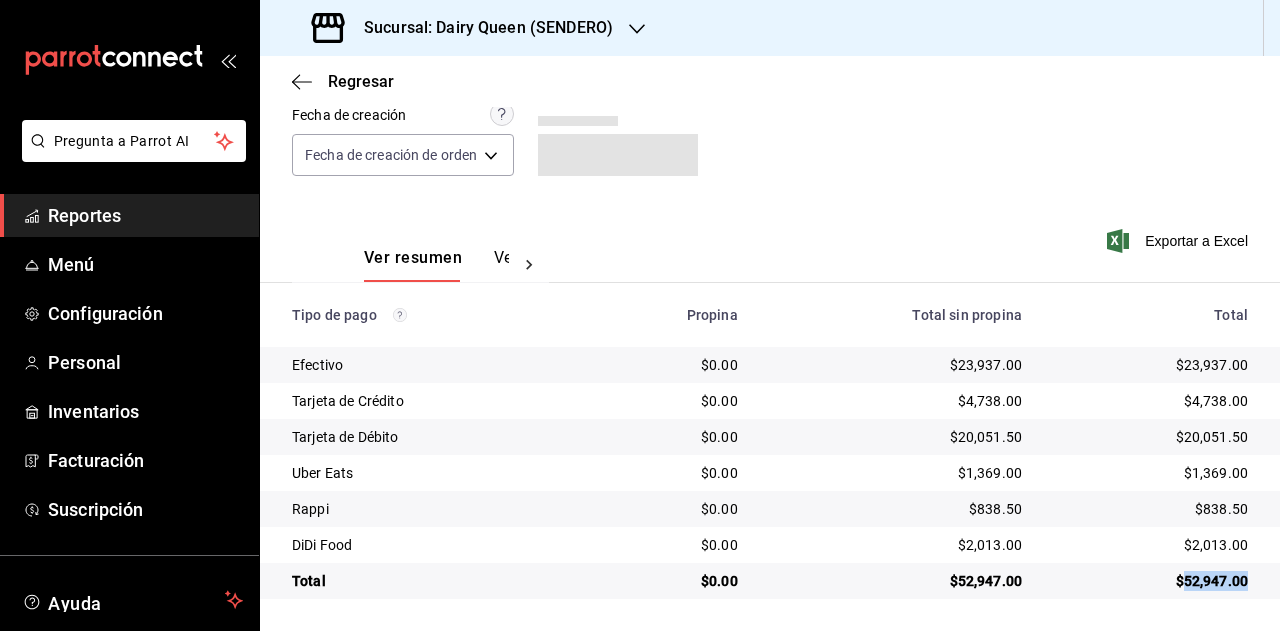click on "$52,947.00" at bounding box center (1151, 581) 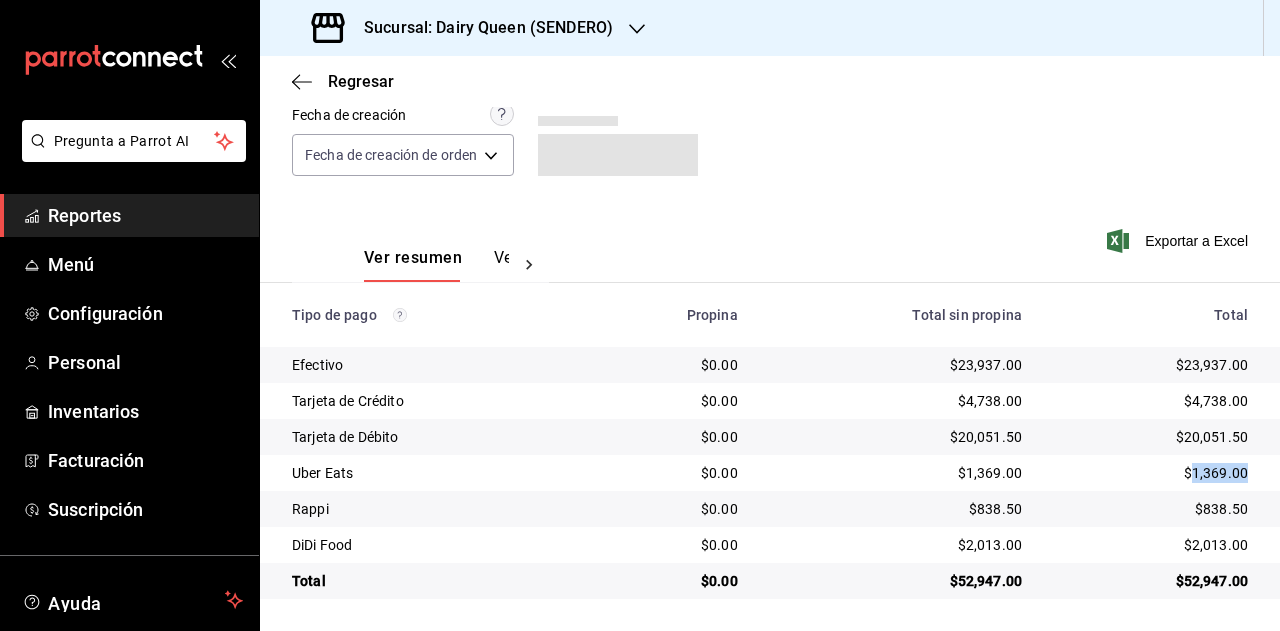 click on "$1,369.00" at bounding box center [1151, 473] 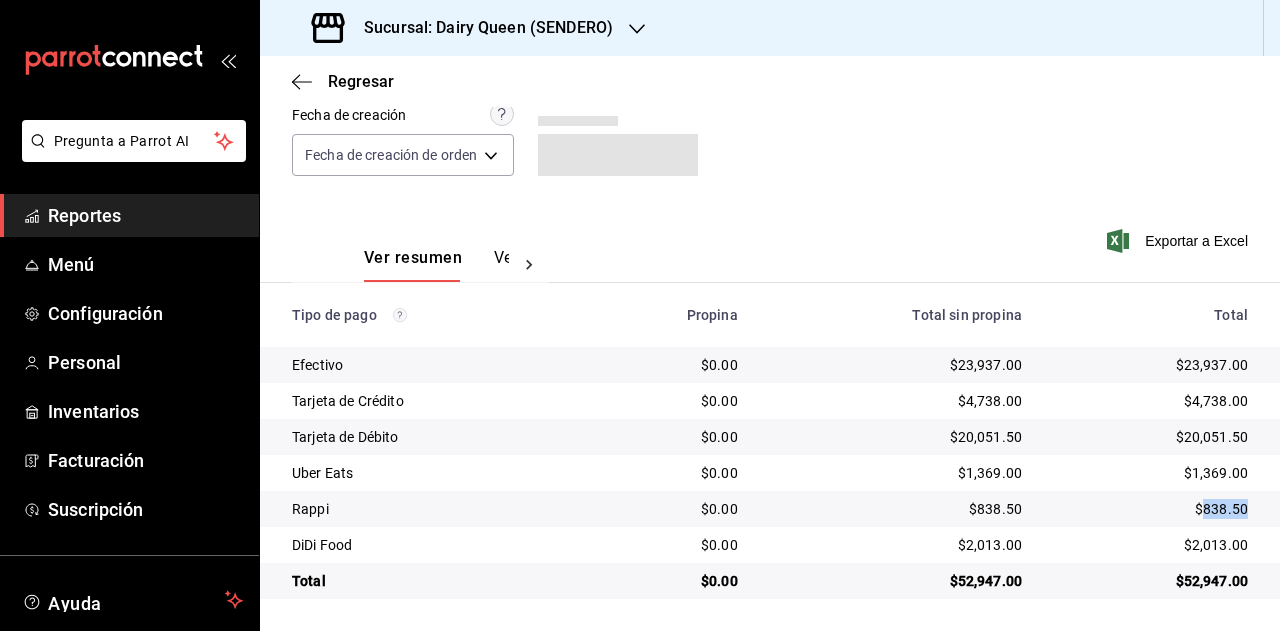 click on "$838.50" at bounding box center (1151, 509) 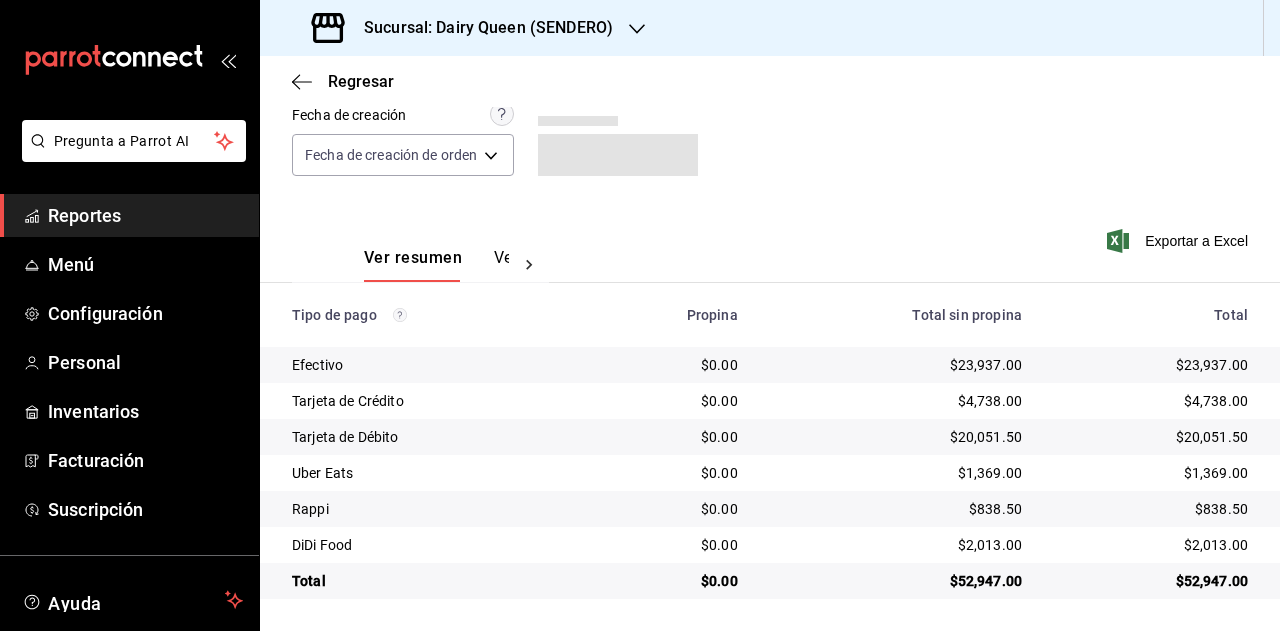 click on "$2,013.00" at bounding box center (1151, 545) 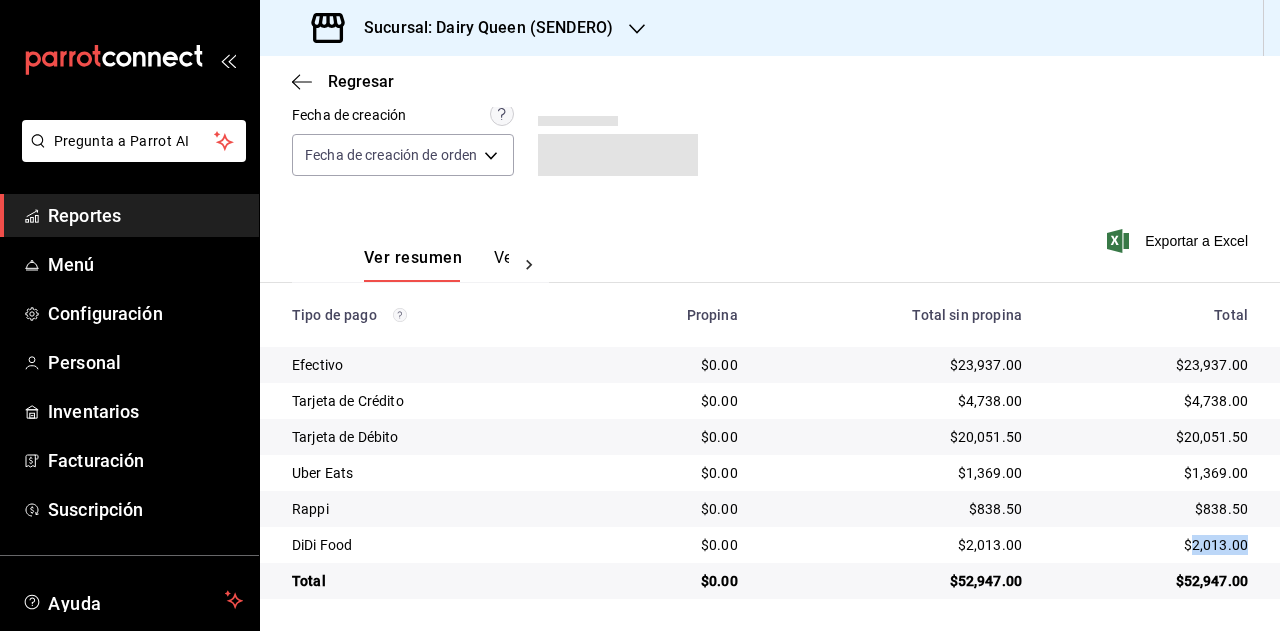click on "$2,013.00" at bounding box center [1151, 545] 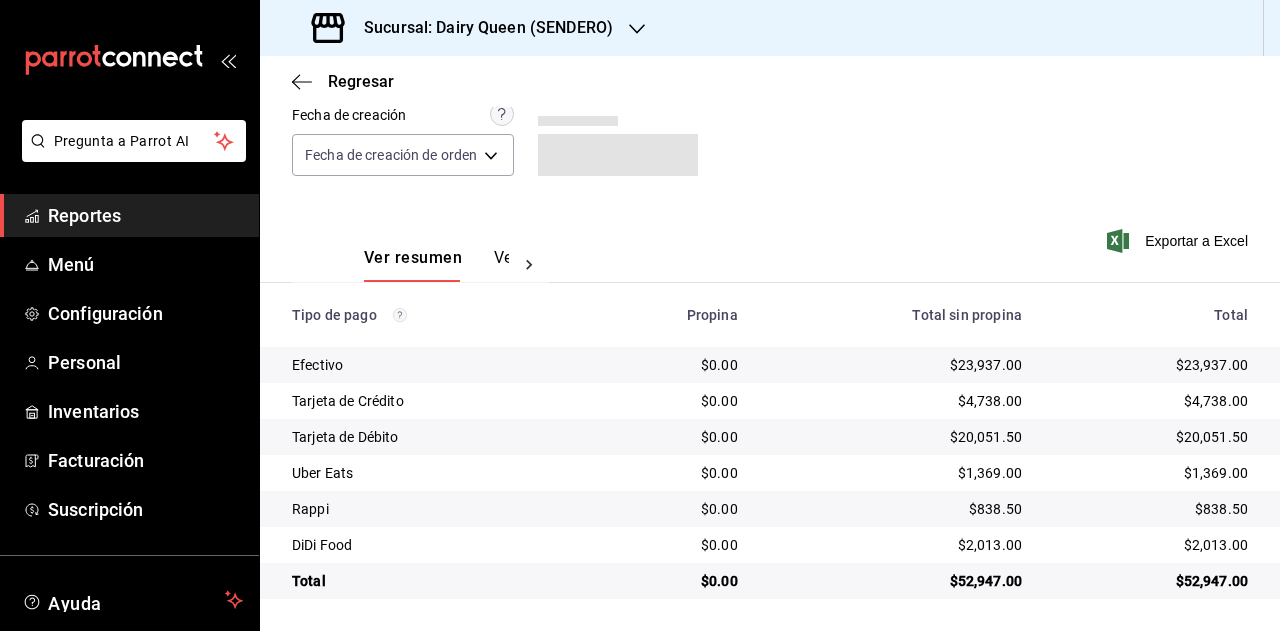 click on "Sucursal: Dairy Queen (SENDERO)" at bounding box center [464, 28] 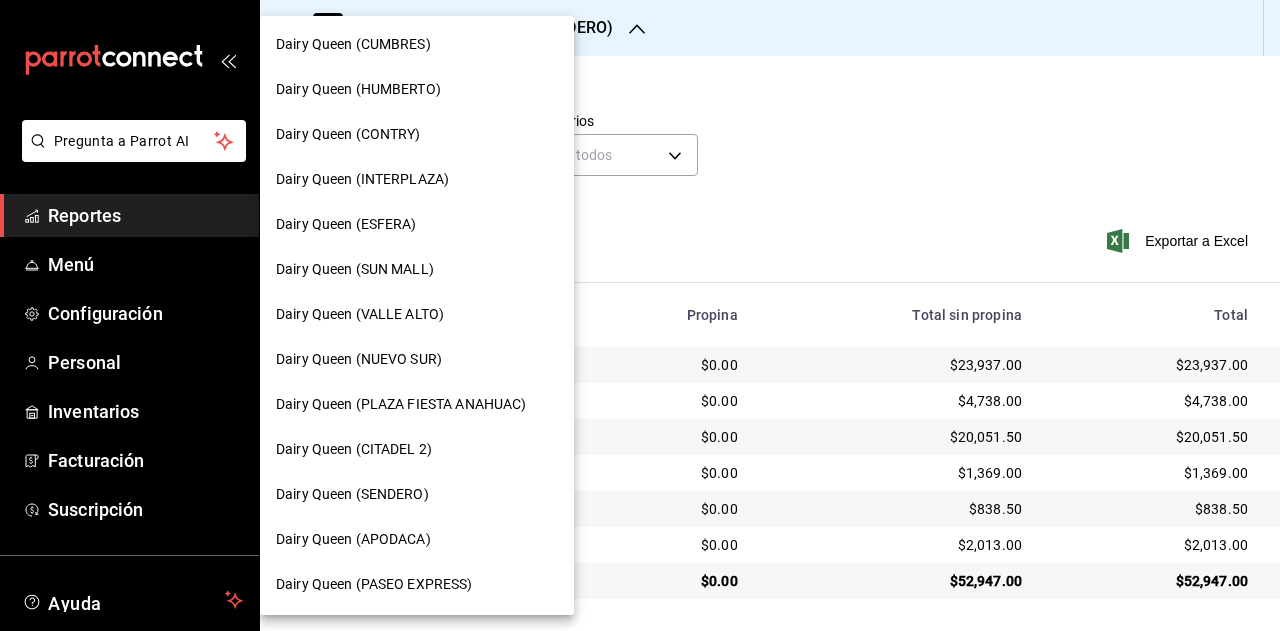 scroll, scrollTop: 300, scrollLeft: 0, axis: vertical 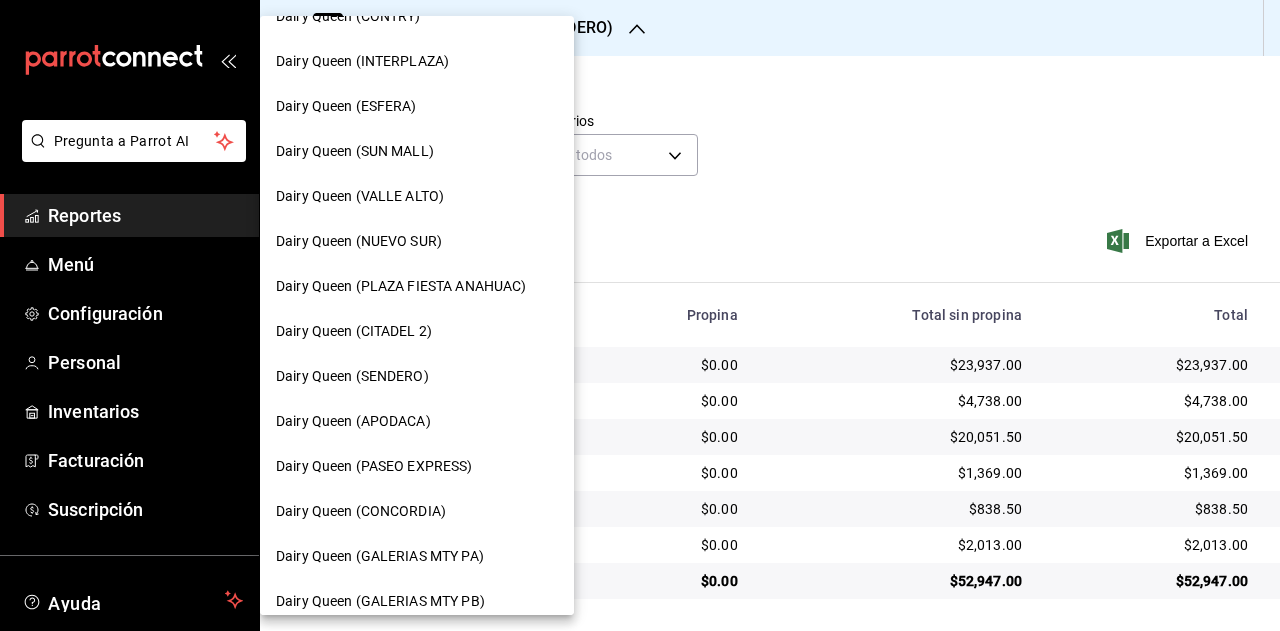 click on "Dairy Queen (APODACA)" at bounding box center [353, 421] 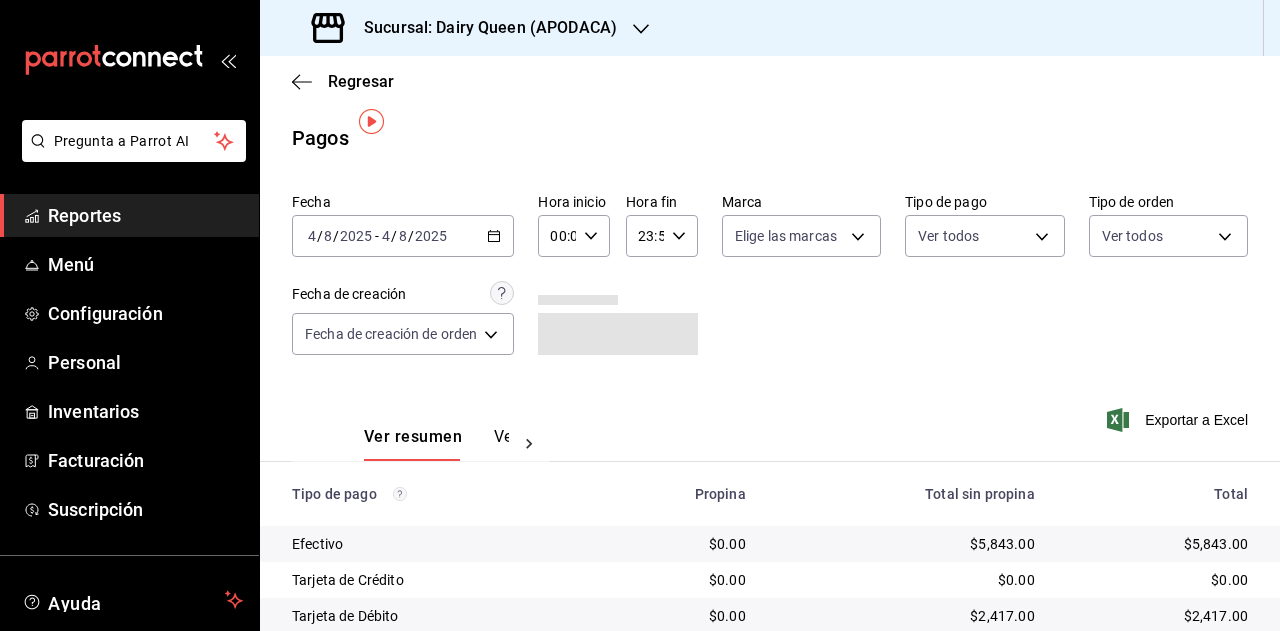 scroll, scrollTop: 71, scrollLeft: 0, axis: vertical 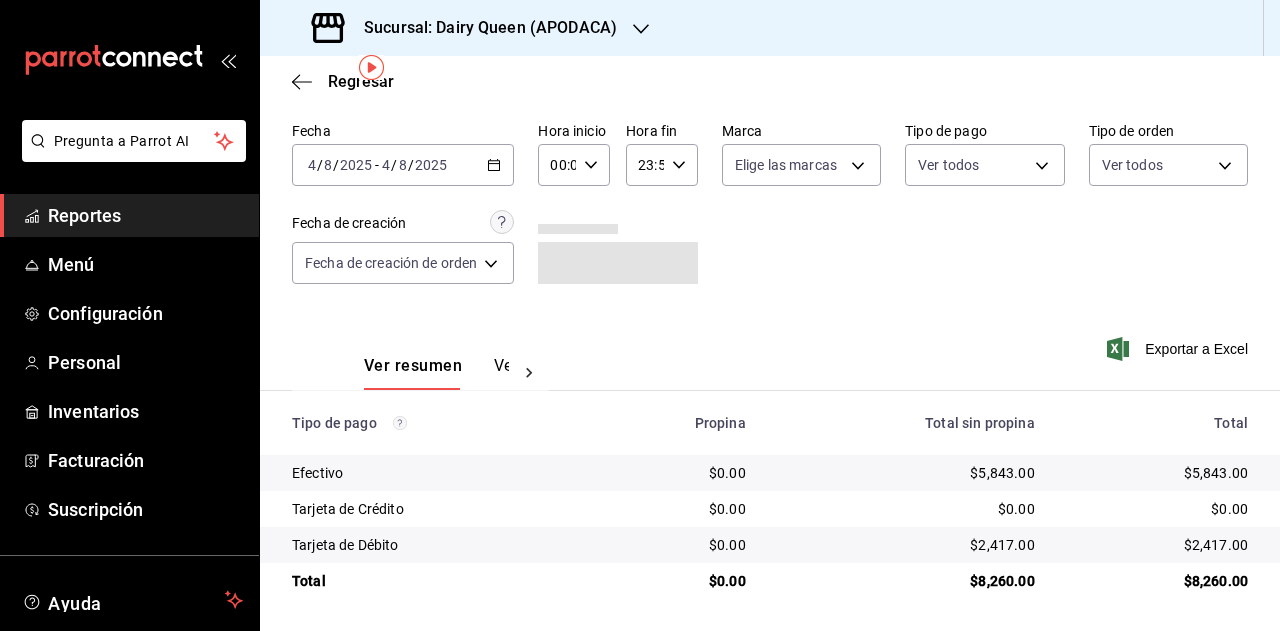 click on "$8,260.00" at bounding box center (1157, 581) 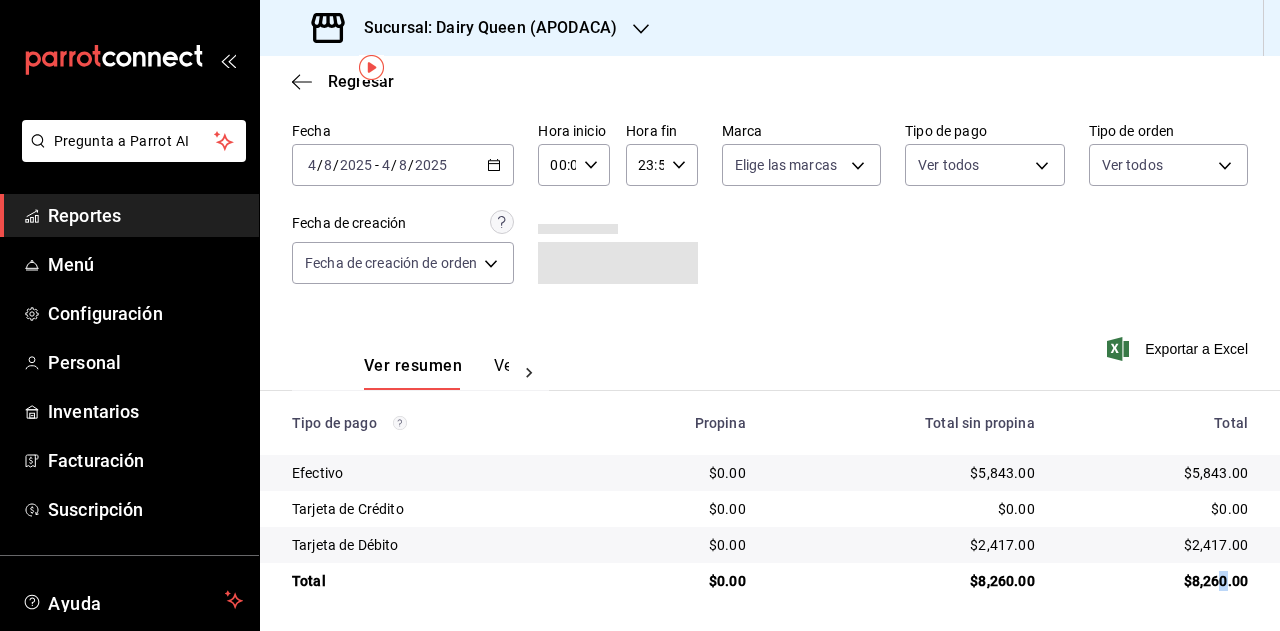 click on "$8,260.00" at bounding box center [1157, 581] 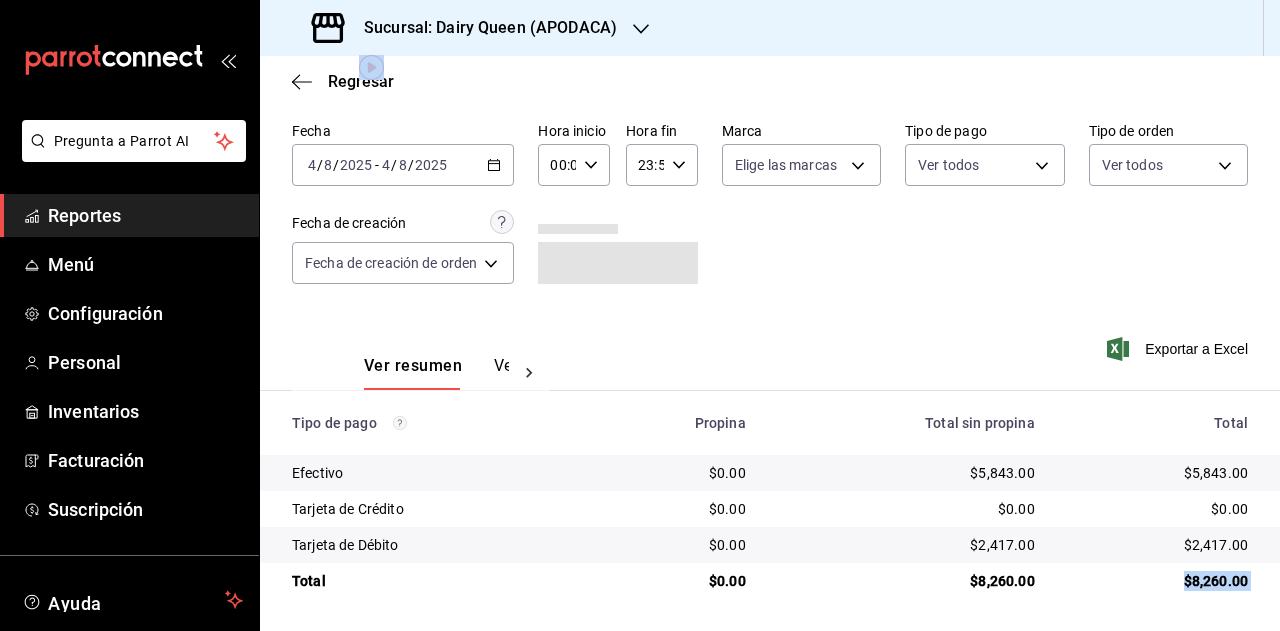 click on "$8,260.00" at bounding box center (1157, 581) 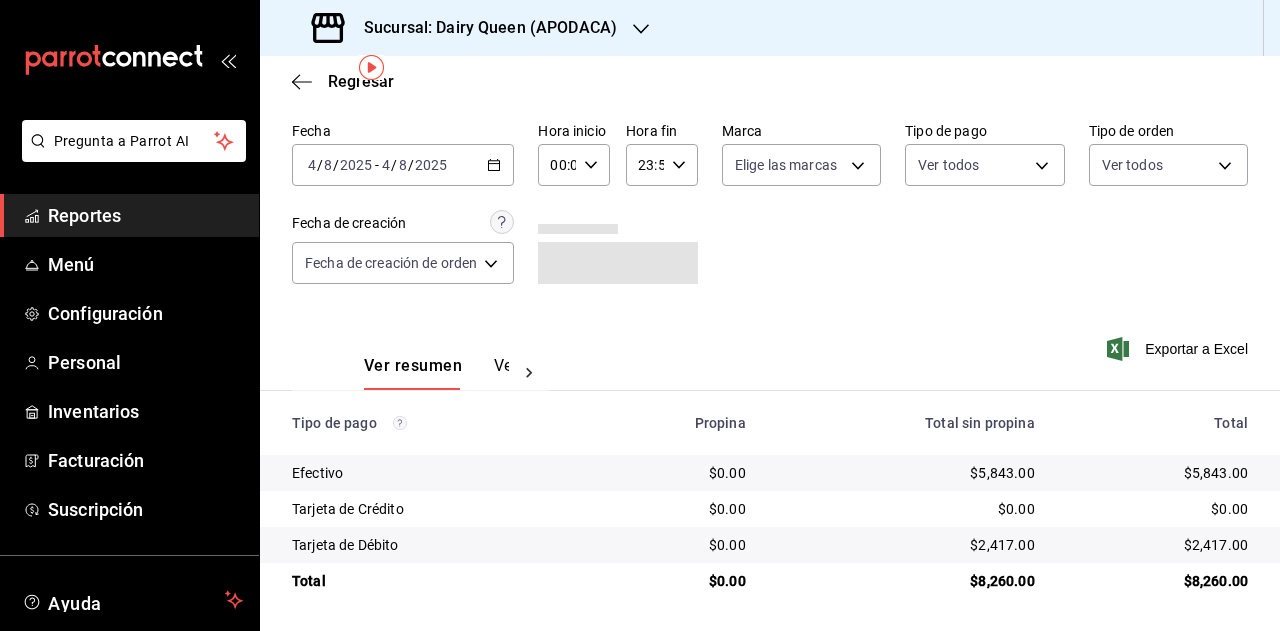 click on "Fecha 2025-08-04 4 / 8 / 2025 - 2025-08-04 4 / 8 / 2025 Hora inicio 00:00 Hora inicio Hora fin 23:59 Hora fin Marca Elige las marcas Tipo de pago Ver todos Tipo de orden Ver todos Fecha de creación   Fecha de creación de orden ORDER Ver resumen Ver pagos Exportar a Excel Tipo de pago   Propina Total sin propina Total Efectivo $0.00 $5,843.00 $5,843.00 Tarjeta de Crédito $0.00 $0.00 $0.00 Tarjeta de Débito $0.00 $2,417.00 $2,417.00 Total $0.00 $8,260.00 $8,260.00" at bounding box center [770, 356] 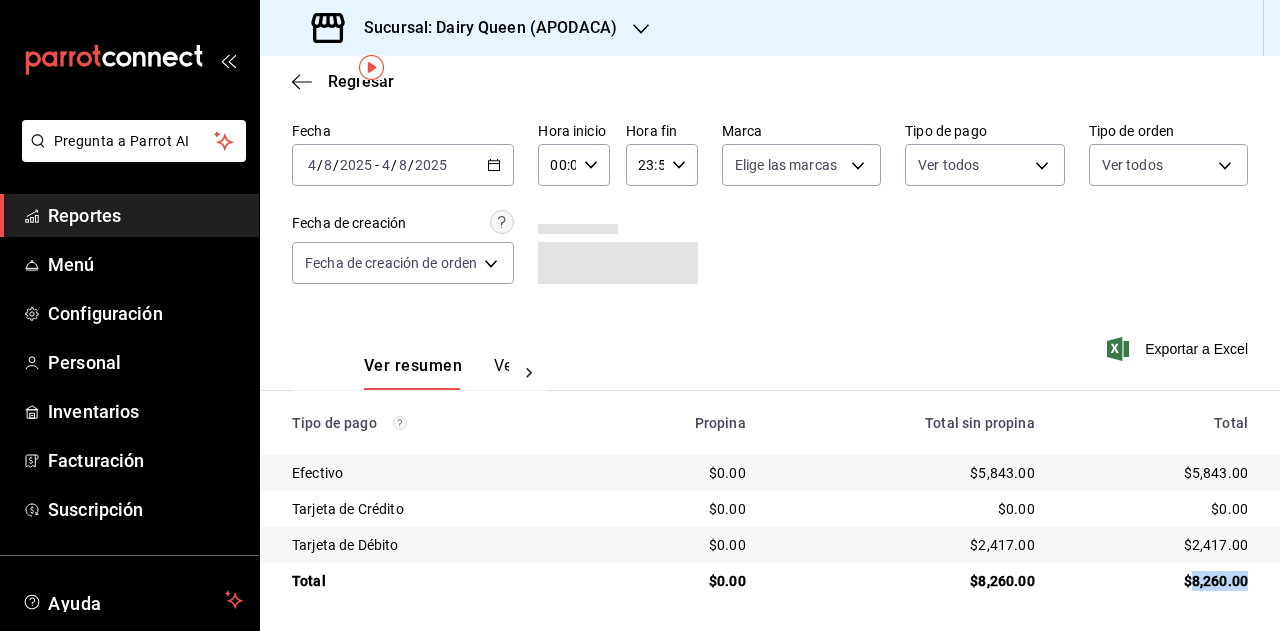 click on "$8,260.00" at bounding box center [1157, 581] 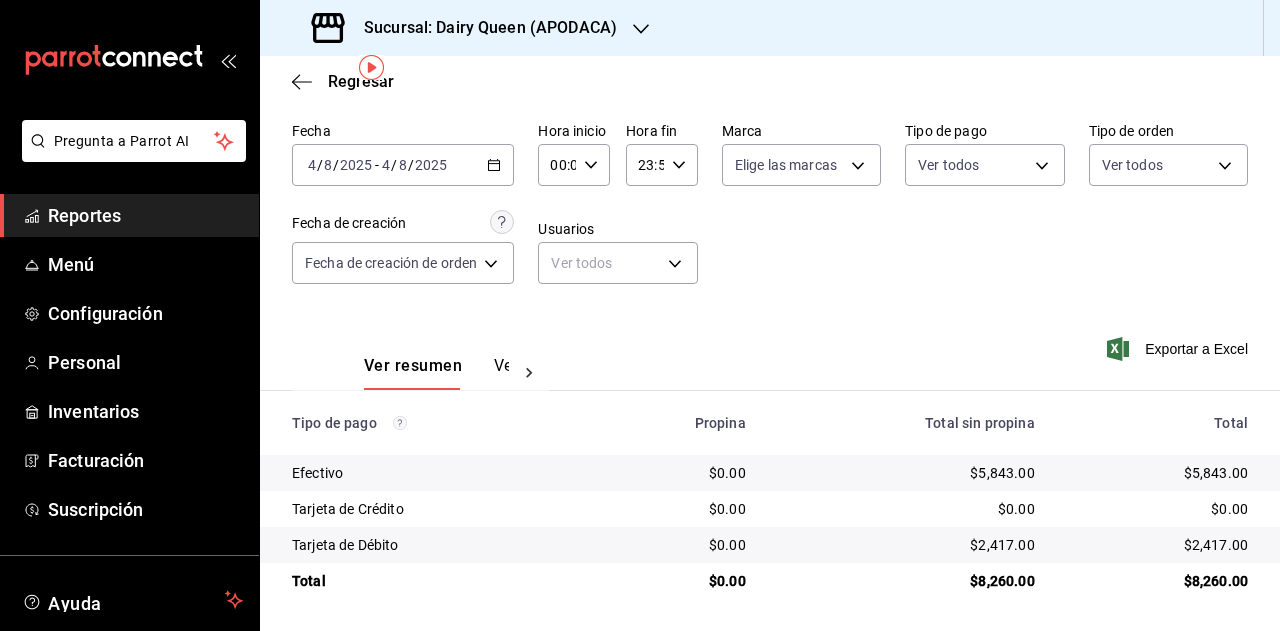 click on "Fecha 2025-08-04 4 / 8 / 2025 - 2025-08-04 4 / 8 / 2025 Hora inicio 00:00 Hora inicio Hora fin 23:59 Hora fin Marca Elige las marcas Tipo de pago Ver todos Tipo de orden Ver todos Fecha de creación   Fecha de creación de orden ORDER Usuarios Ver todos null" at bounding box center [770, 211] 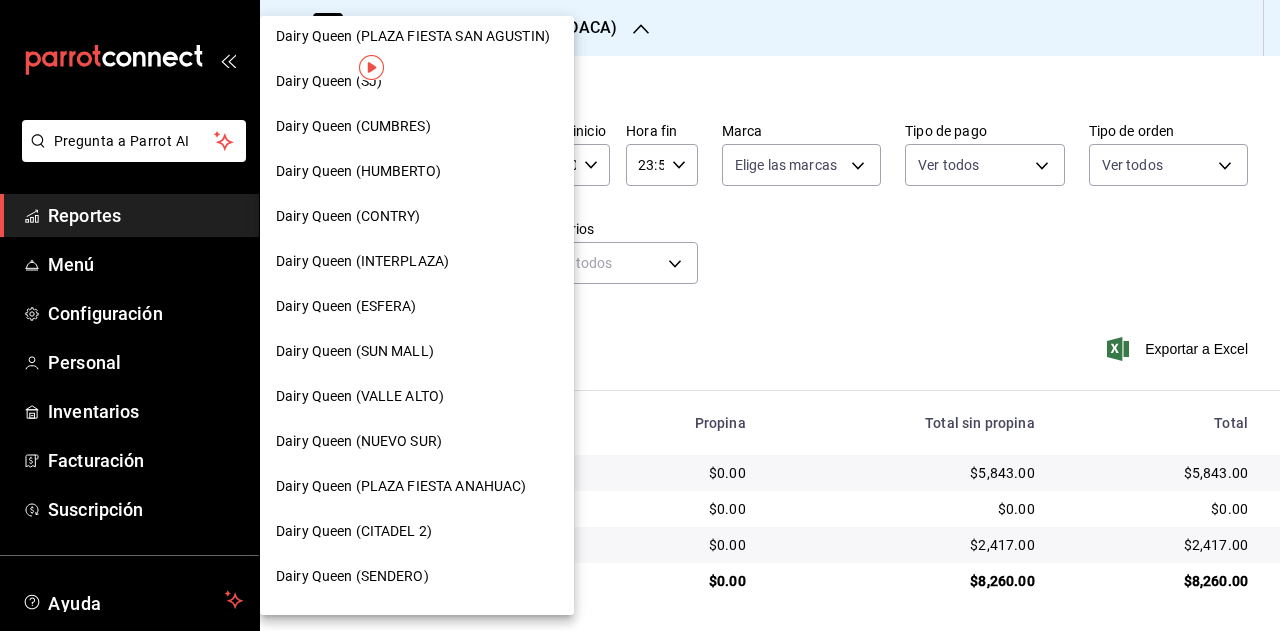 scroll, scrollTop: 200, scrollLeft: 0, axis: vertical 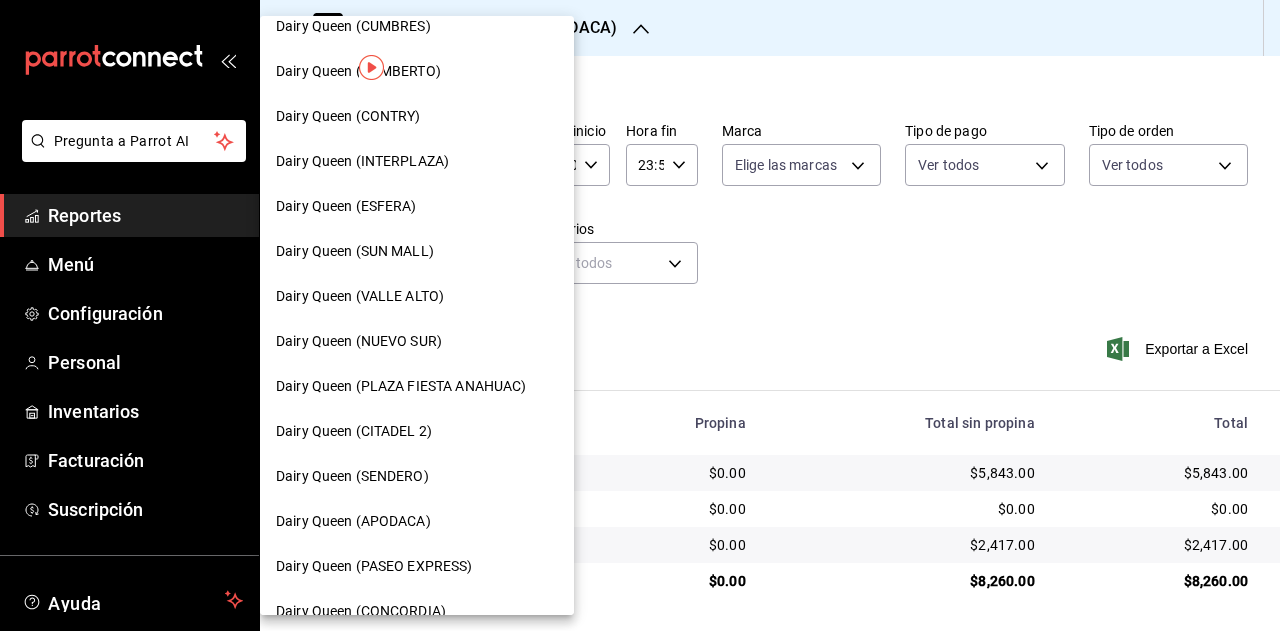 click on "Dairy Queen (PASEO EXPRESS)" at bounding box center [417, 566] 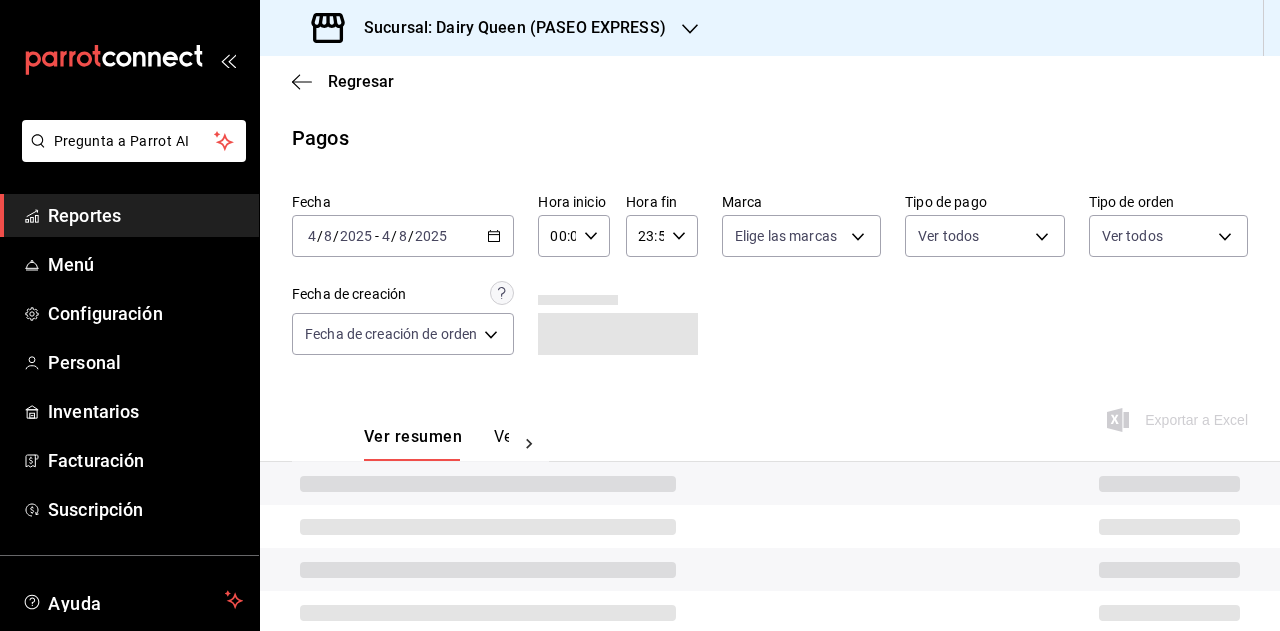 scroll, scrollTop: 71, scrollLeft: 0, axis: vertical 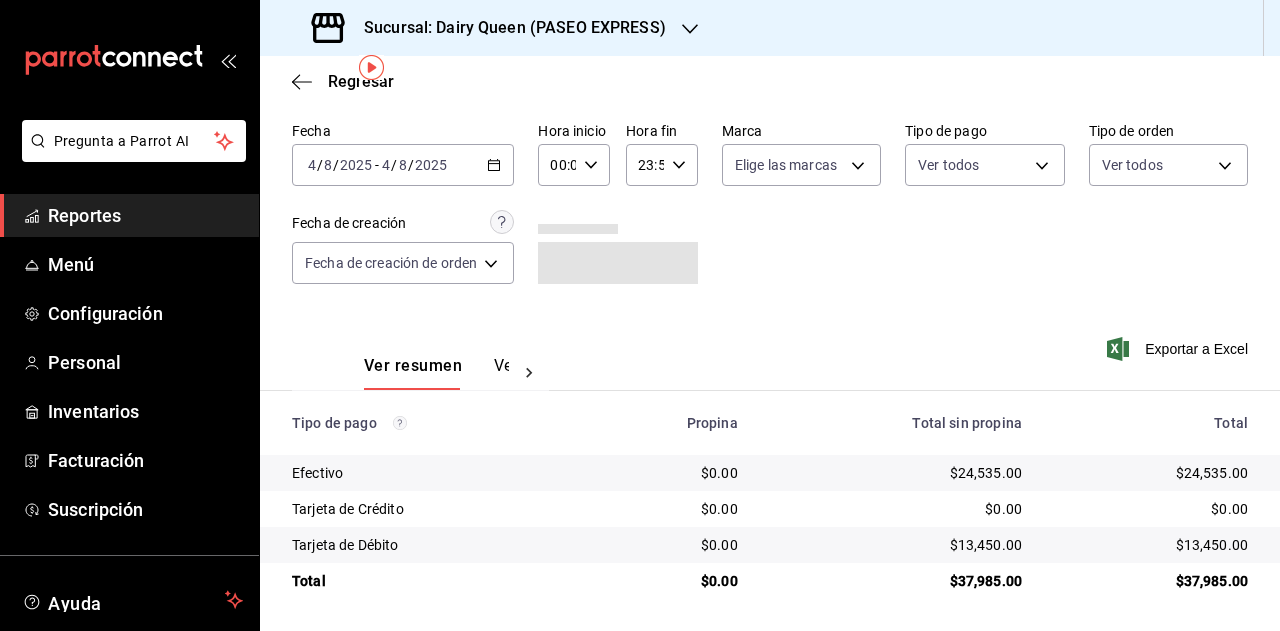 click on "$37,985.00" at bounding box center [1151, 581] 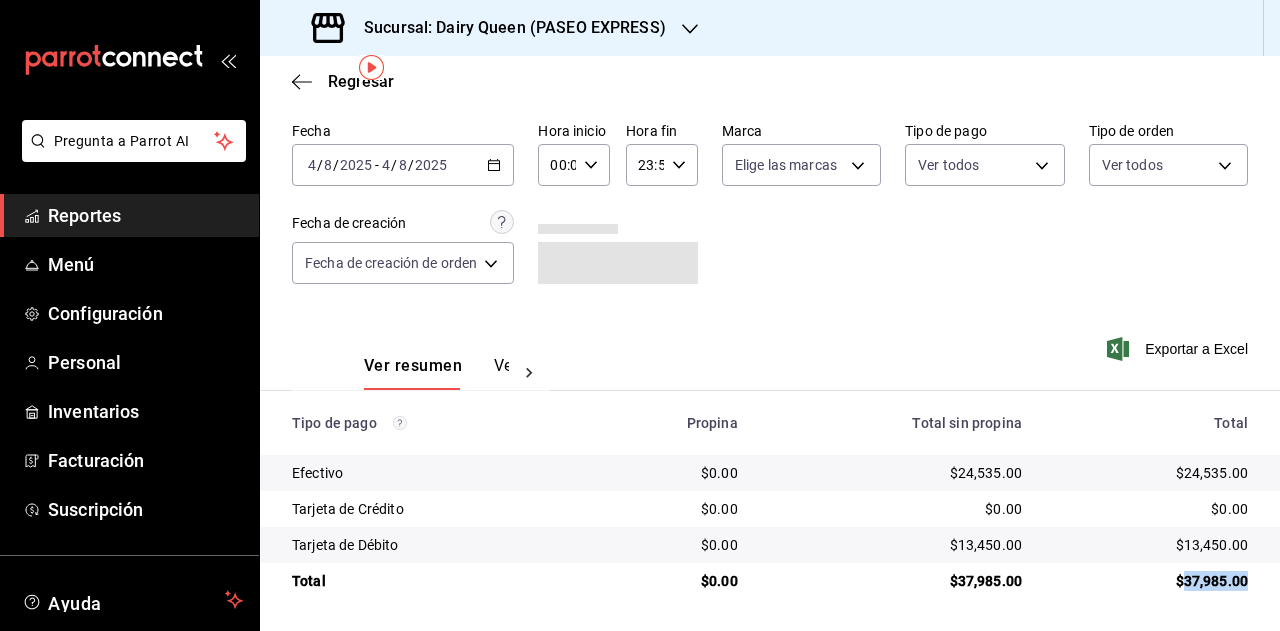 click on "$37,985.00" at bounding box center (1151, 581) 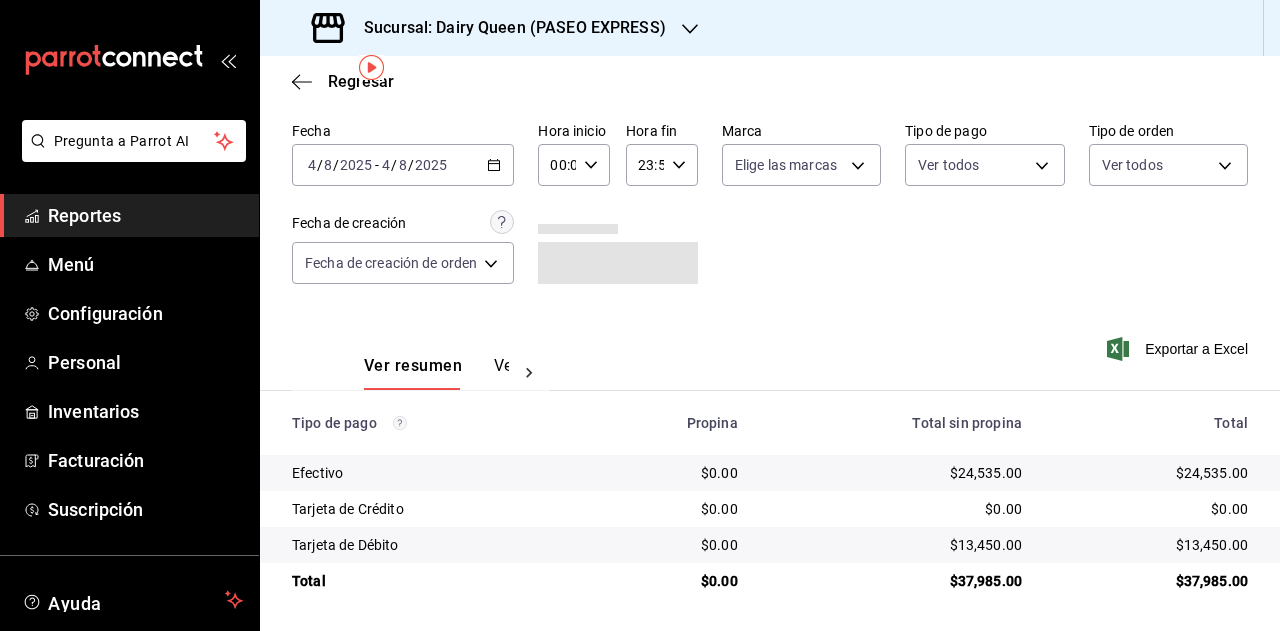 click on "Fecha 2025-08-04 4 / 8 / 2025 - 2025-08-04 4 / 8 / 2025 Hora inicio 00:00 Hora inicio Hora fin 23:59 Hora fin Marca Elige las marcas Tipo de pago Ver todos Tipo de orden Ver todos Fecha de creación   Fecha de creación de orden ORDER" at bounding box center [770, 211] 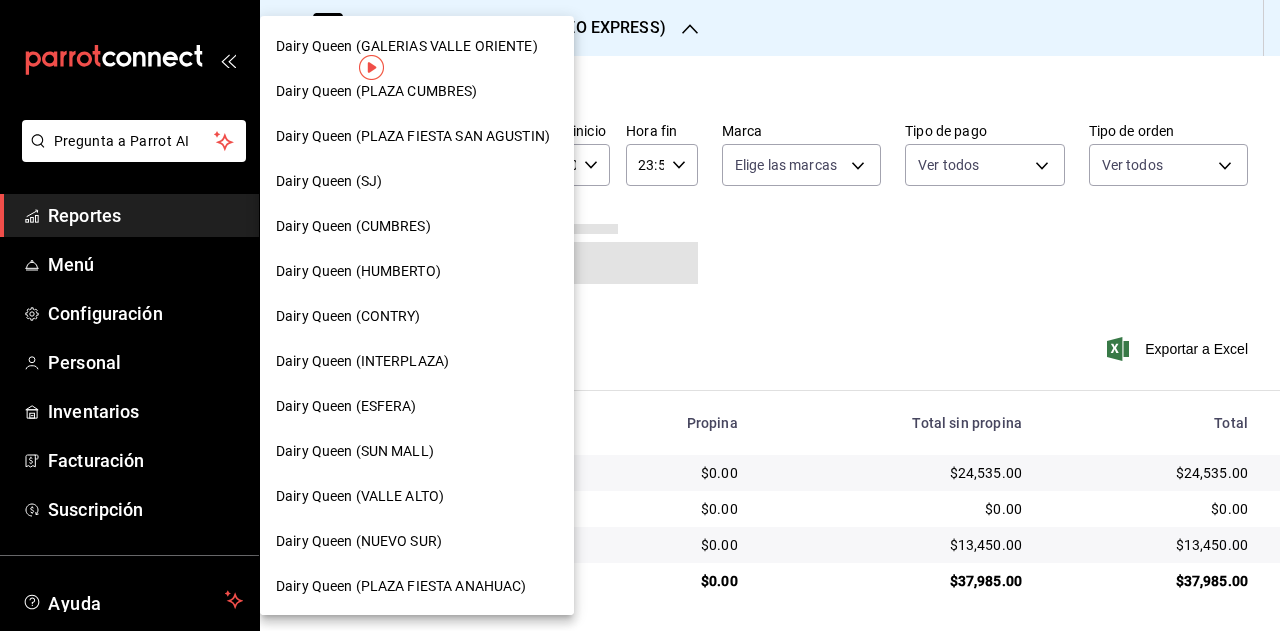 scroll, scrollTop: 300, scrollLeft: 0, axis: vertical 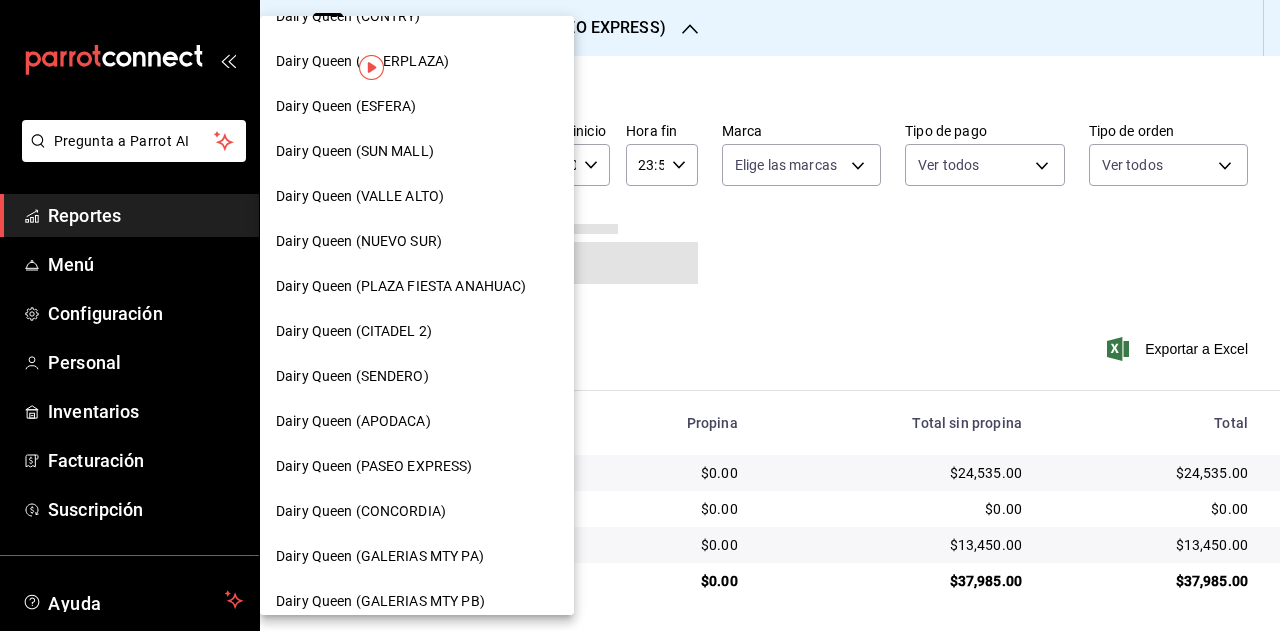 click on "Dairy Queen (CONCORDIA)" at bounding box center [417, 511] 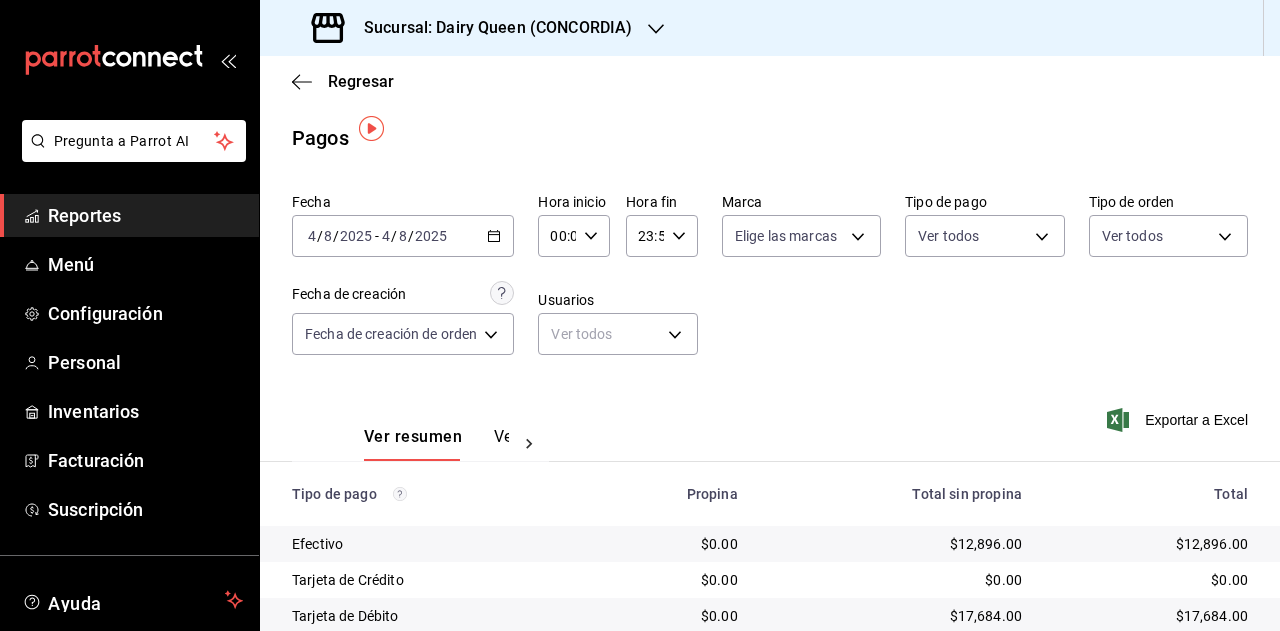 scroll, scrollTop: 251, scrollLeft: 0, axis: vertical 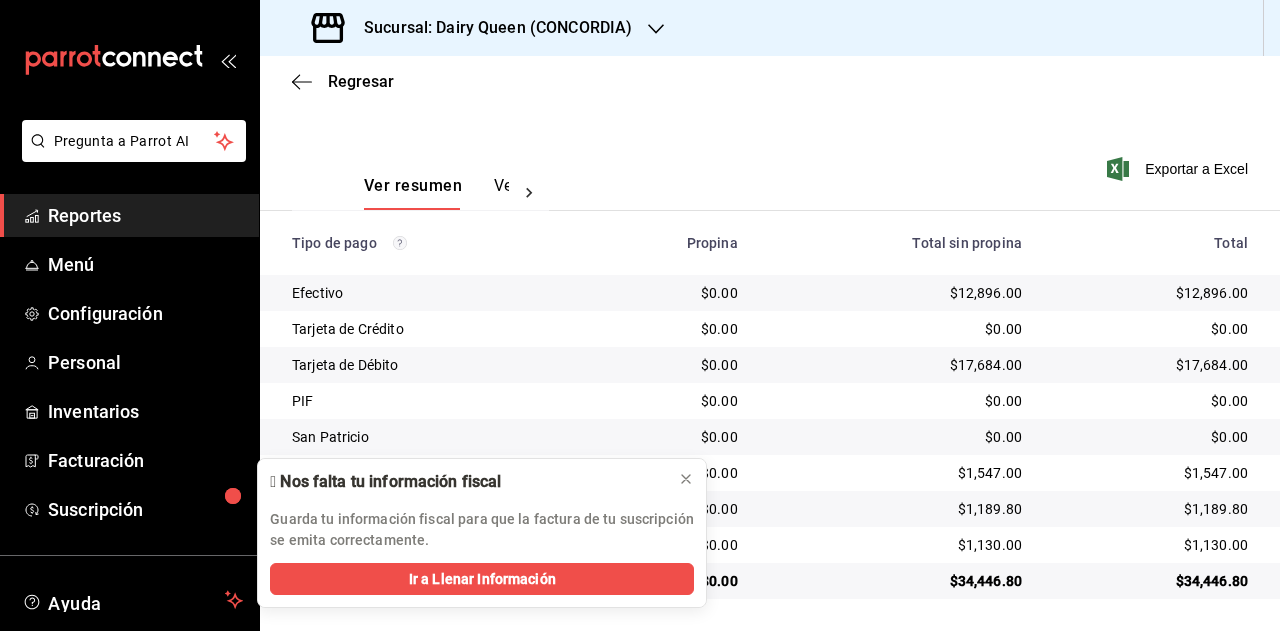click on "$34,446.80" at bounding box center (1151, 581) 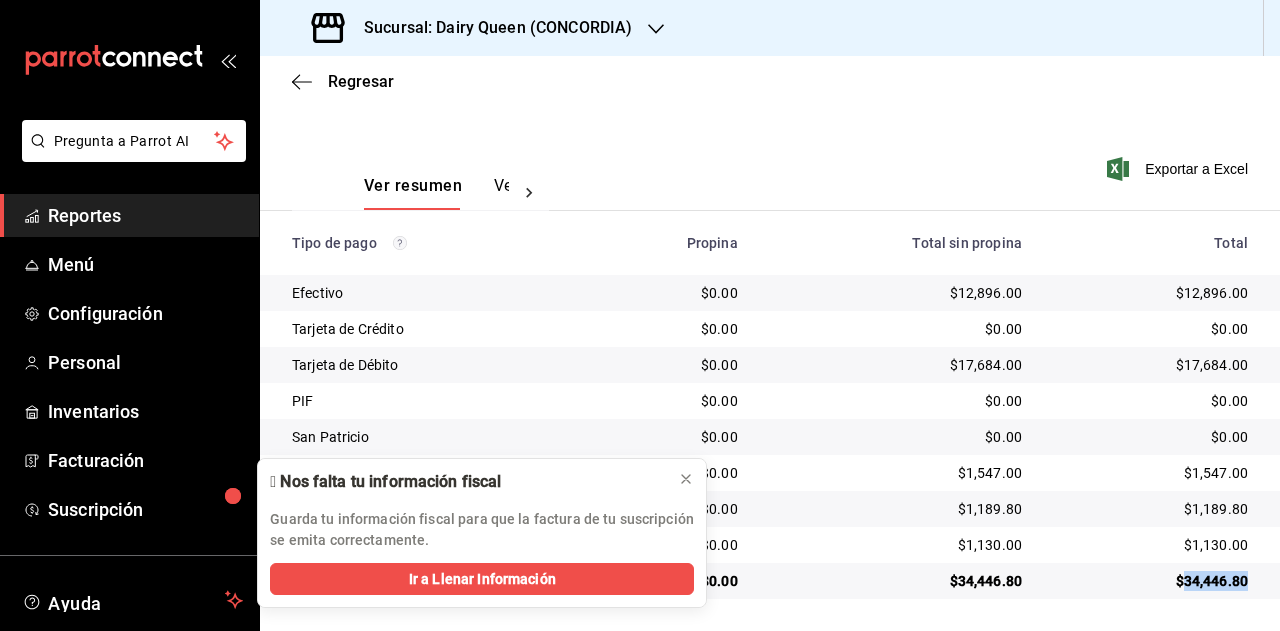 click on "$34,446.80" at bounding box center [1151, 581] 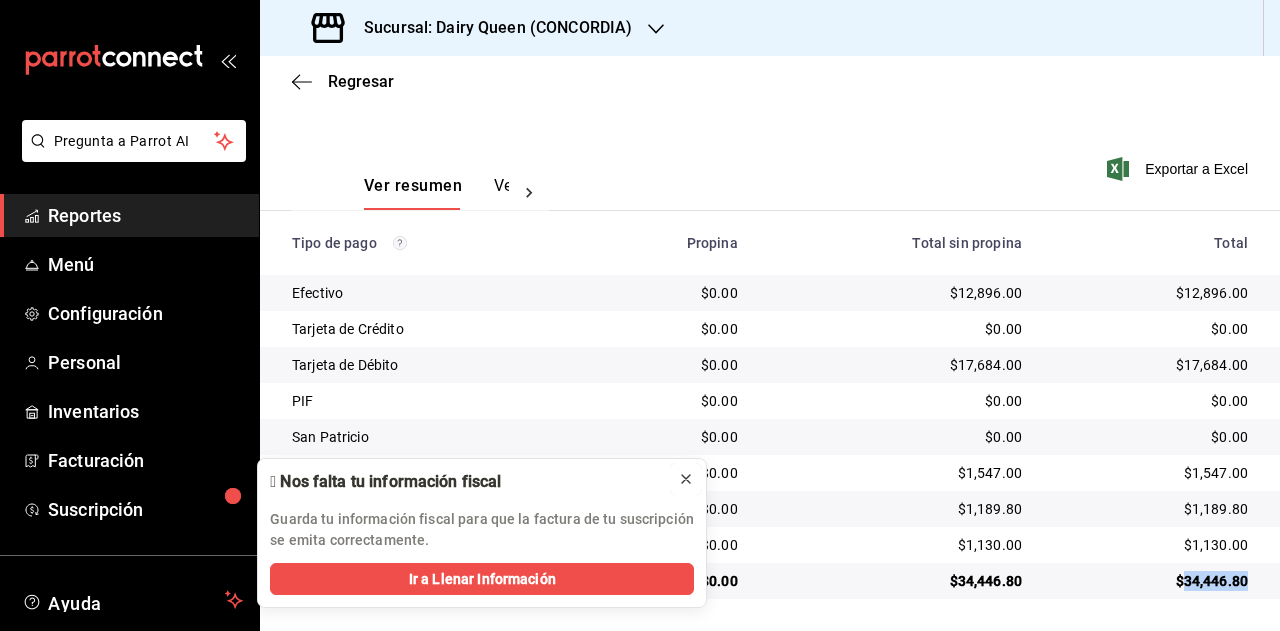 click at bounding box center [686, 479] 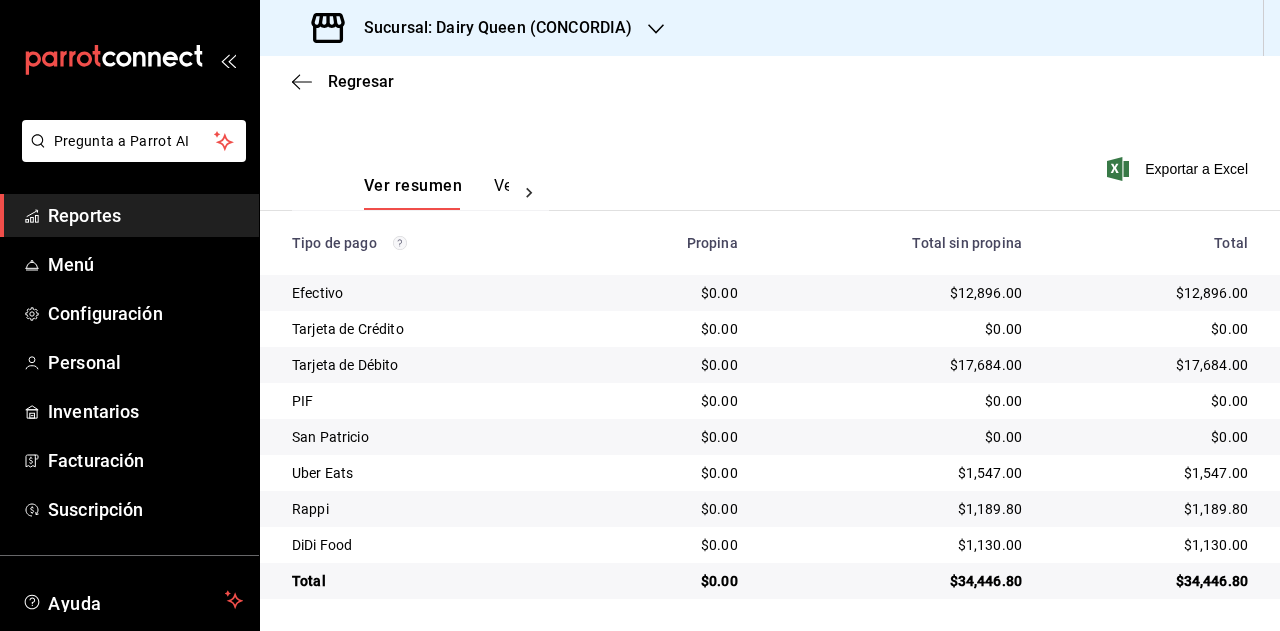 click on "$1,547.00" at bounding box center (1151, 473) 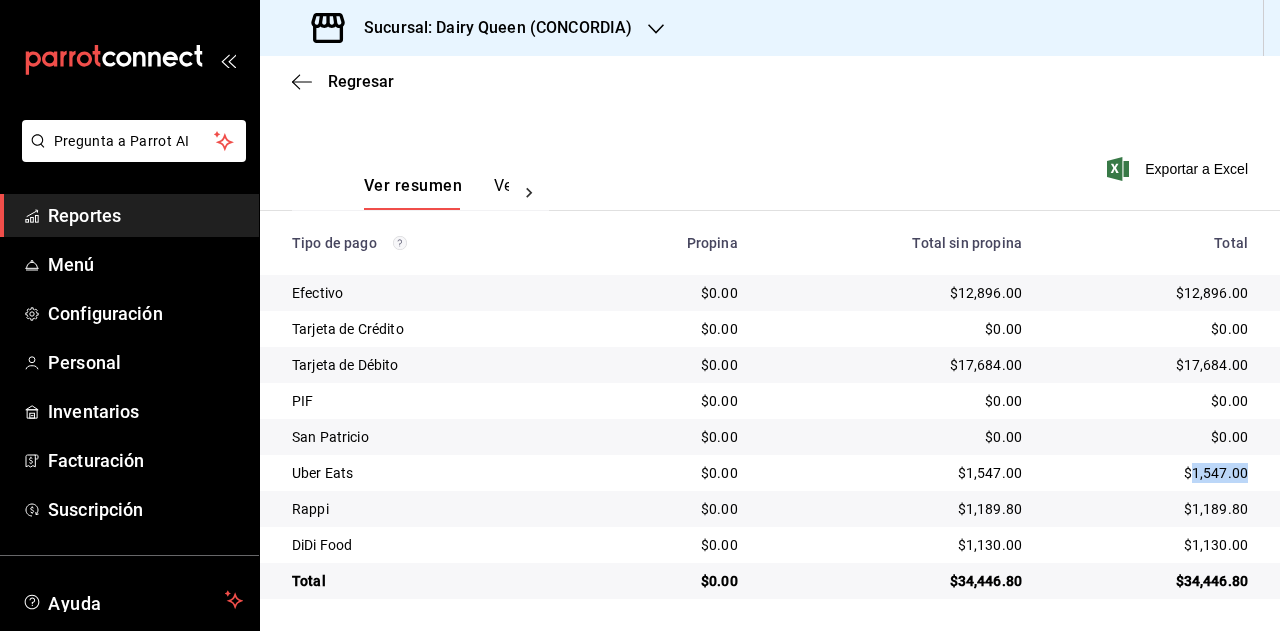 click on "$1,547.00" at bounding box center [1151, 473] 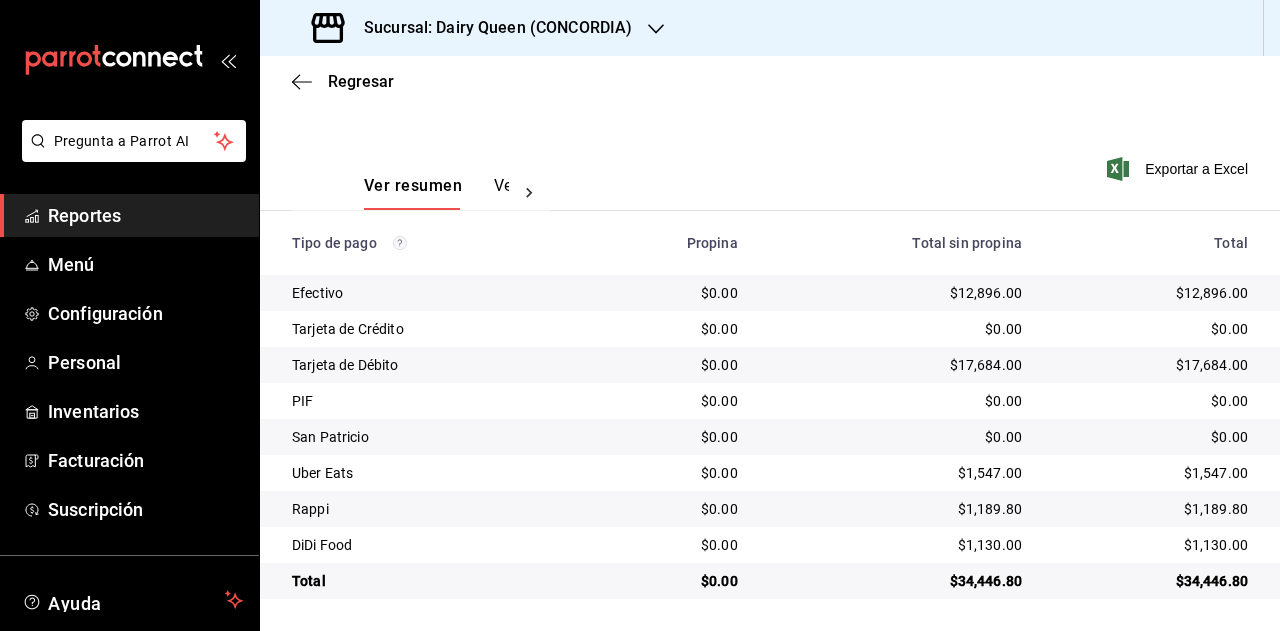 click on "$1,189.80" at bounding box center (1151, 509) 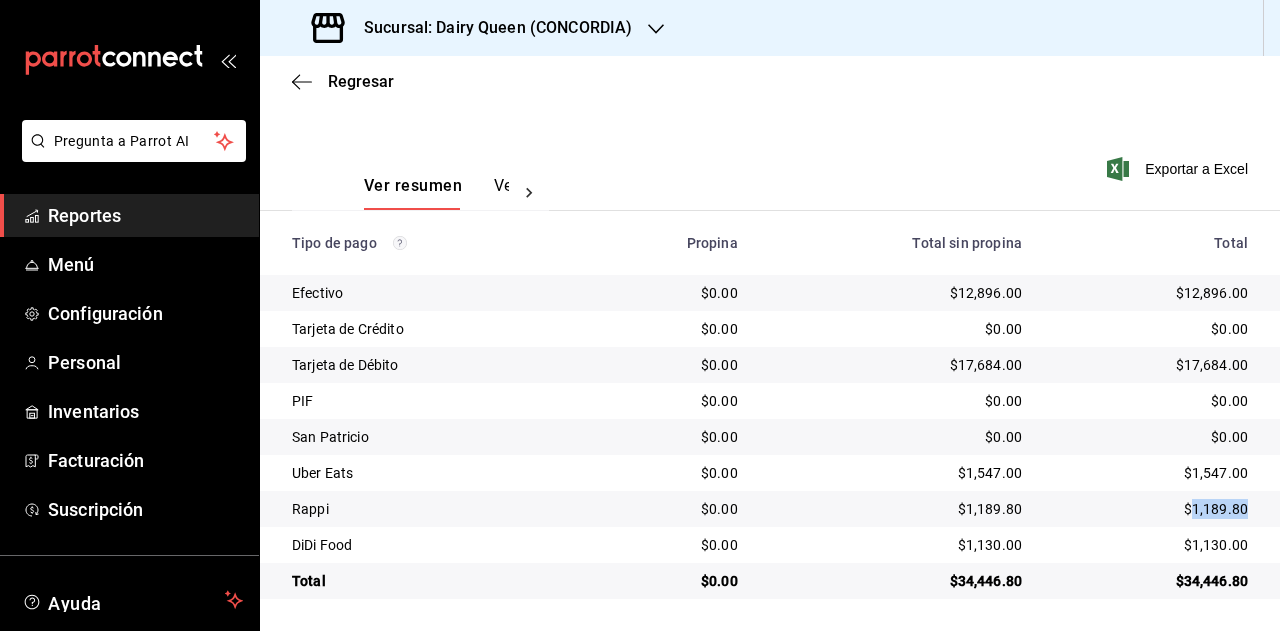 click on "$1,189.80" at bounding box center (1151, 509) 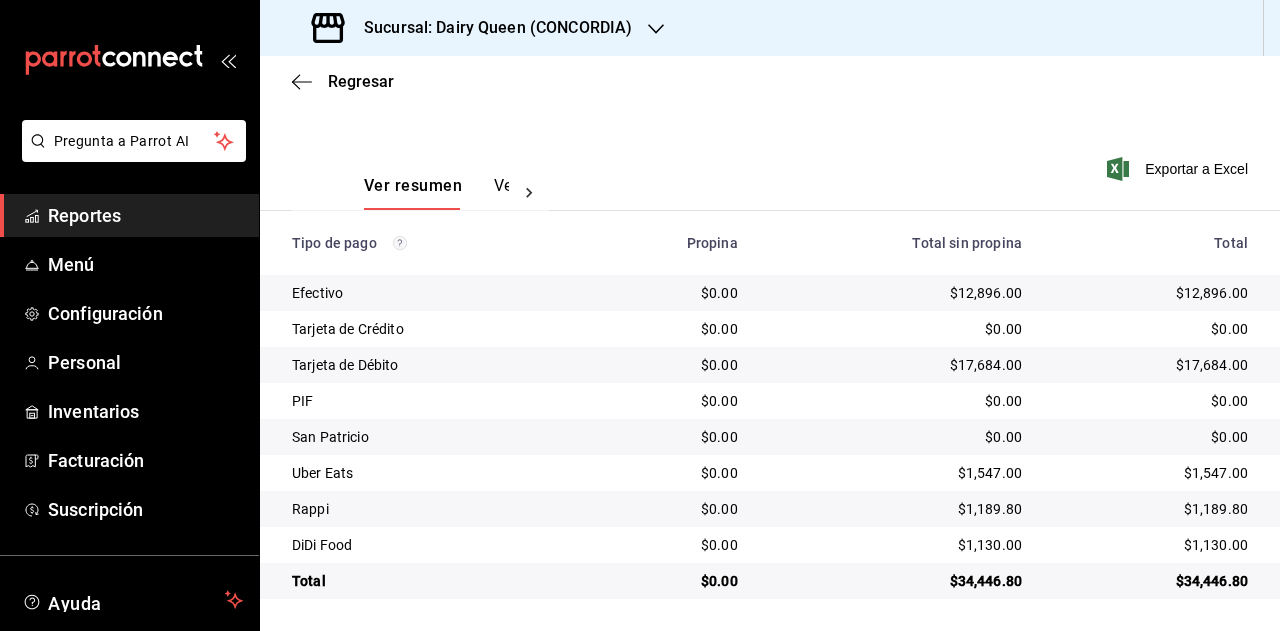 click on "$1,130.00" at bounding box center (1151, 545) 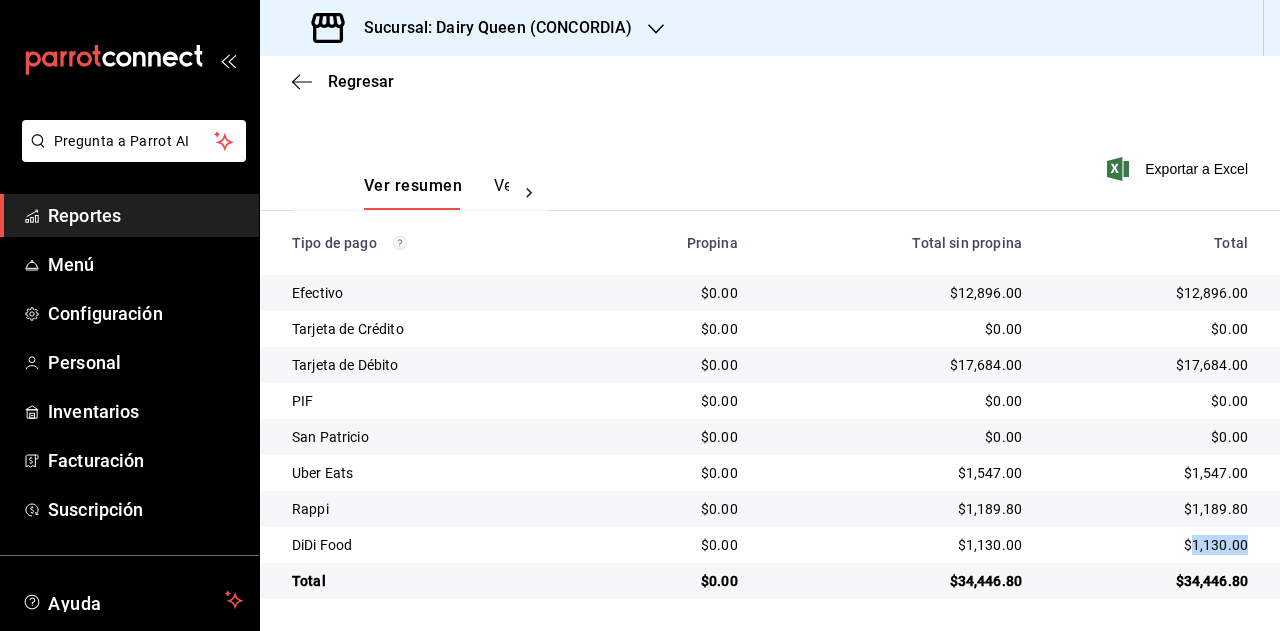 drag, startPoint x: 1198, startPoint y: 541, endPoint x: 1209, endPoint y: 537, distance: 11.7046995 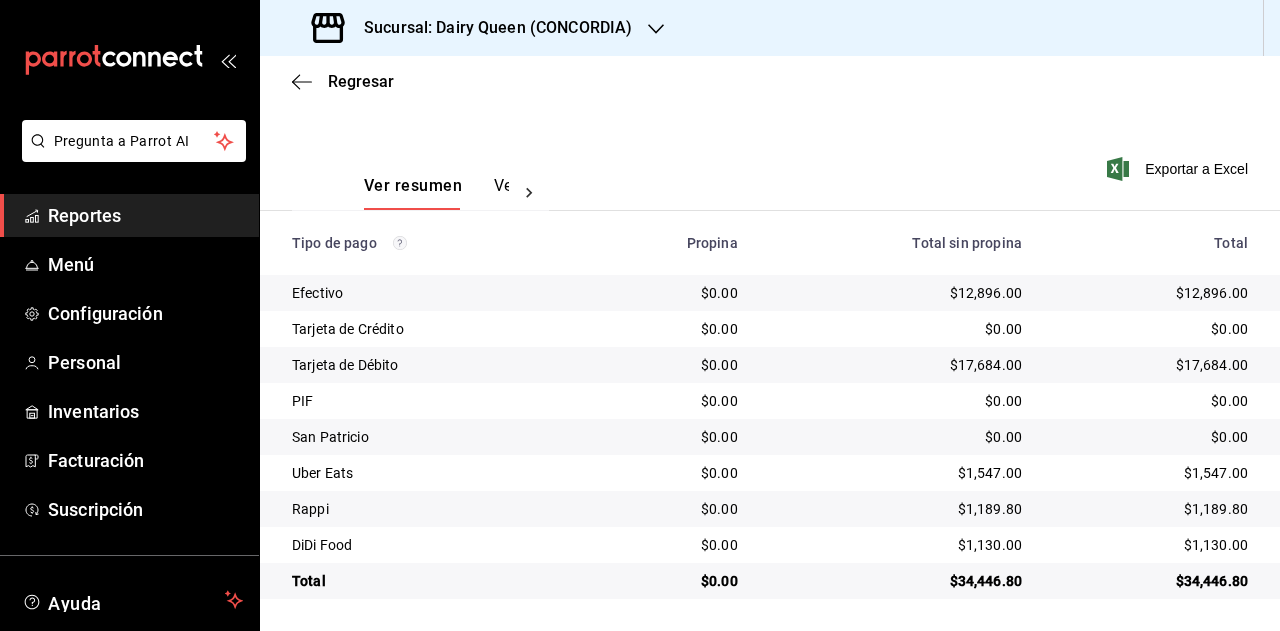 click on "Sucursal: Dairy Queen (CONCORDIA)" at bounding box center (474, 28) 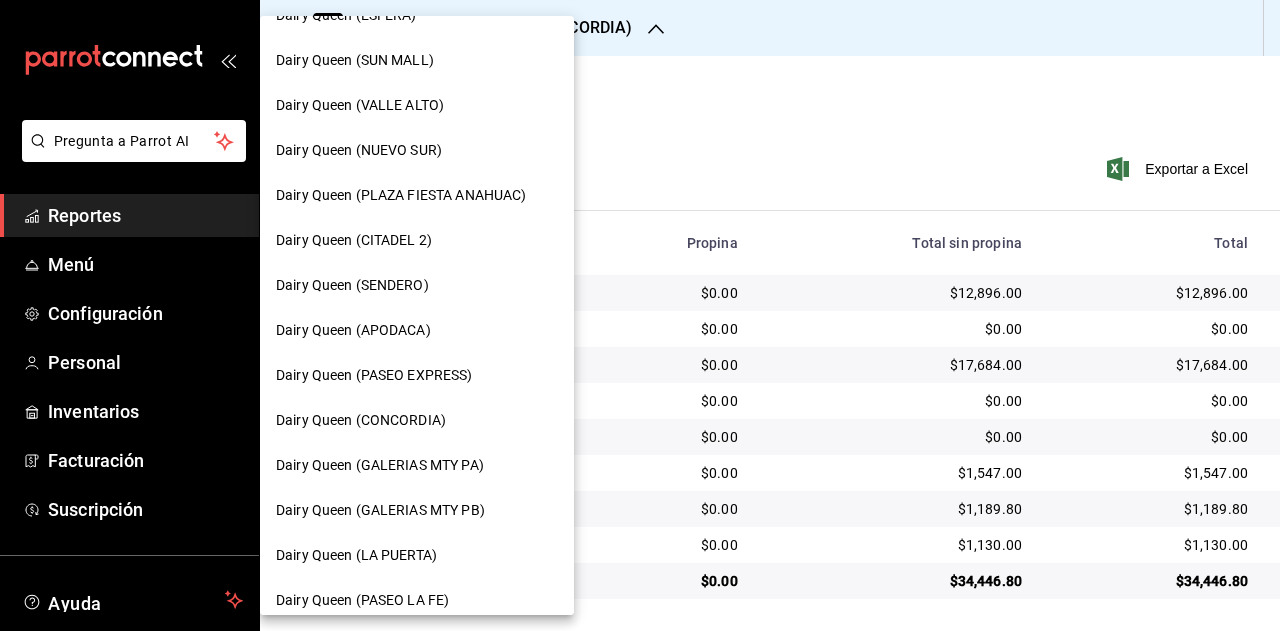 scroll, scrollTop: 400, scrollLeft: 0, axis: vertical 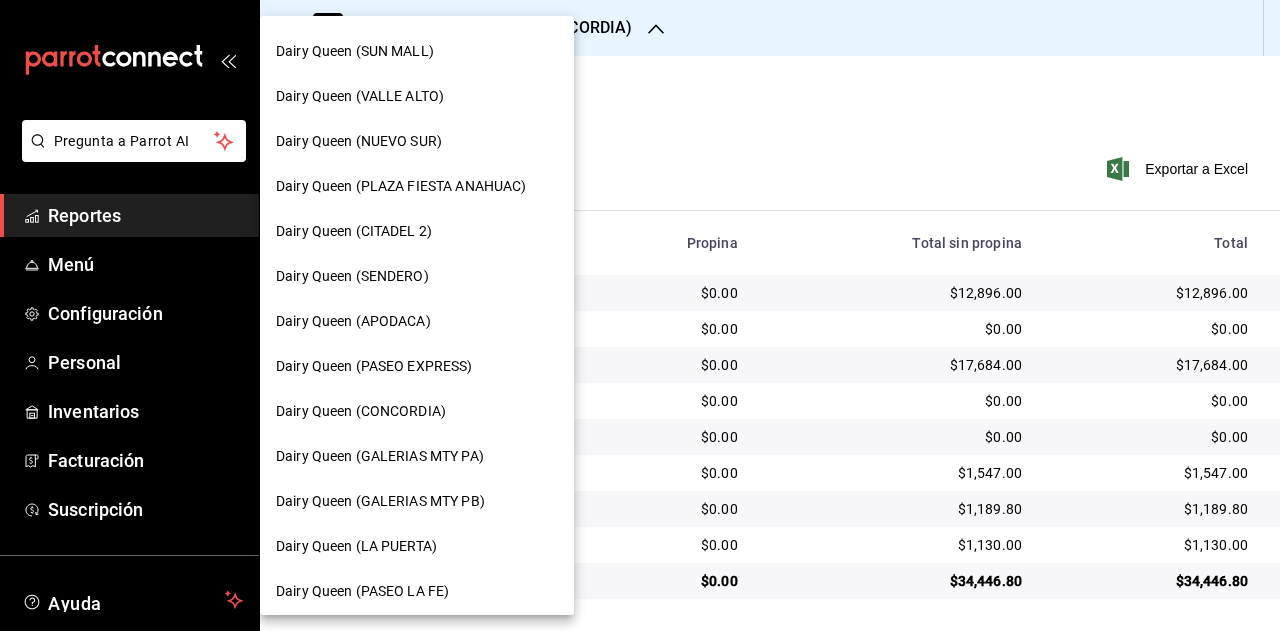 click on "Dairy Queen (GALERIAS MTY PA)" at bounding box center (380, 456) 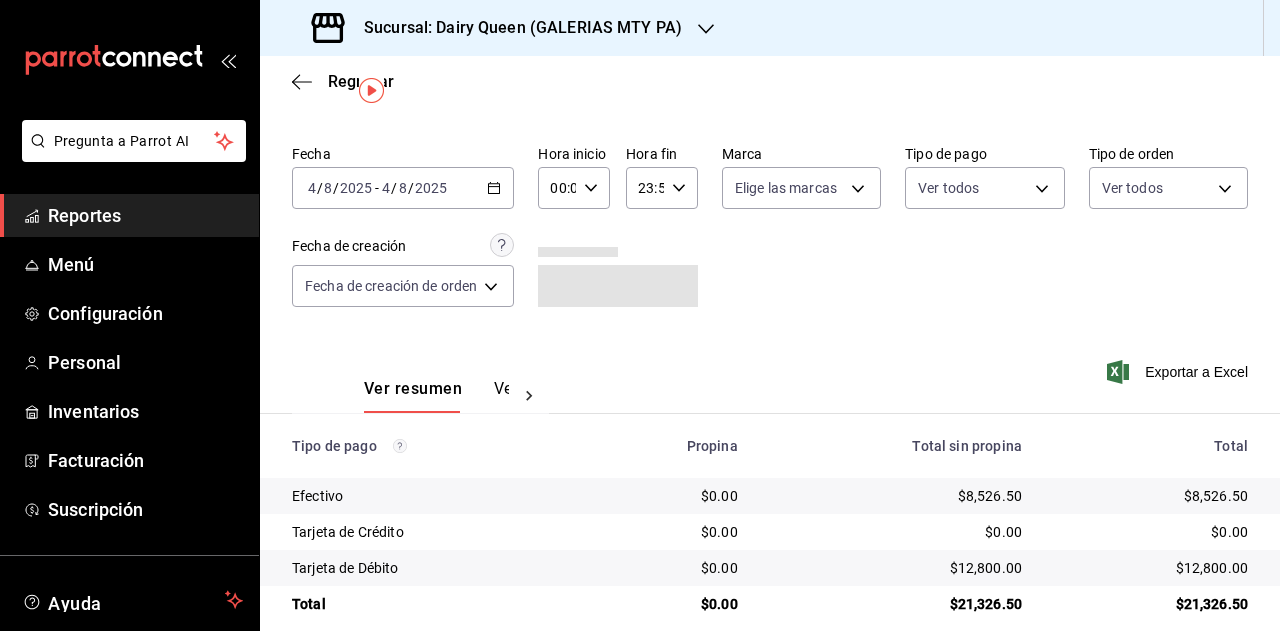 scroll, scrollTop: 71, scrollLeft: 0, axis: vertical 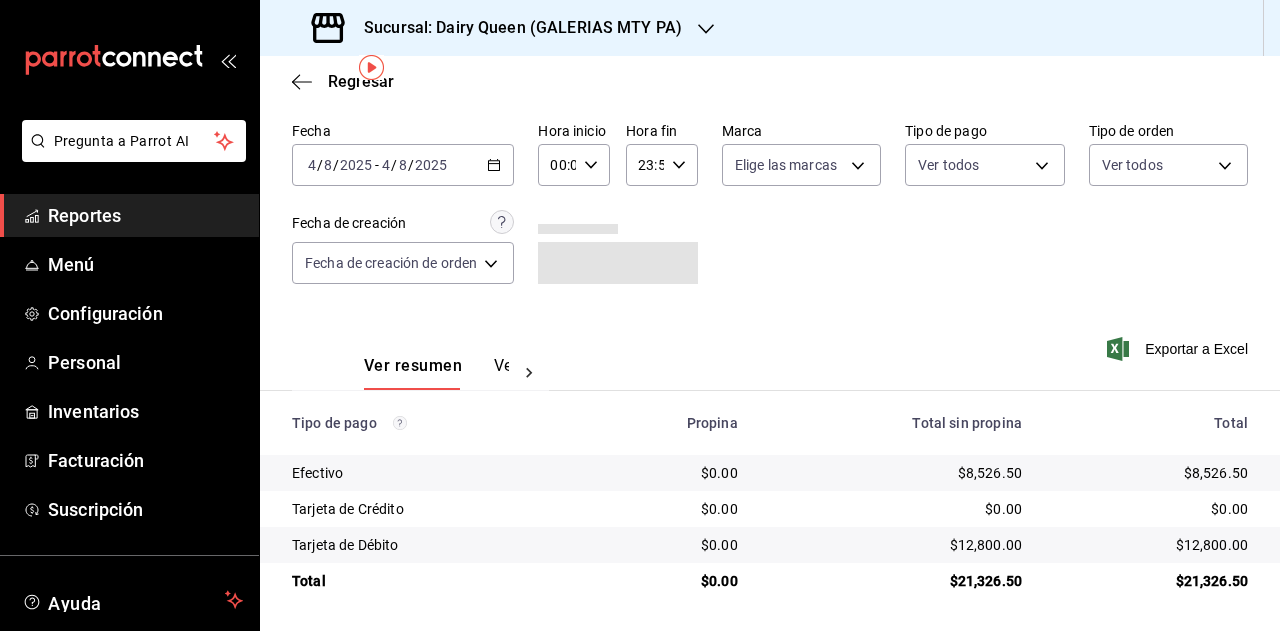 click on "$21,326.50" at bounding box center (1151, 581) 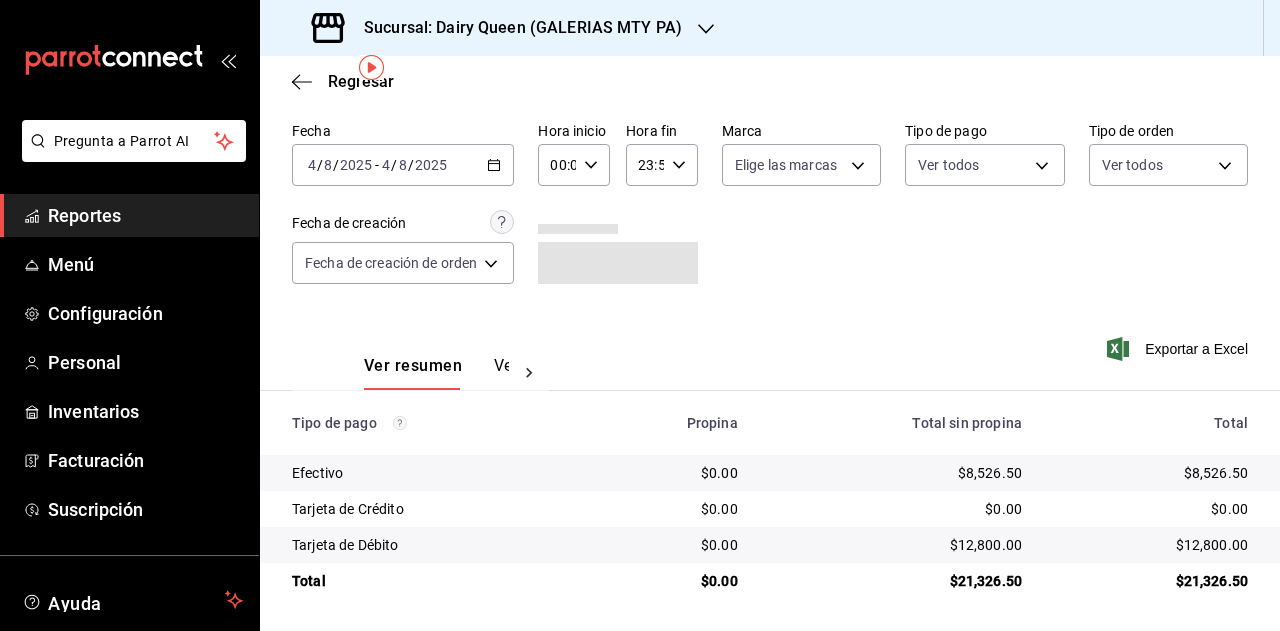 click on "$21,326.50" at bounding box center (1151, 581) 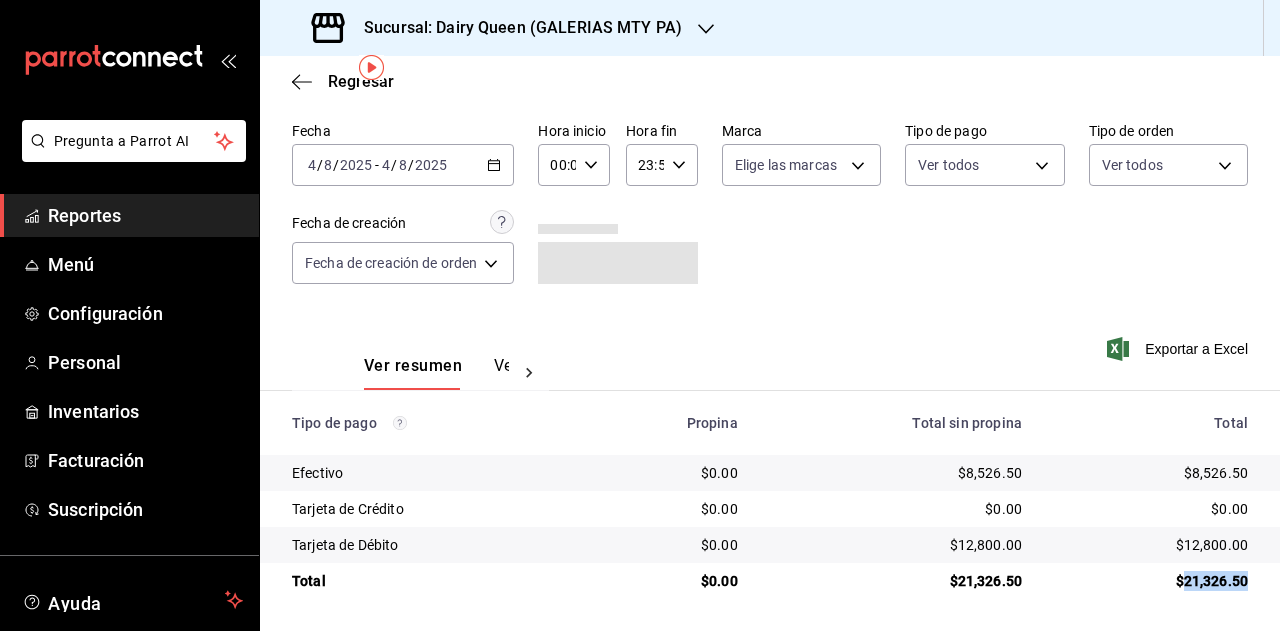 click on "Sucursal: Dairy Queen (GALERIAS MTY PA)" at bounding box center [515, 28] 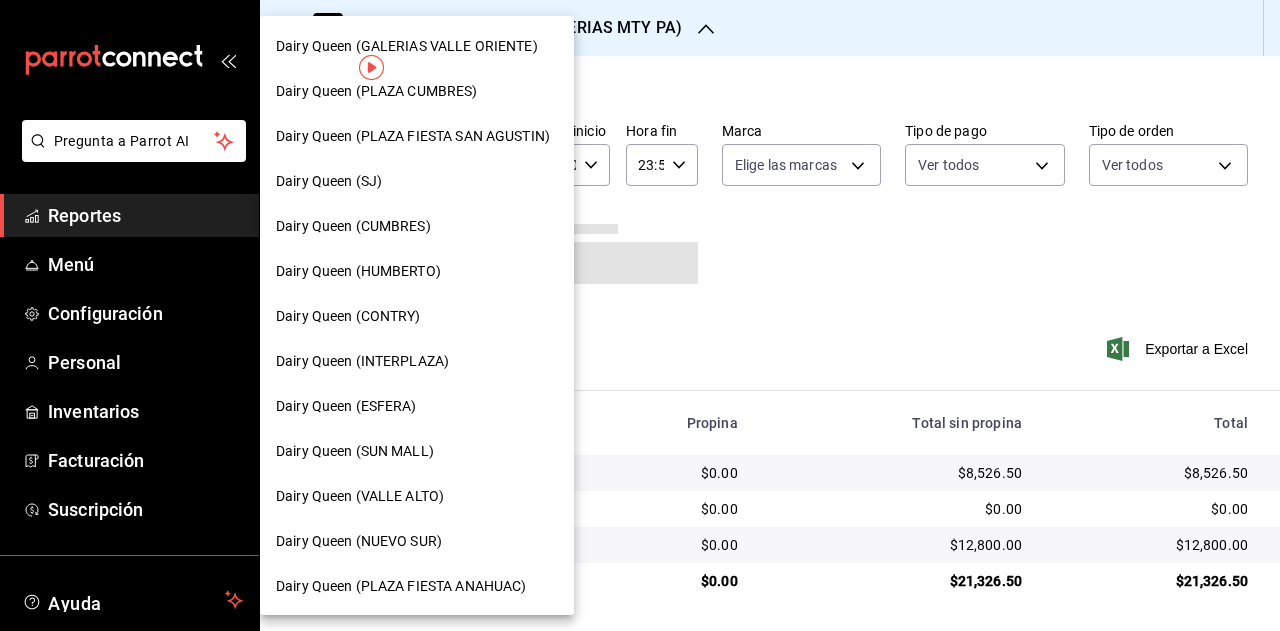 scroll, scrollTop: 700, scrollLeft: 0, axis: vertical 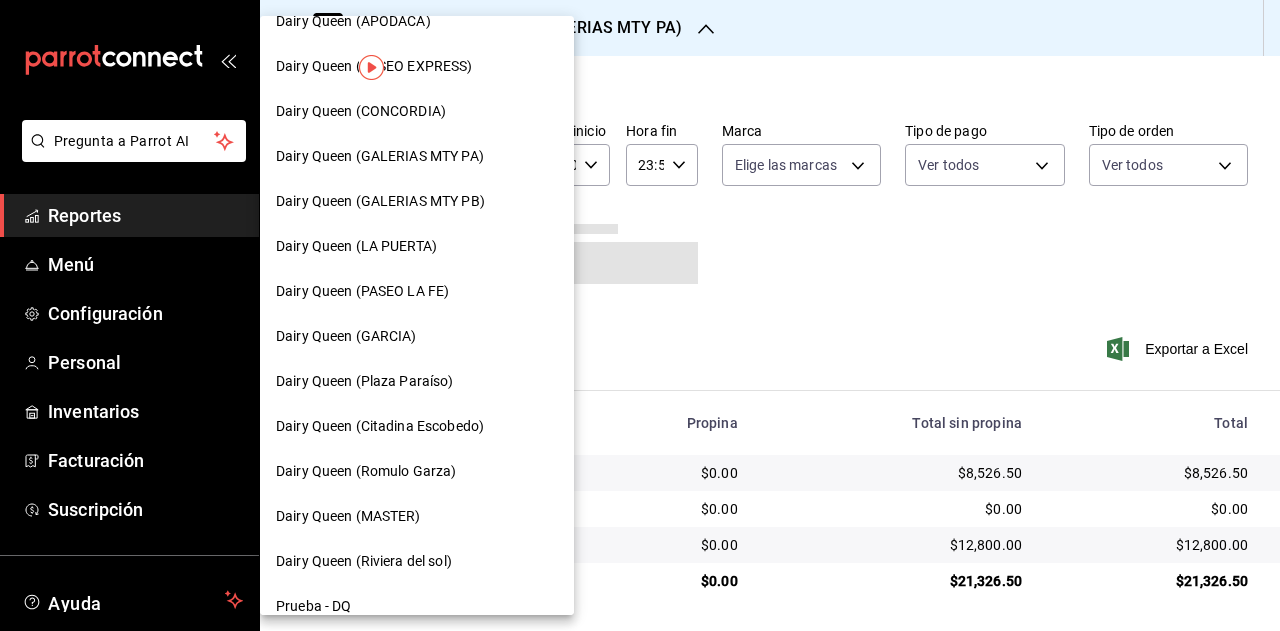 click on "Dairy Queen (GALERIAS MTY PB)" at bounding box center [380, 201] 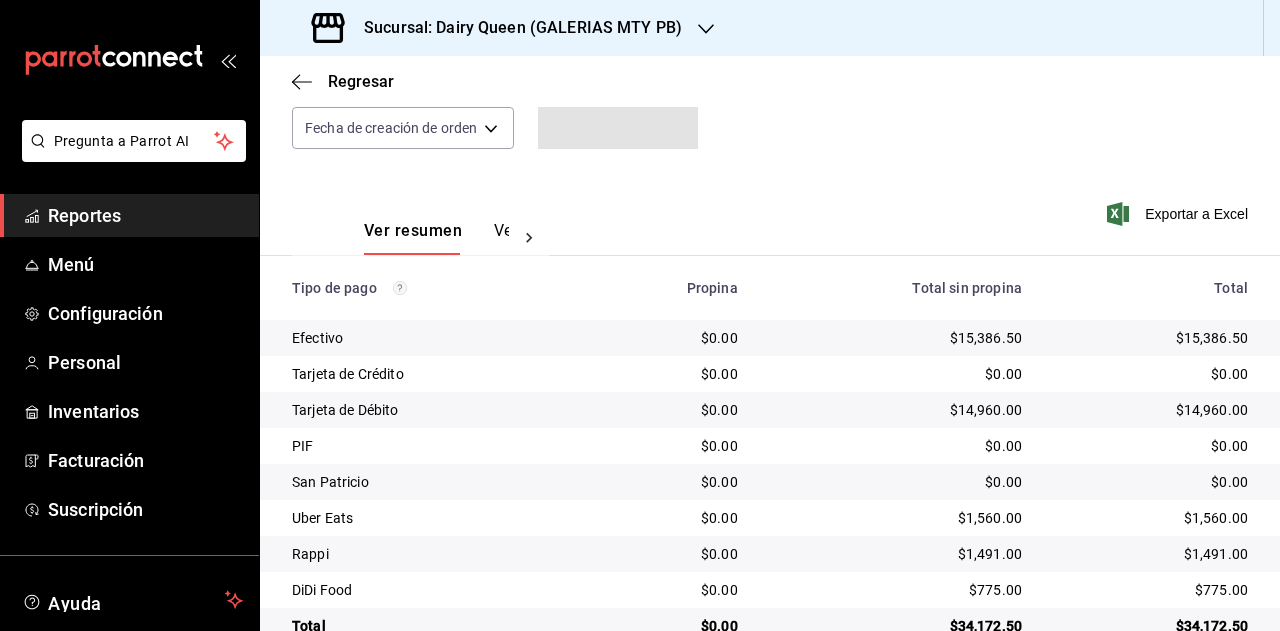 scroll, scrollTop: 251, scrollLeft: 0, axis: vertical 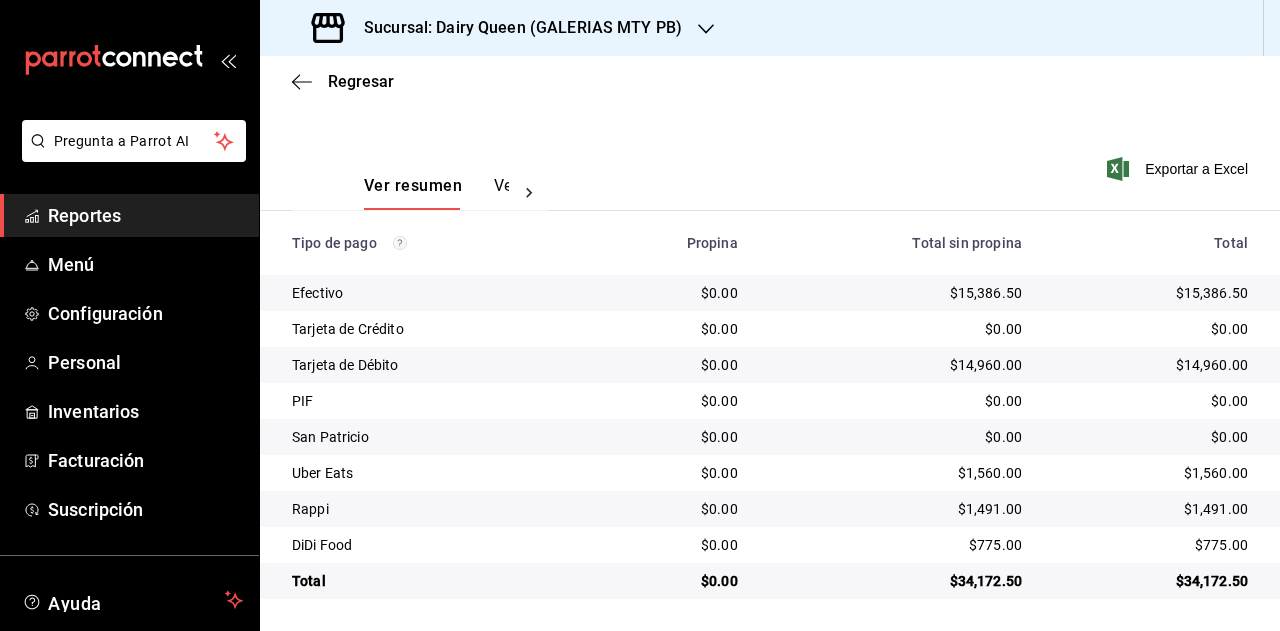 click on "$34,172.50" at bounding box center (1151, 581) 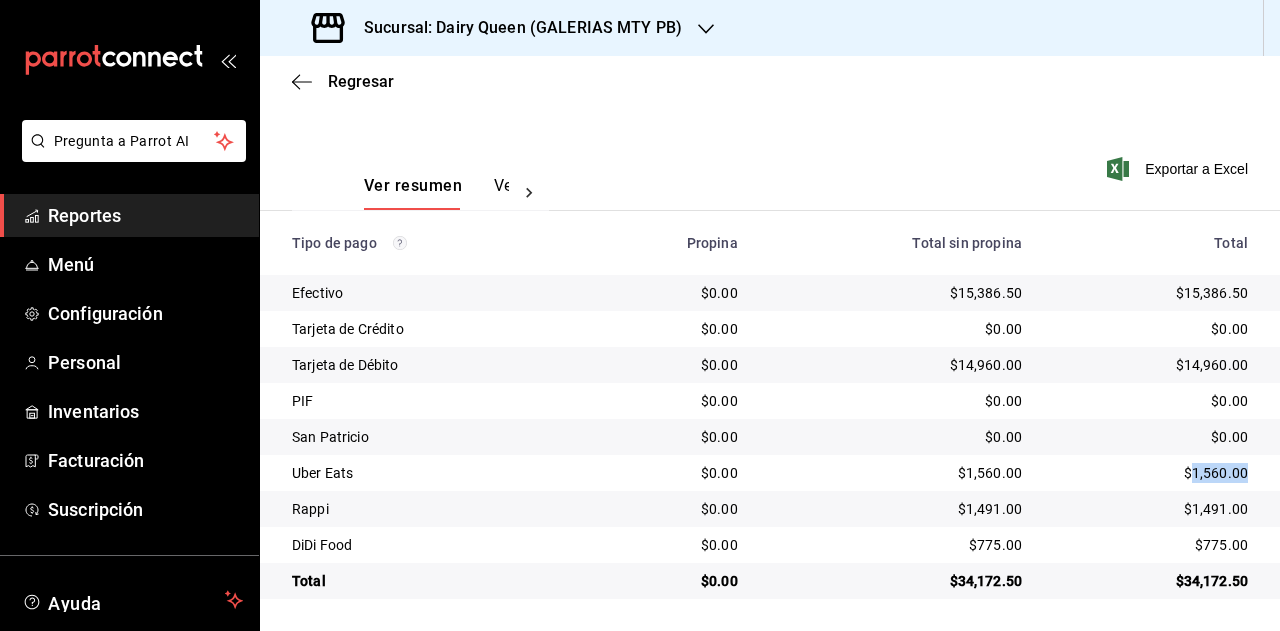 click on "$1,560.00" at bounding box center (1151, 473) 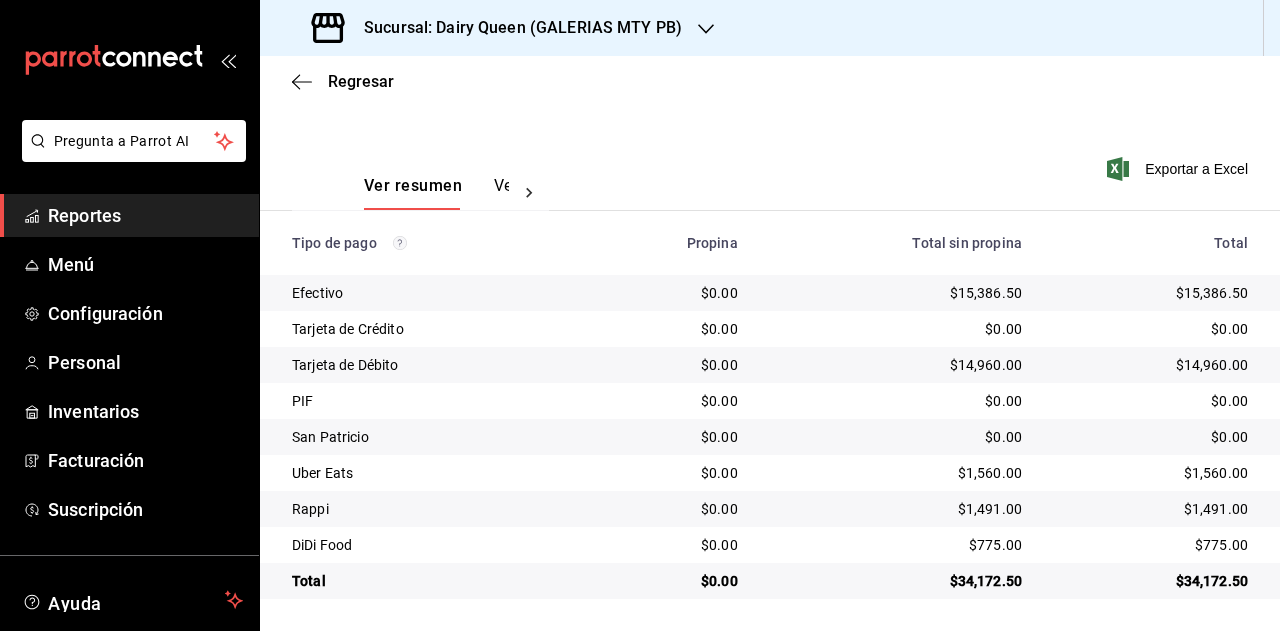 click on "$1,491.00" at bounding box center [1151, 509] 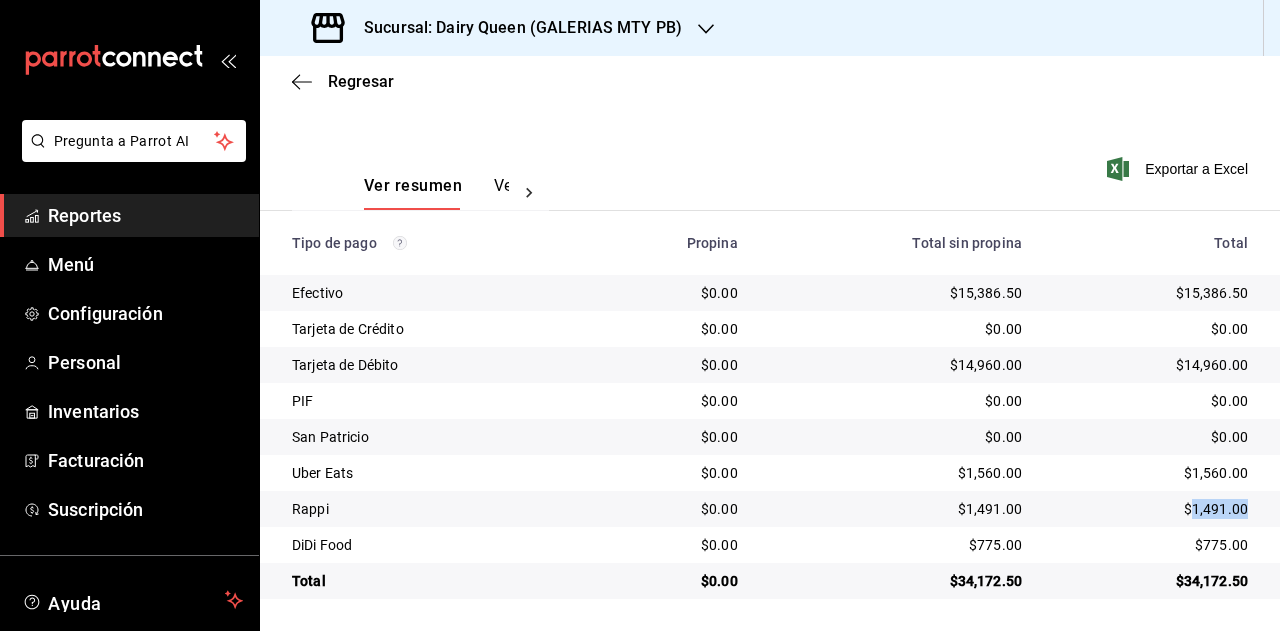 click on "$1,491.00" at bounding box center [1151, 509] 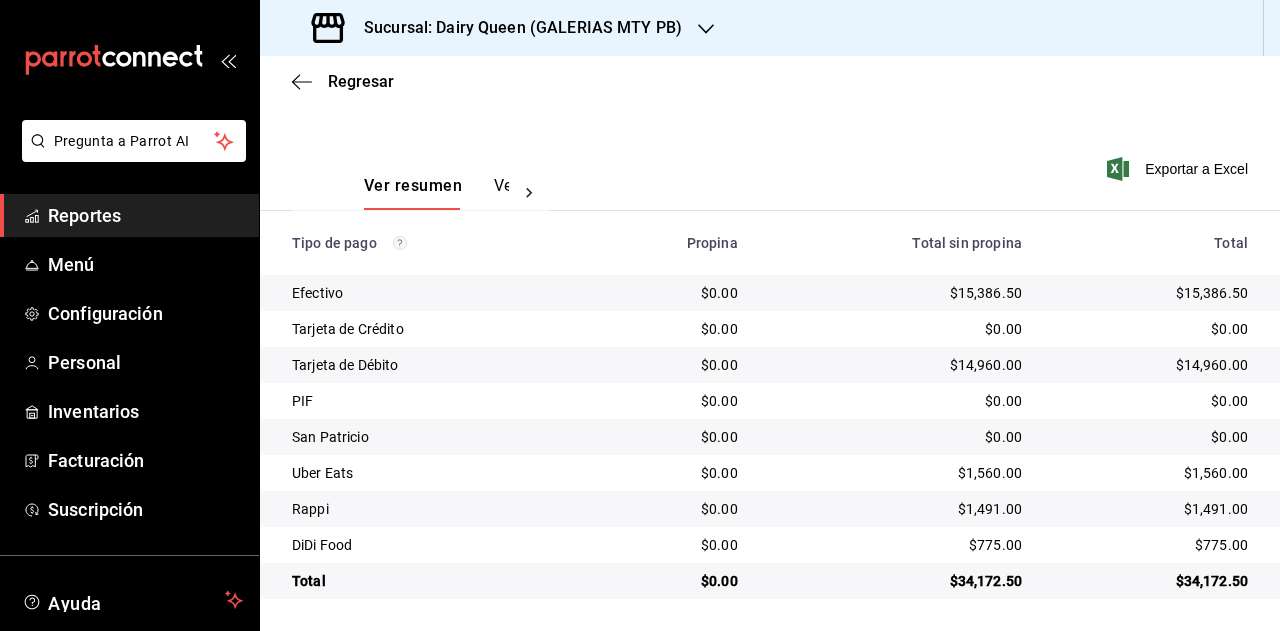 click on "$775.00" at bounding box center [1151, 545] 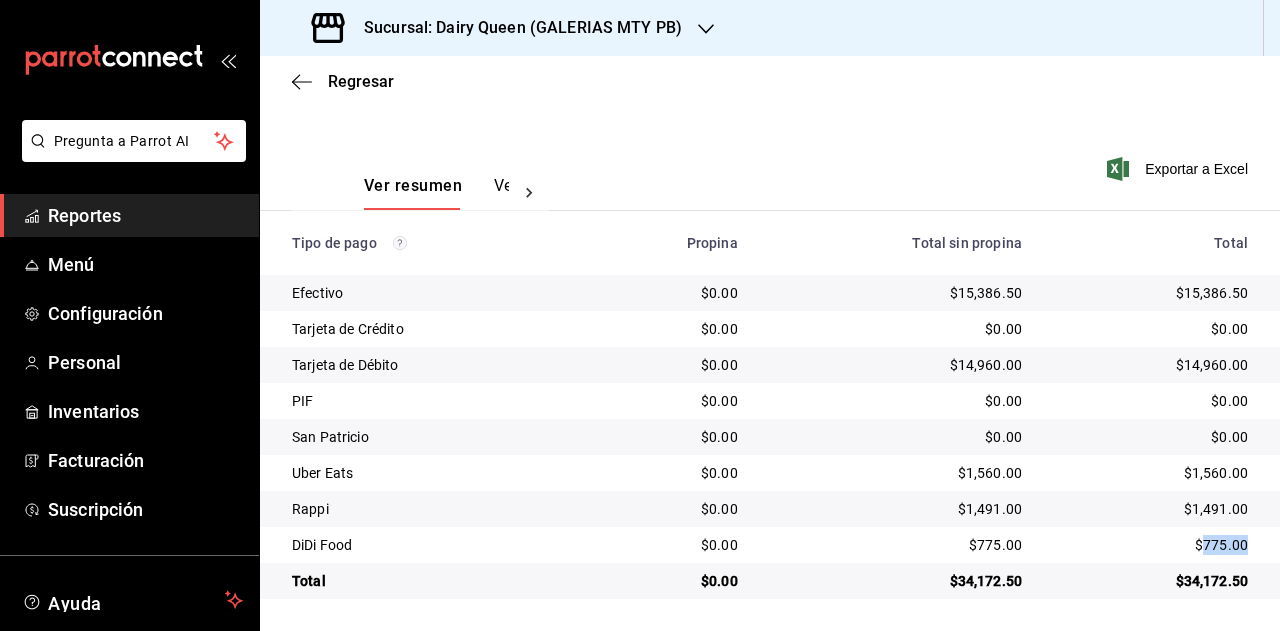 click on "$775.00" at bounding box center [1151, 545] 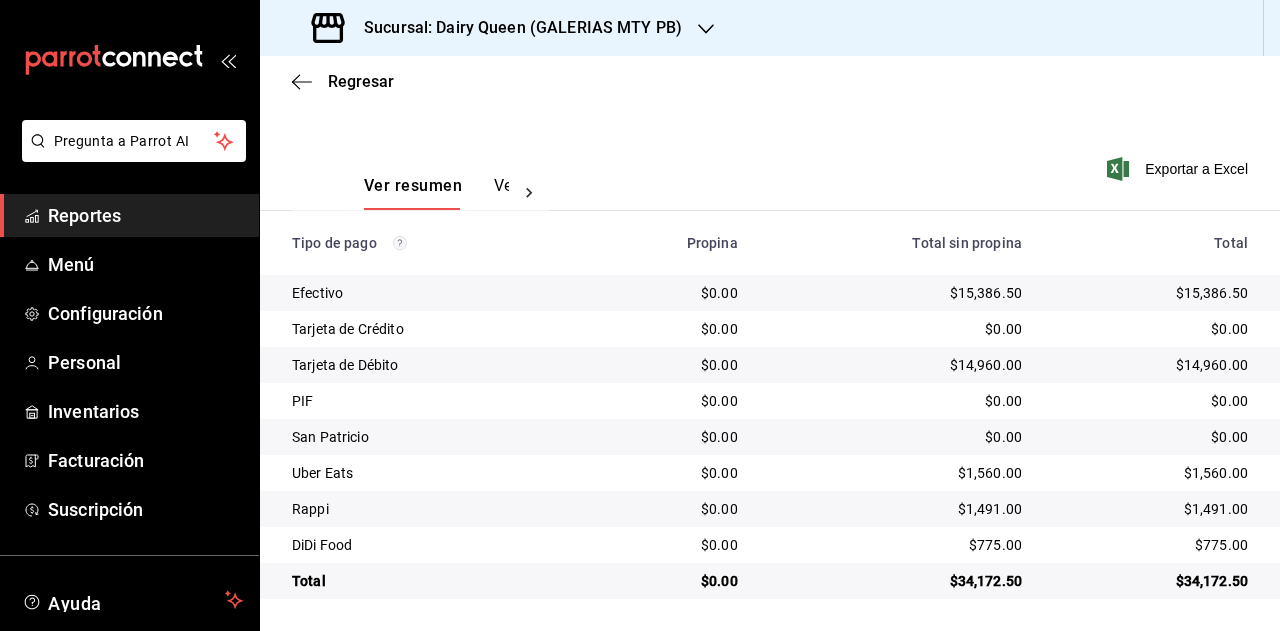 click on "Sucursal: Dairy Queen (GALERIAS MTY PB)" at bounding box center [515, 28] 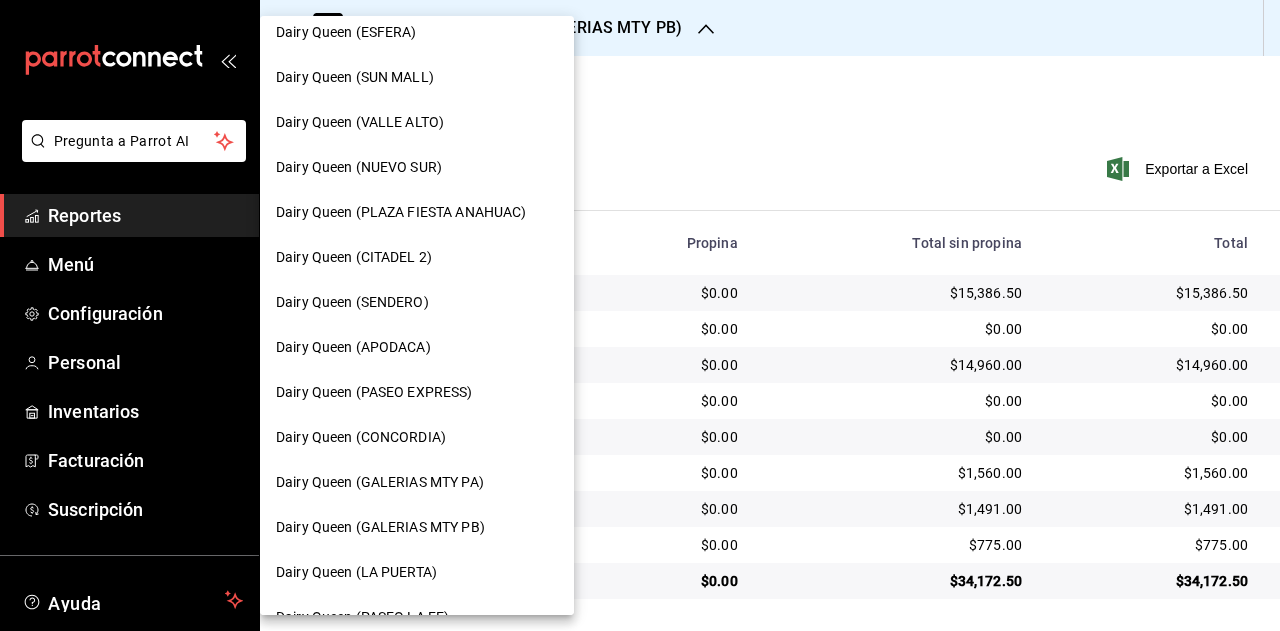 scroll, scrollTop: 400, scrollLeft: 0, axis: vertical 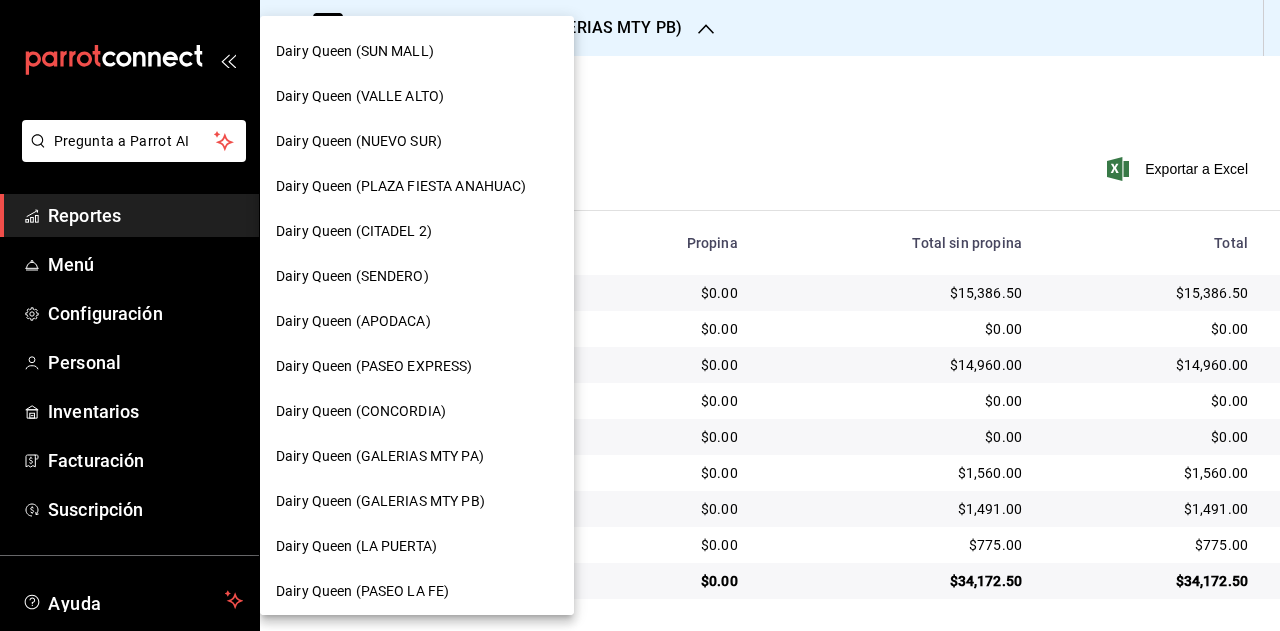click on "Dairy Queen (LA PUERTA)" at bounding box center [417, 546] 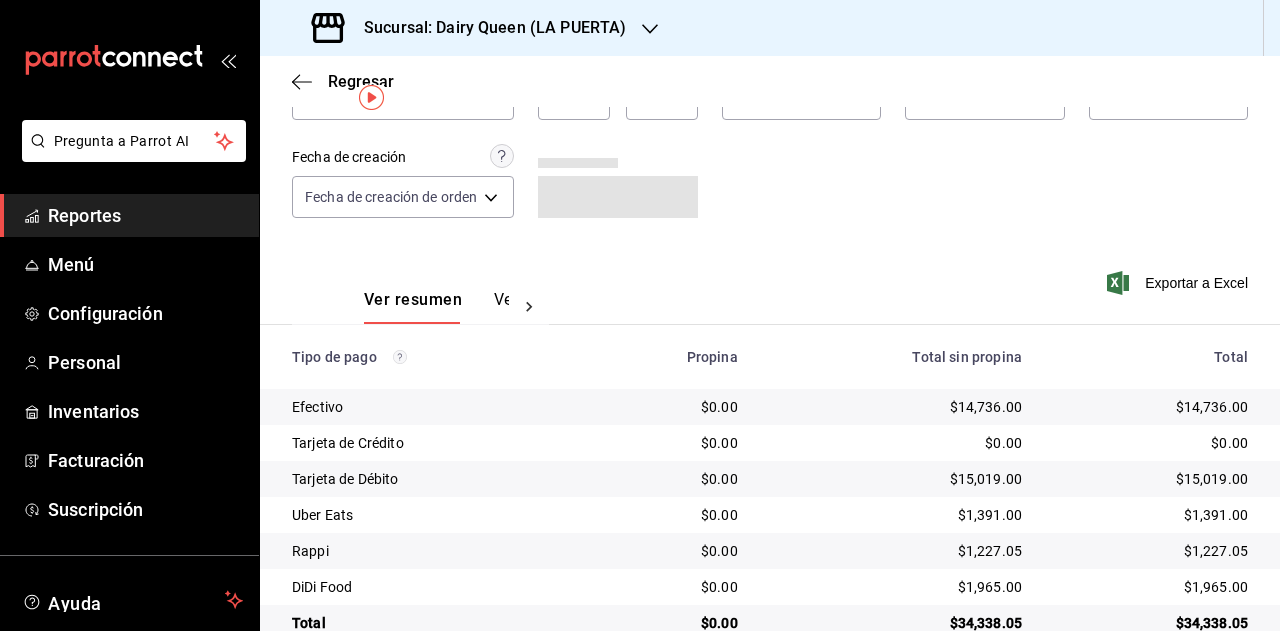 scroll, scrollTop: 179, scrollLeft: 0, axis: vertical 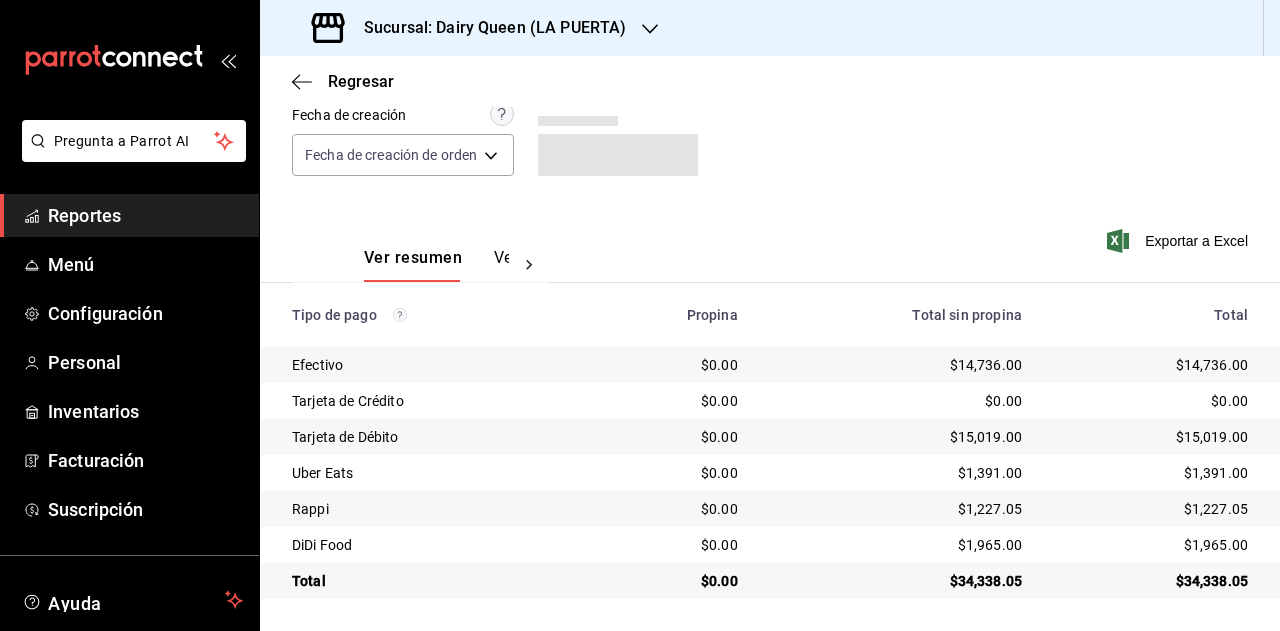 click on "$34,338.05" at bounding box center (1151, 581) 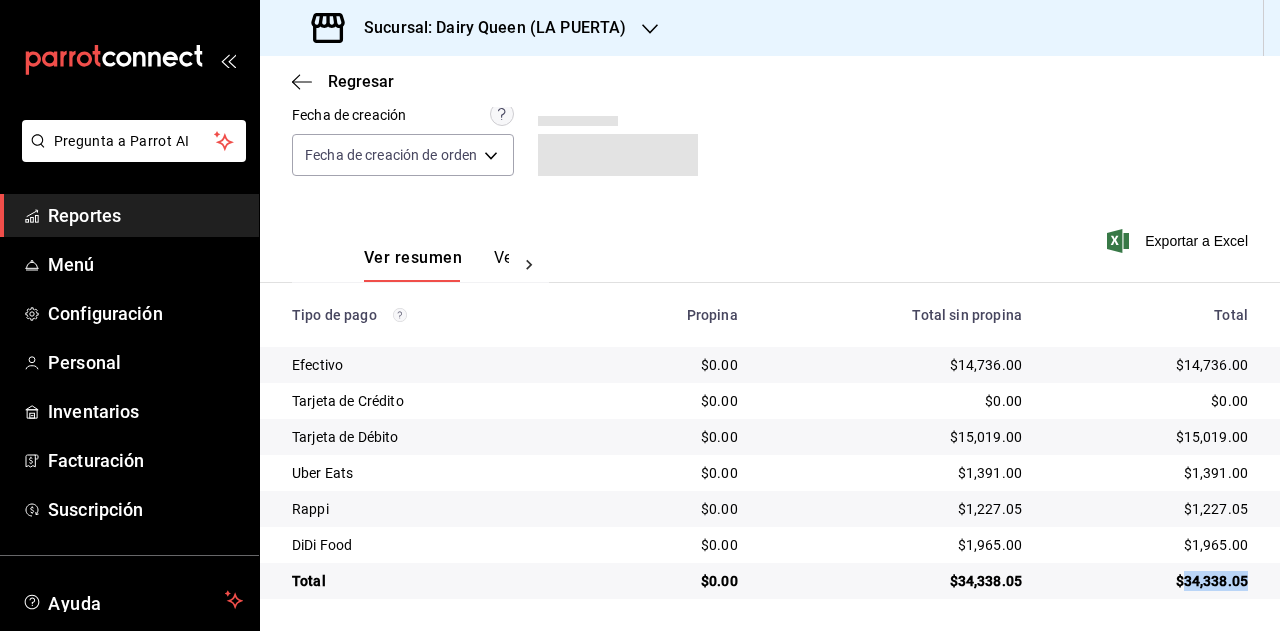 click on "$34,338.05" at bounding box center (1151, 581) 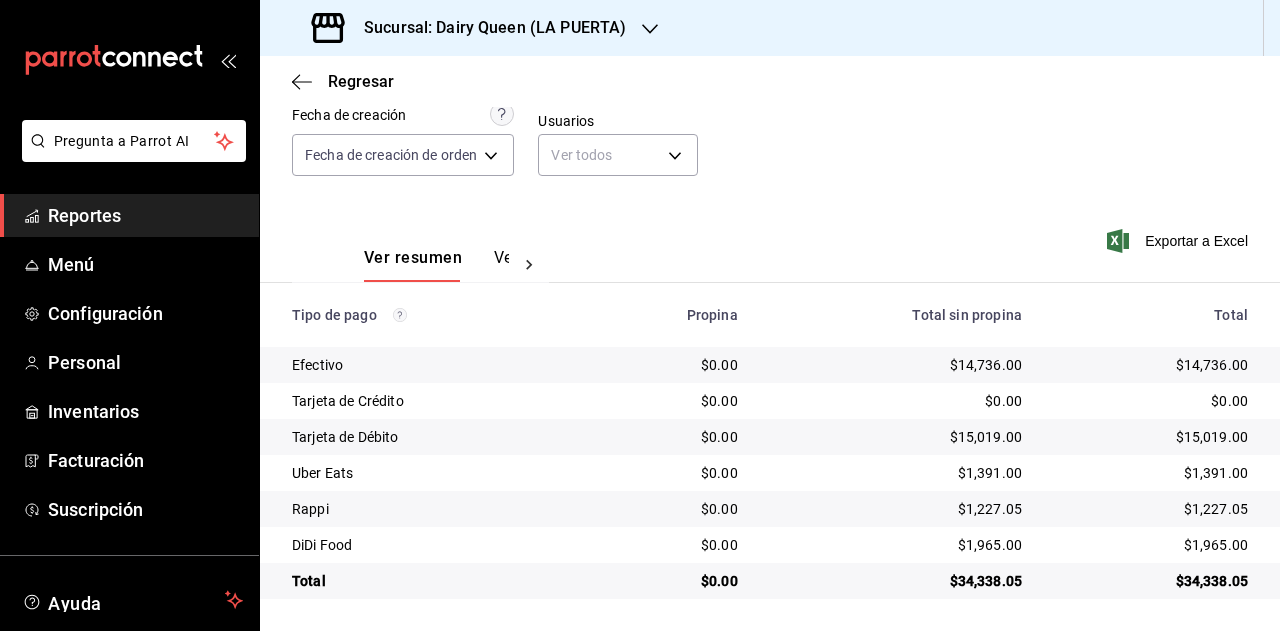 click on "$1,391.00" at bounding box center (1151, 473) 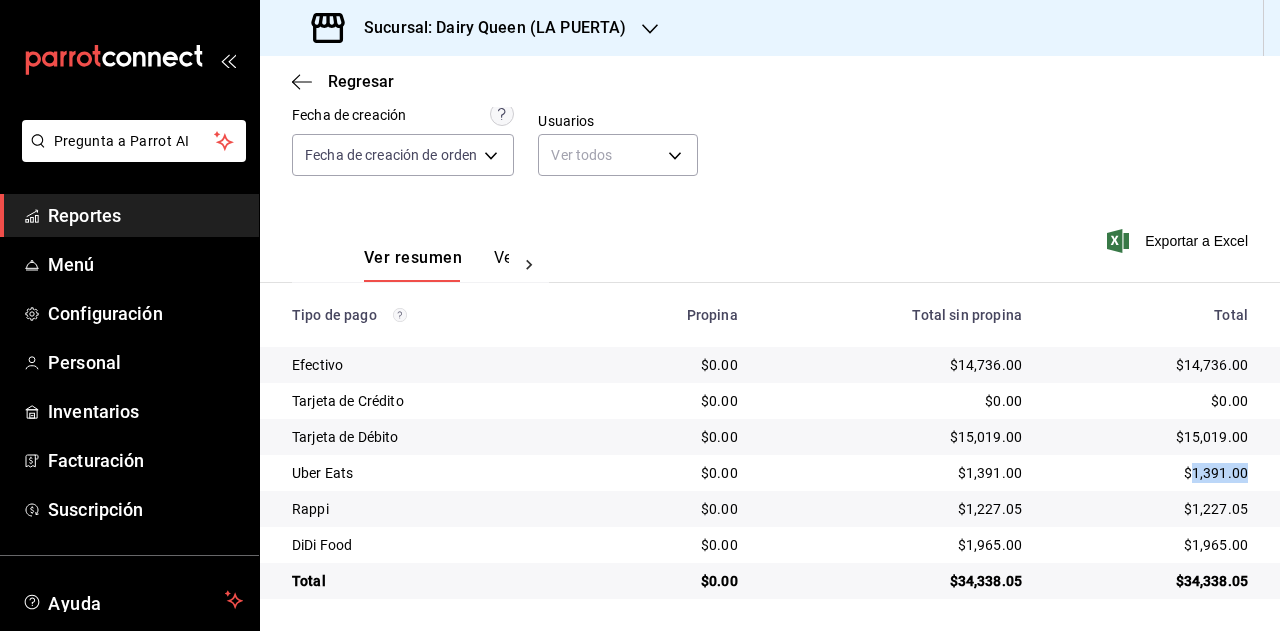 click on "$1,391.00" at bounding box center (1151, 473) 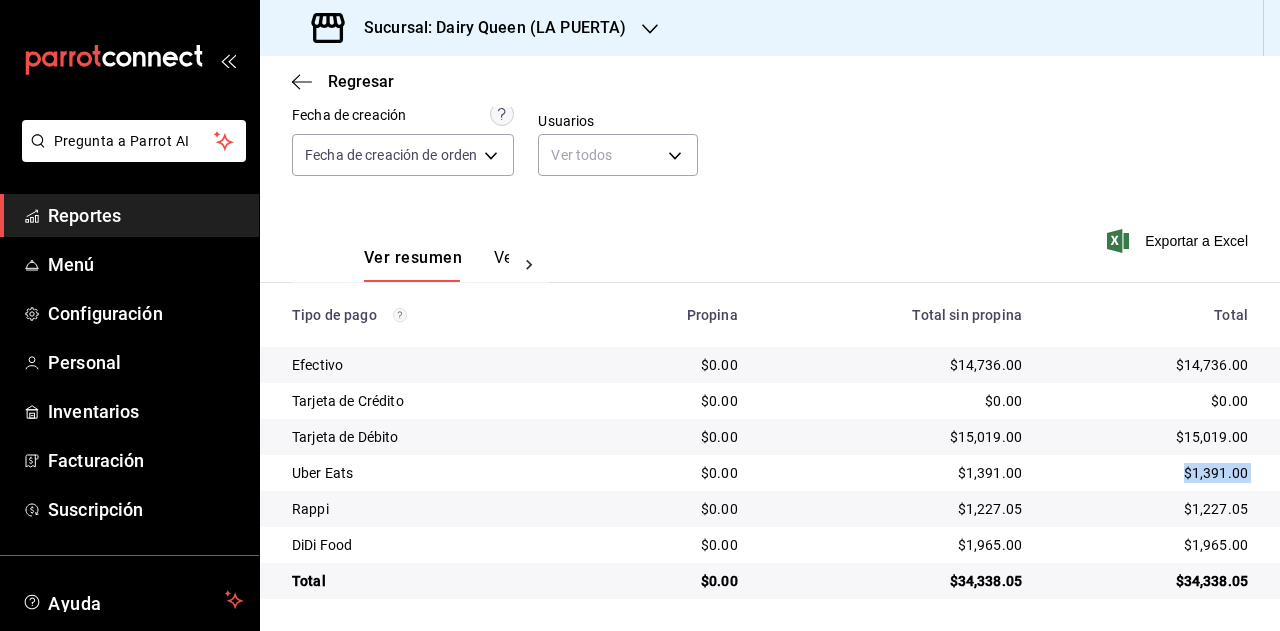 click on "$1,391.00" at bounding box center (1151, 473) 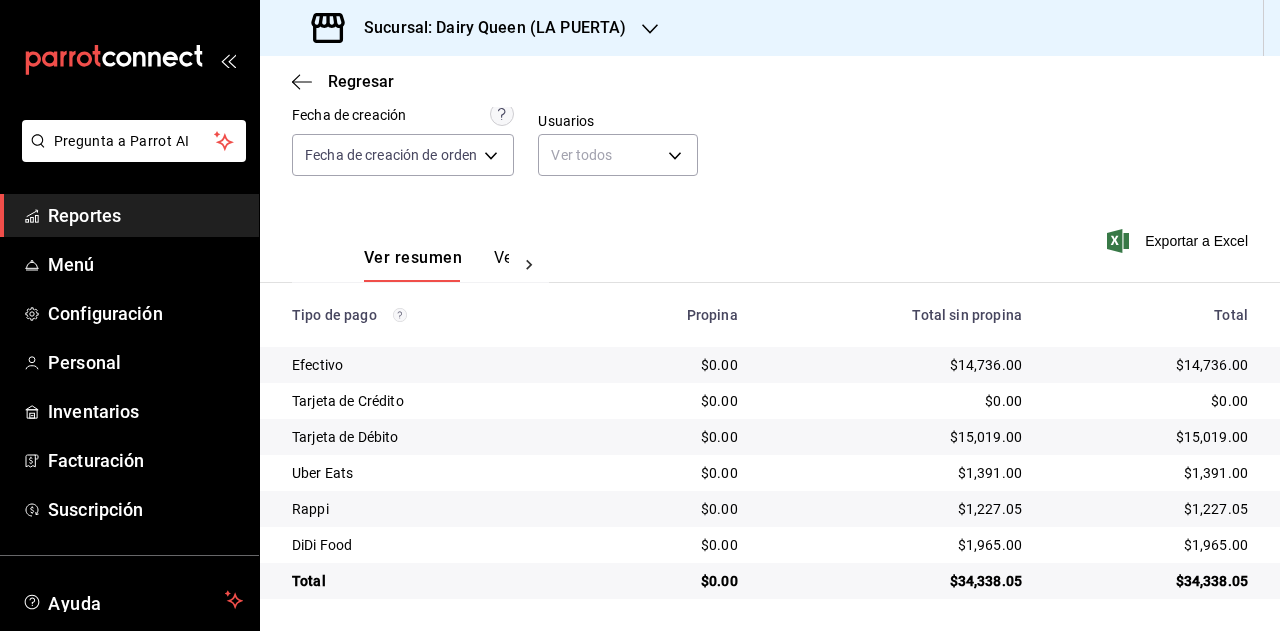 drag, startPoint x: 1207, startPoint y: 441, endPoint x: 1208, endPoint y: 459, distance: 18.027756 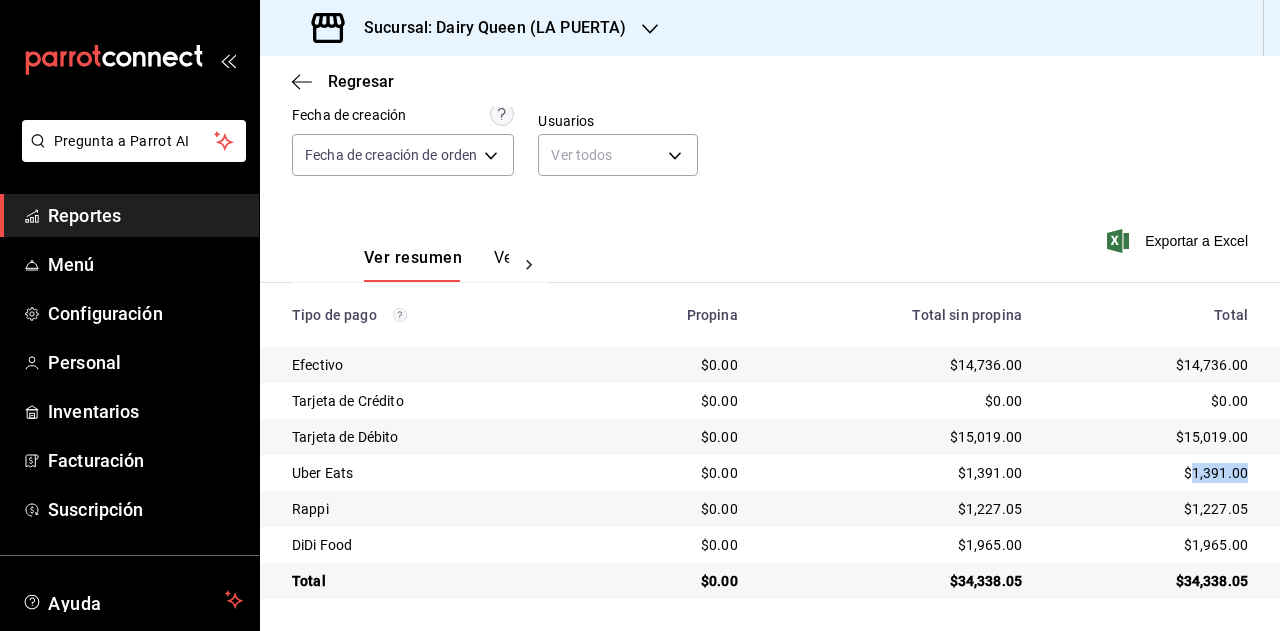 click on "$1,391.00" at bounding box center (1151, 473) 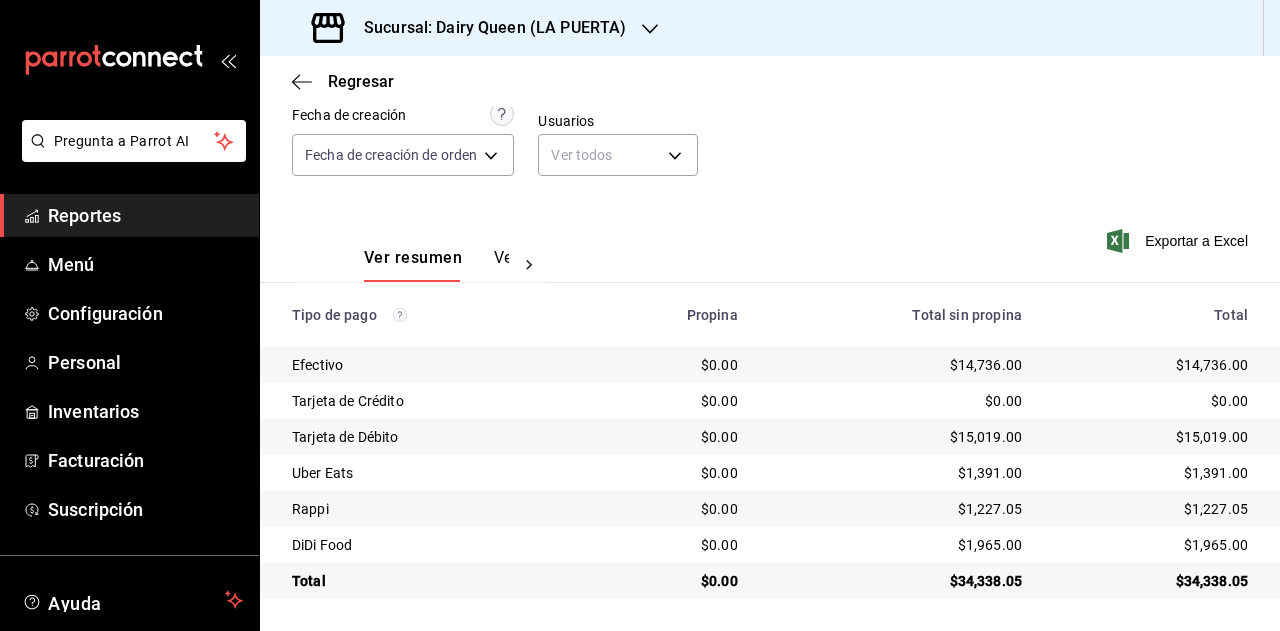 click on "$1,227.05" at bounding box center (1151, 509) 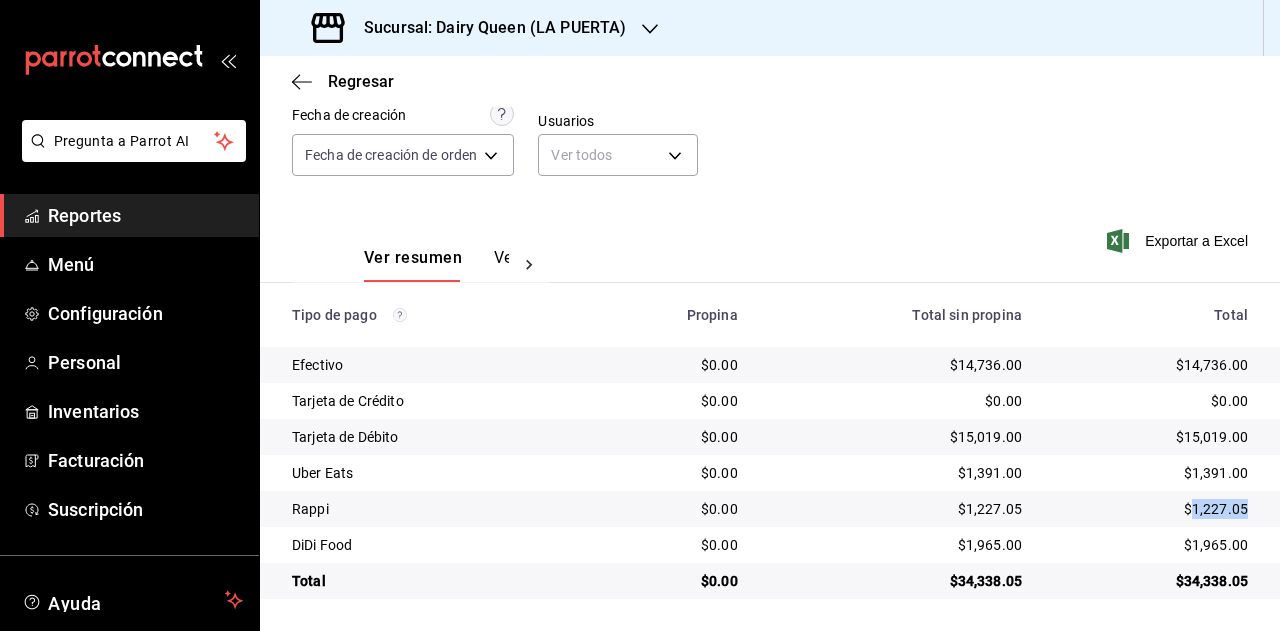 click on "$1,227.05" at bounding box center (1151, 509) 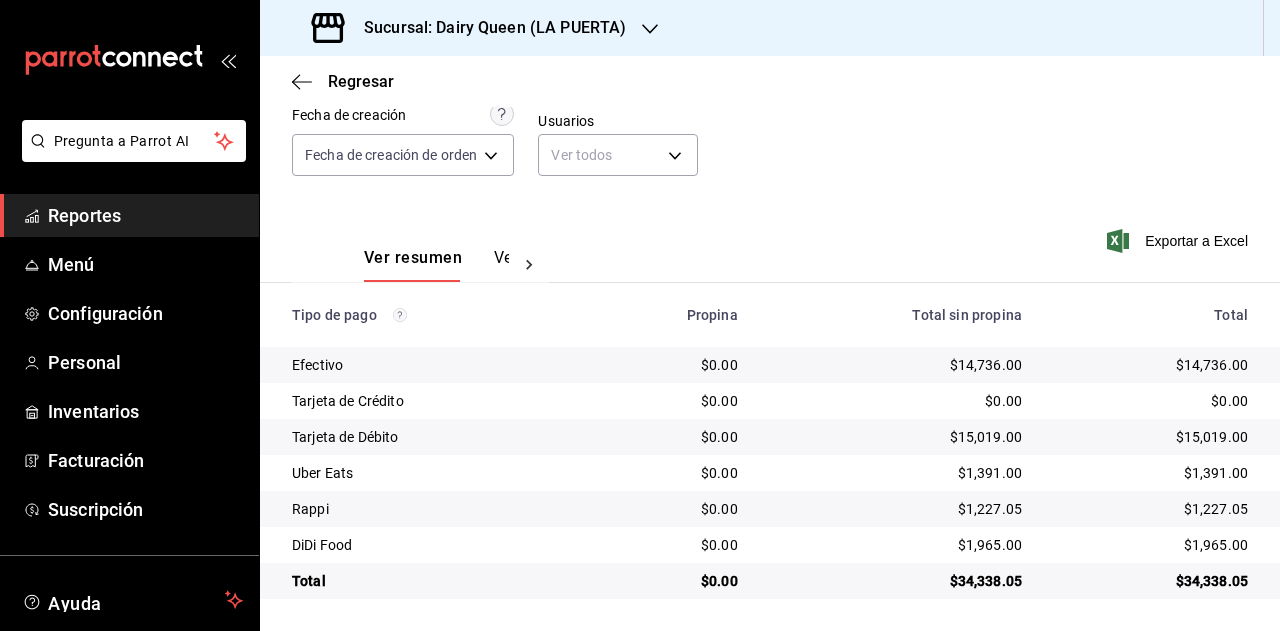click on "$1,965.00" at bounding box center (1151, 545) 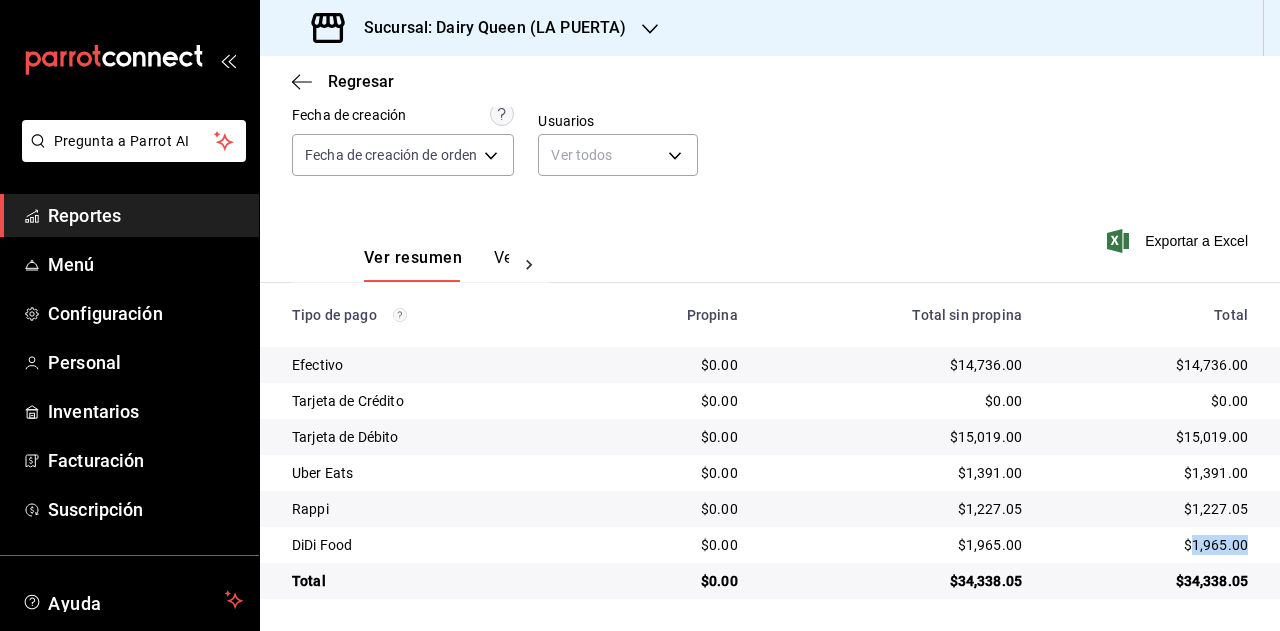 click on "$1,965.00" at bounding box center [1151, 545] 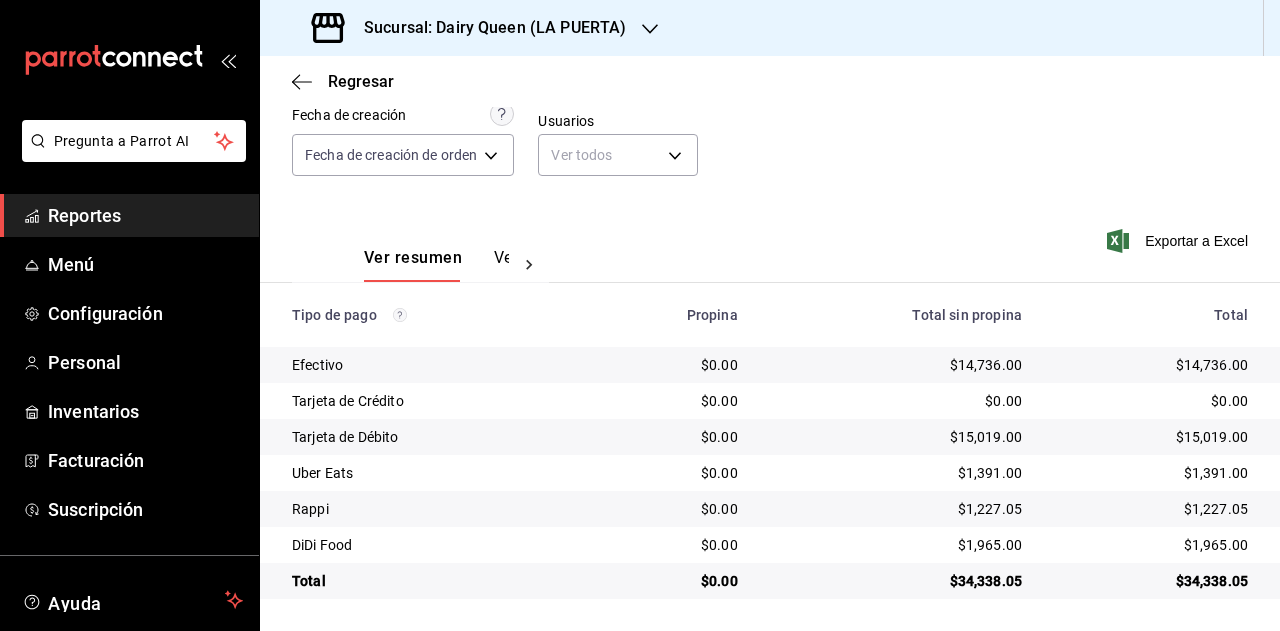 click on "Sucursal: Dairy Queen (LA PUERTA)" at bounding box center (487, 28) 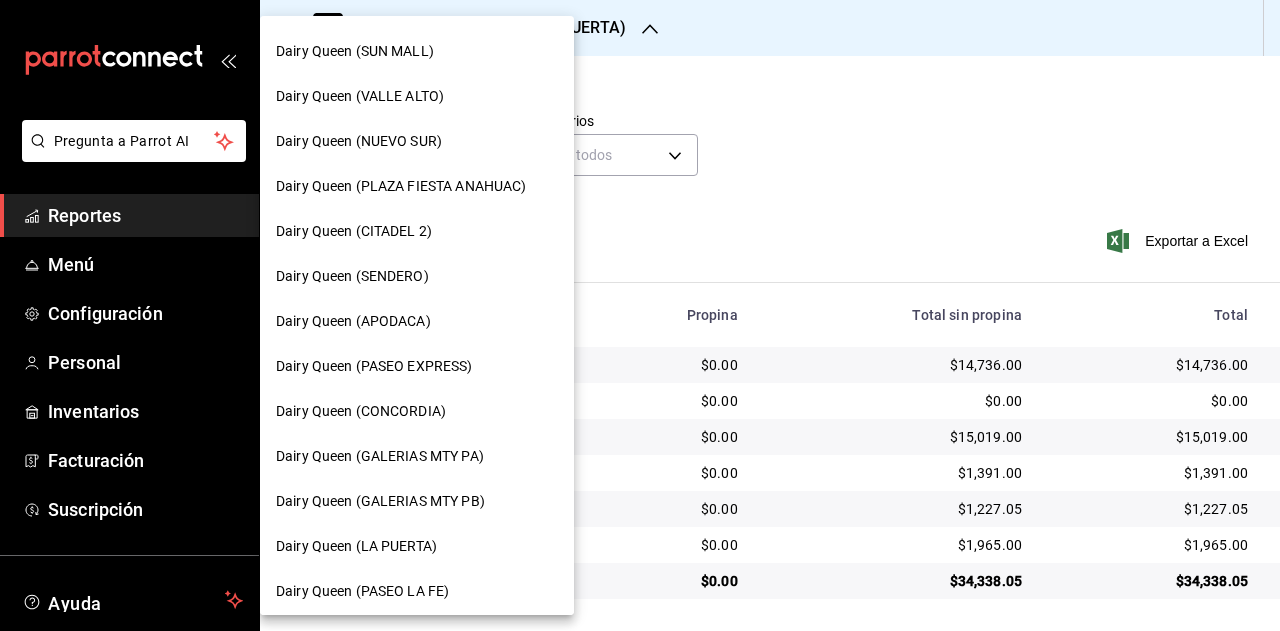 scroll, scrollTop: 500, scrollLeft: 0, axis: vertical 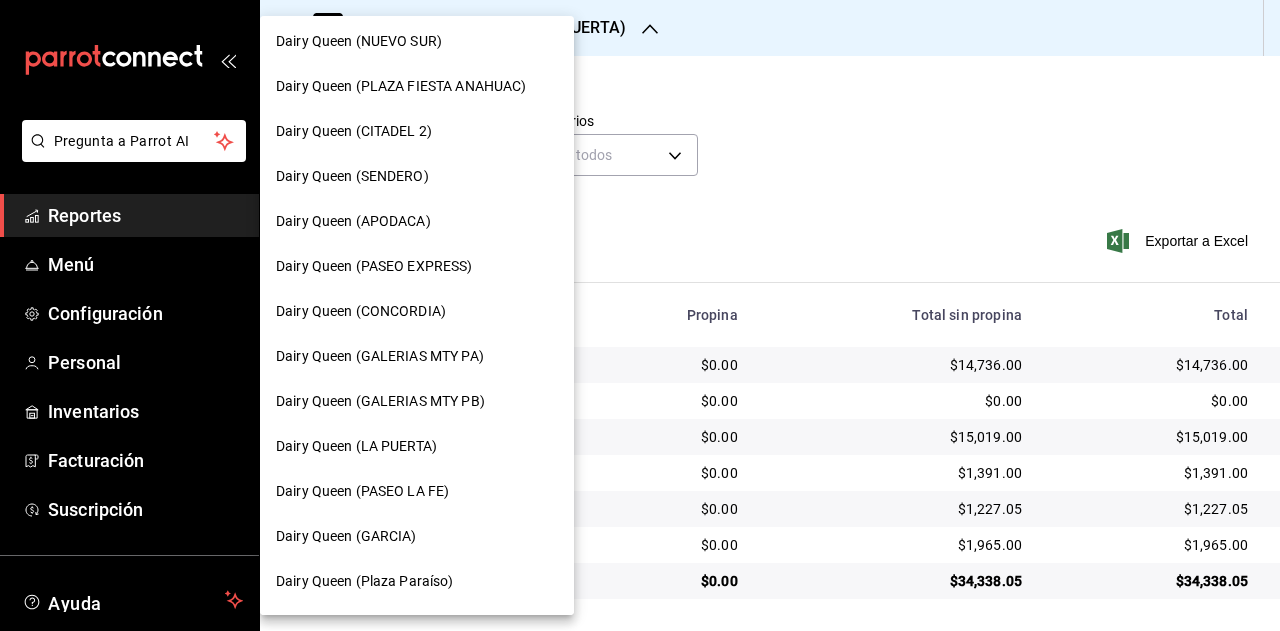 click on "Dairy Queen (GARCIA)" at bounding box center [417, 536] 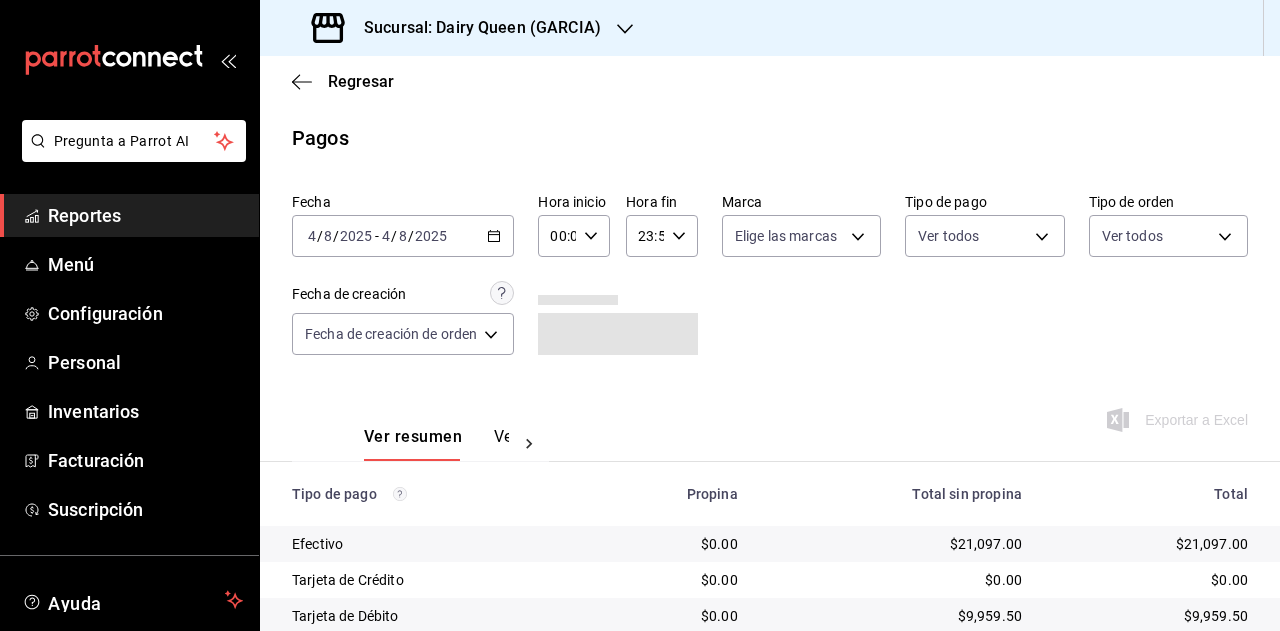 scroll, scrollTop: 179, scrollLeft: 0, axis: vertical 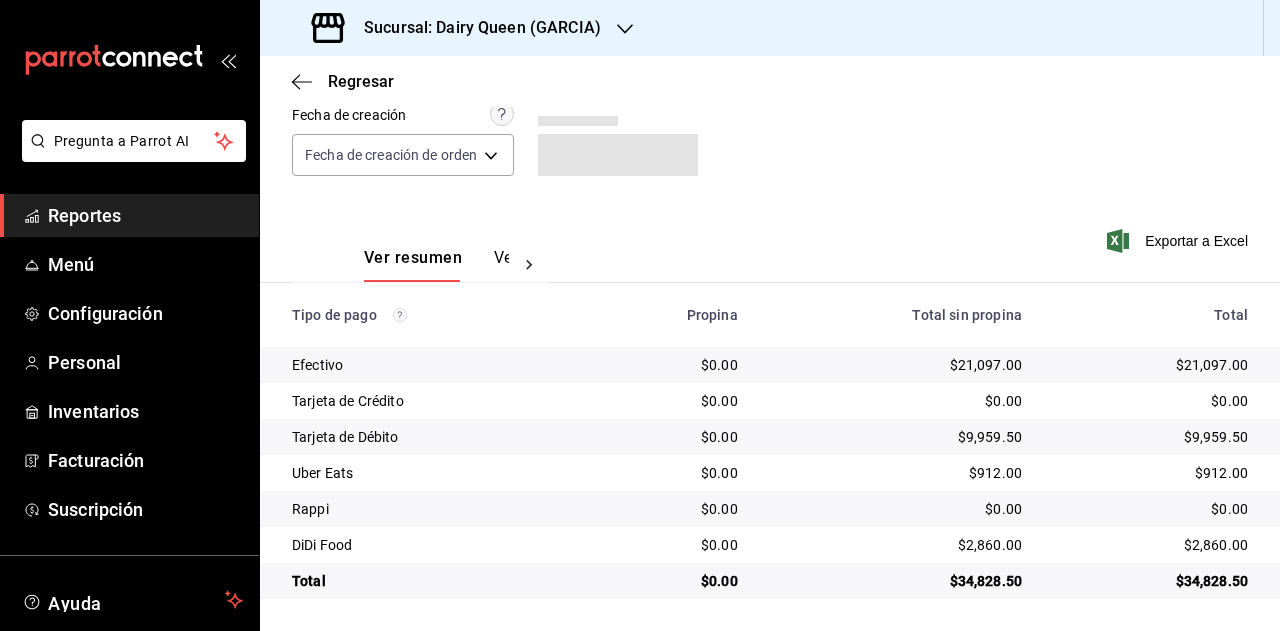 click on "$34,828.50" at bounding box center (1151, 581) 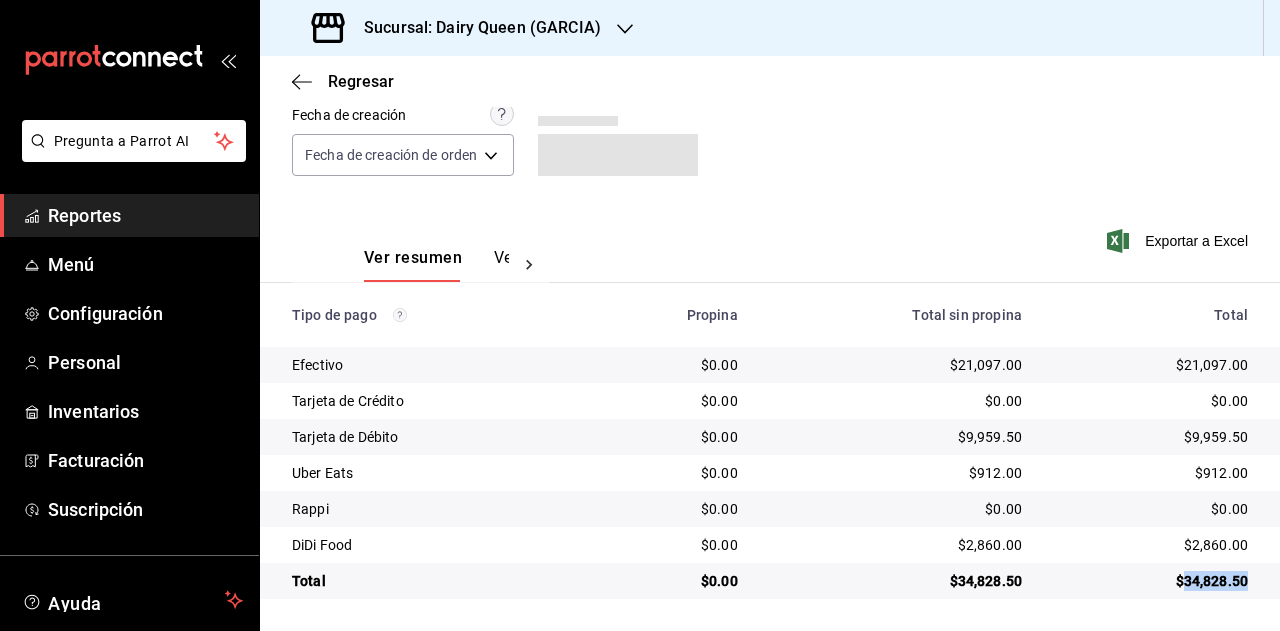 click on "$34,828.50" at bounding box center (1151, 581) 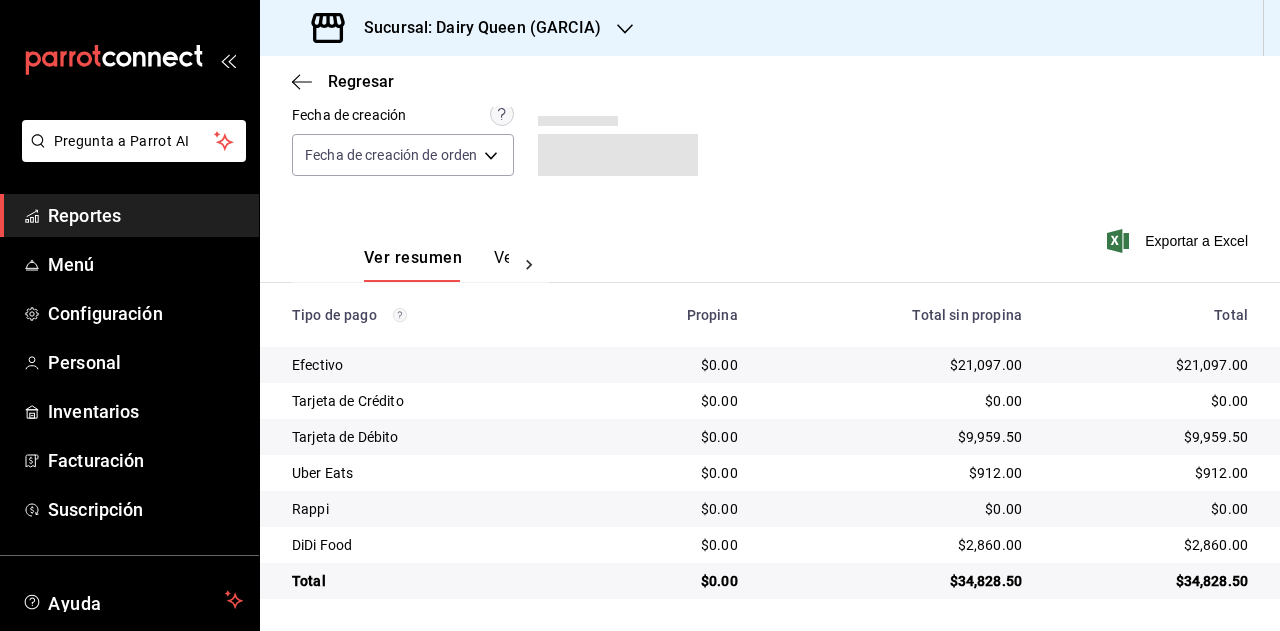 click on "$912.00" at bounding box center (1151, 473) 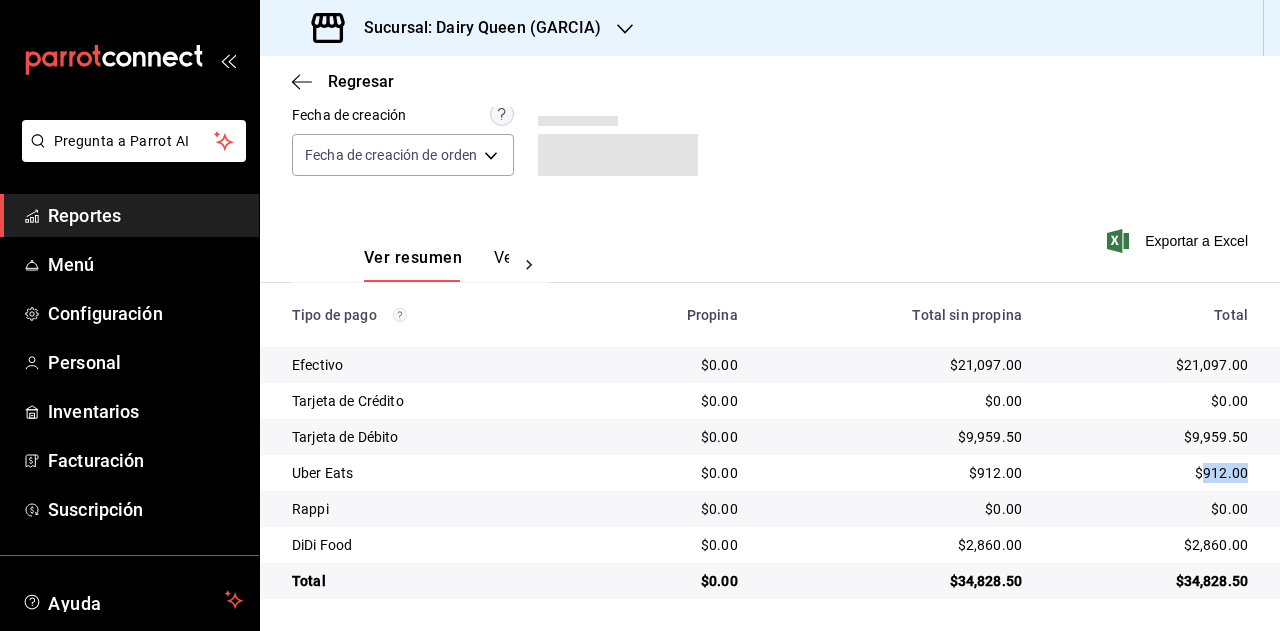 click on "$912.00" at bounding box center [1151, 473] 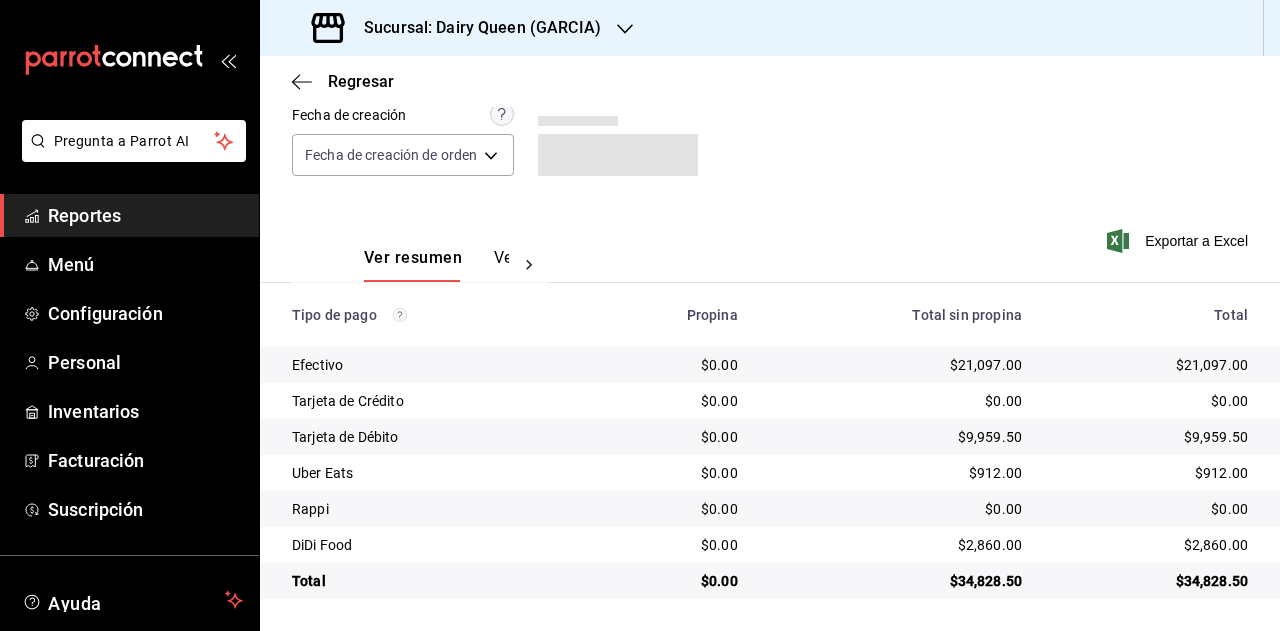 click on "$2,860.00" at bounding box center (1151, 545) 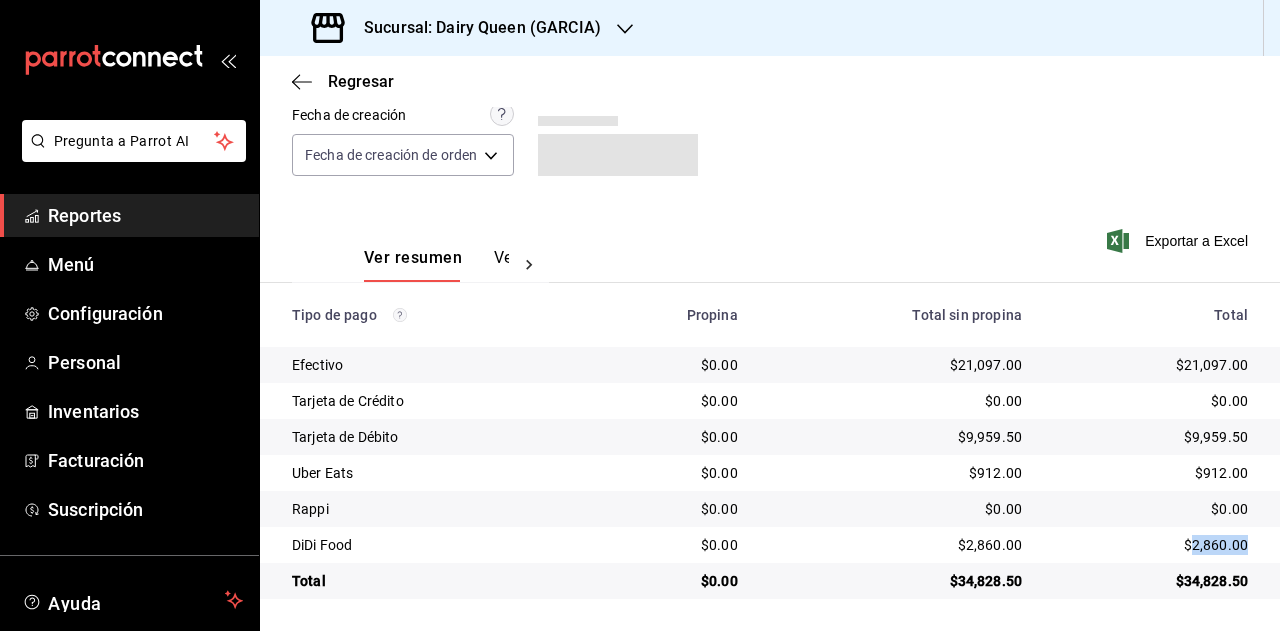 click on "$2,860.00" at bounding box center (1151, 545) 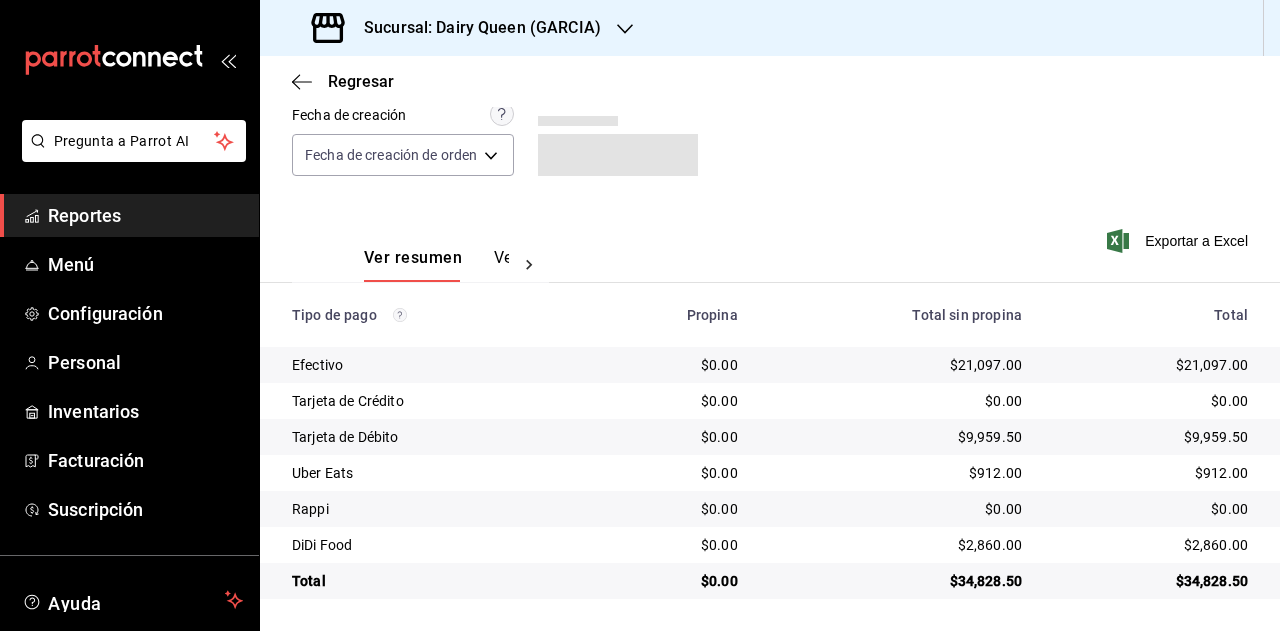 click on "Sucursal: Dairy Queen (GARCIA)" at bounding box center [458, 28] 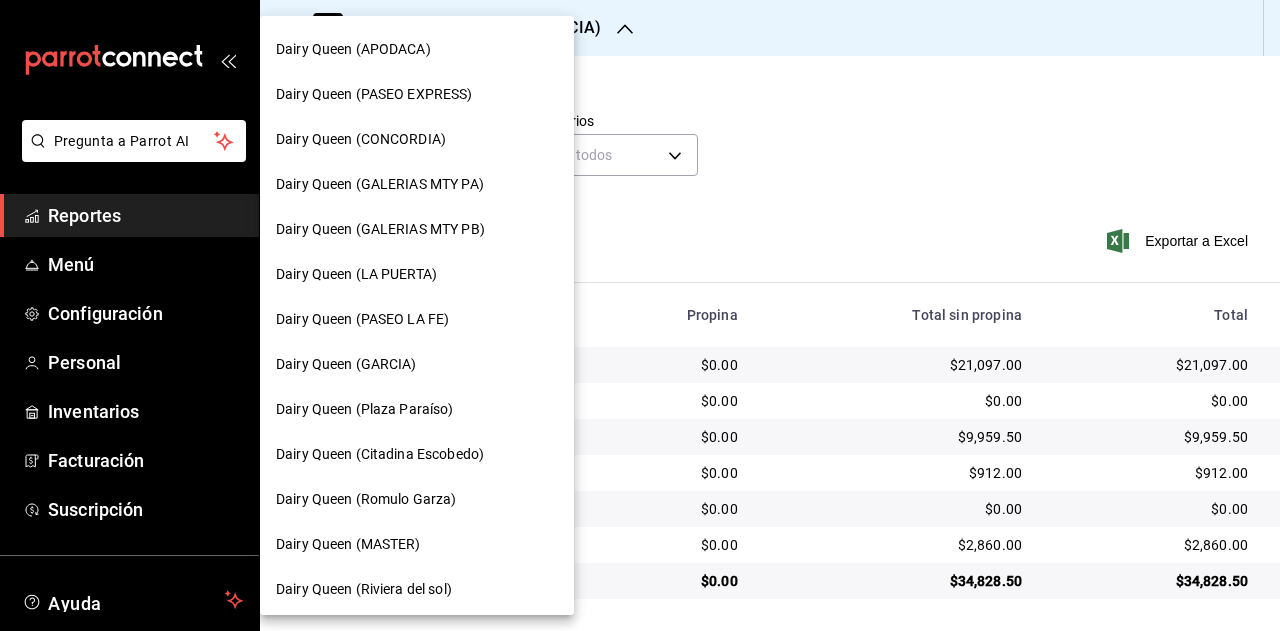 scroll, scrollTop: 700, scrollLeft: 0, axis: vertical 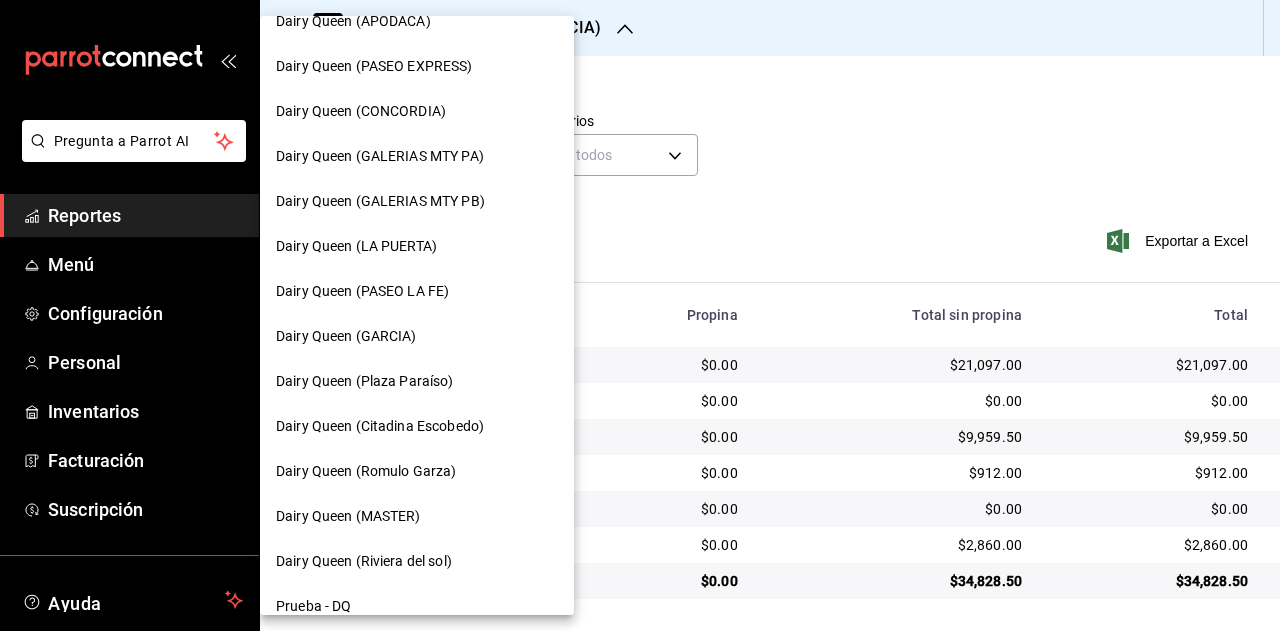 click on "Dairy Queen (Plaza Paraíso)" at bounding box center [417, 381] 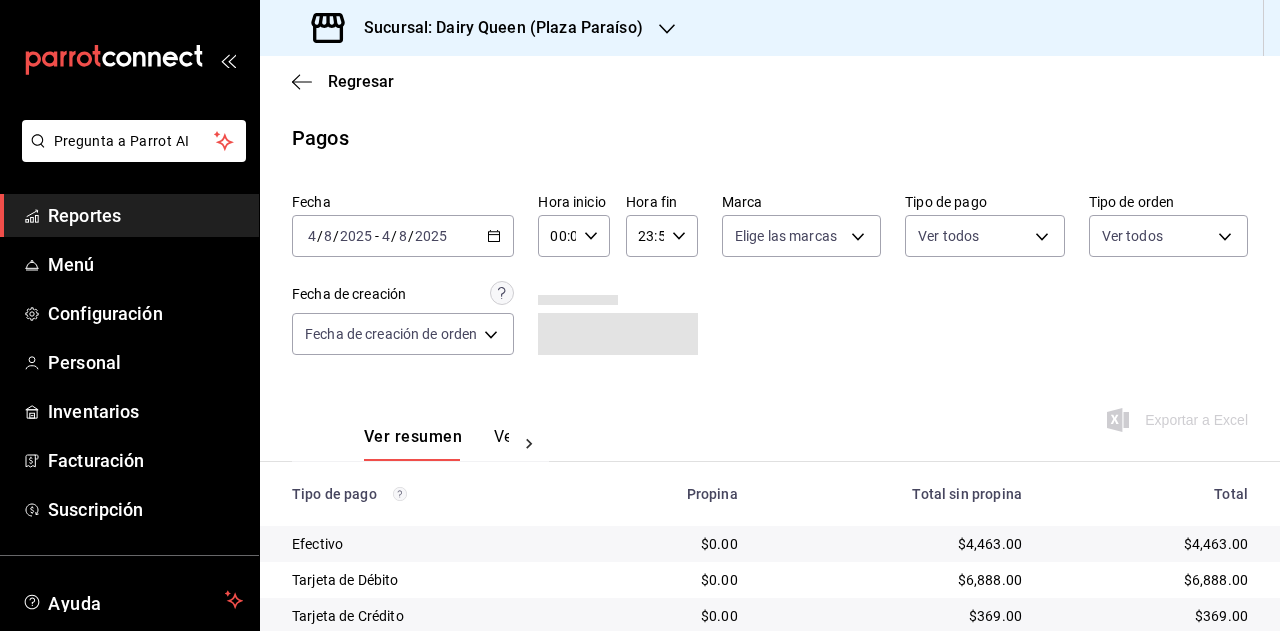 scroll, scrollTop: 179, scrollLeft: 0, axis: vertical 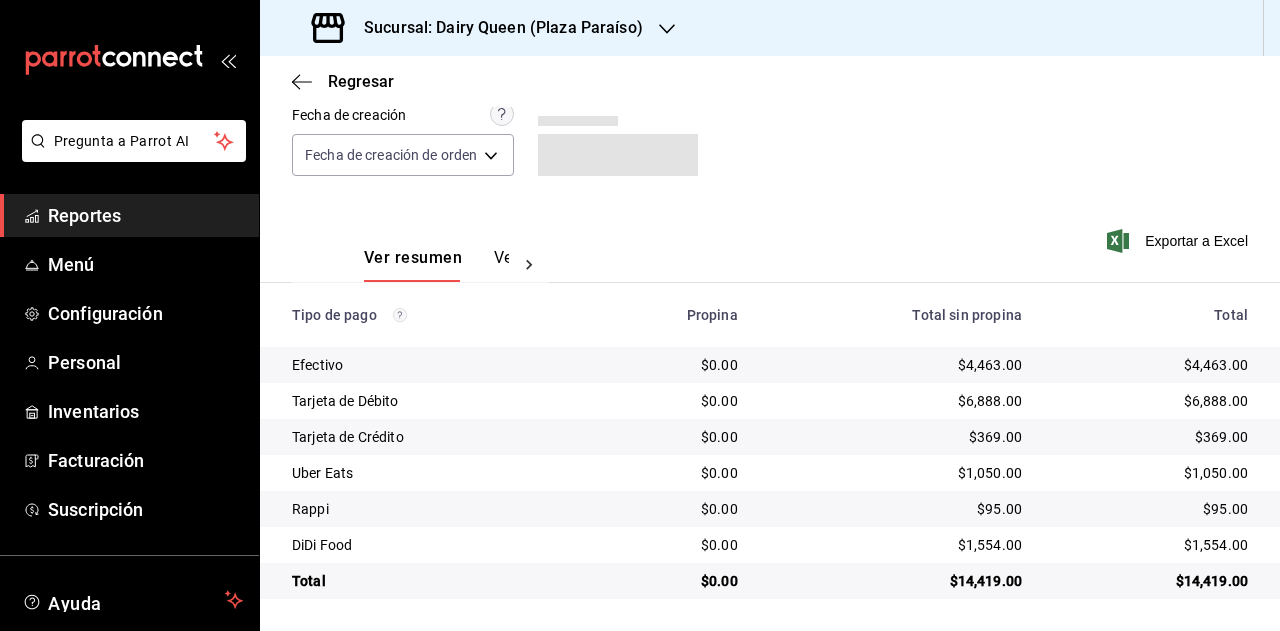 click on "$14,419.00" at bounding box center (1151, 581) 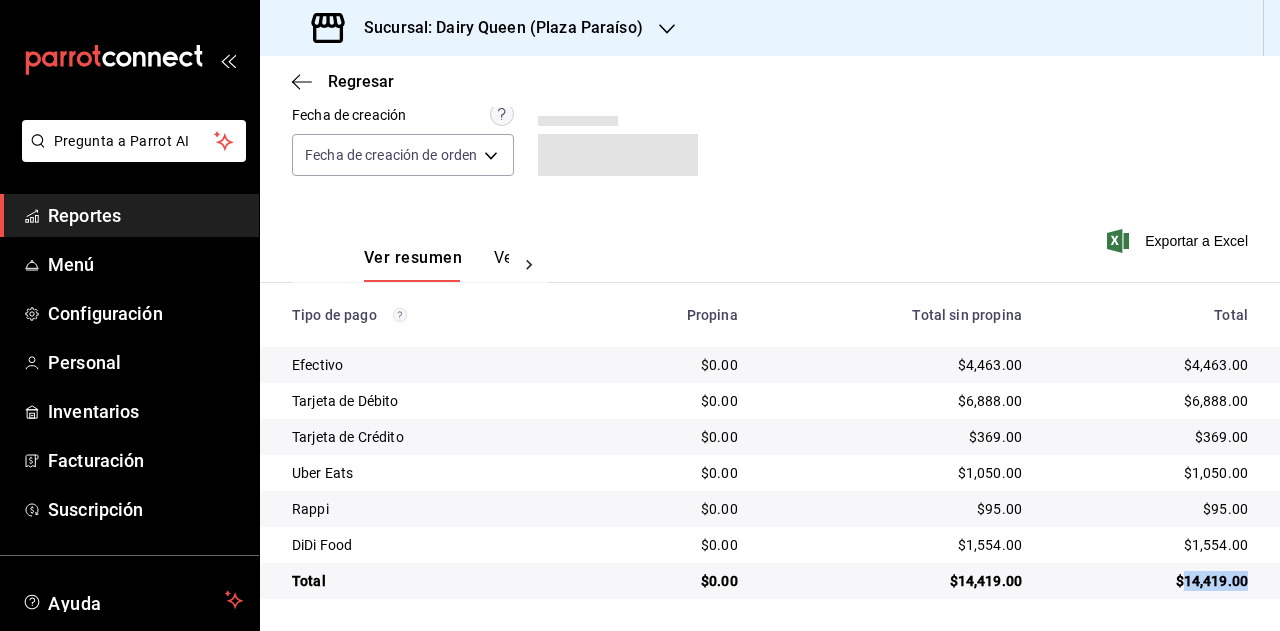 click on "$1,050.00" at bounding box center (1151, 473) 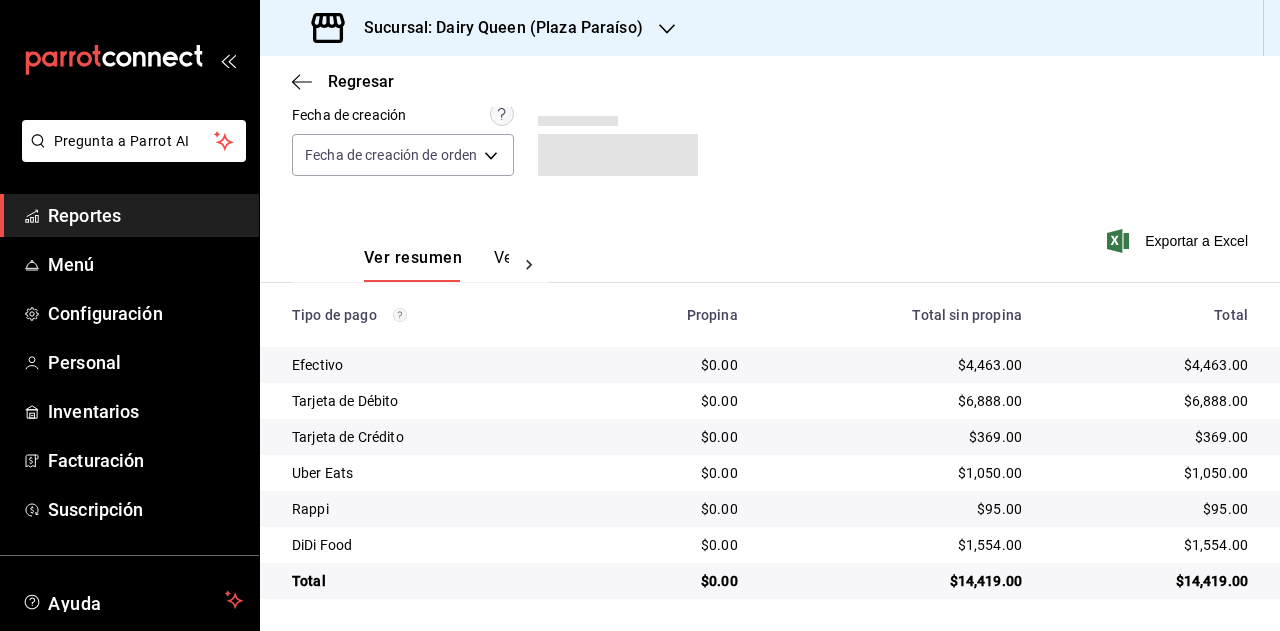 click on "$1,050.00" at bounding box center [1151, 473] 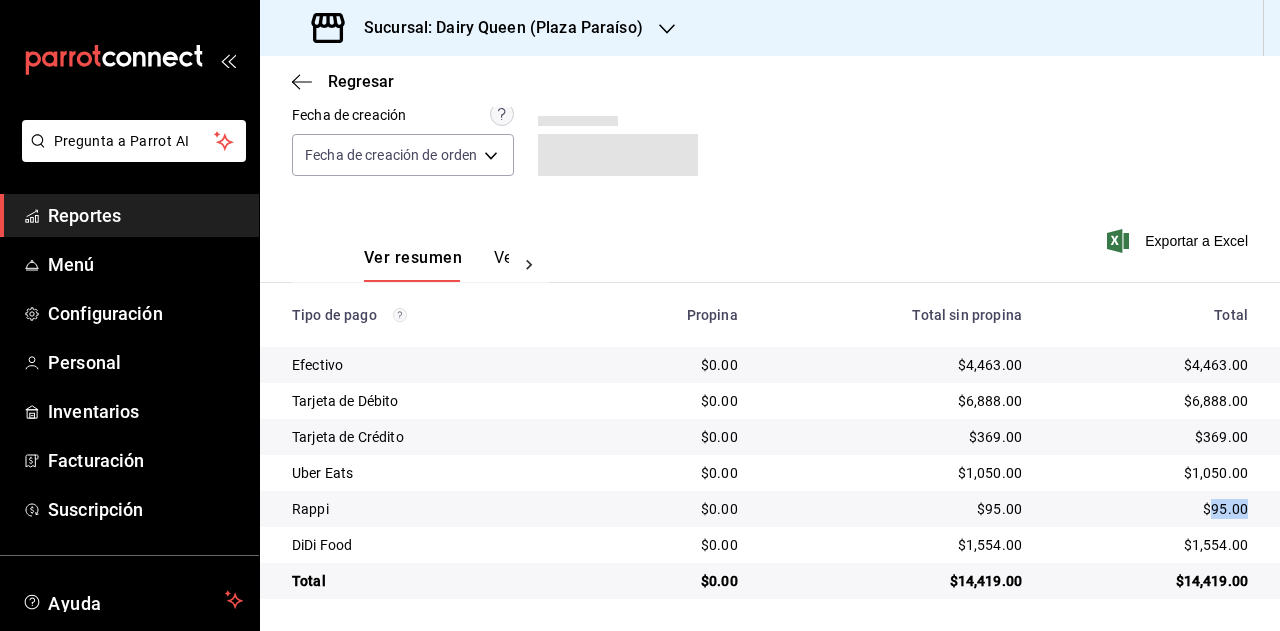click on "$95.00" at bounding box center (1151, 509) 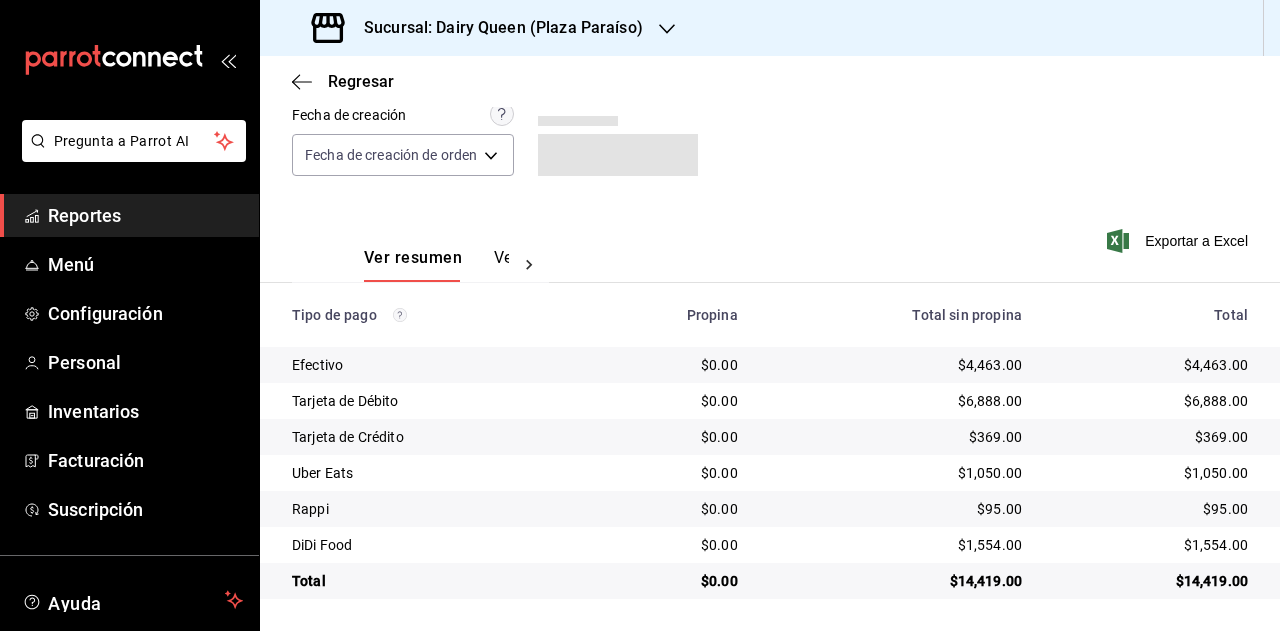 click on "$1,554.00" at bounding box center (1151, 545) 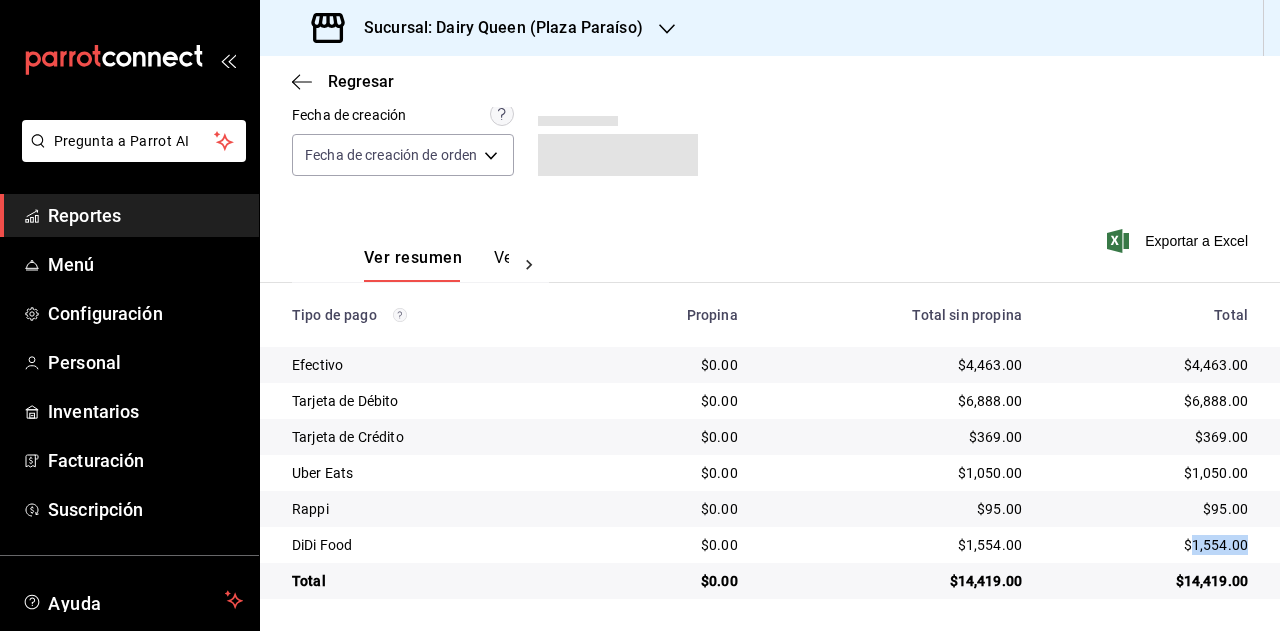 click on "$1,554.00" at bounding box center [1151, 545] 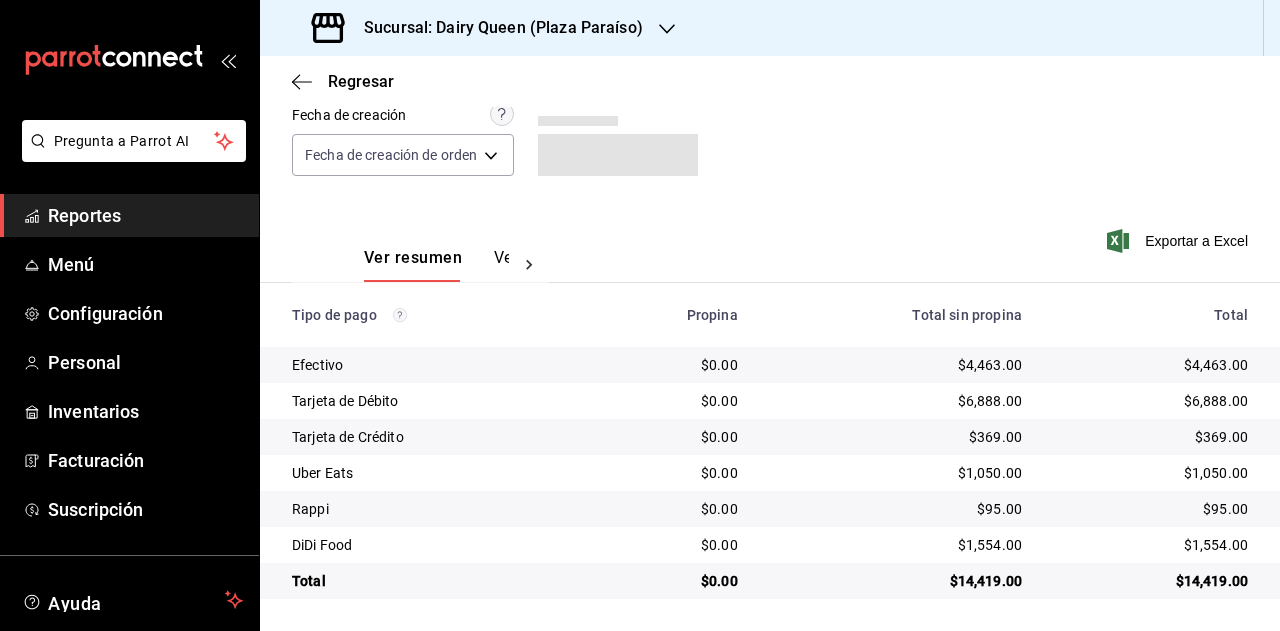 click on "Sucursal: Dairy Queen (Plaza Paraíso)" at bounding box center (495, 28) 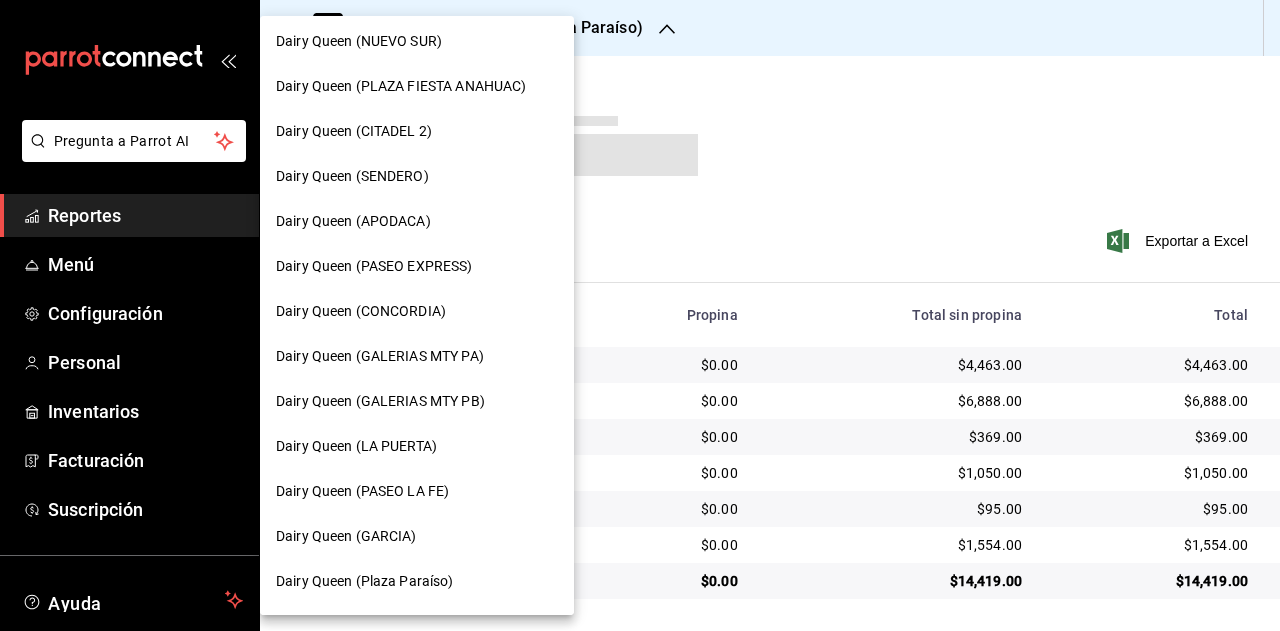 scroll, scrollTop: 600, scrollLeft: 0, axis: vertical 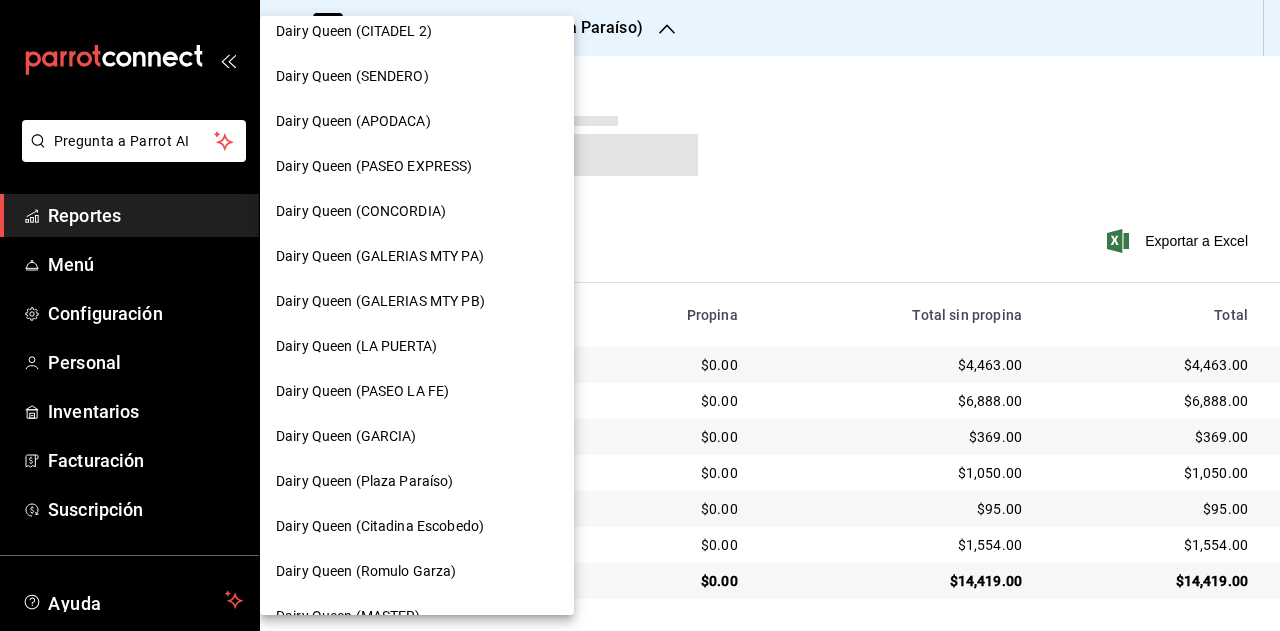 click on "Dairy Queen (Citadina Escobedo)" at bounding box center [380, 526] 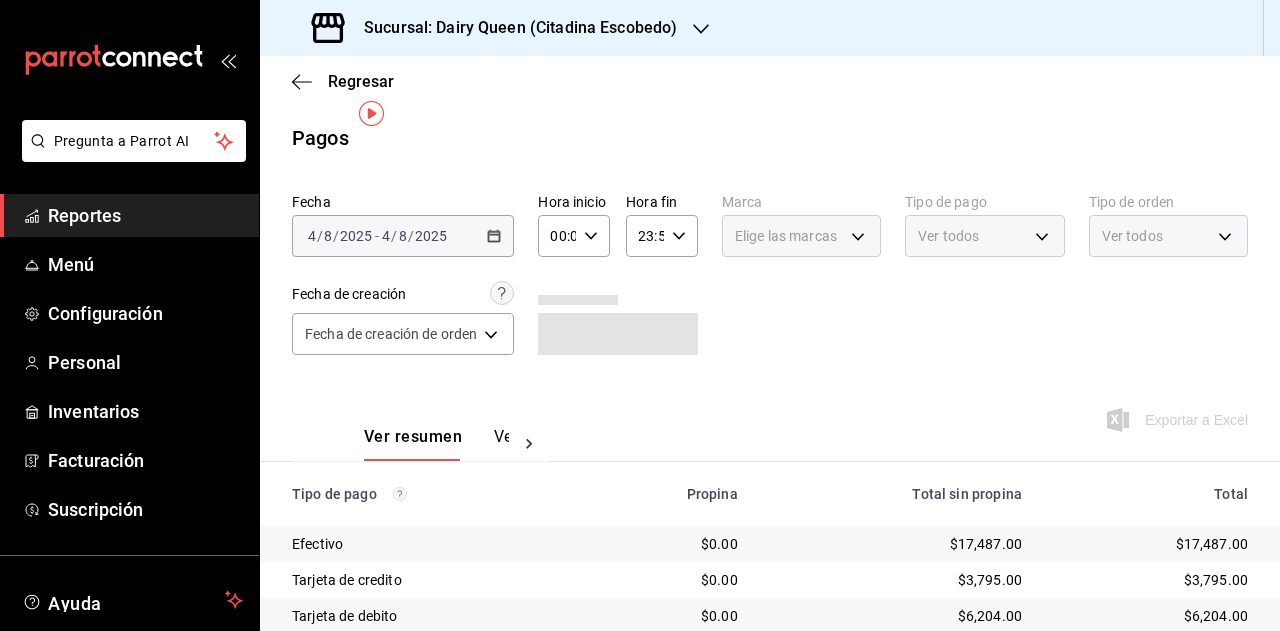 scroll, scrollTop: 179, scrollLeft: 0, axis: vertical 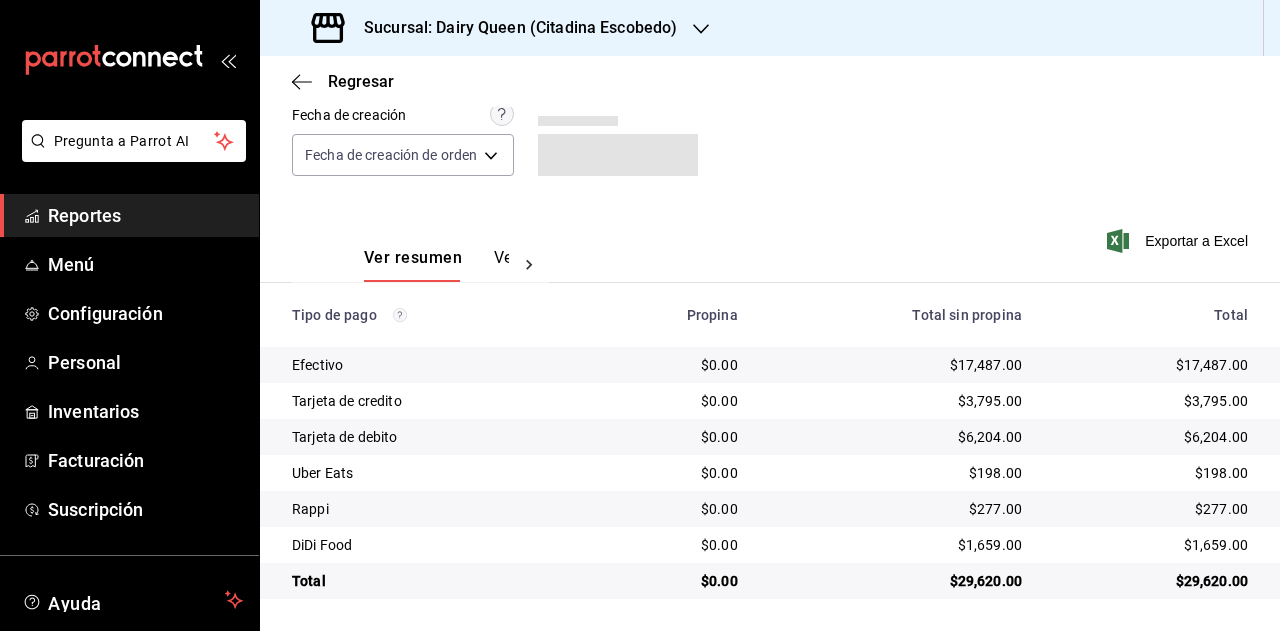 click on "$29,620.00" at bounding box center [1151, 581] 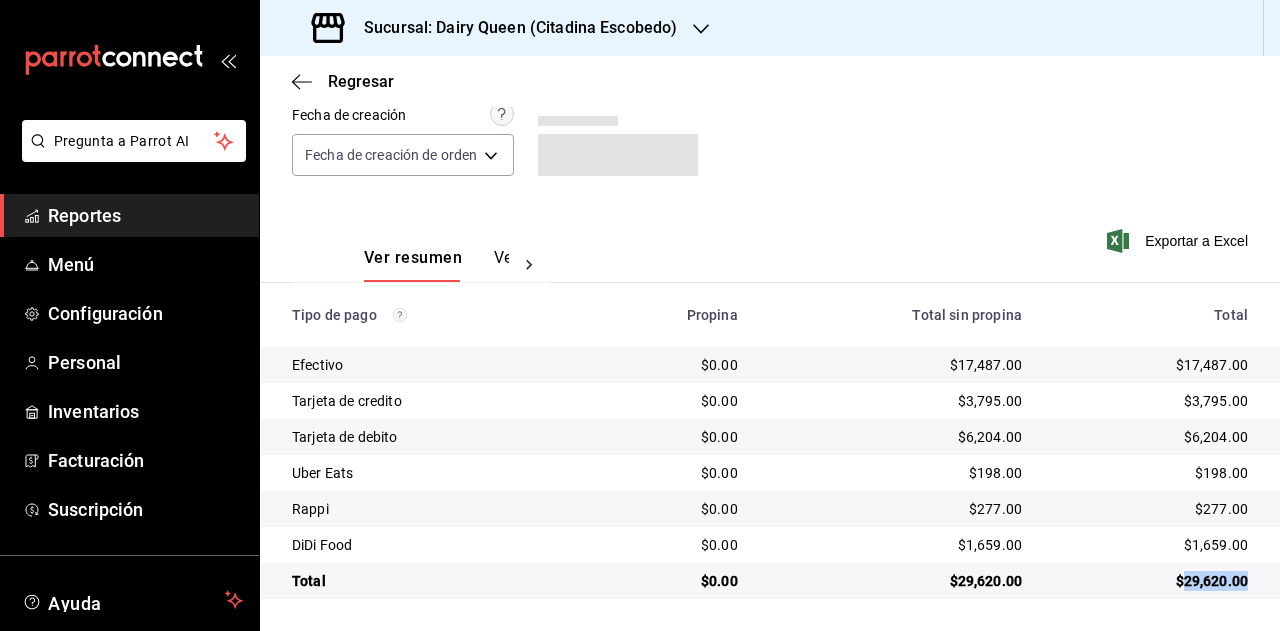 click on "$29,620.00" at bounding box center [1151, 581] 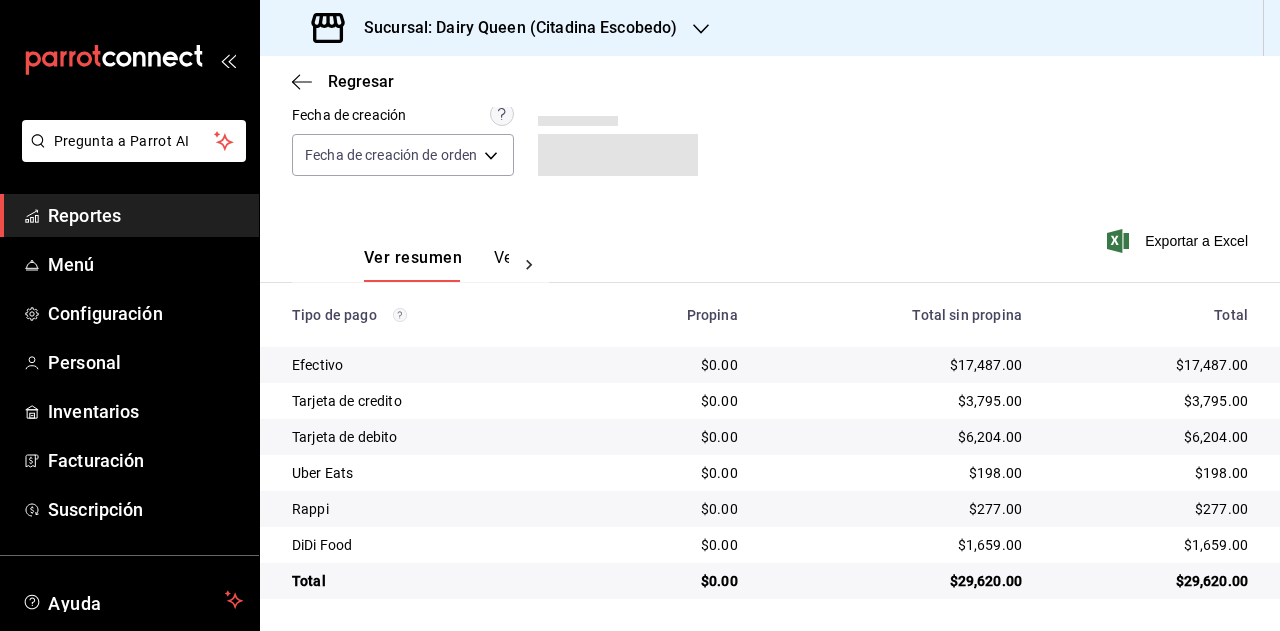 click on "$277.00" at bounding box center [1151, 509] 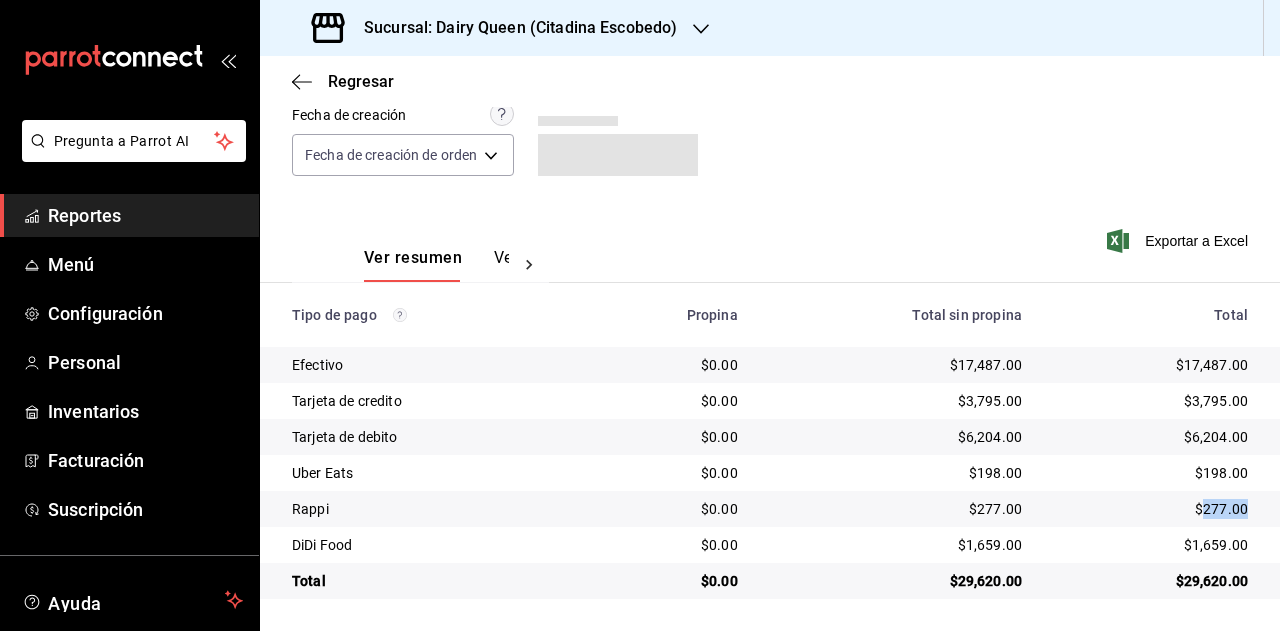 click on "$277.00" at bounding box center (1151, 509) 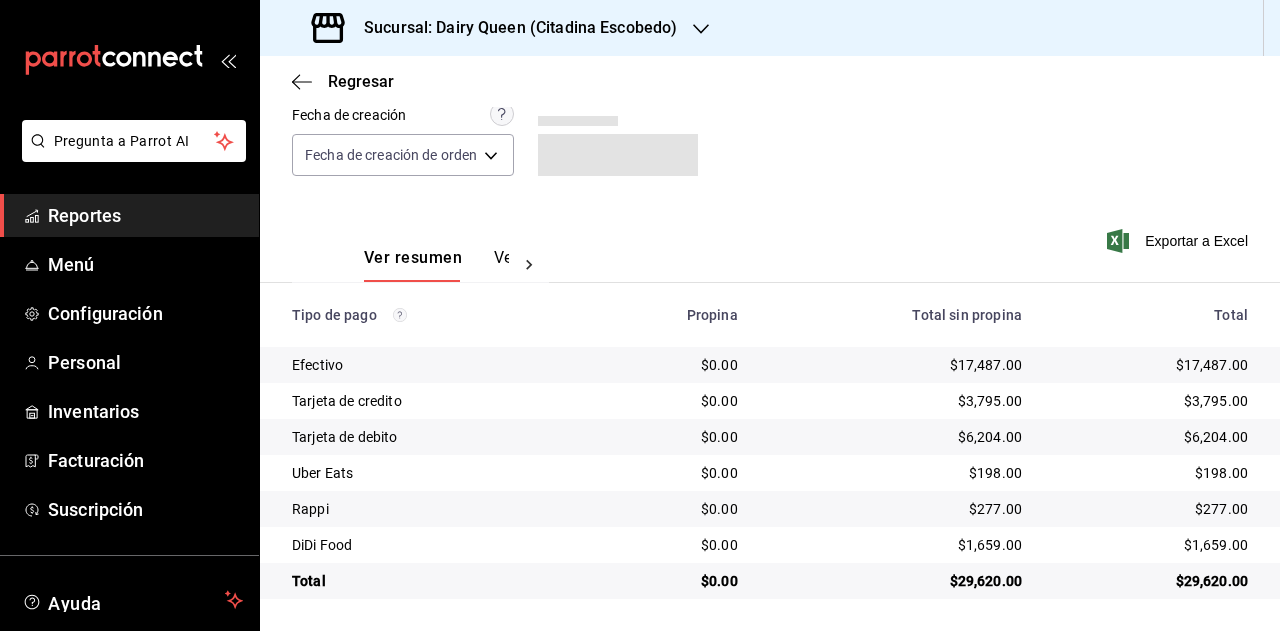 click on "$1,659.00" at bounding box center [1151, 545] 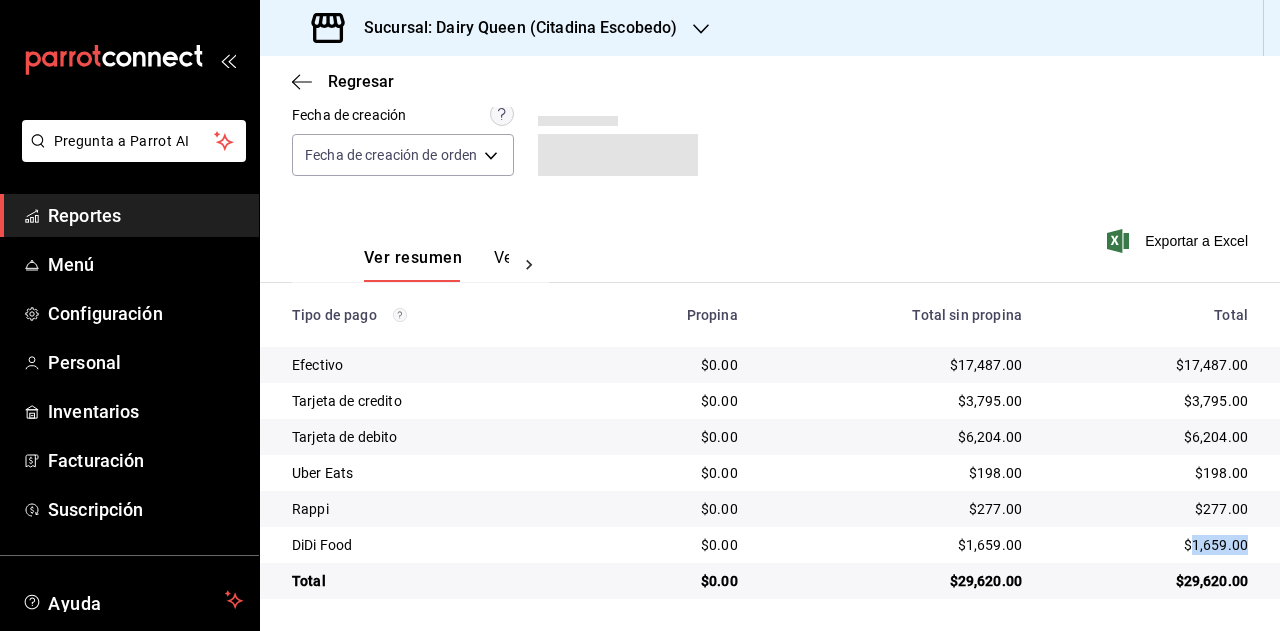 click on "$1,659.00" at bounding box center (1151, 545) 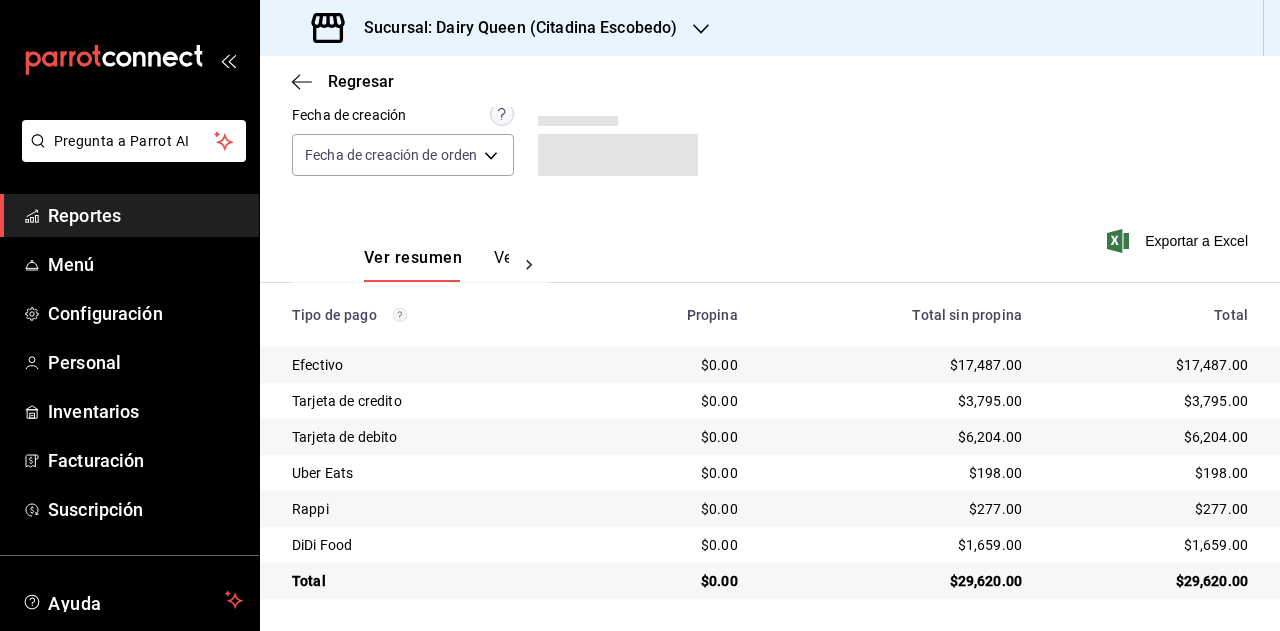 click on "Sucursal: Dairy Queen (Citadina Escobedo)" at bounding box center [512, 28] 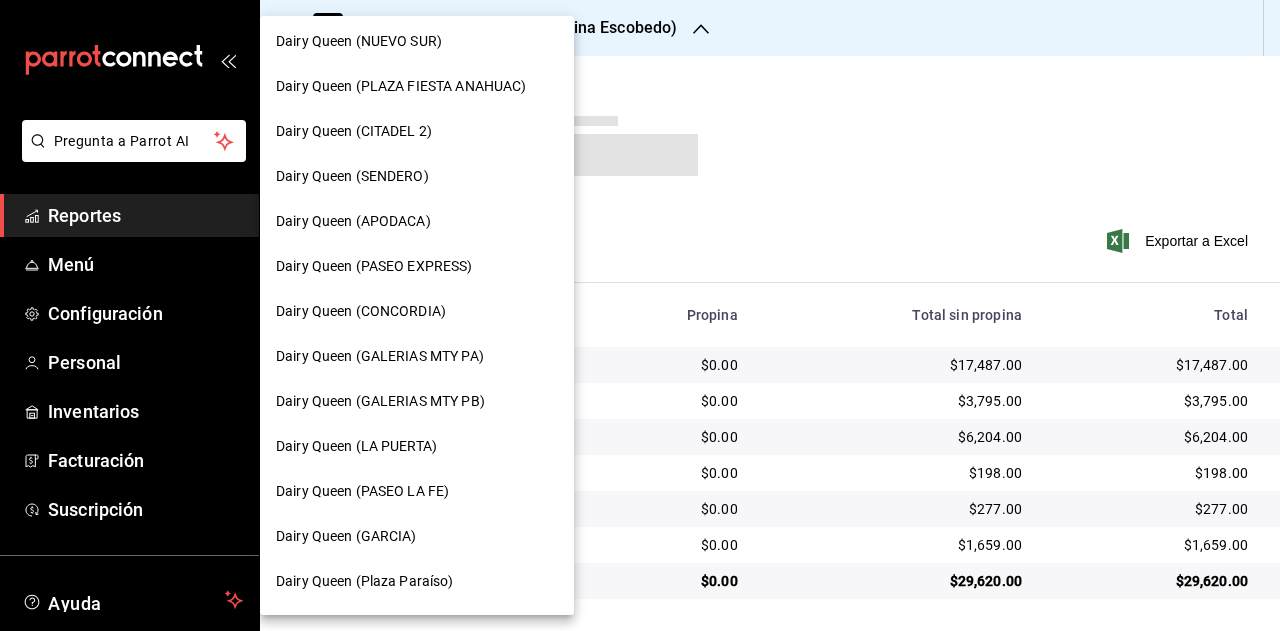 scroll, scrollTop: 600, scrollLeft: 0, axis: vertical 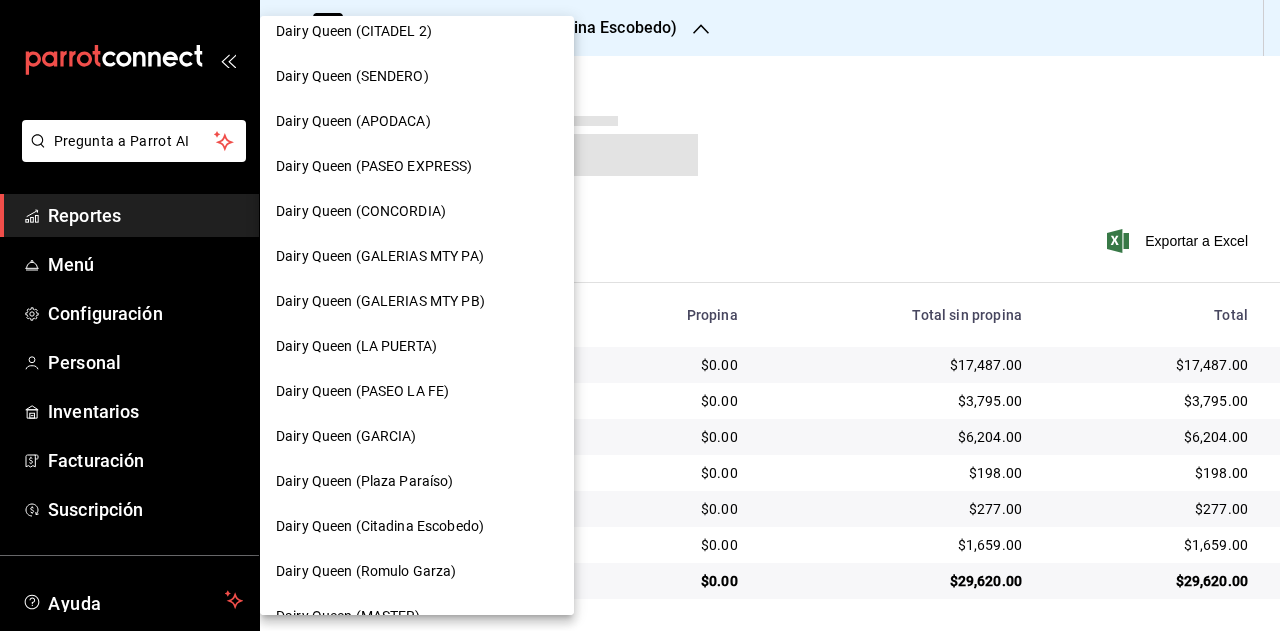 click on "Dairy Queen (Romulo Garza)" at bounding box center (366, 571) 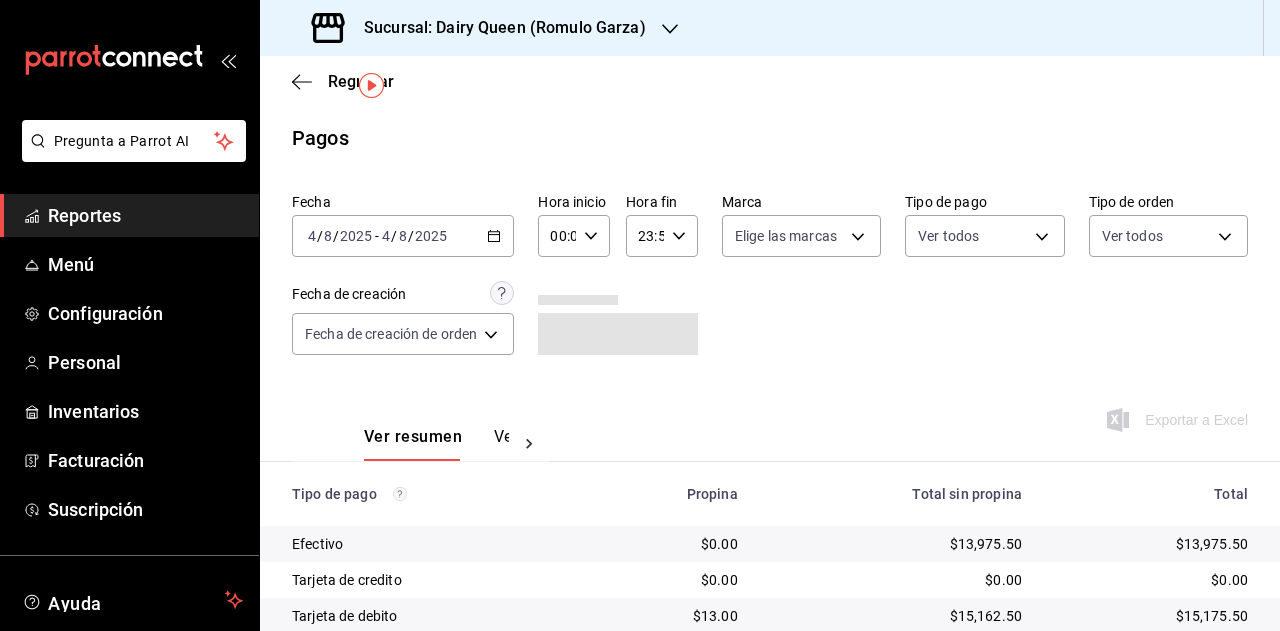scroll, scrollTop: 179, scrollLeft: 0, axis: vertical 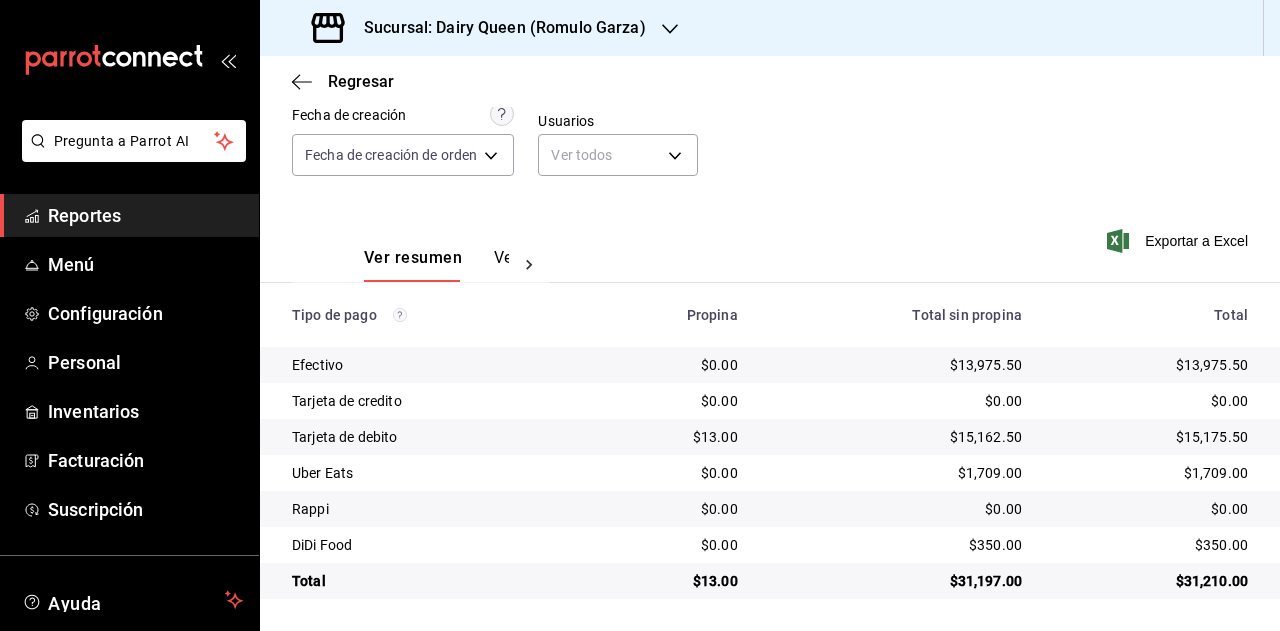 click on "$31,210.00" at bounding box center [1151, 581] 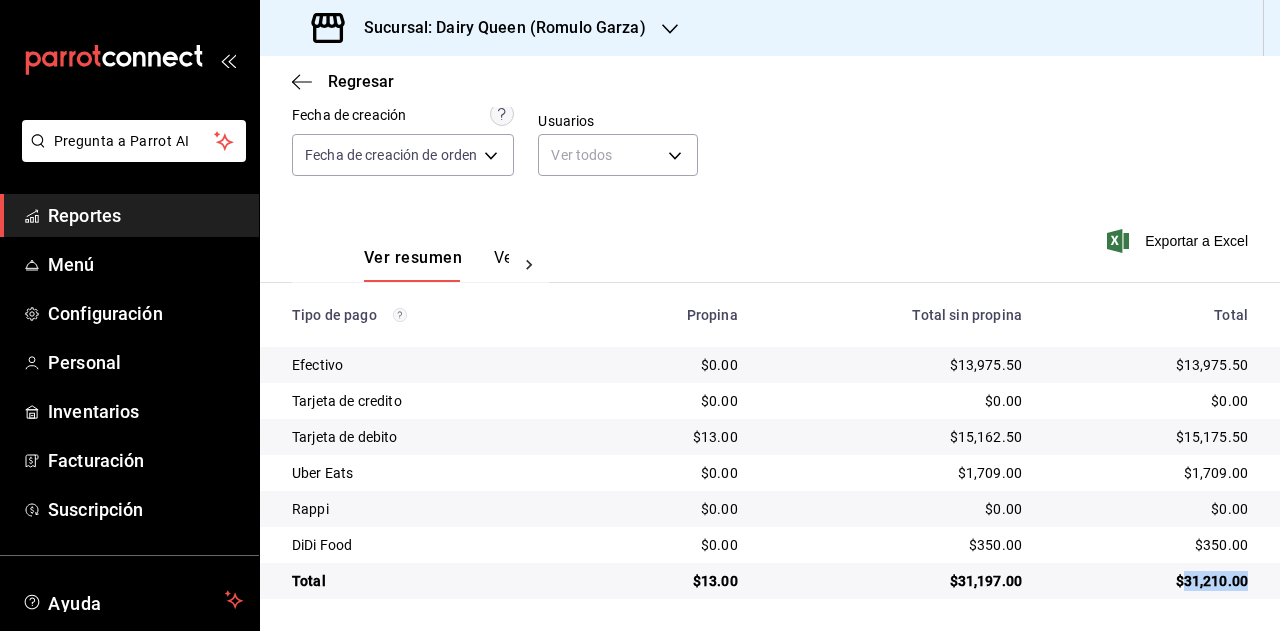 click on "$31,210.00" at bounding box center (1151, 581) 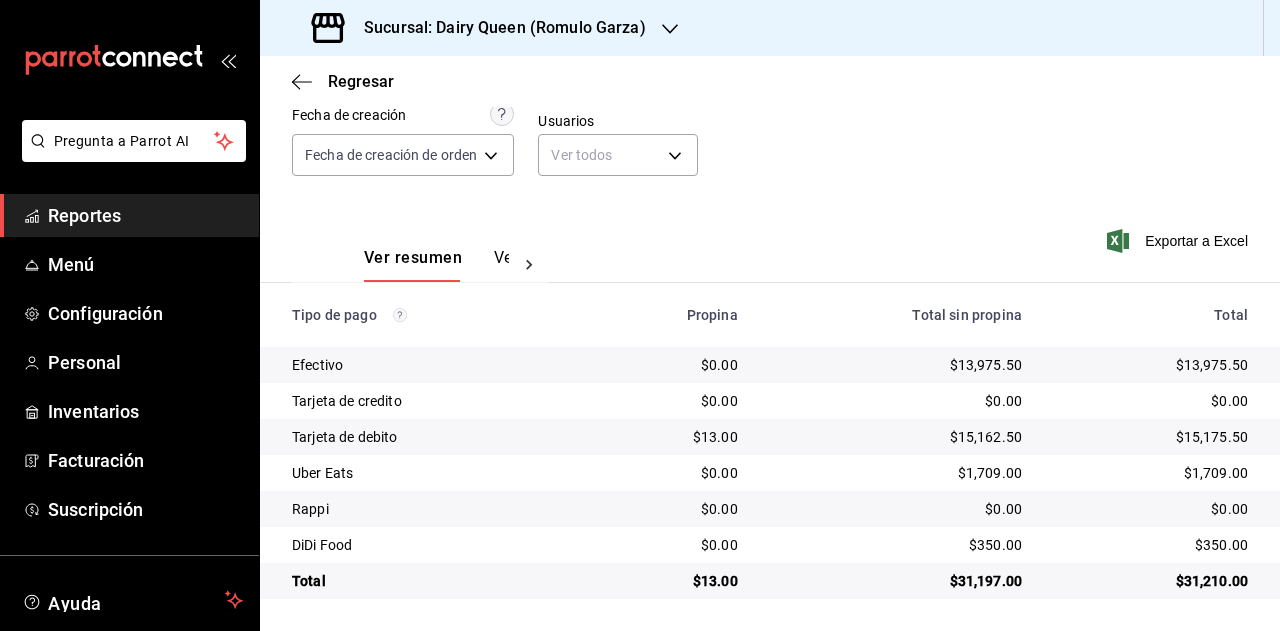 click on "$1,709.00" at bounding box center (1151, 473) 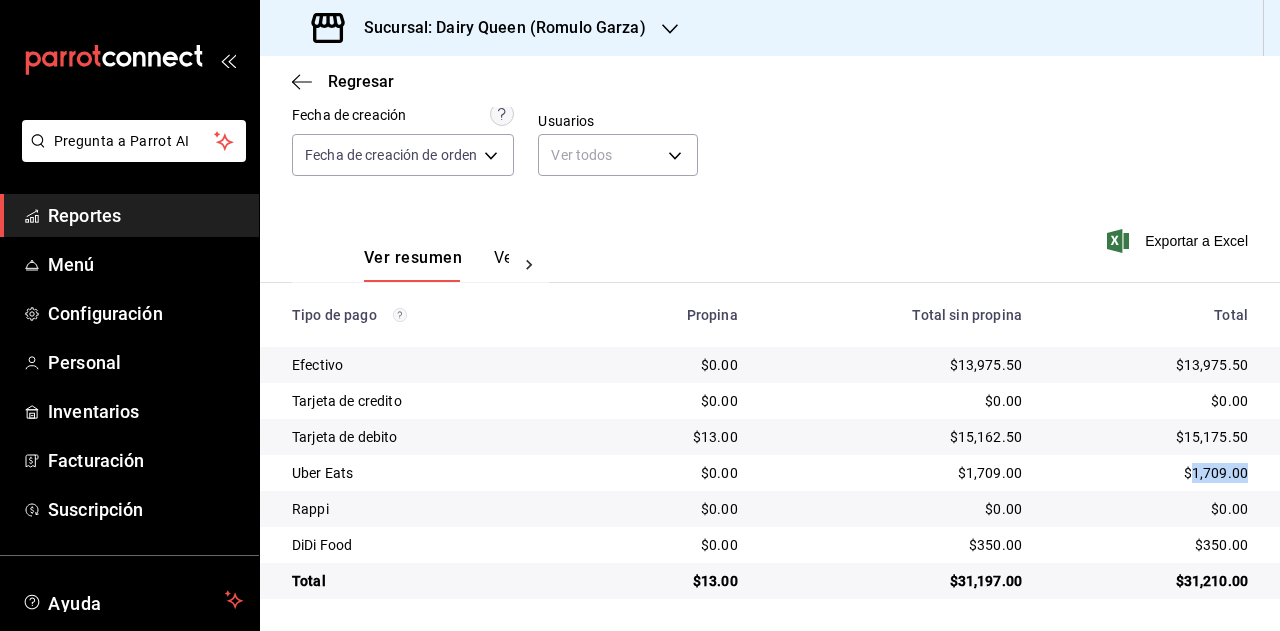click on "$1,709.00" at bounding box center (1151, 473) 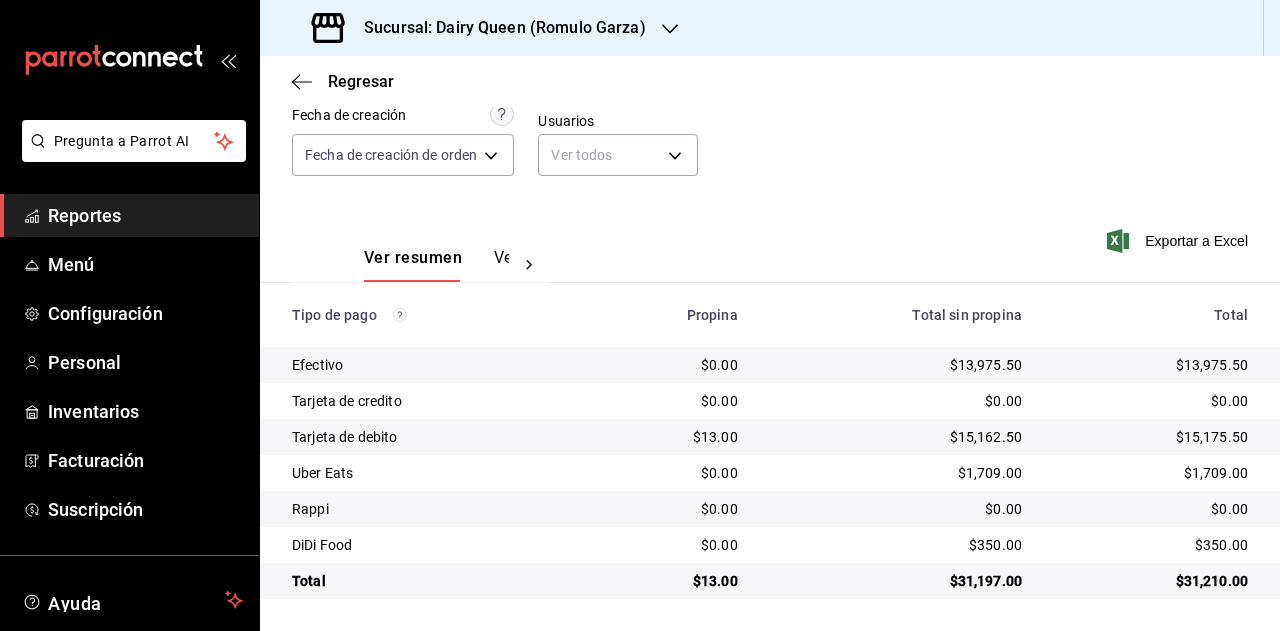 click on "$350.00" at bounding box center [1151, 545] 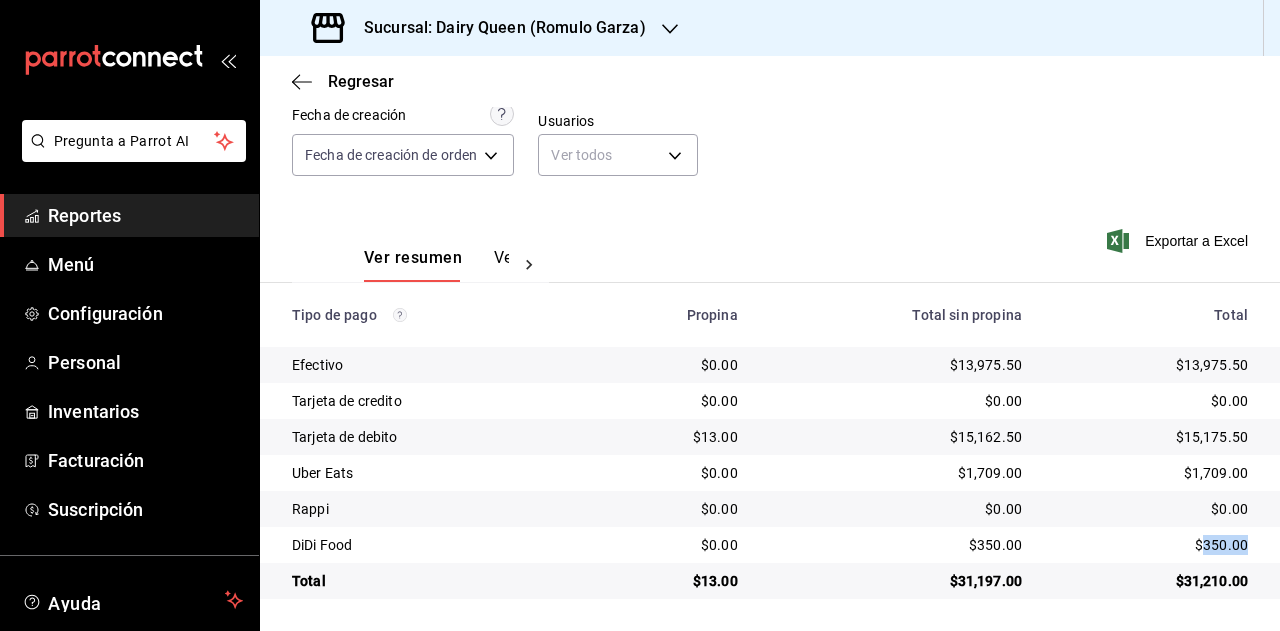 click on "$350.00" at bounding box center (1151, 545) 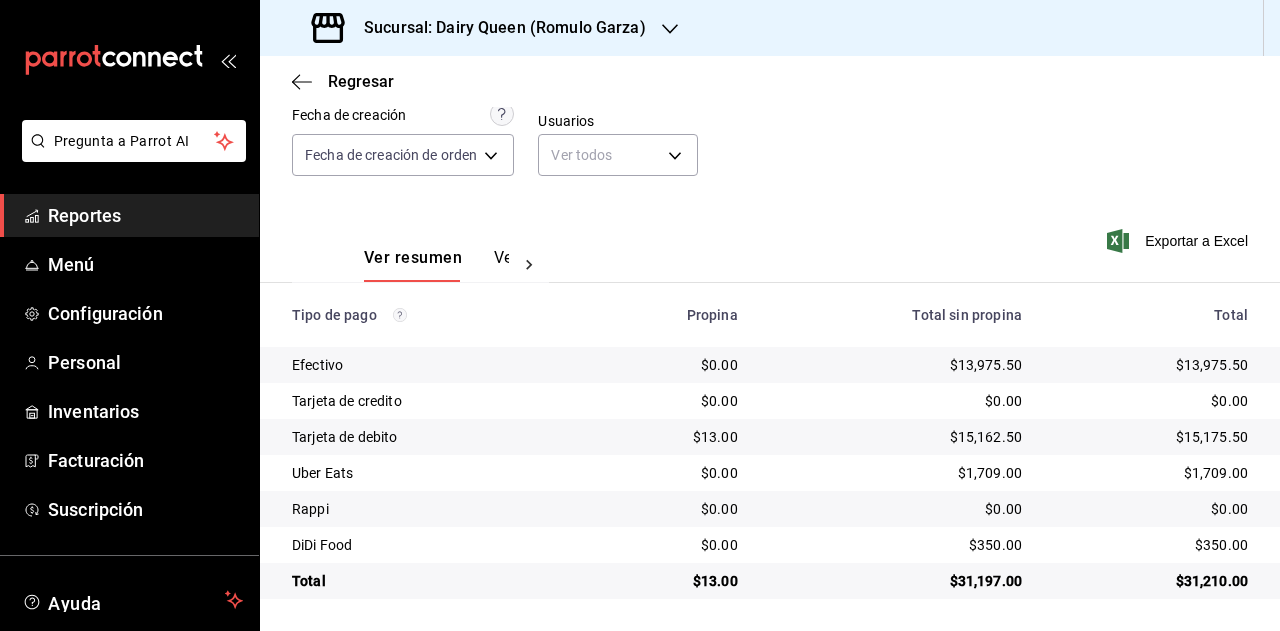 click on "Sucursal: Dairy Queen (Romulo Garza)" at bounding box center [481, 28] 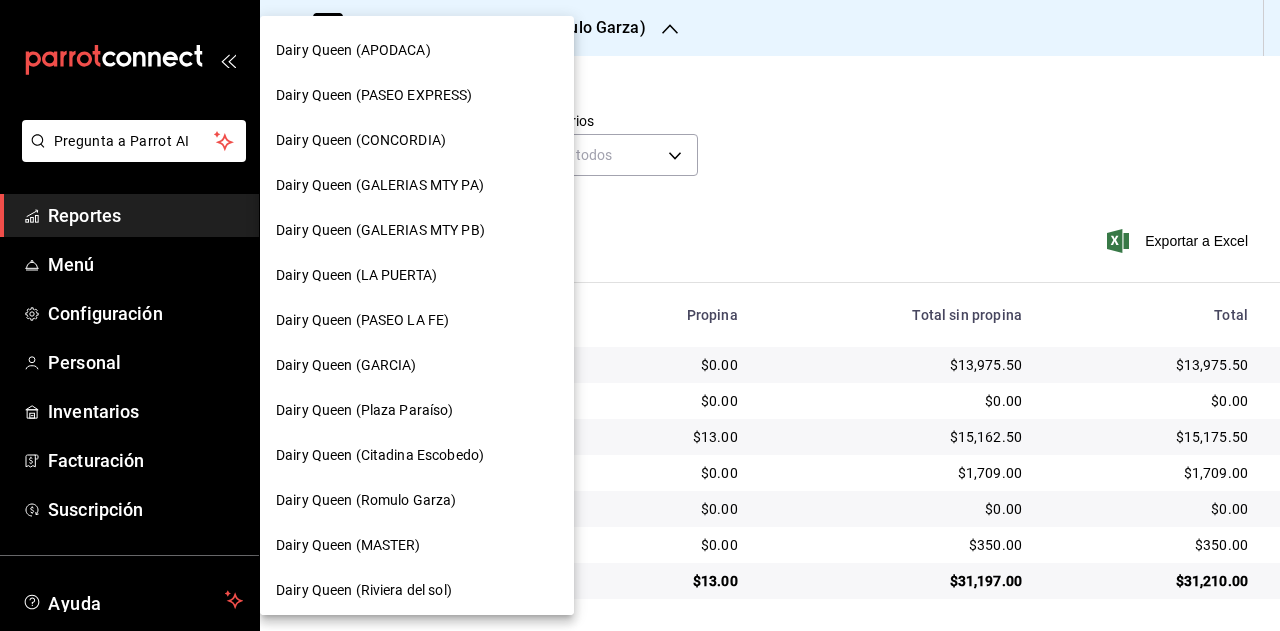 scroll, scrollTop: 700, scrollLeft: 0, axis: vertical 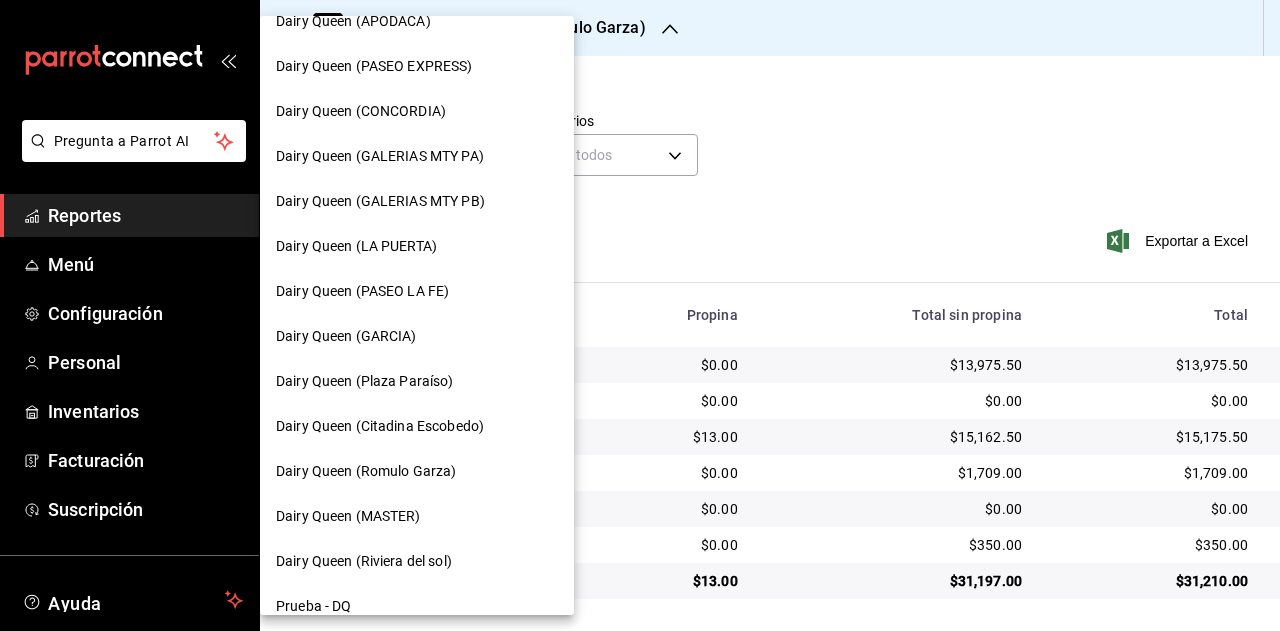 click on "Dairy Queen (Riviera del sol)" at bounding box center [364, 561] 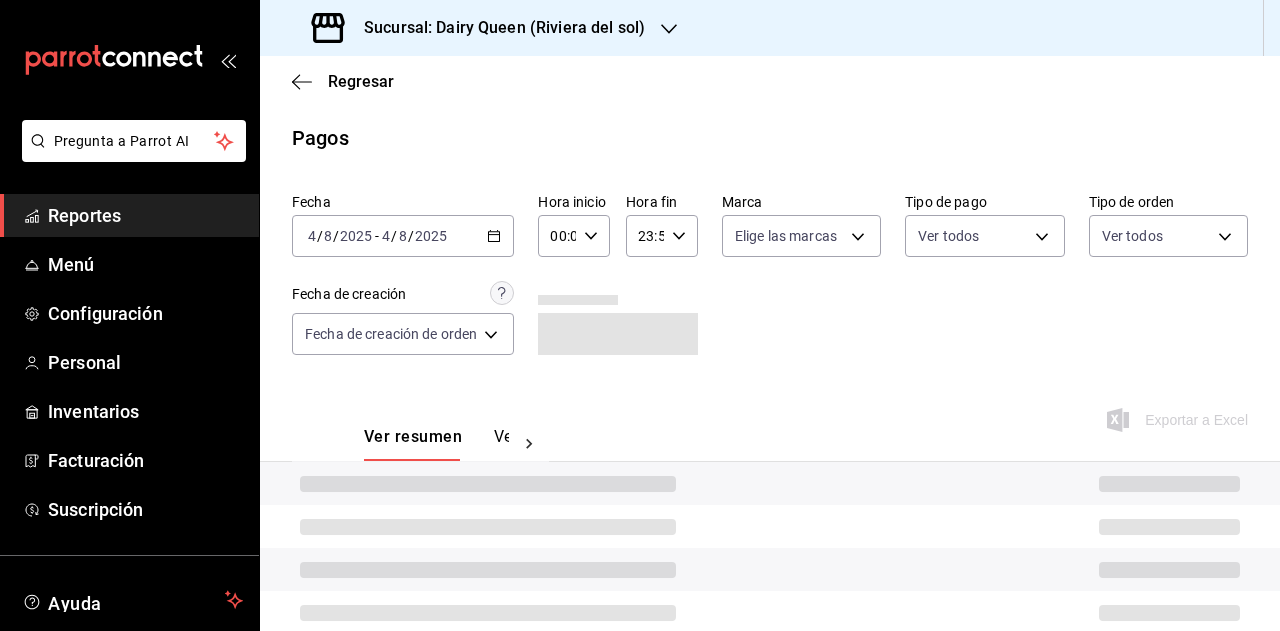 scroll, scrollTop: 179, scrollLeft: 0, axis: vertical 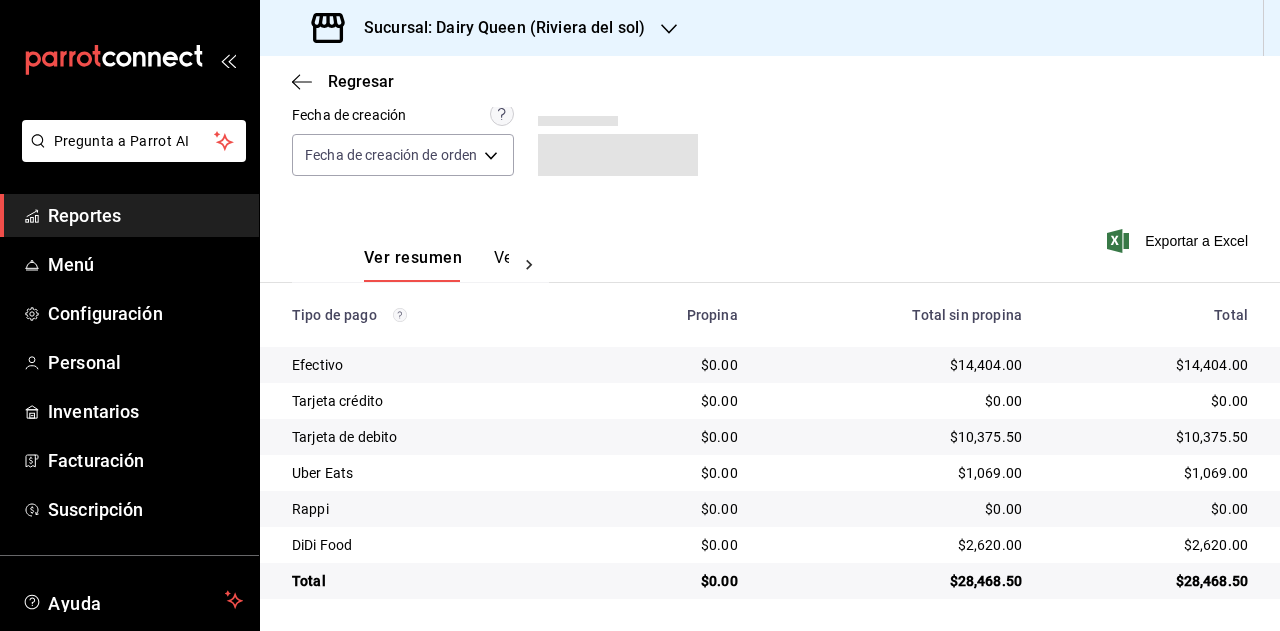 click on "$28,468.50" at bounding box center [1151, 581] 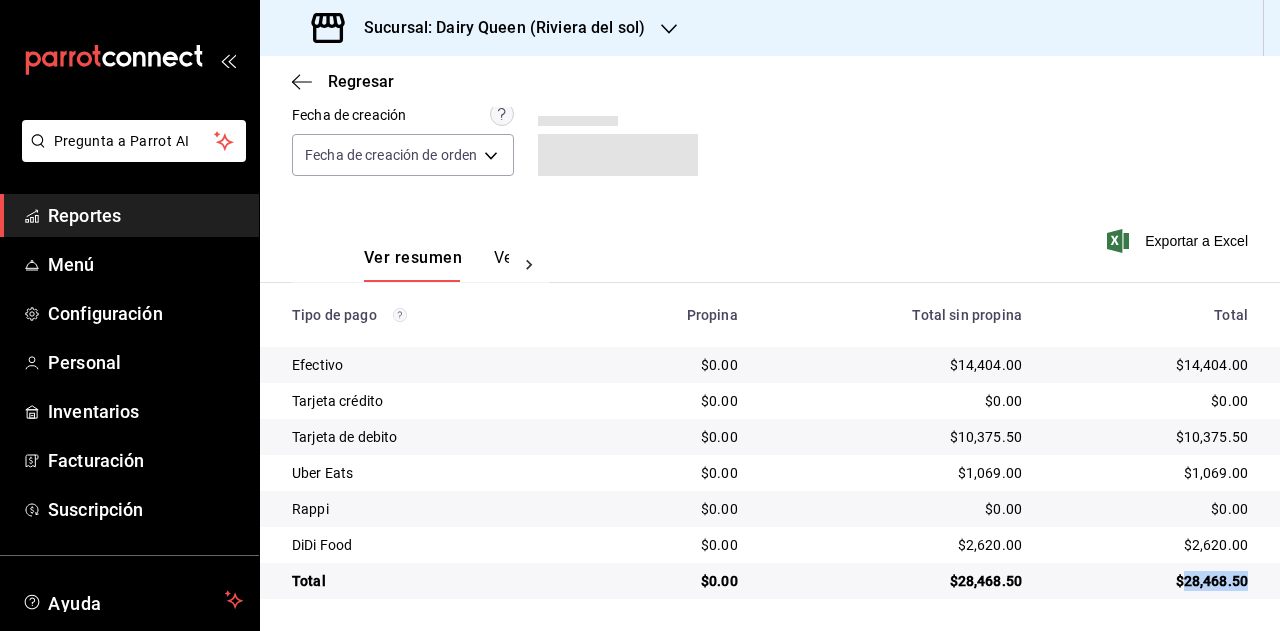 click on "$28,468.50" at bounding box center (1151, 581) 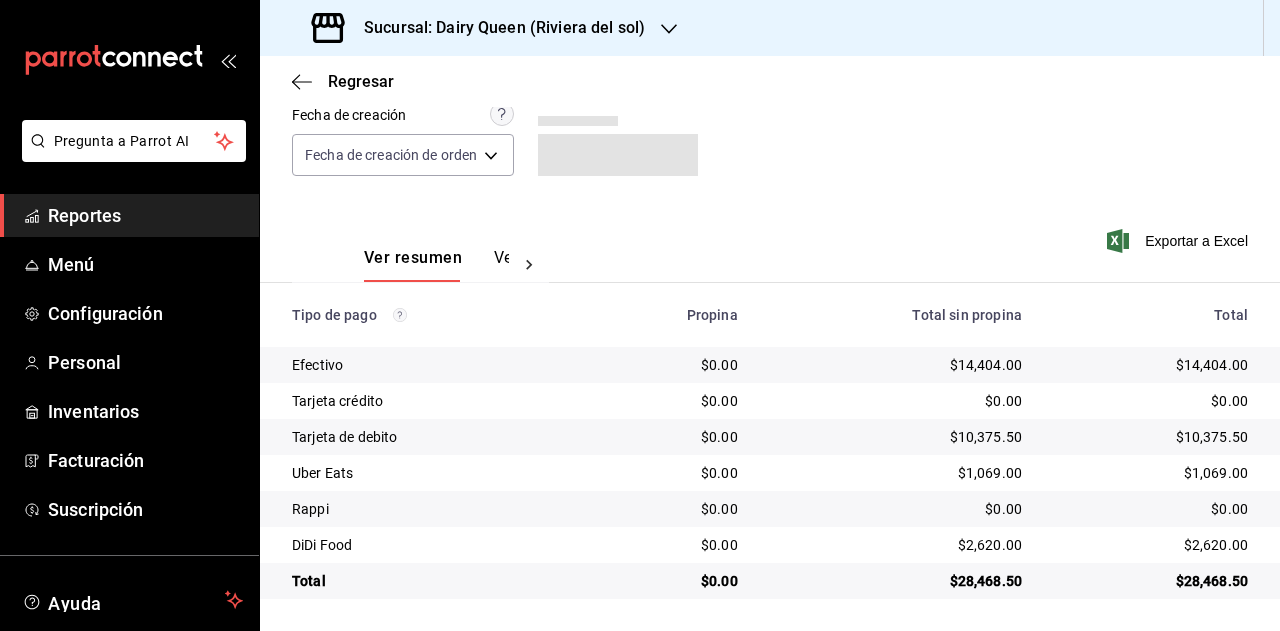 click on "$2,620.00" at bounding box center [1151, 545] 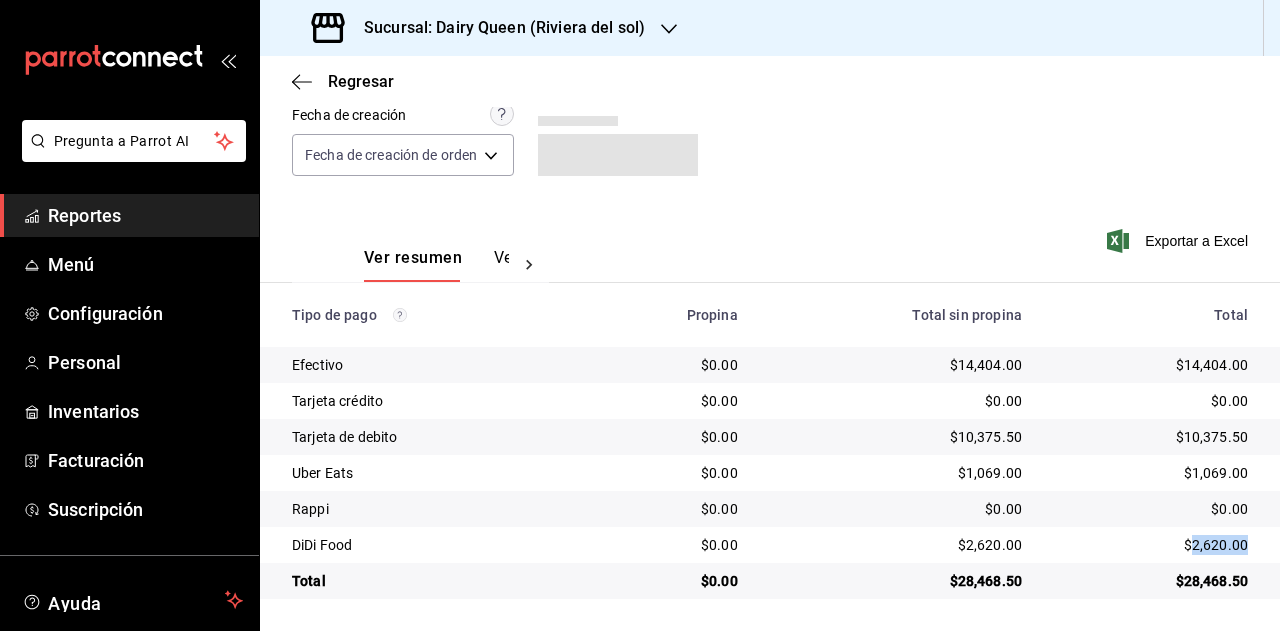 click on "$2,620.00" at bounding box center (1151, 545) 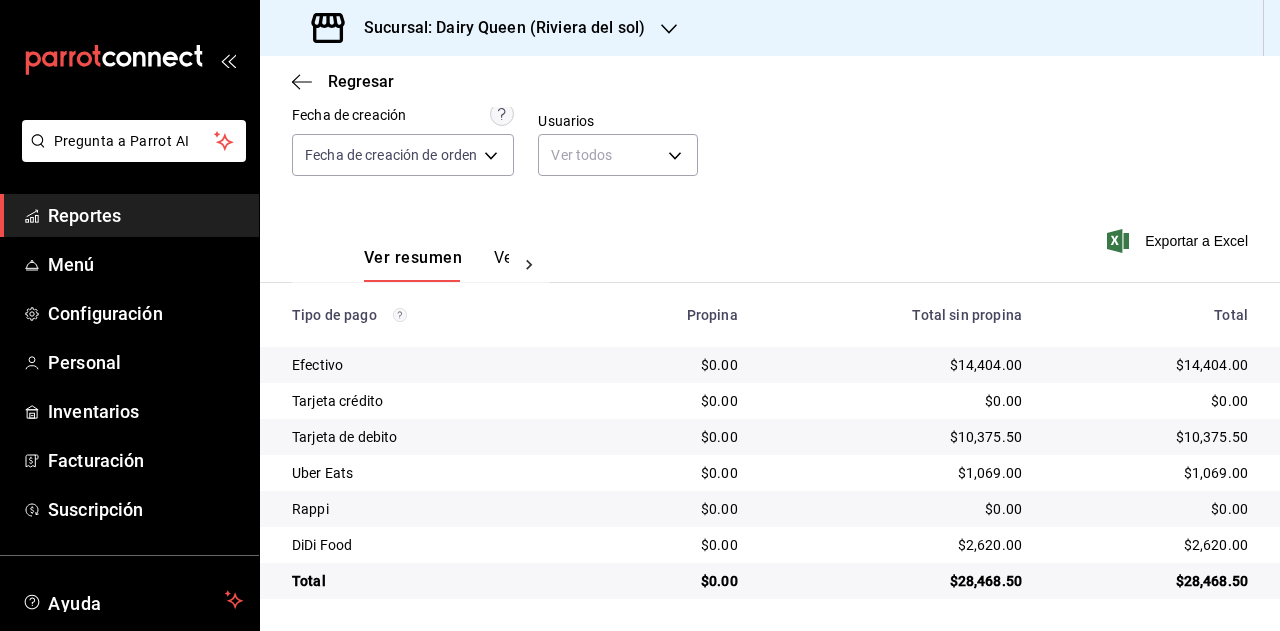 click on "Sucursal: Dairy Queen (Riviera del sol)" at bounding box center (480, 28) 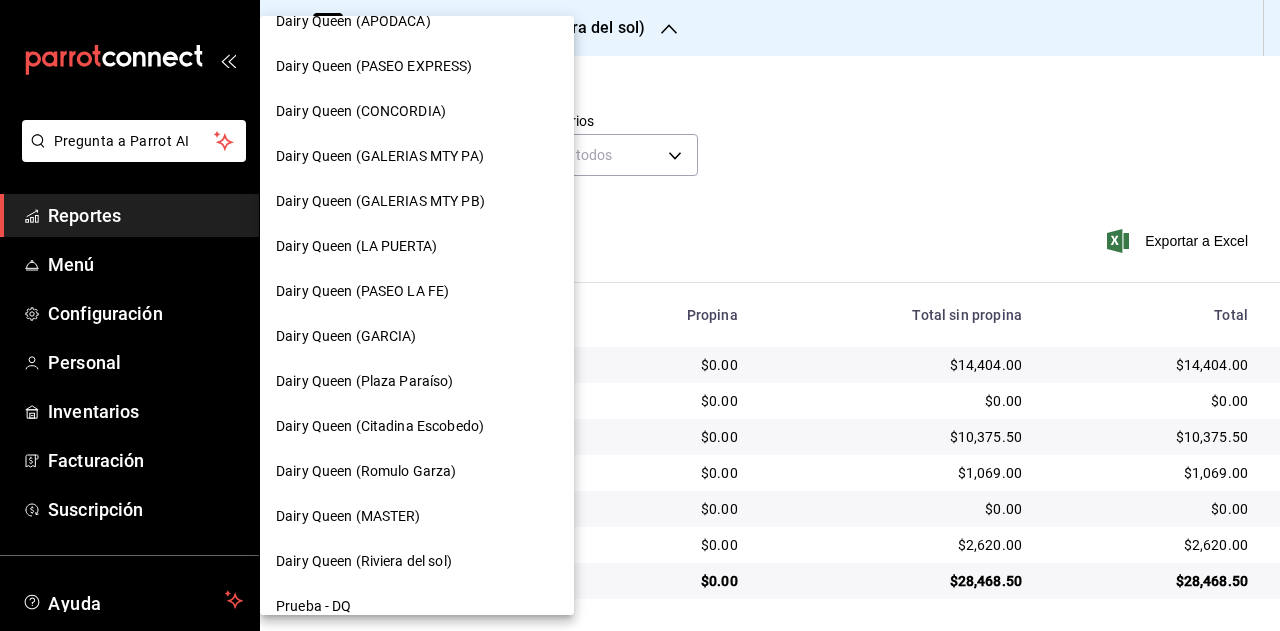 scroll, scrollTop: 800, scrollLeft: 0, axis: vertical 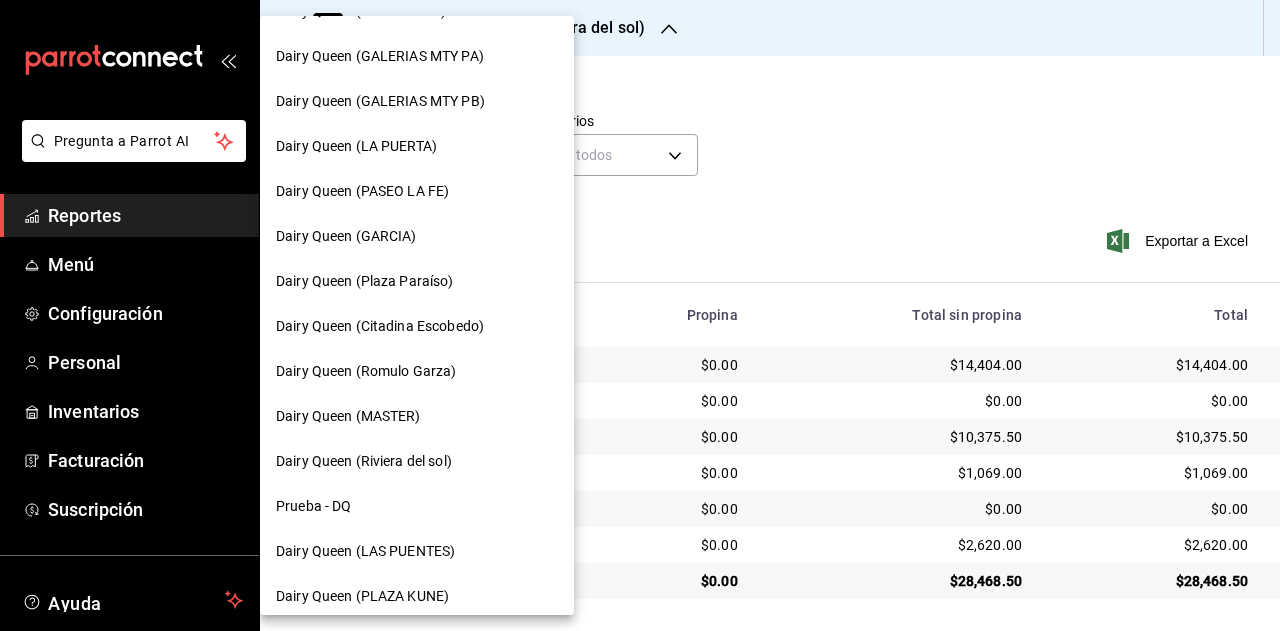click on "Dairy Queen (LAS PUENTES)" at bounding box center [365, 551] 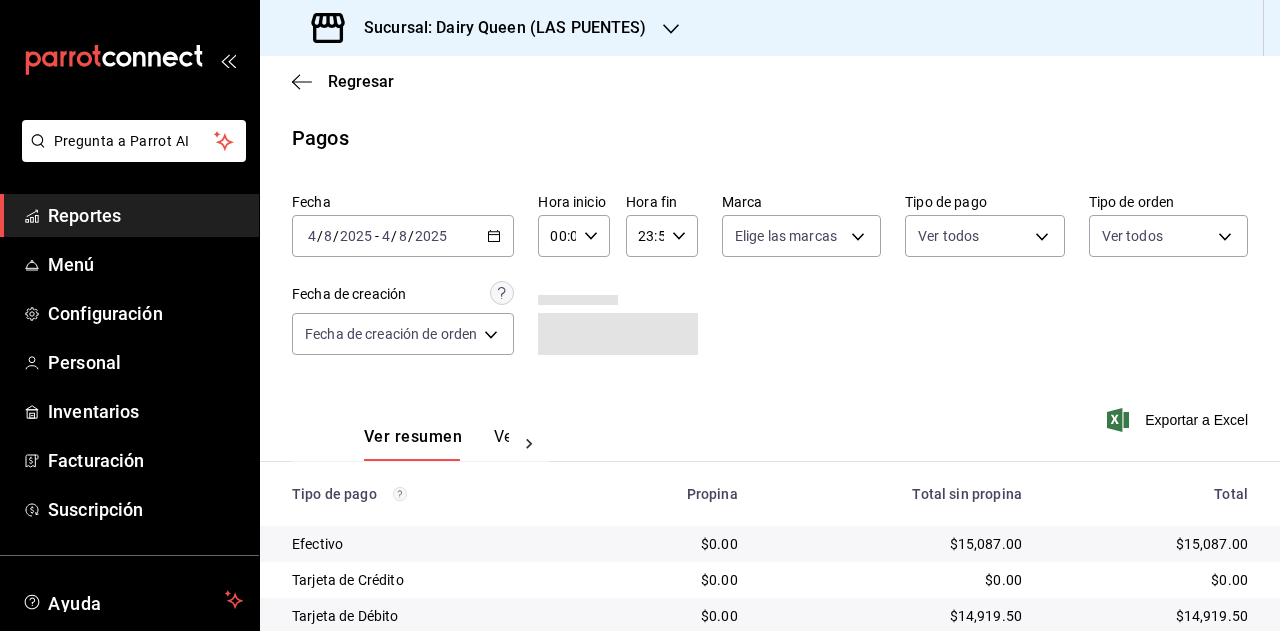 scroll, scrollTop: 179, scrollLeft: 0, axis: vertical 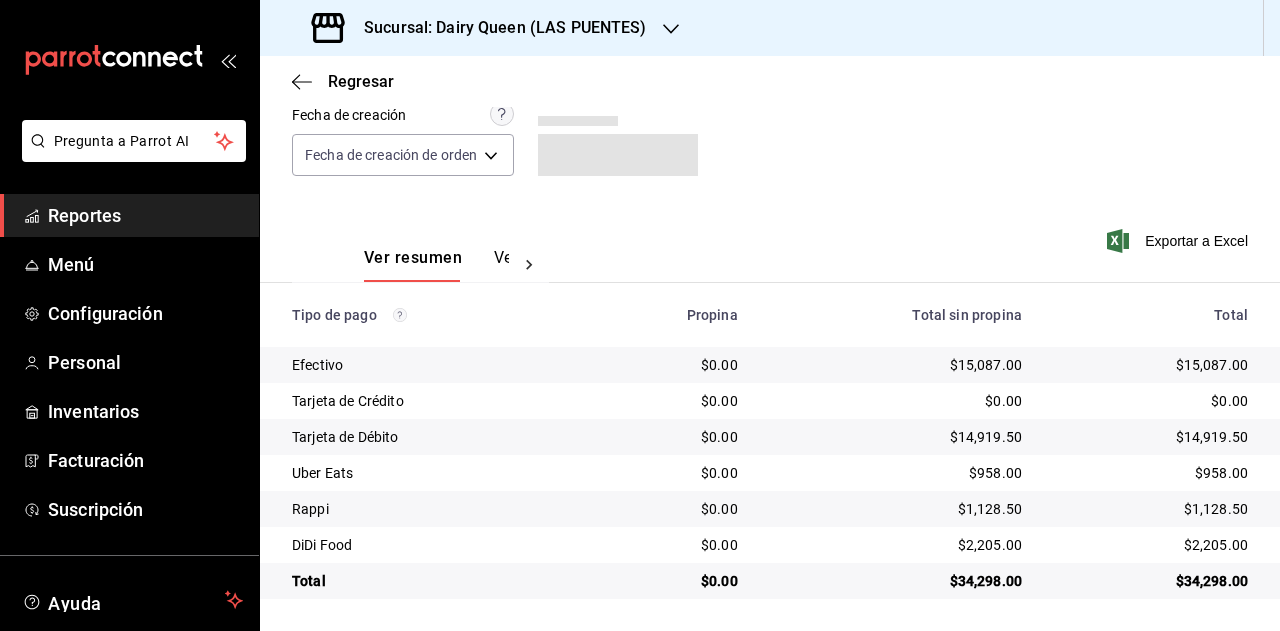 click on "$34,298.00" at bounding box center [1151, 581] 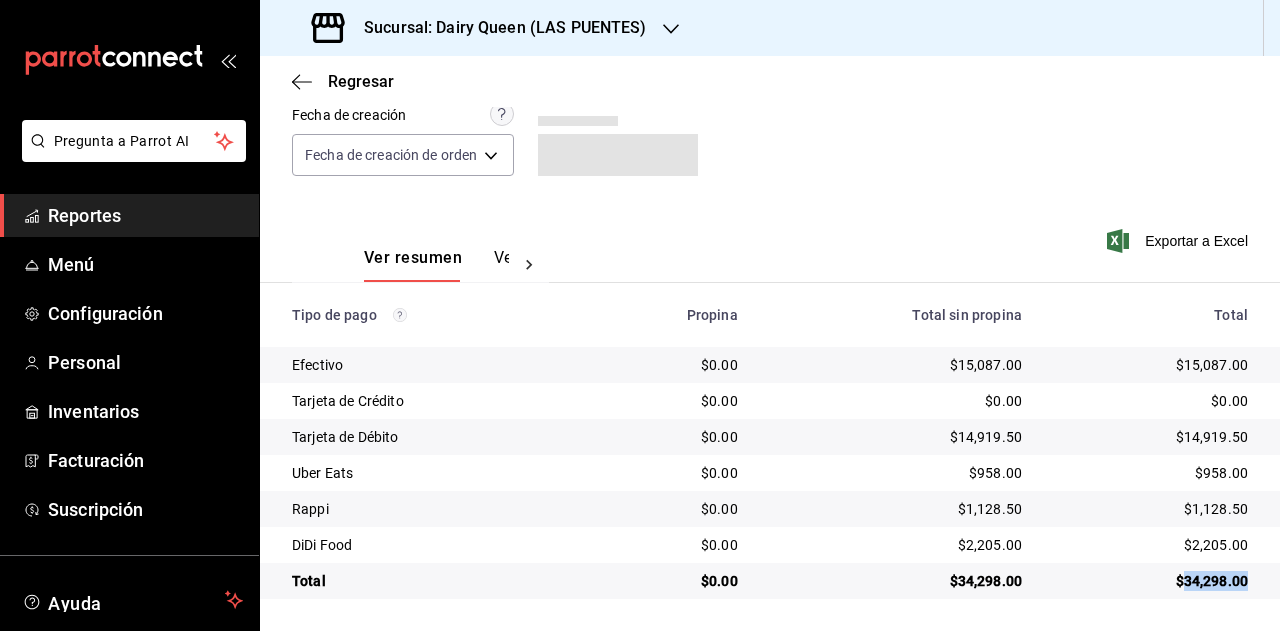 click on "$34,298.00" at bounding box center (1151, 581) 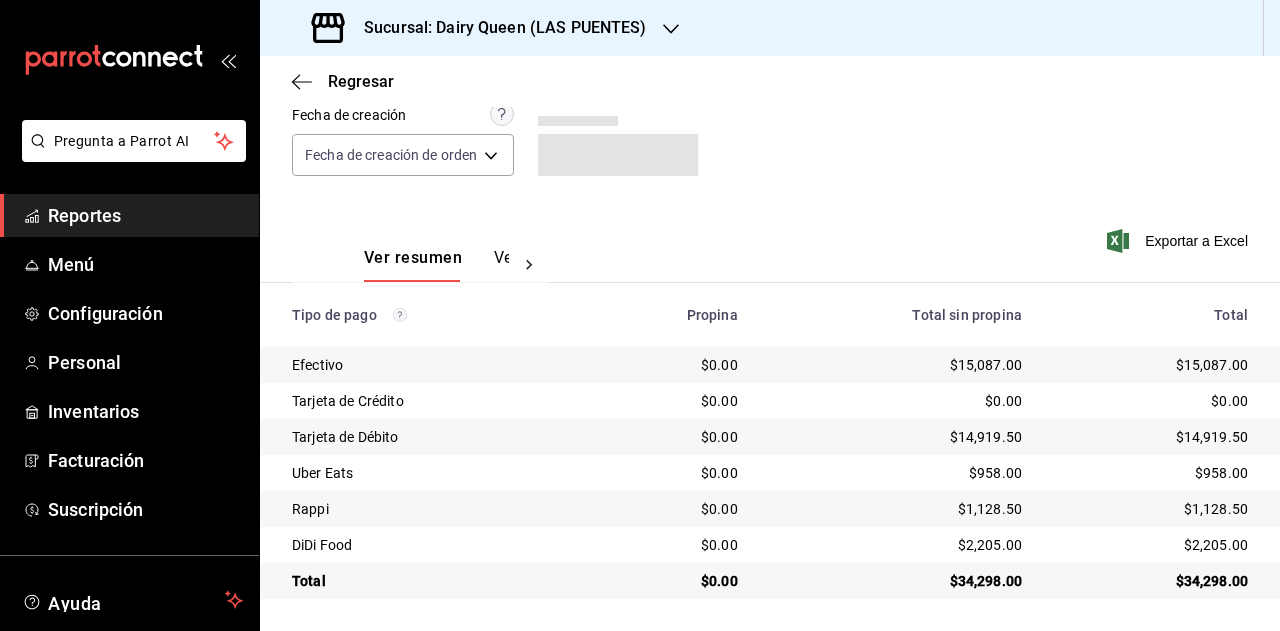 click on "$958.00" at bounding box center (1159, 473) 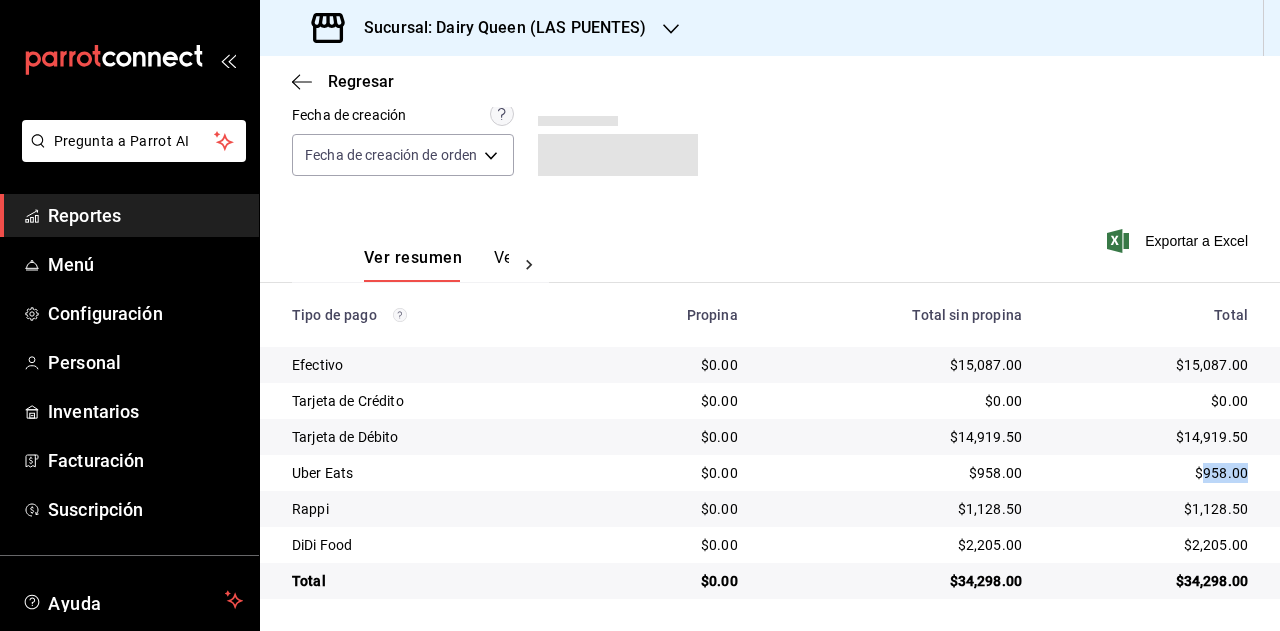 click on "$958.00" at bounding box center [1151, 473] 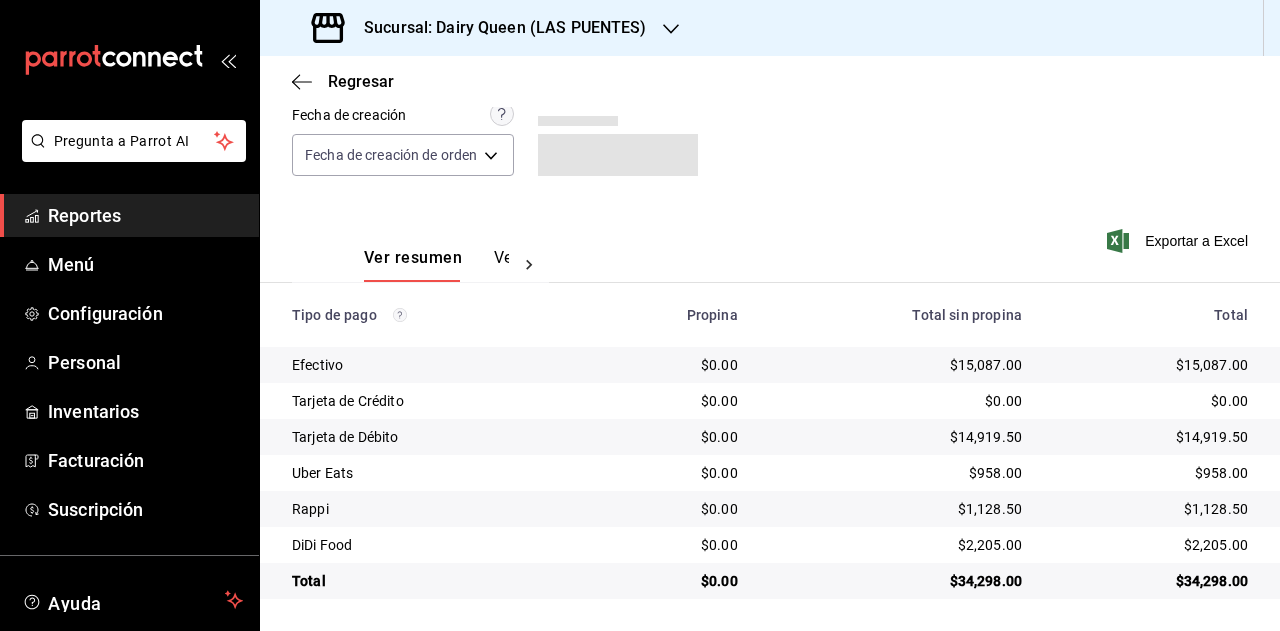 click on "$1,128.50" at bounding box center (1151, 509) 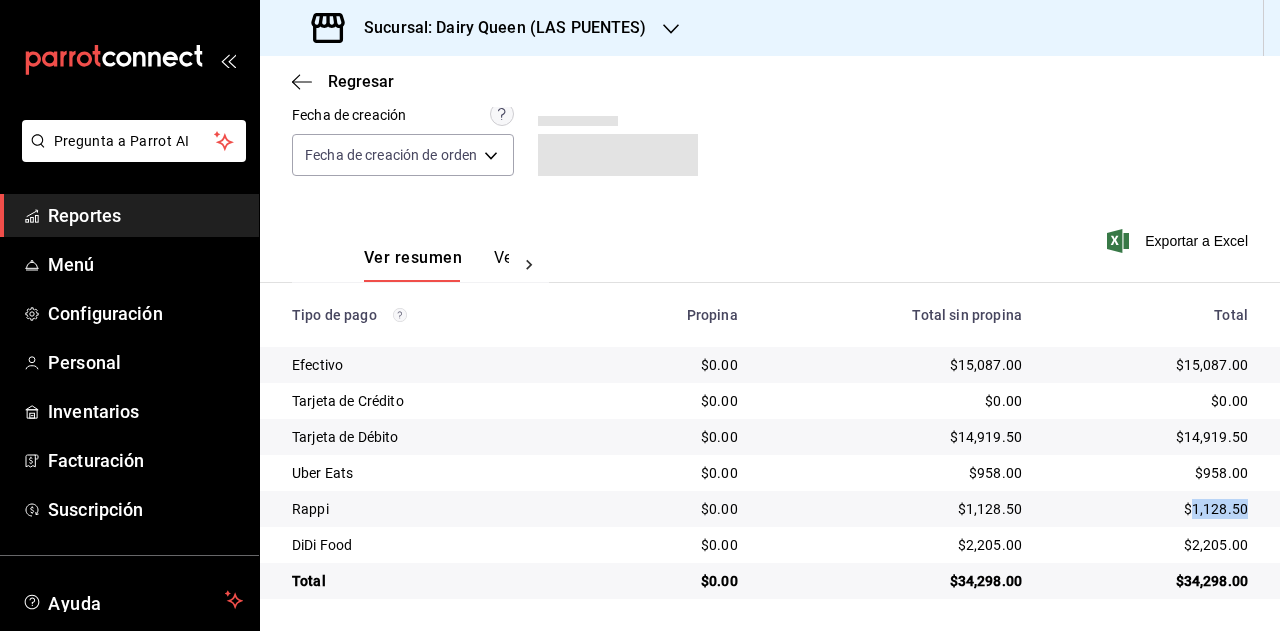 click on "$1,128.50" at bounding box center [1151, 509] 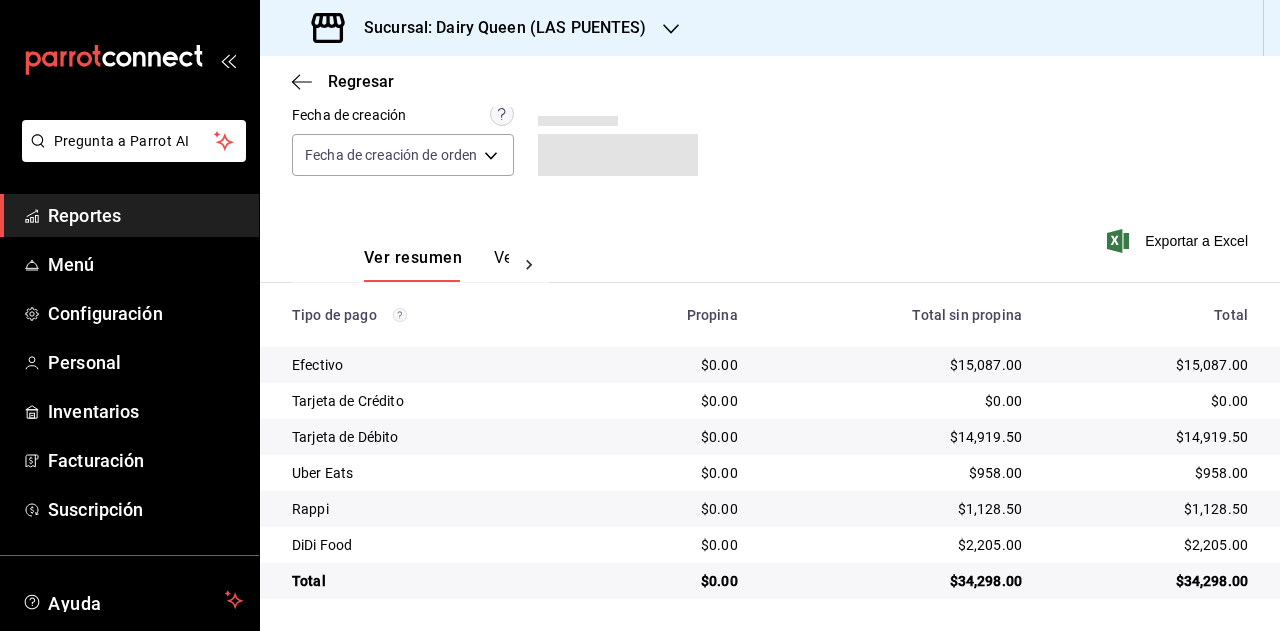 click on "$2,205.00" at bounding box center (1151, 545) 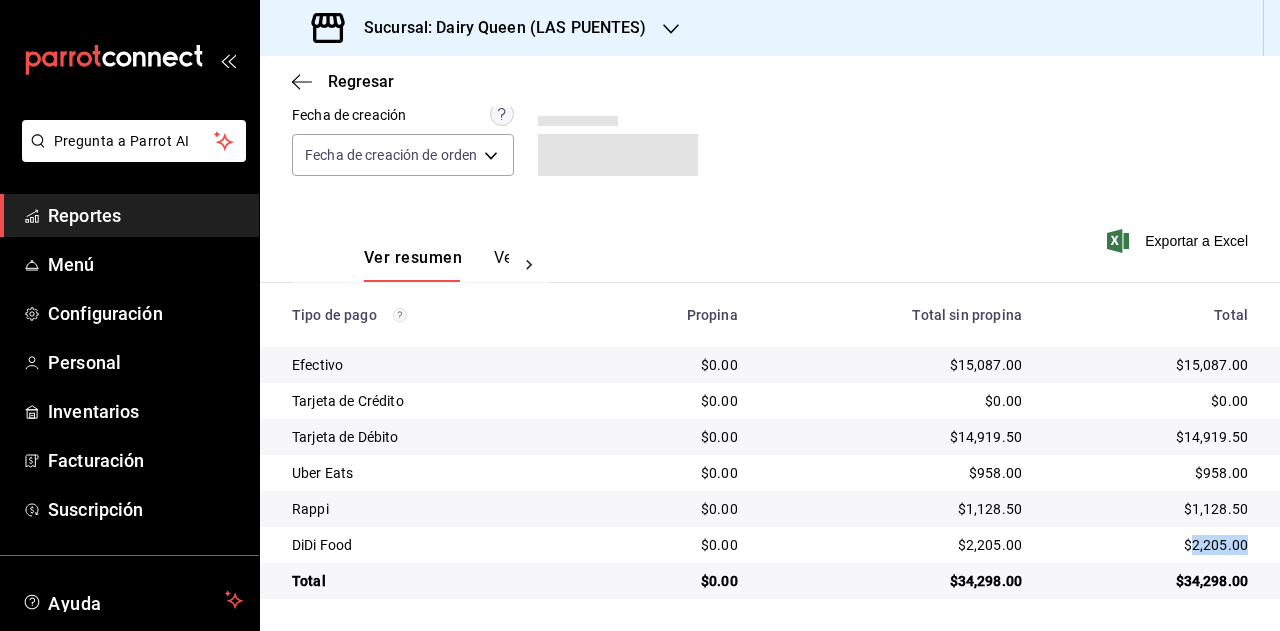 click on "$2,205.00" at bounding box center [1151, 545] 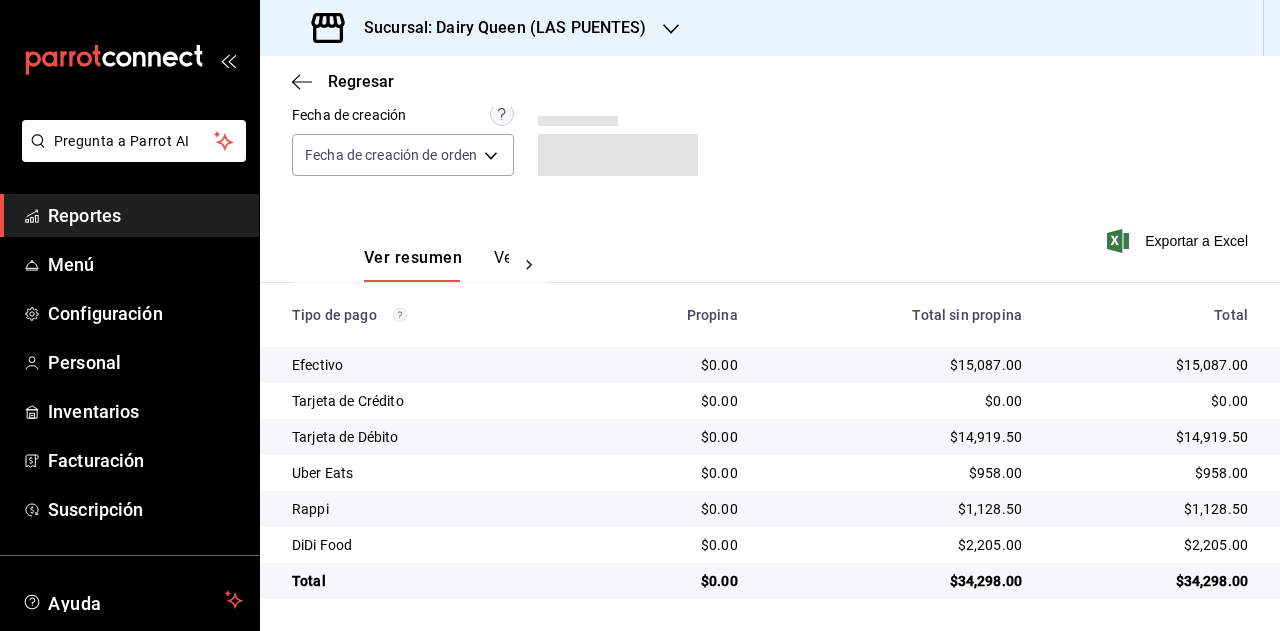 click on "Sucursal: Dairy Queen (LAS PUENTES)" at bounding box center [497, 28] 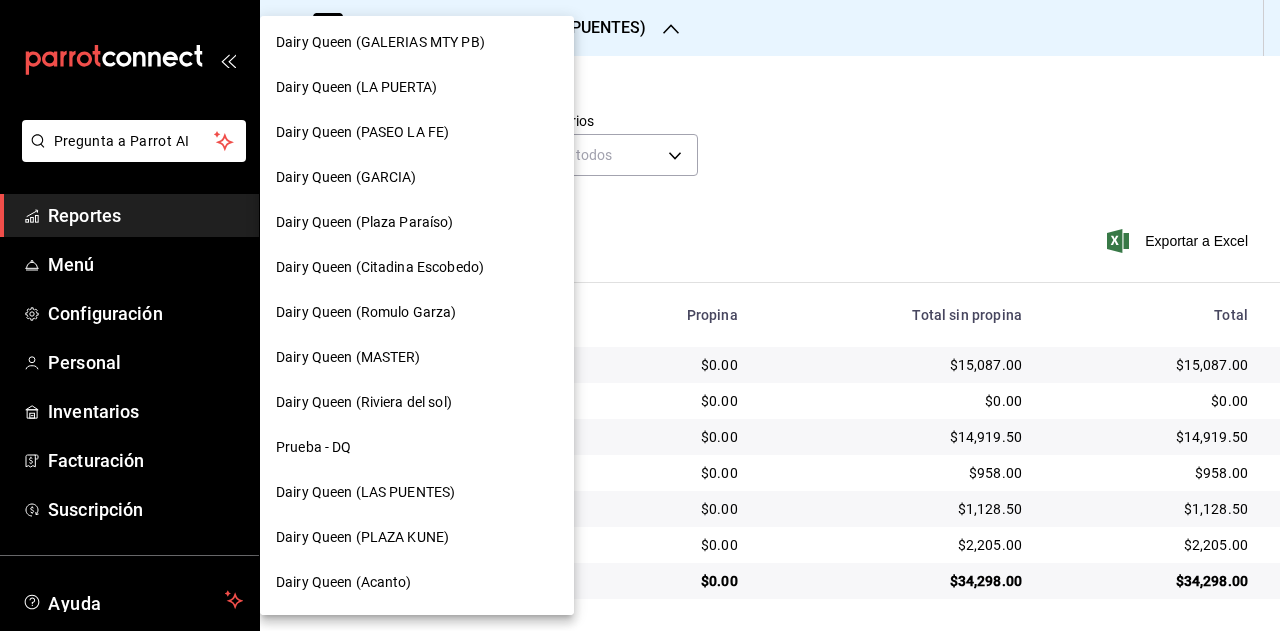 scroll, scrollTop: 902, scrollLeft: 0, axis: vertical 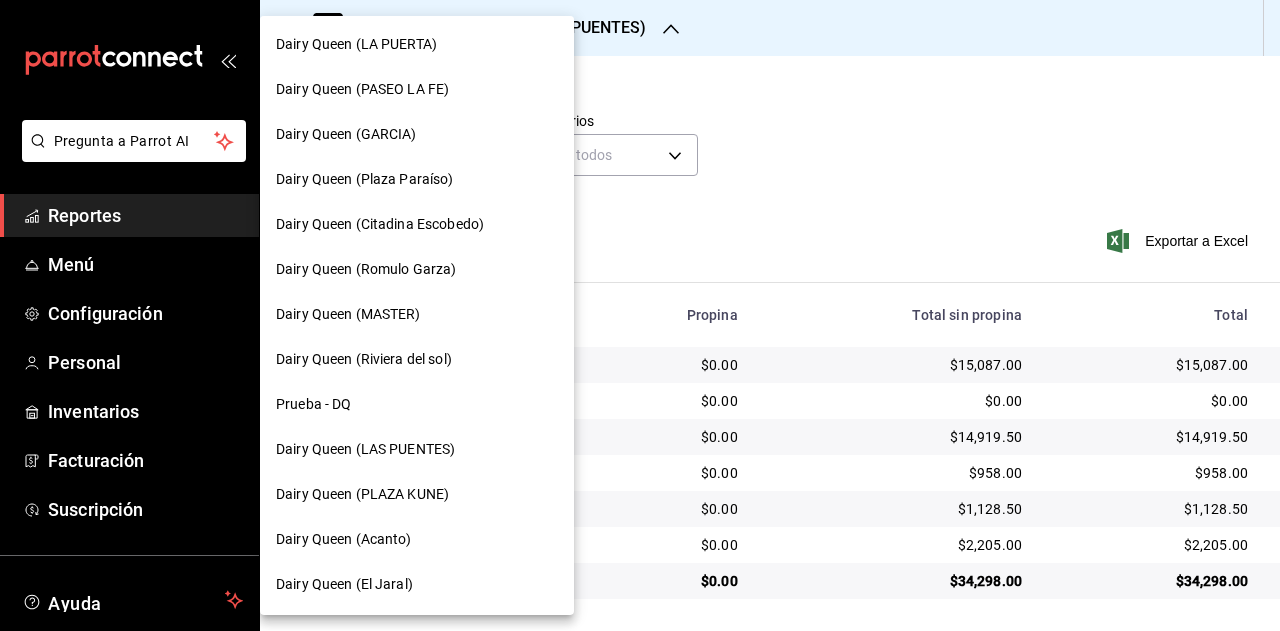 click on "Dairy Queen (PLAZA KUNE)" at bounding box center [362, 494] 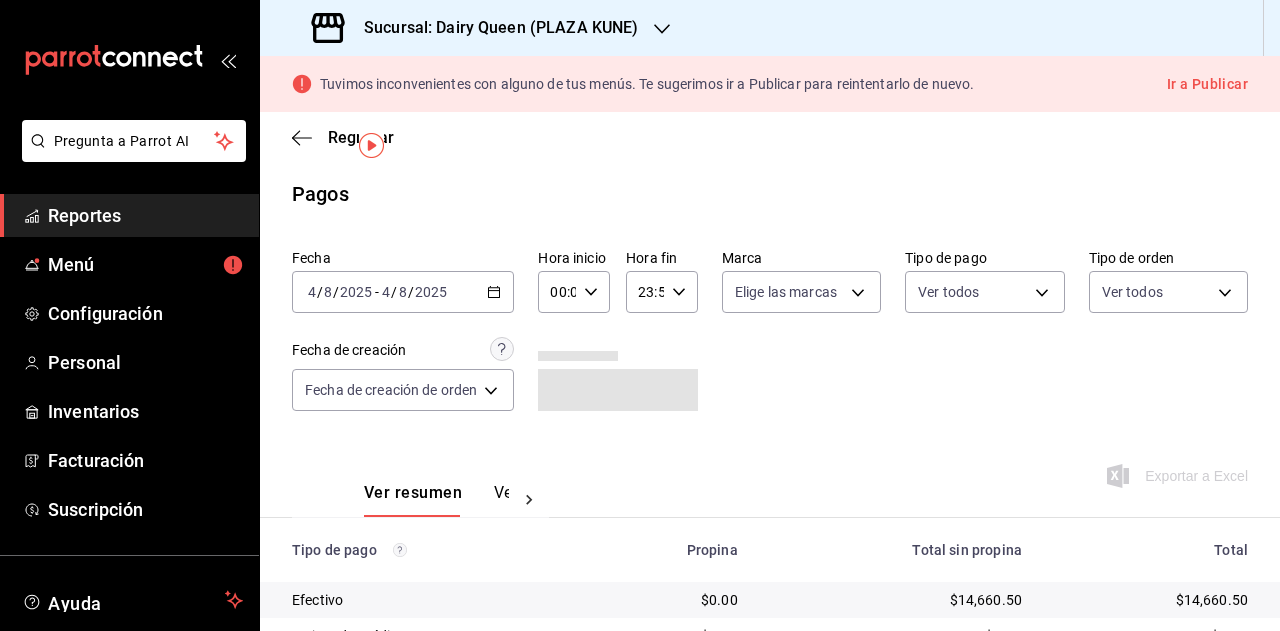 scroll, scrollTop: 235, scrollLeft: 0, axis: vertical 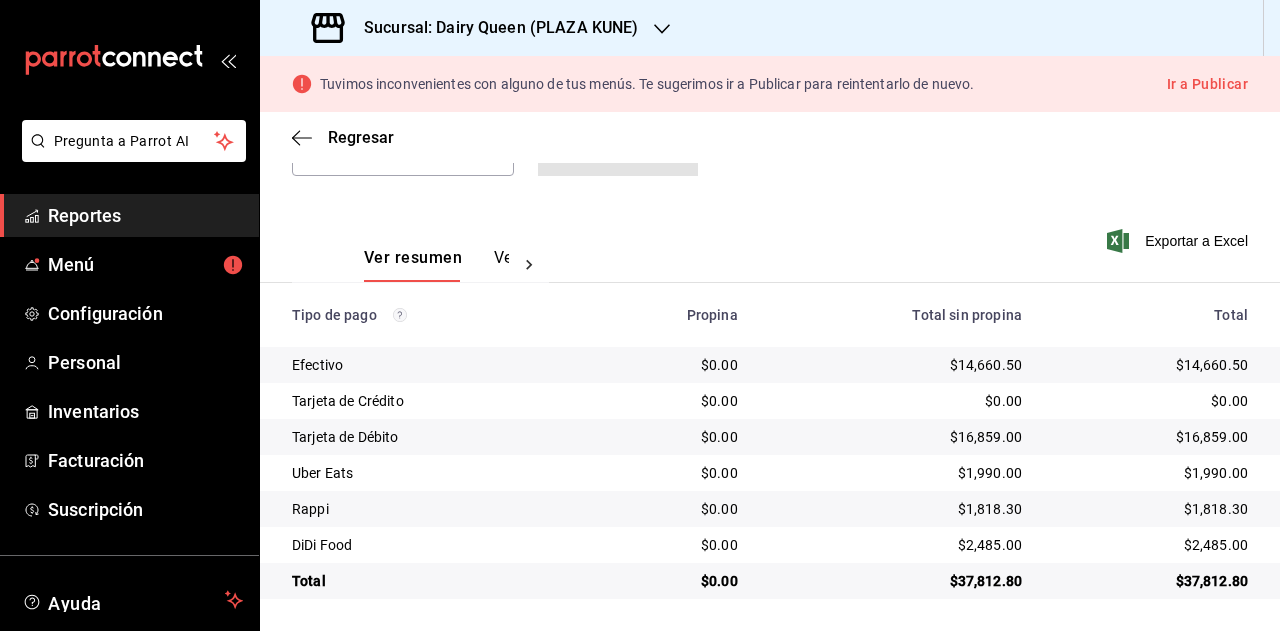click on "$37,812.80" at bounding box center [1151, 581] 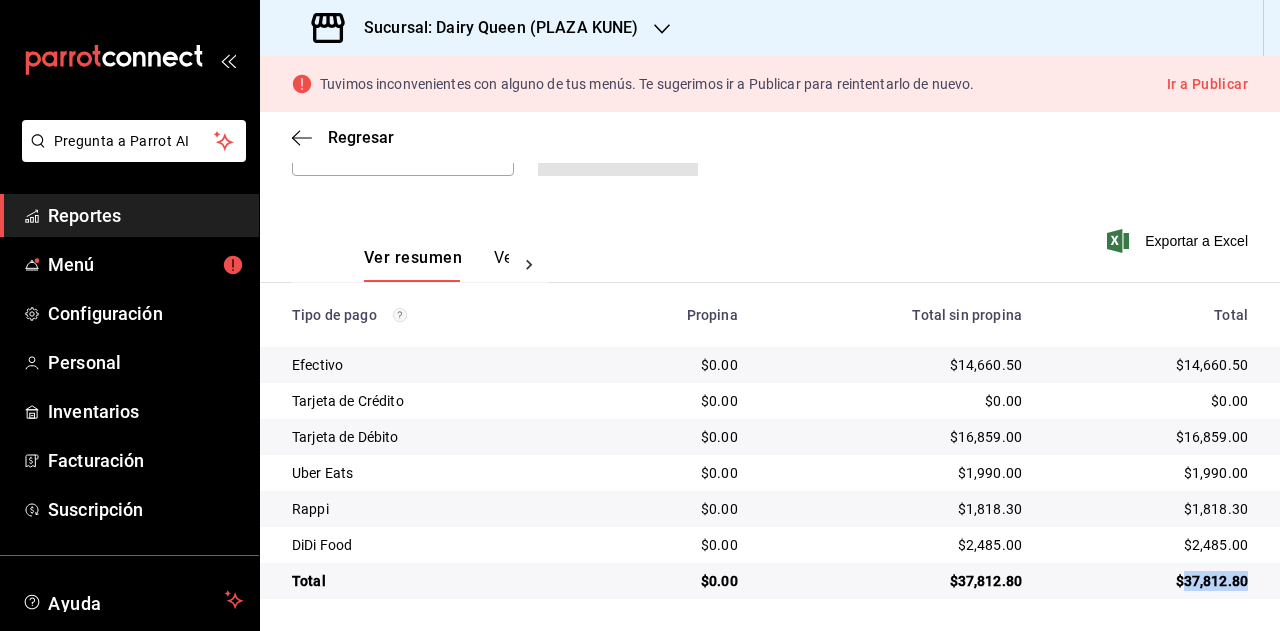 click on "$37,812.80" at bounding box center (1151, 581) 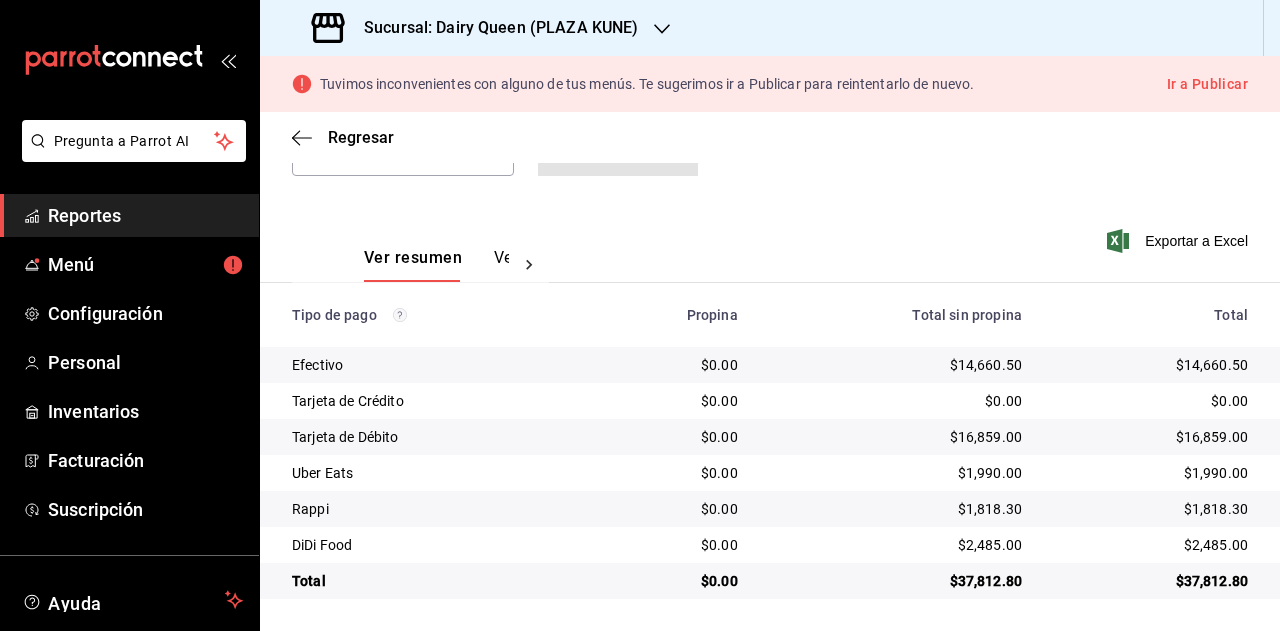 click on "$1,990.00" at bounding box center [1151, 473] 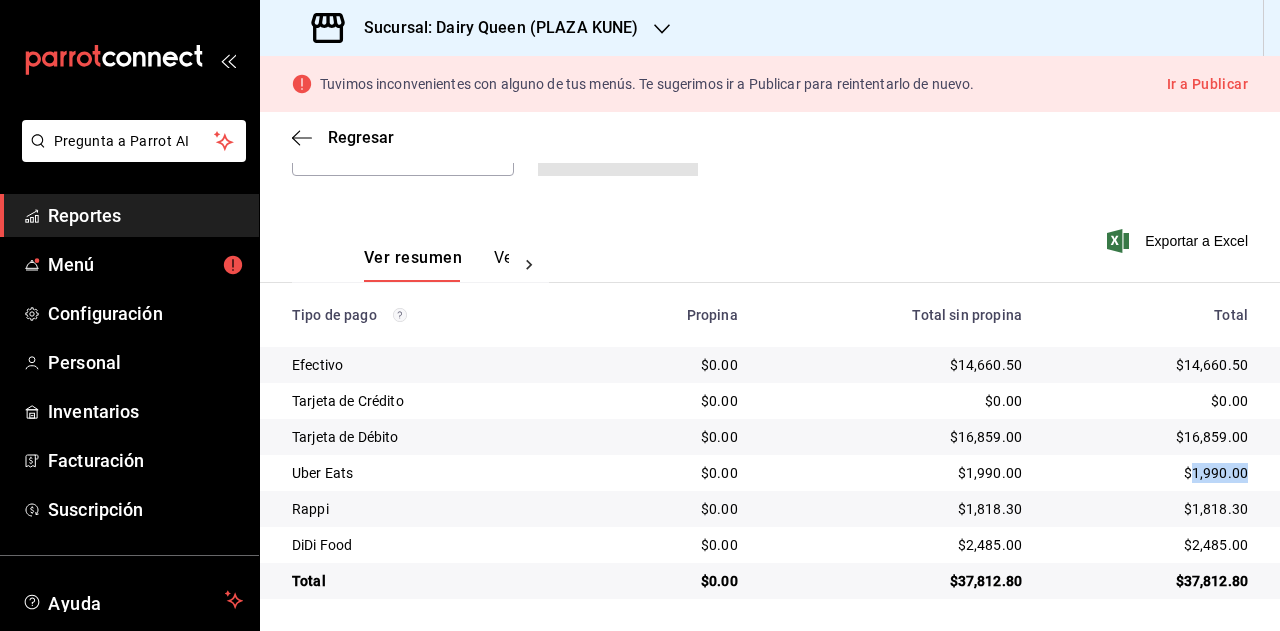 click on "$1,990.00" at bounding box center [1151, 473] 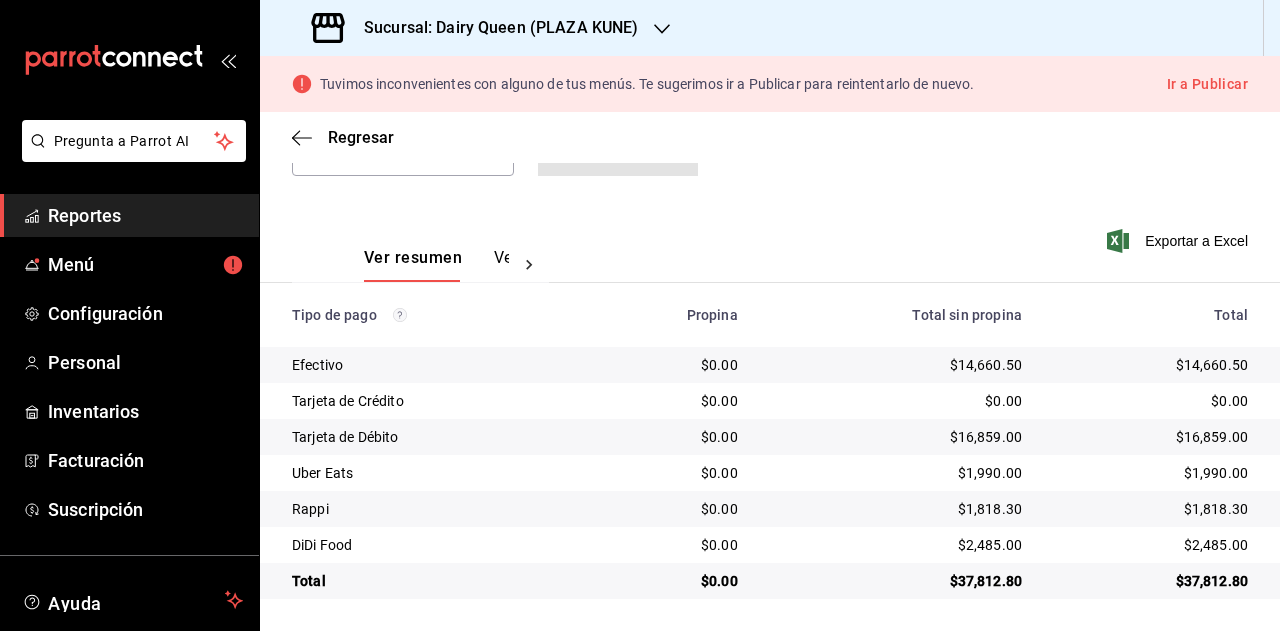 click on "$1,818.30" at bounding box center [1151, 509] 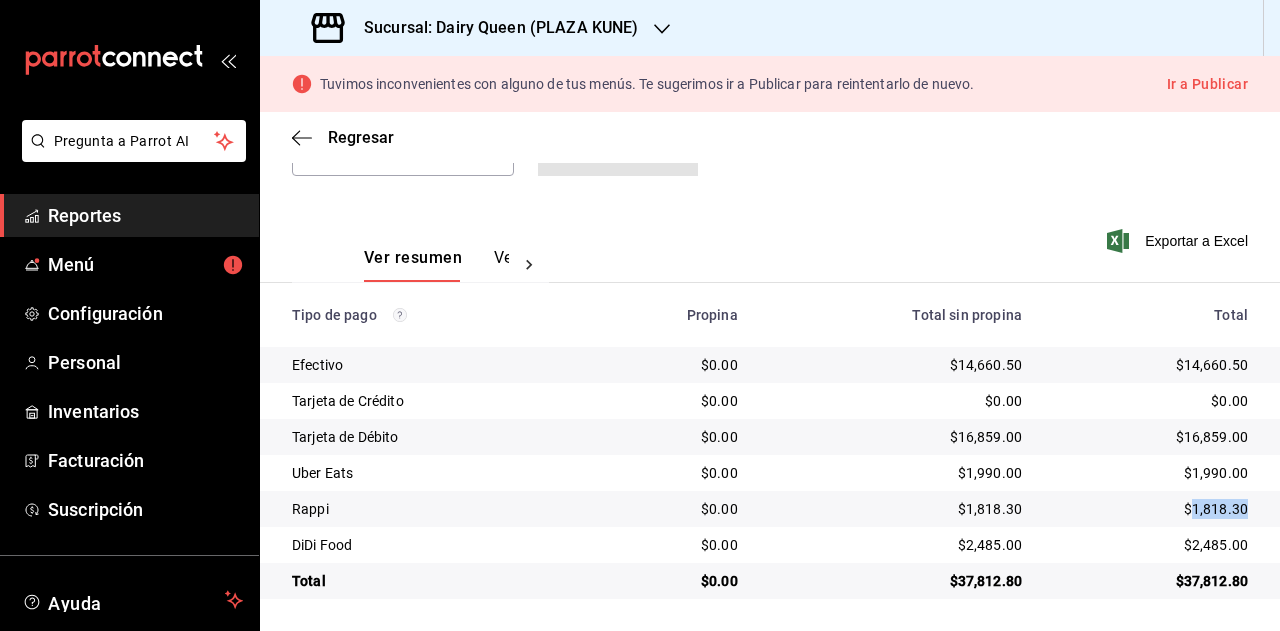 click on "$1,818.30" at bounding box center [1151, 509] 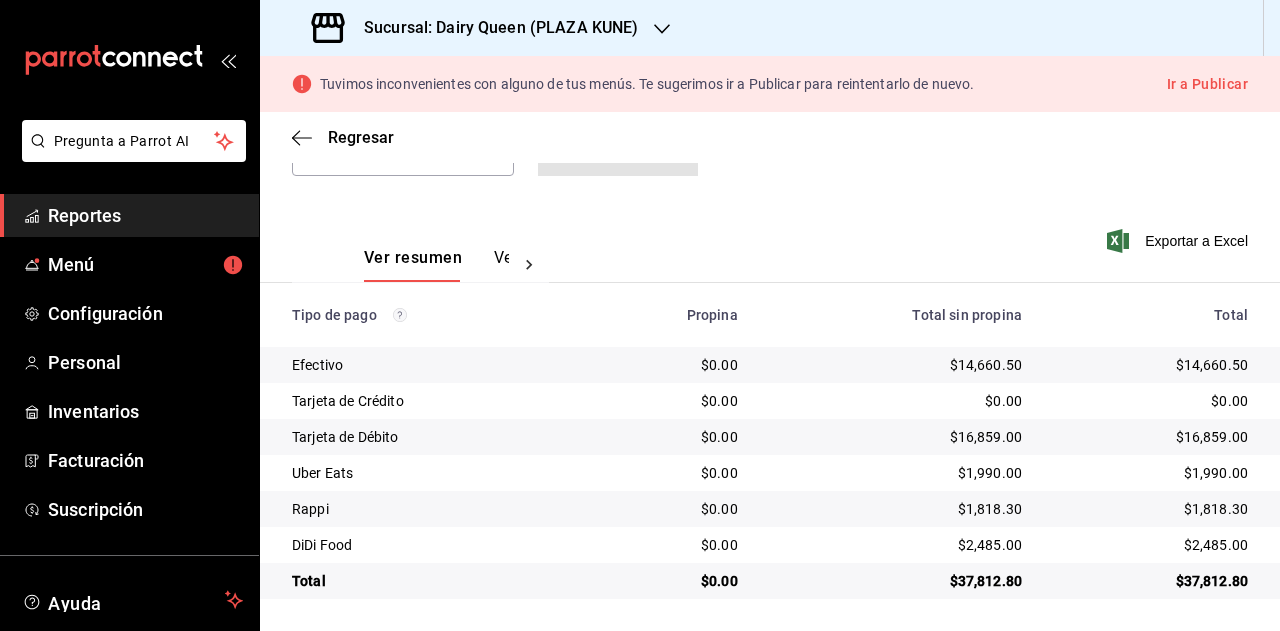 click on "$2,485.00" at bounding box center (1151, 545) 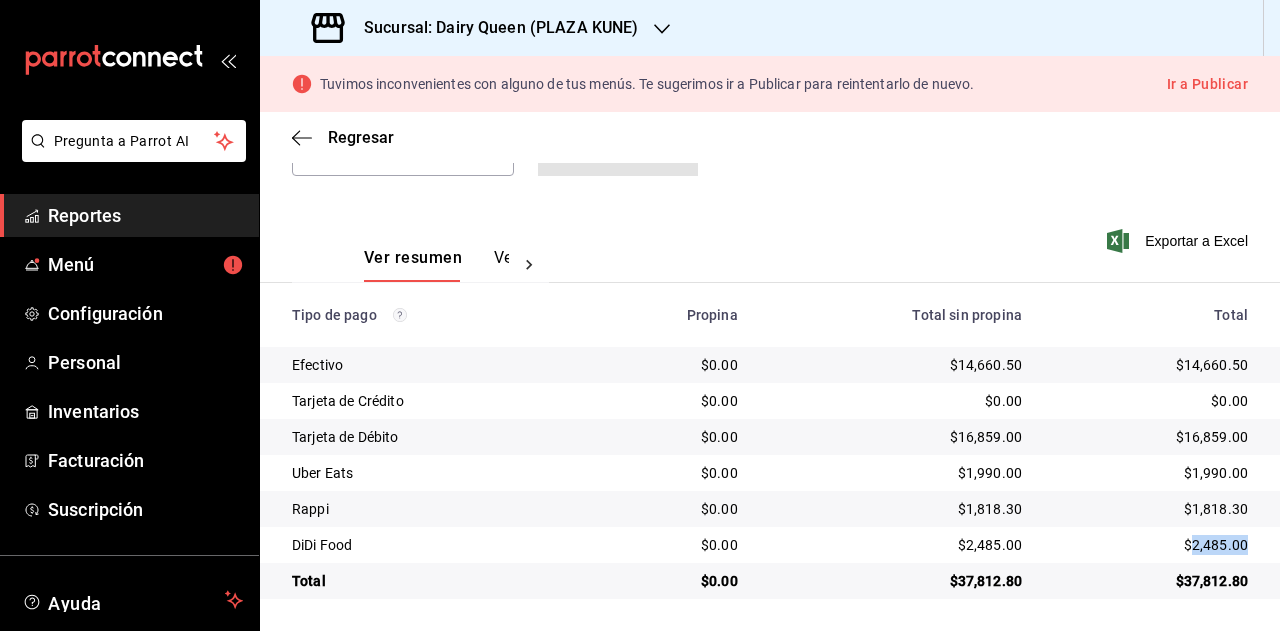 click on "$2,485.00" at bounding box center [1151, 545] 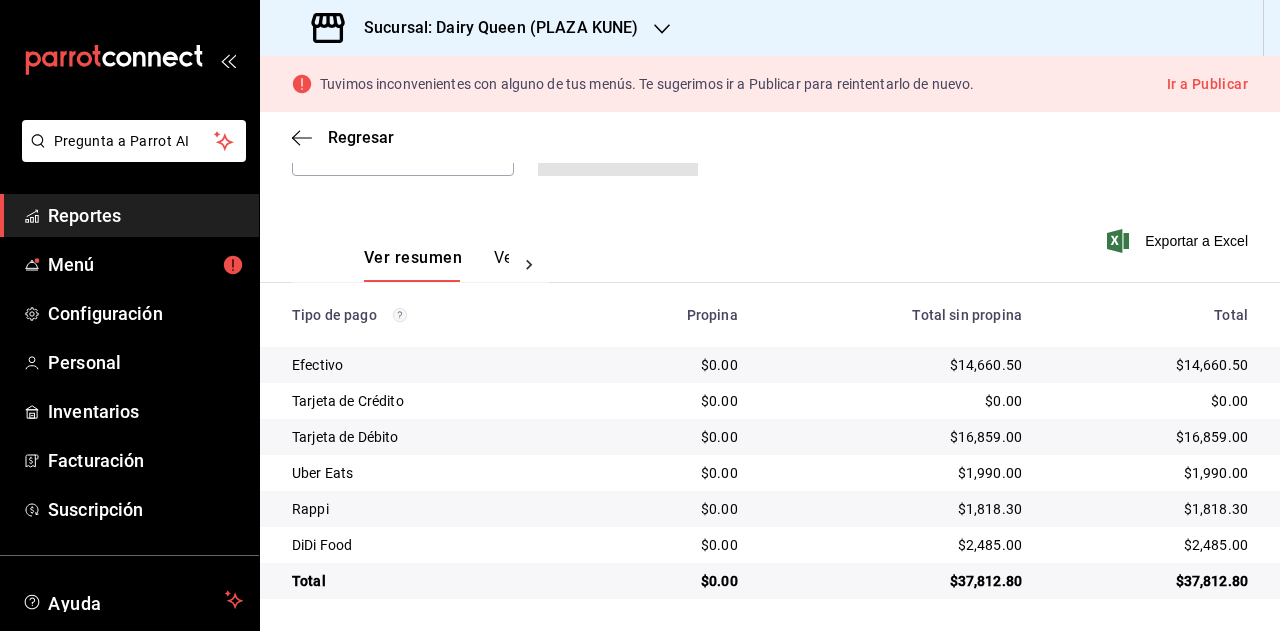 click on "Sucursal: Dairy Queen (PLAZA KUNE)" at bounding box center [493, 28] 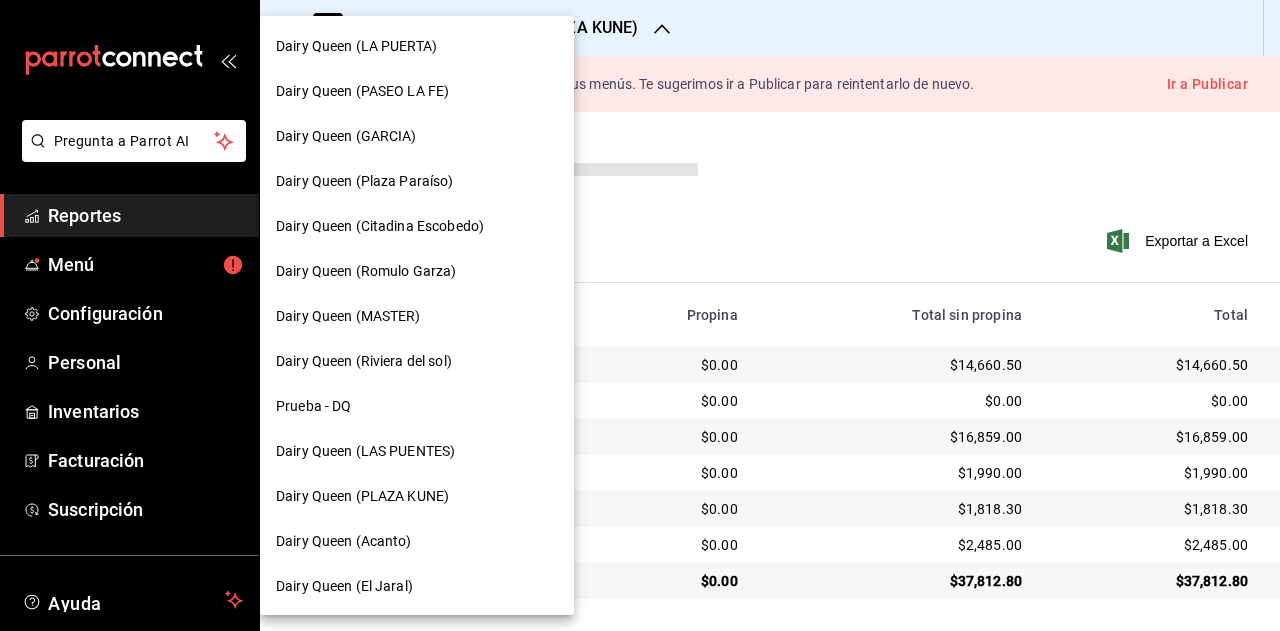scroll, scrollTop: 902, scrollLeft: 0, axis: vertical 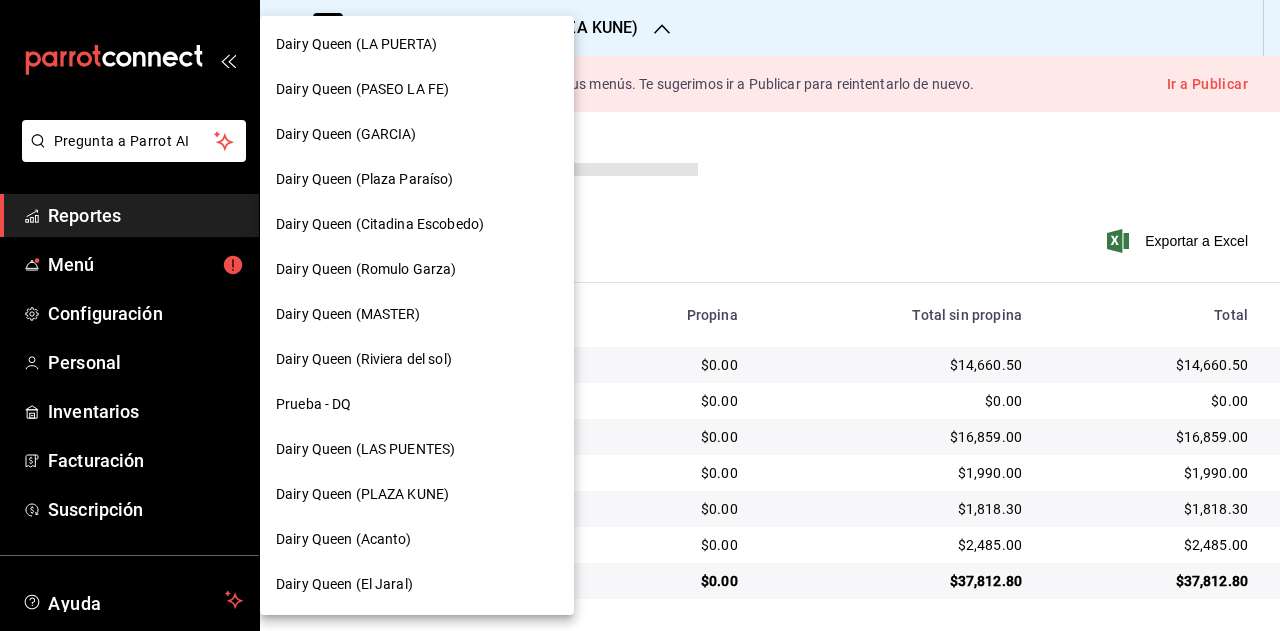 click on "Dairy Queen (Acanto)" at bounding box center [417, 539] 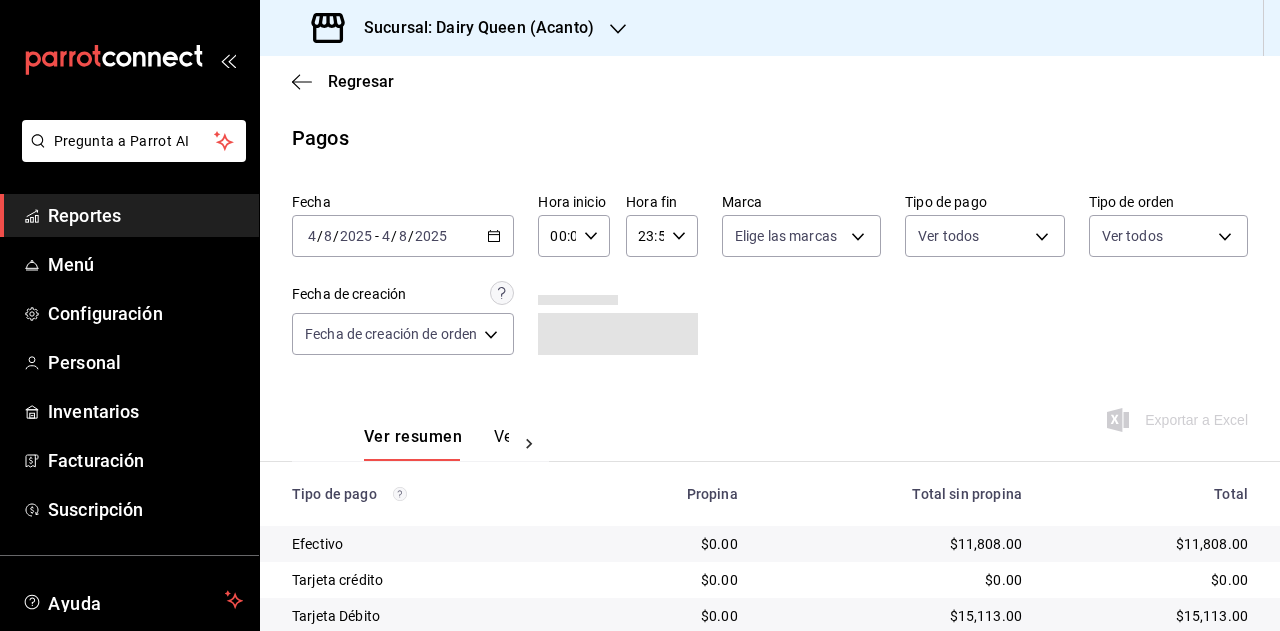 scroll, scrollTop: 179, scrollLeft: 0, axis: vertical 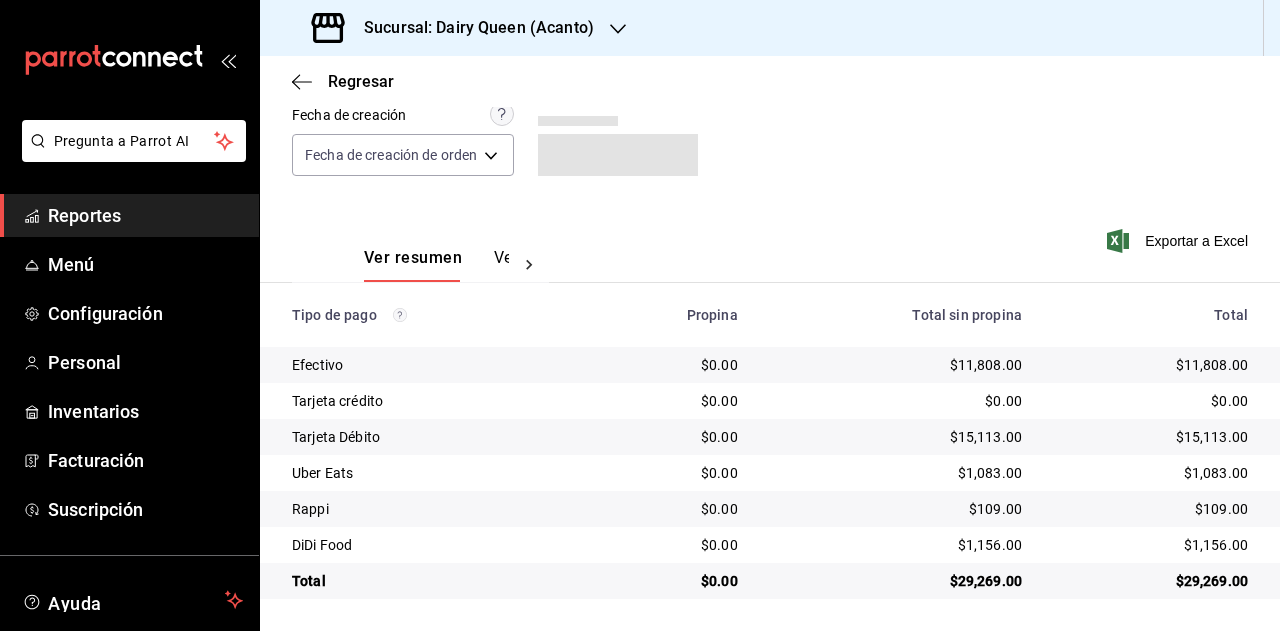 click on "$29,269.00" at bounding box center [1151, 581] 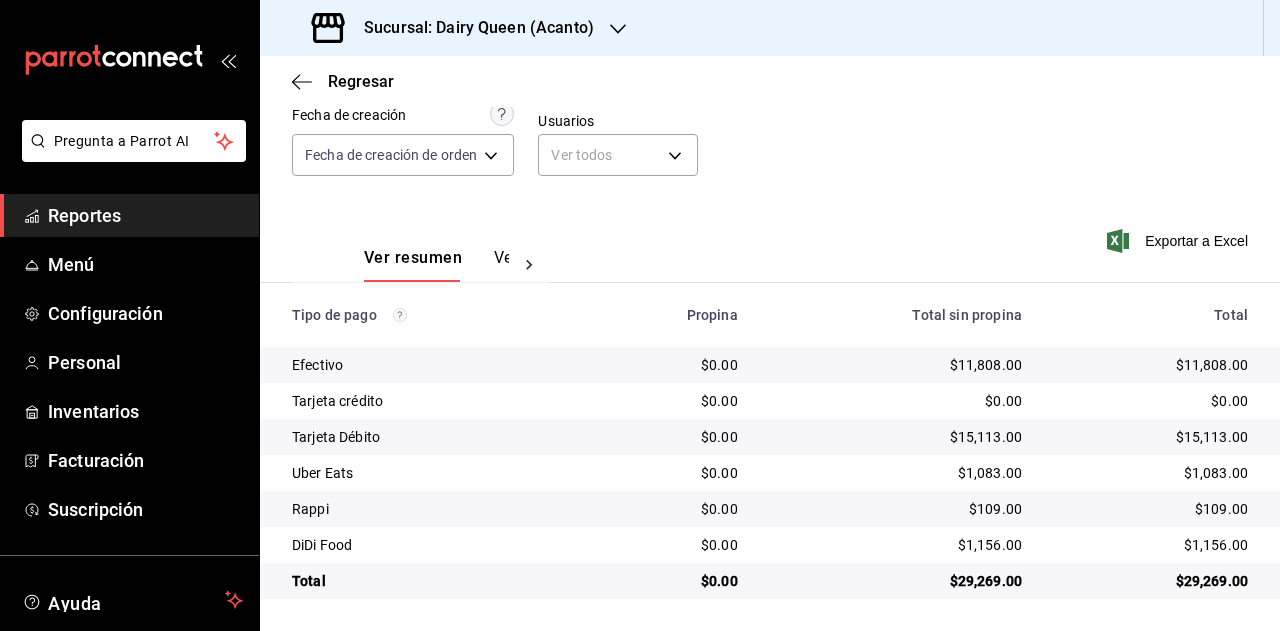 click on "$1,083.00" at bounding box center (1151, 473) 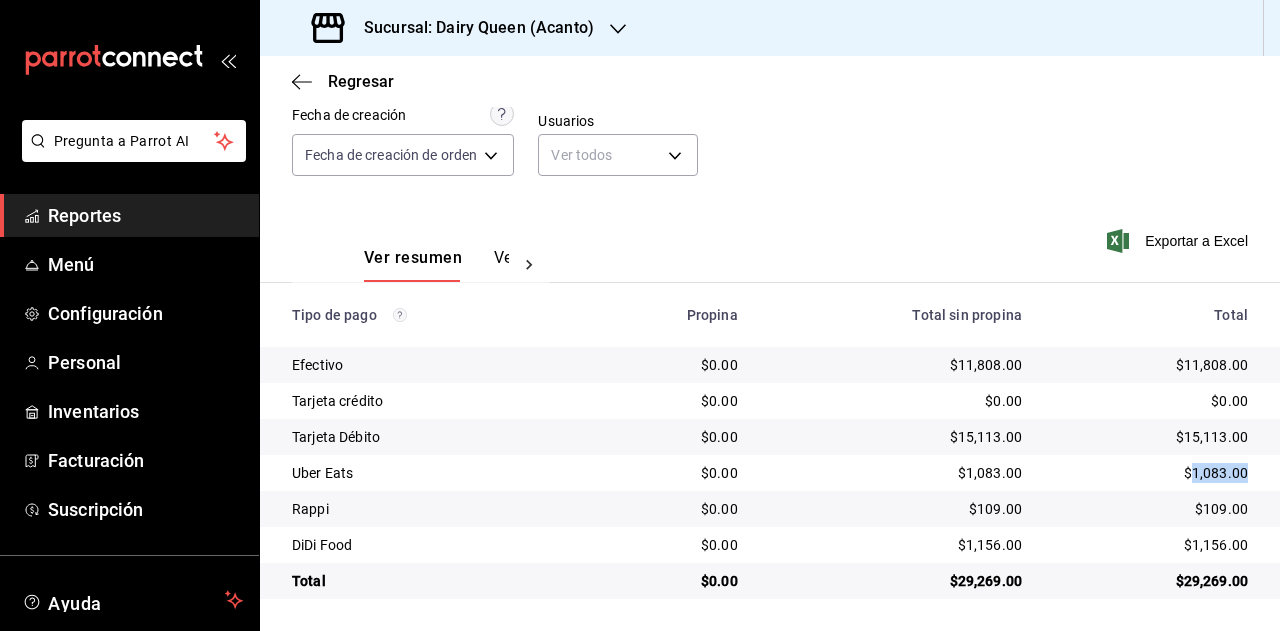 click on "$1,083.00" at bounding box center [1151, 473] 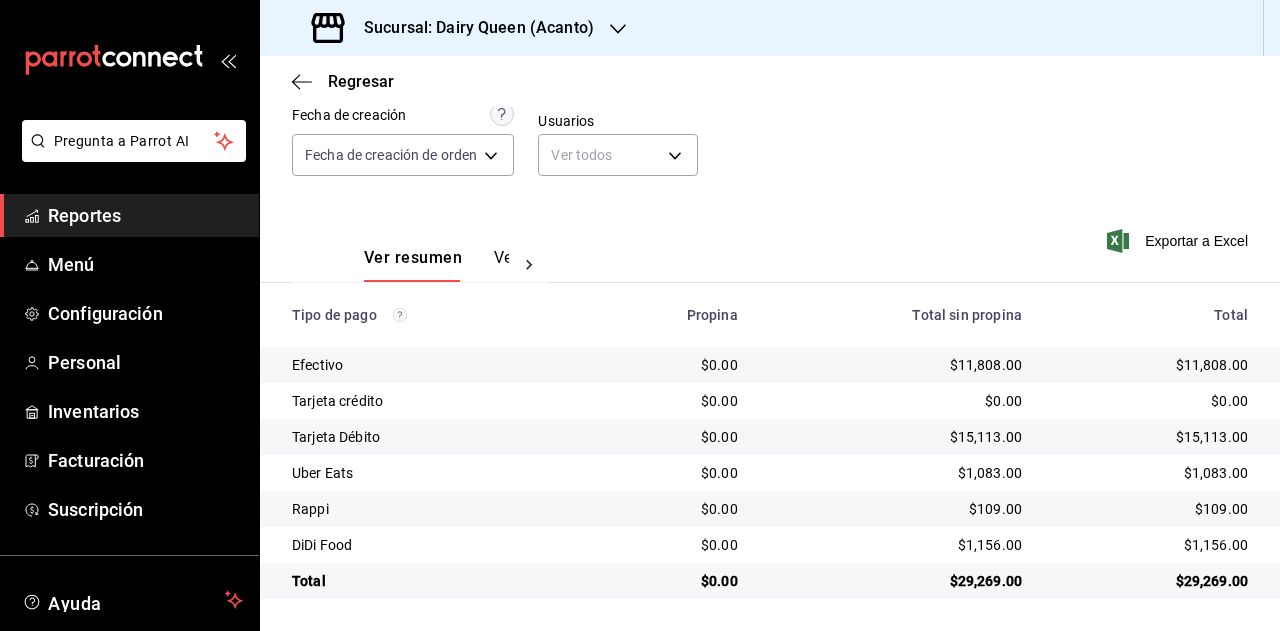 click on "$109.00" at bounding box center (1151, 509) 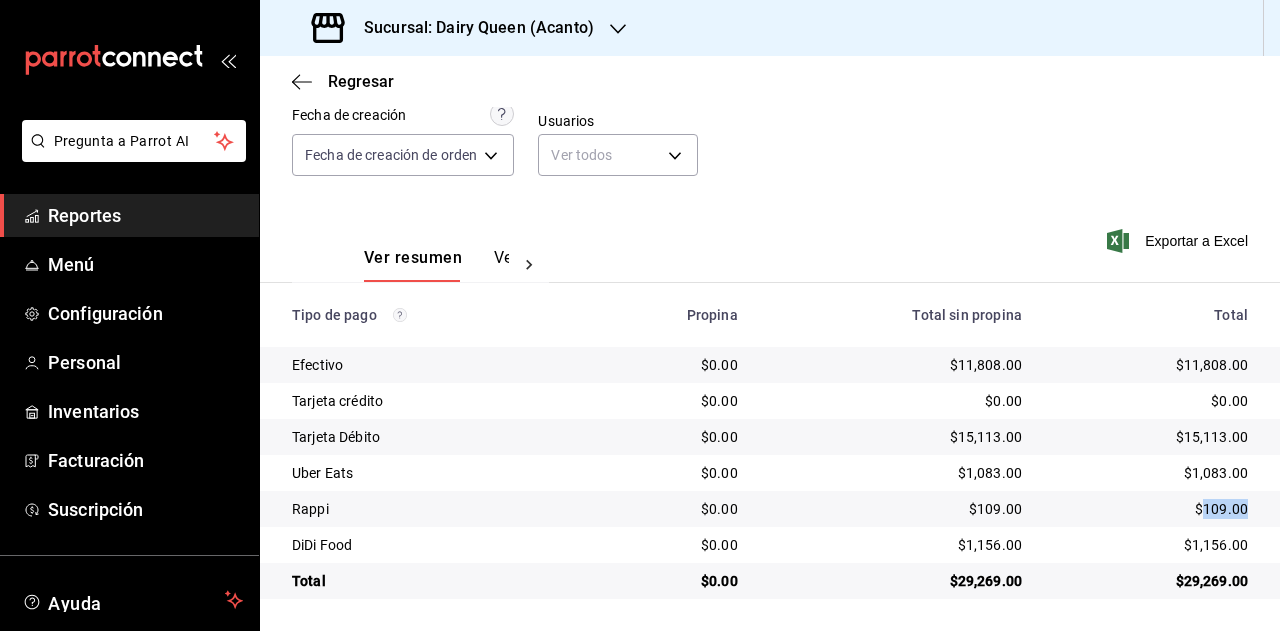 click on "$109.00" at bounding box center (1151, 509) 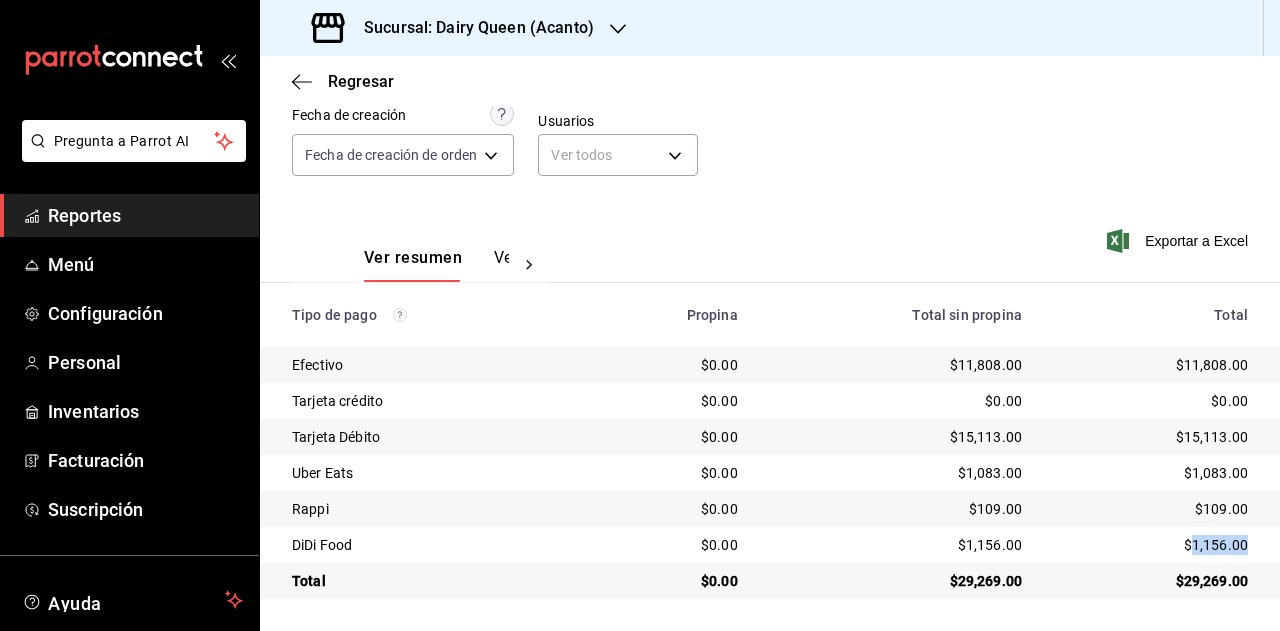 click on "$1,156.00" at bounding box center [1151, 545] 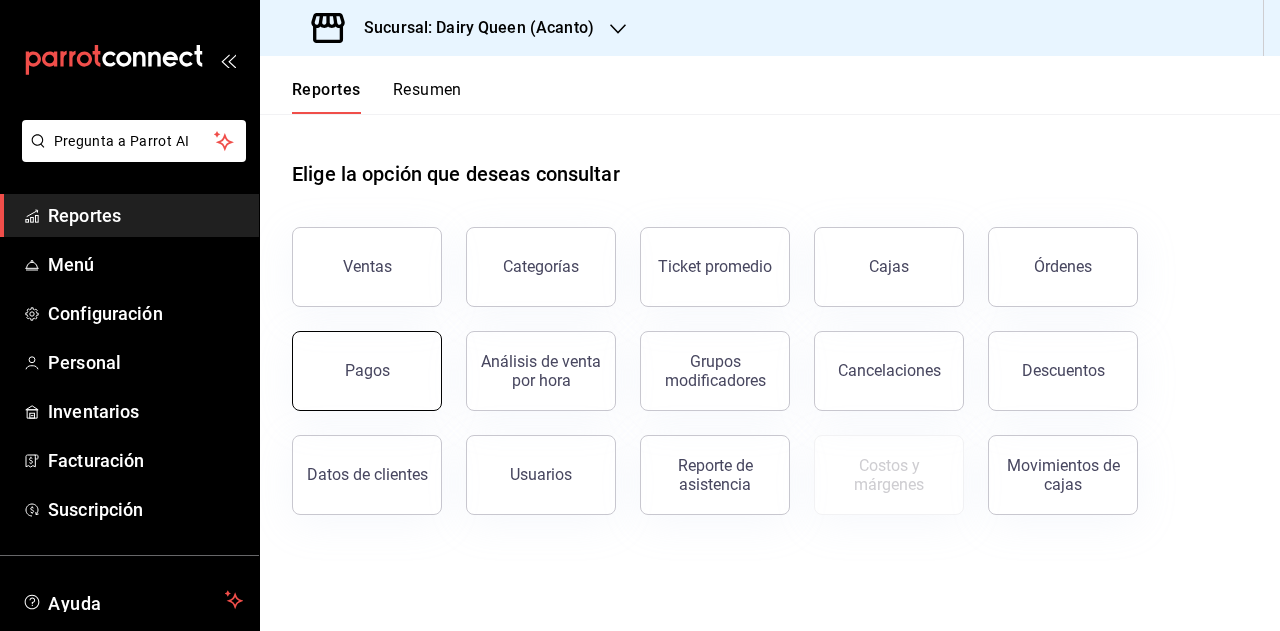 click on "Pagos" at bounding box center [367, 371] 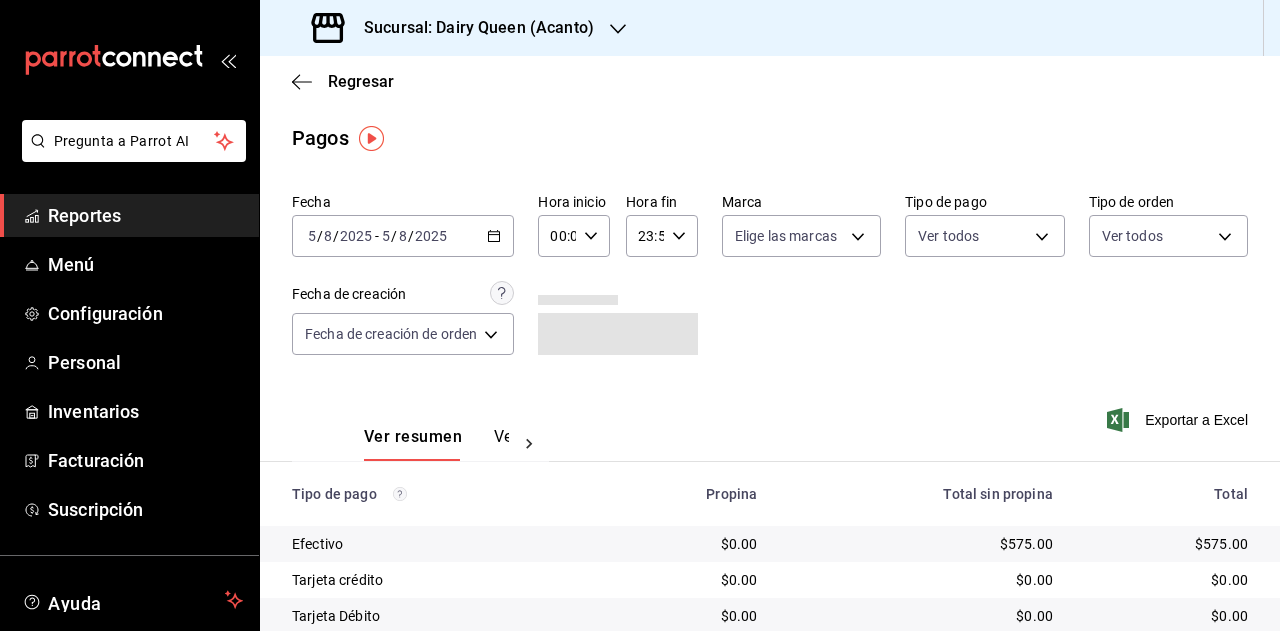 click on "Reportes" at bounding box center (145, 215) 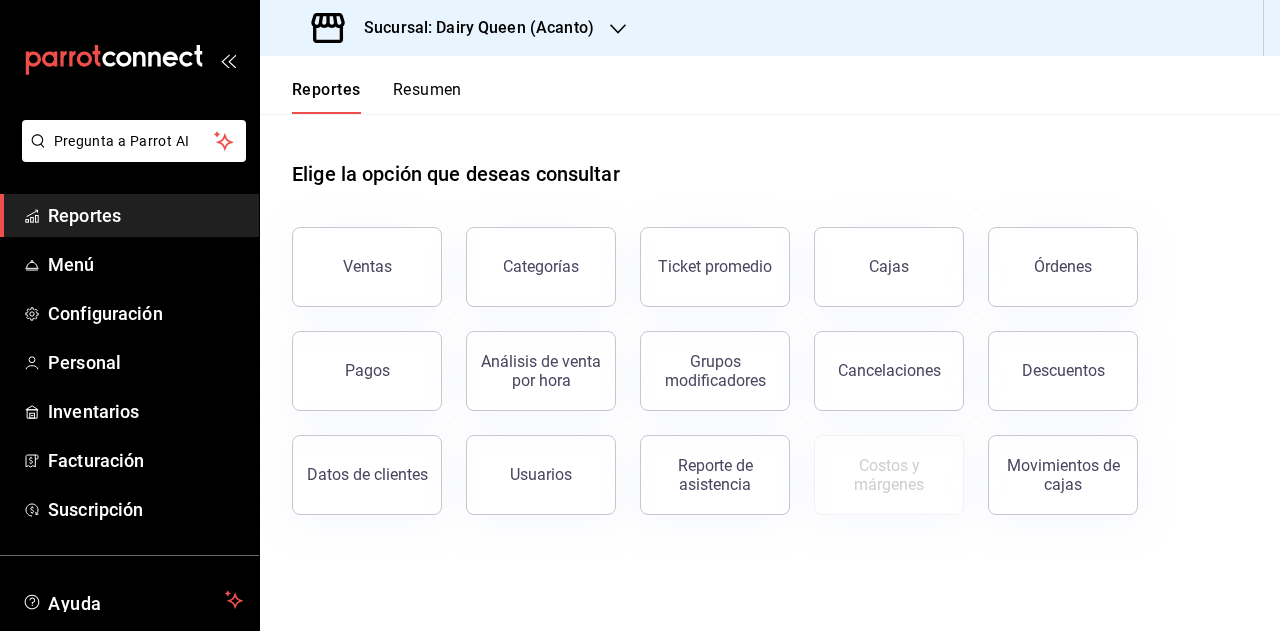 click on "Resumen" at bounding box center (427, 97) 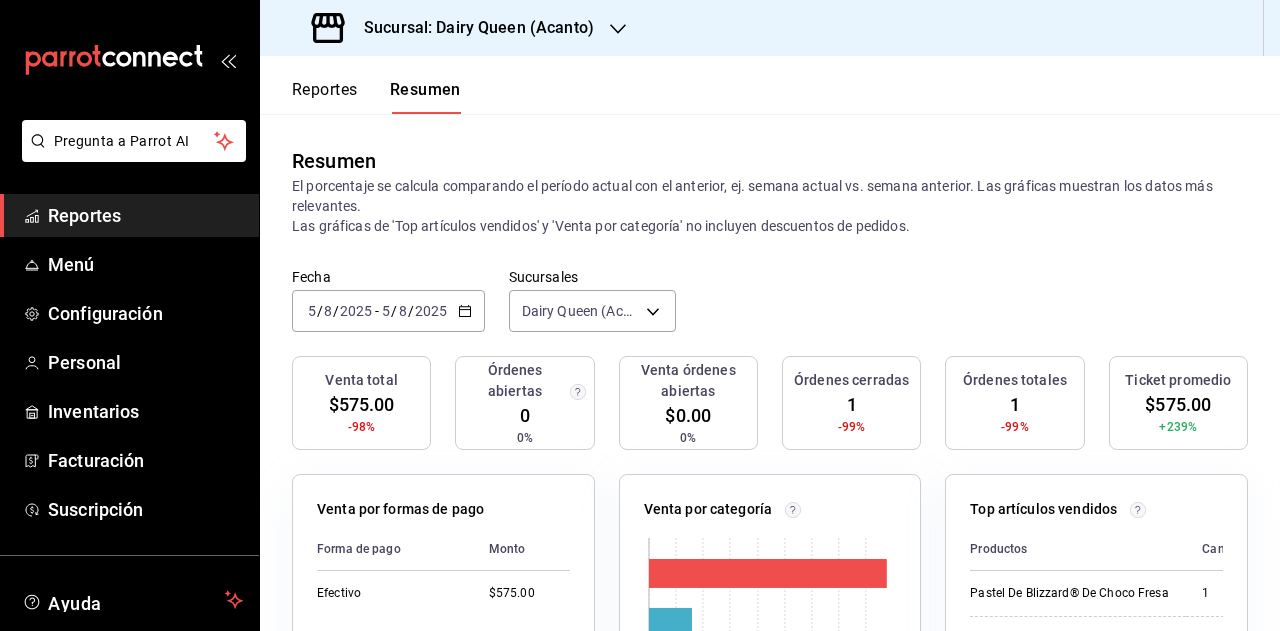 click 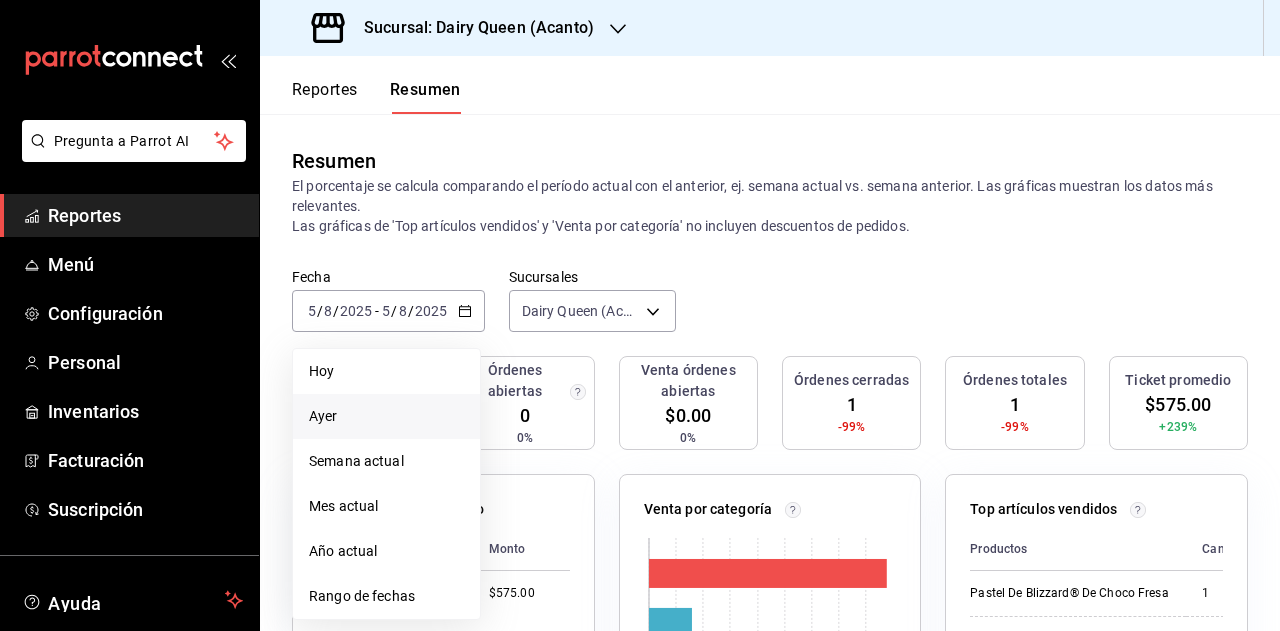 click on "Ayer" at bounding box center (386, 416) 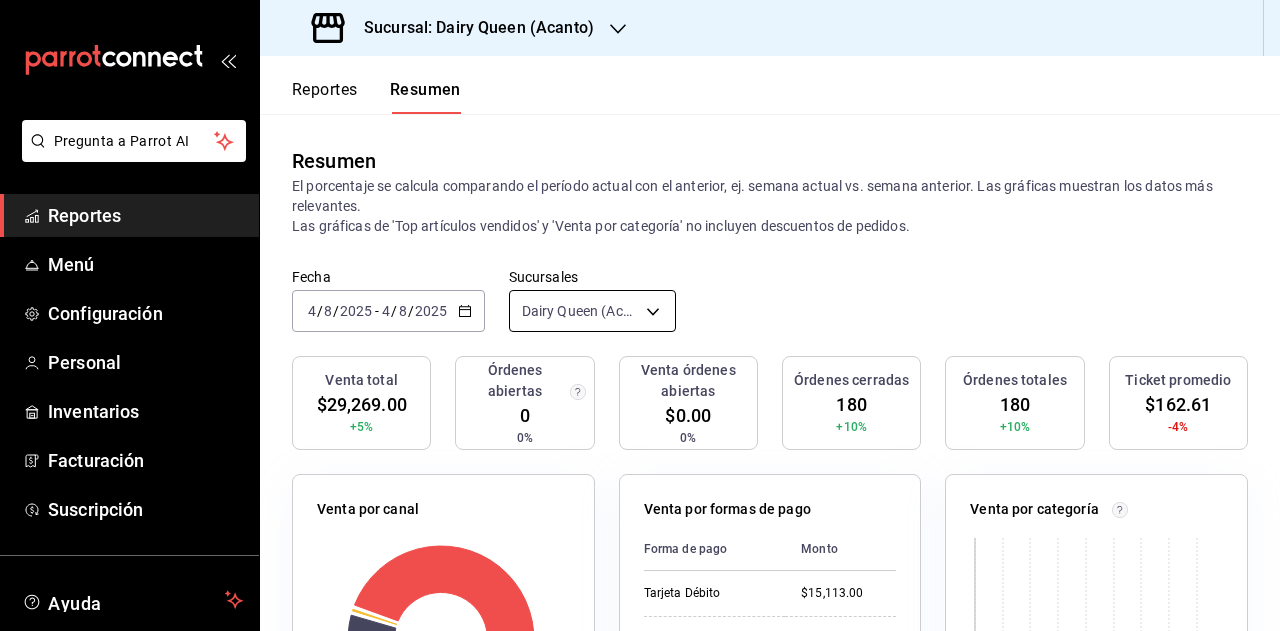 click on "Pregunta a Parrot AI Reportes   Menú   Configuración   Personal   Inventarios   Facturación   Suscripción   Ayuda Recomienda Parrot   Super Admin Parrot   Sugerir nueva función   Sucursal: Dairy Queen ([CITY]) Reportes Resumen Resumen El porcentaje se calcula comparando el período actual con el anterior, ej. semana actual vs. semana anterior. Las gráficas muestran los datos más relevantes.  Las gráficas de 'Top artículos vendidos' y 'Venta por categoría' no incluyen descuentos de pedidos. Fecha [DATE] [TIME] - [DATE] [TIME] Sucursales Dairy Queen ([CITY]) [object Object] Venta total $[MONEY] +5% Órdenes abiertas 0 0% Venta órdenes abiertas $[MONEY] 0% Órdenes cerradas 180 +10% Órdenes totales 180 +10% Ticket promedio $[MONEY] -4% Venta por canal Canal Porcentaje Monto Sucursal 91.98% $[MONEY] DiDi Food 3.95% $[MONEY] Uber Eats 3.7% $[MONEY] Rappi 0.37% $[MONEY] Venta por formas de pago Forma de pago Monto Tarjeta Débito $[MONEY] Efectivo $[MONEY] Didi $[MONEY] Rappi" at bounding box center [640, 315] 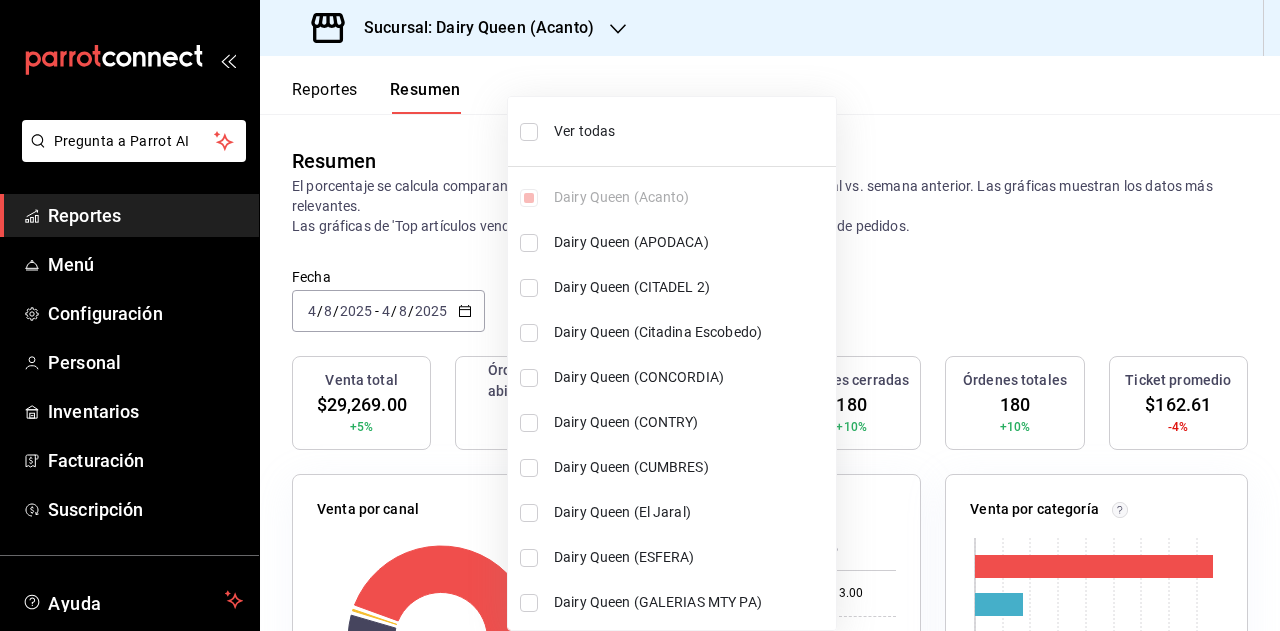 click on "Ver todas" at bounding box center [672, 131] 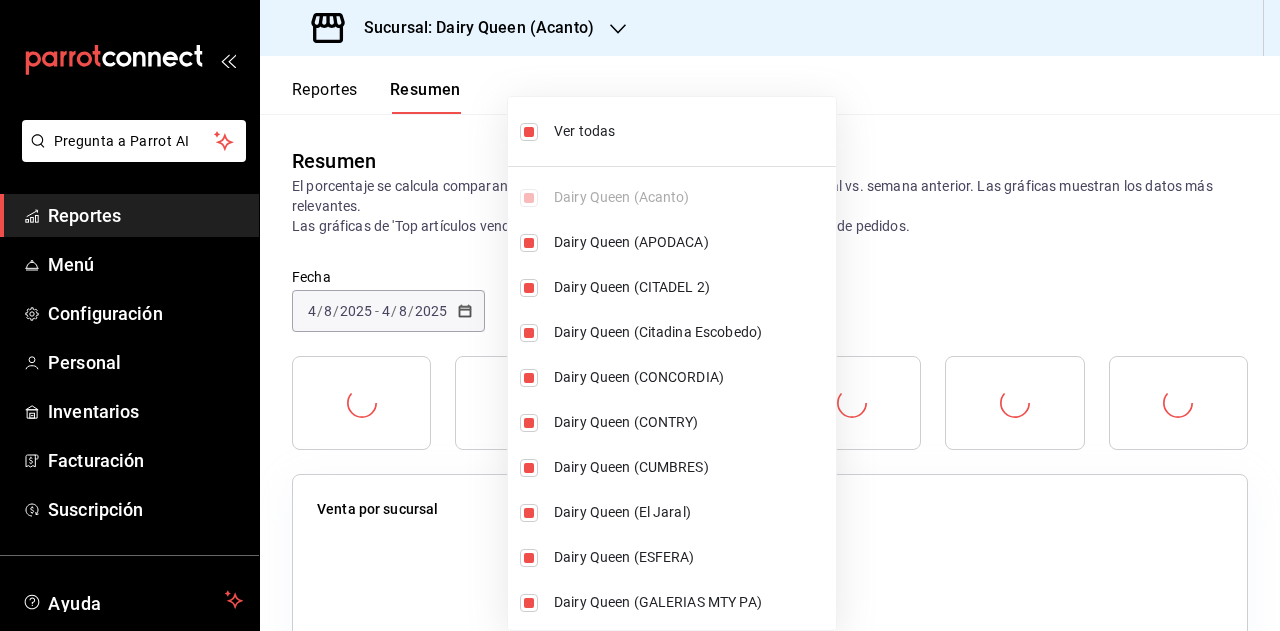 click at bounding box center (640, 315) 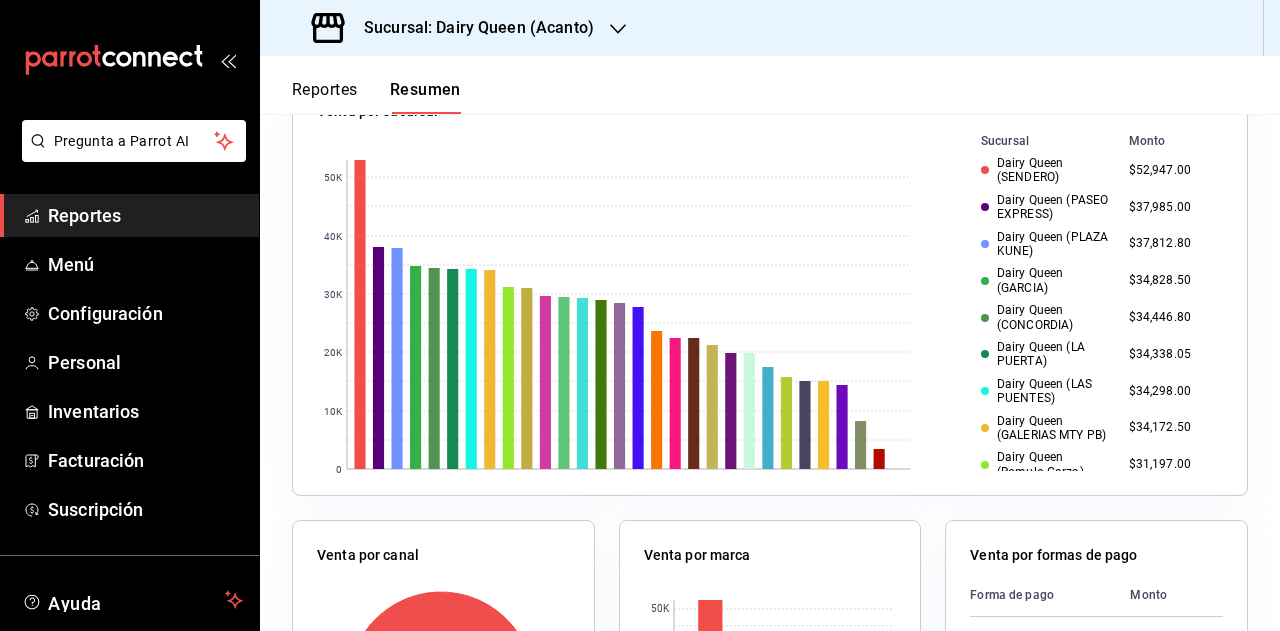 scroll, scrollTop: 400, scrollLeft: 0, axis: vertical 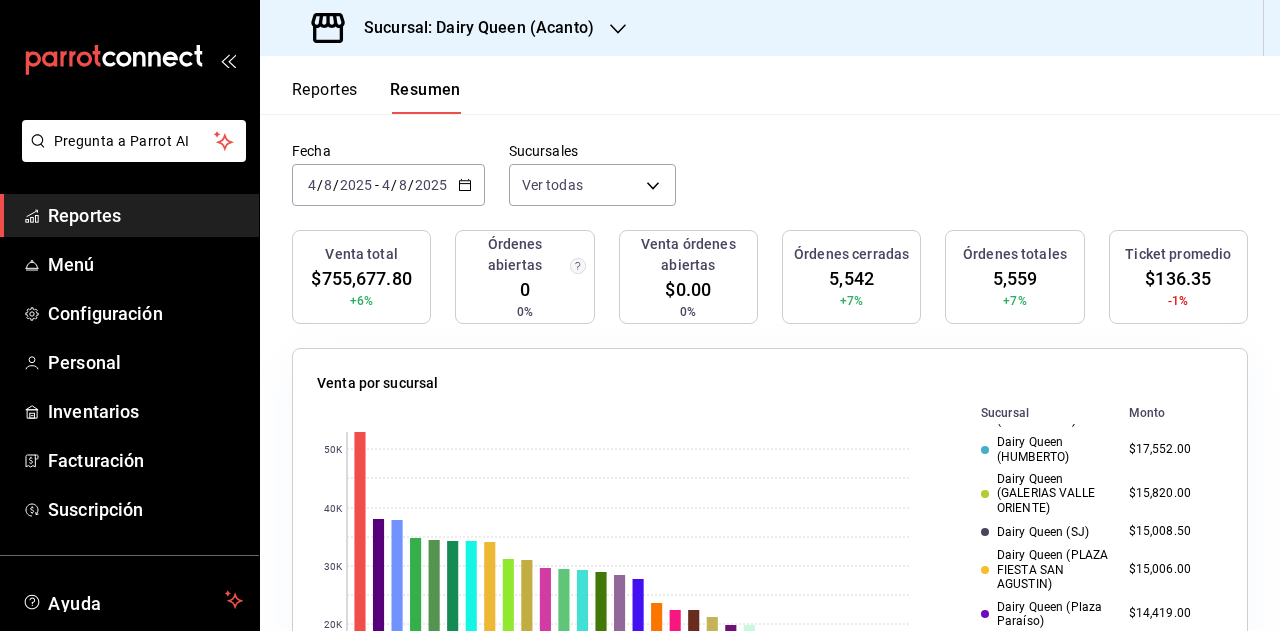 click on "Reportes" at bounding box center [145, 215] 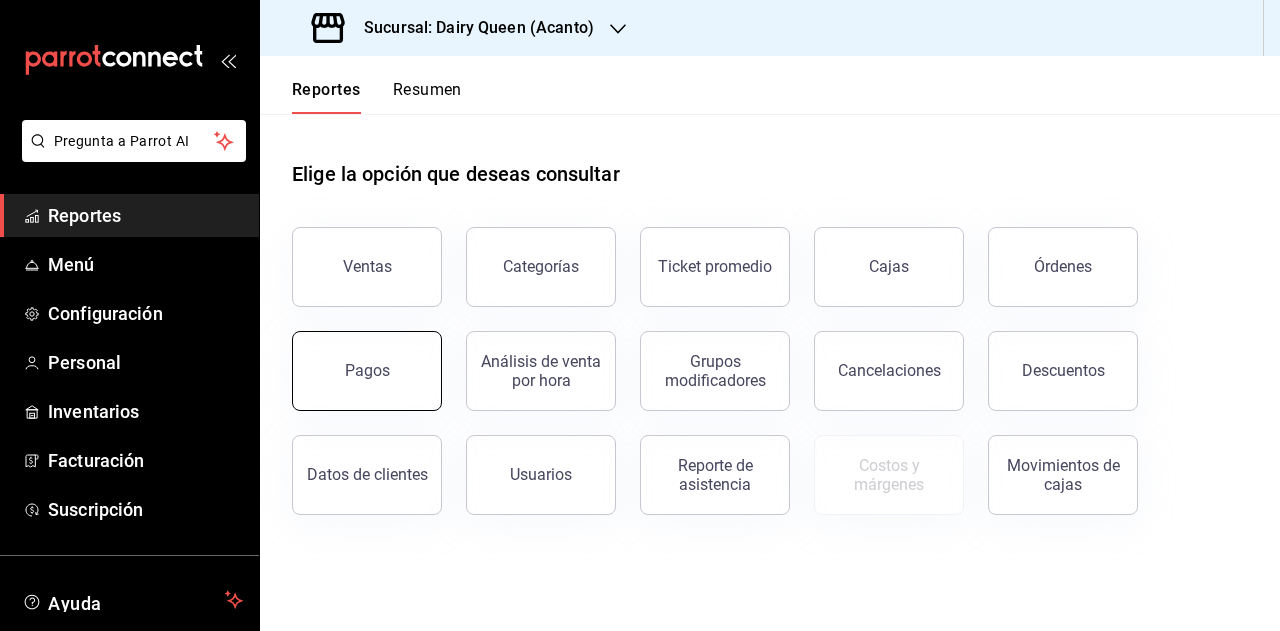 click on "Pagos" at bounding box center [367, 371] 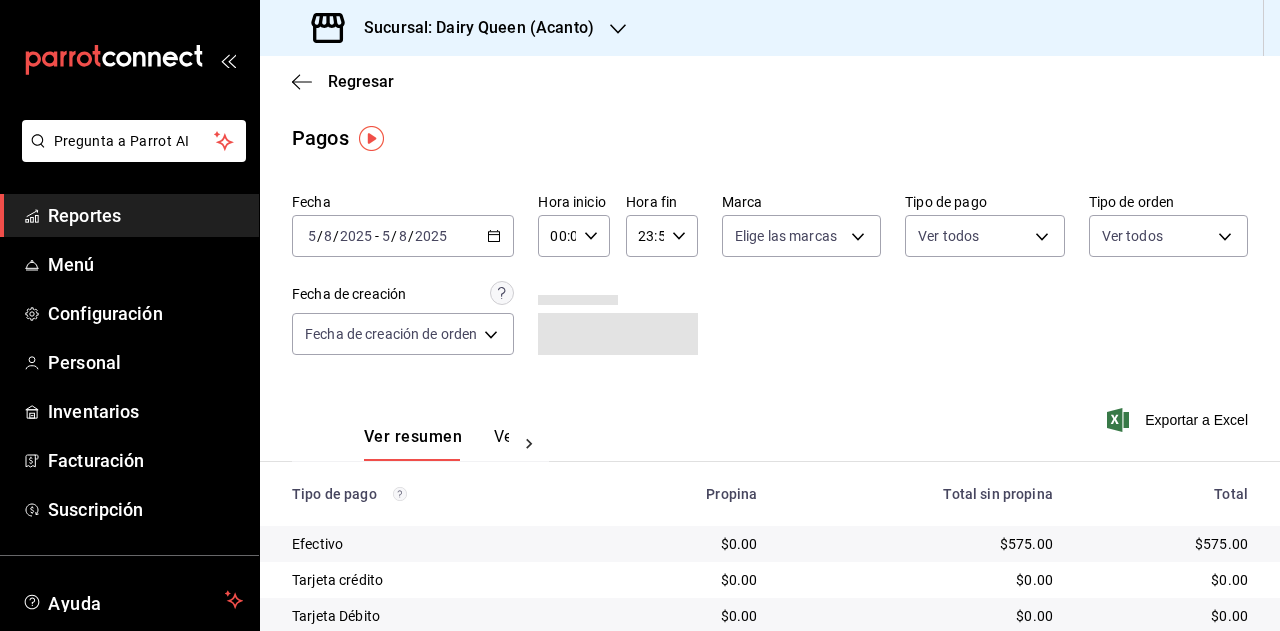 click on "2025-08-05 5 / 8 / 2025 - 2025-08-05 5 / 8 / 2025" at bounding box center (403, 236) 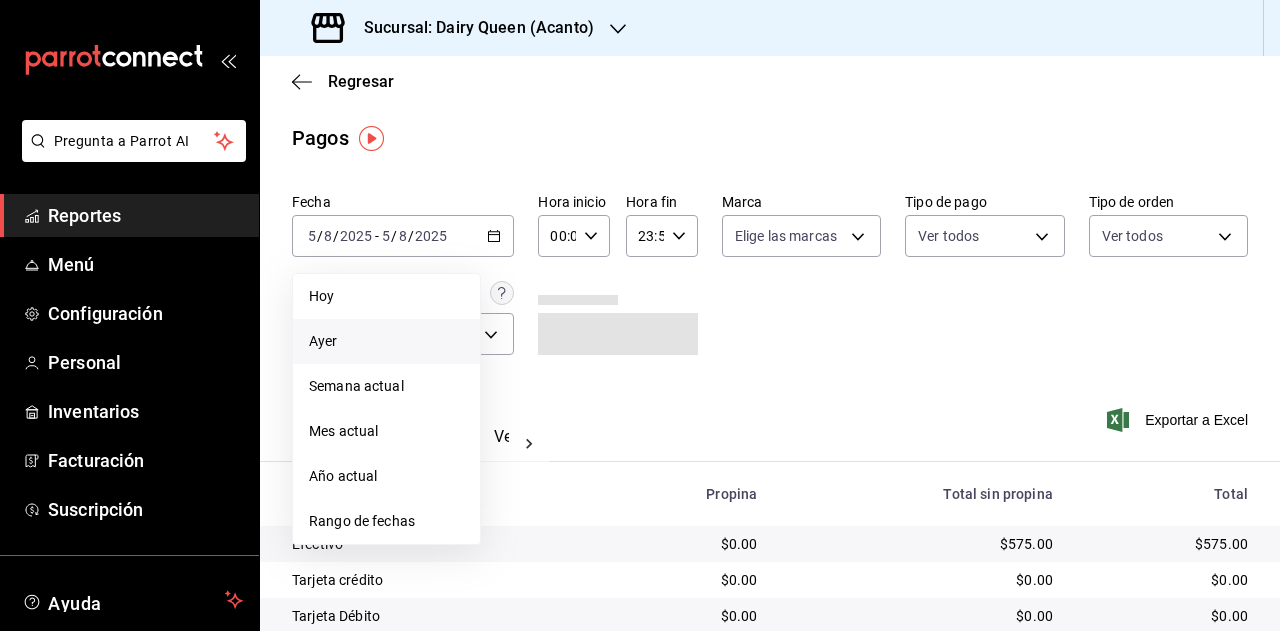 click on "Ayer" at bounding box center [386, 341] 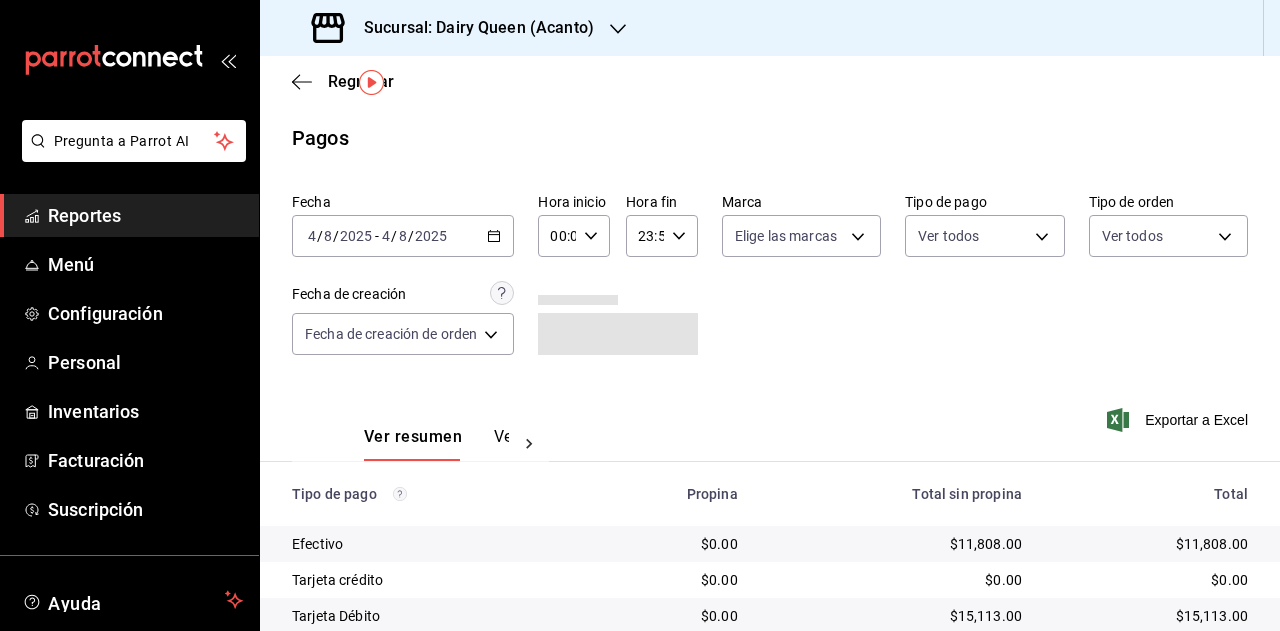scroll, scrollTop: 179, scrollLeft: 0, axis: vertical 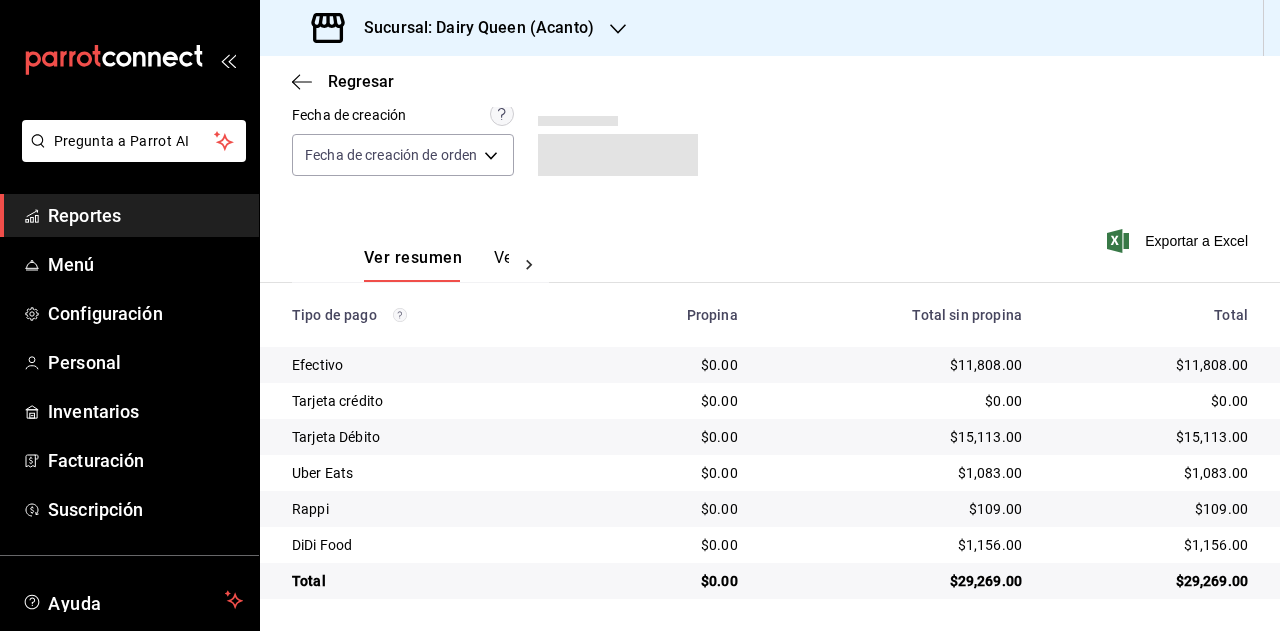 click on "Sucursal: Dairy Queen (Acanto)" at bounding box center [471, 28] 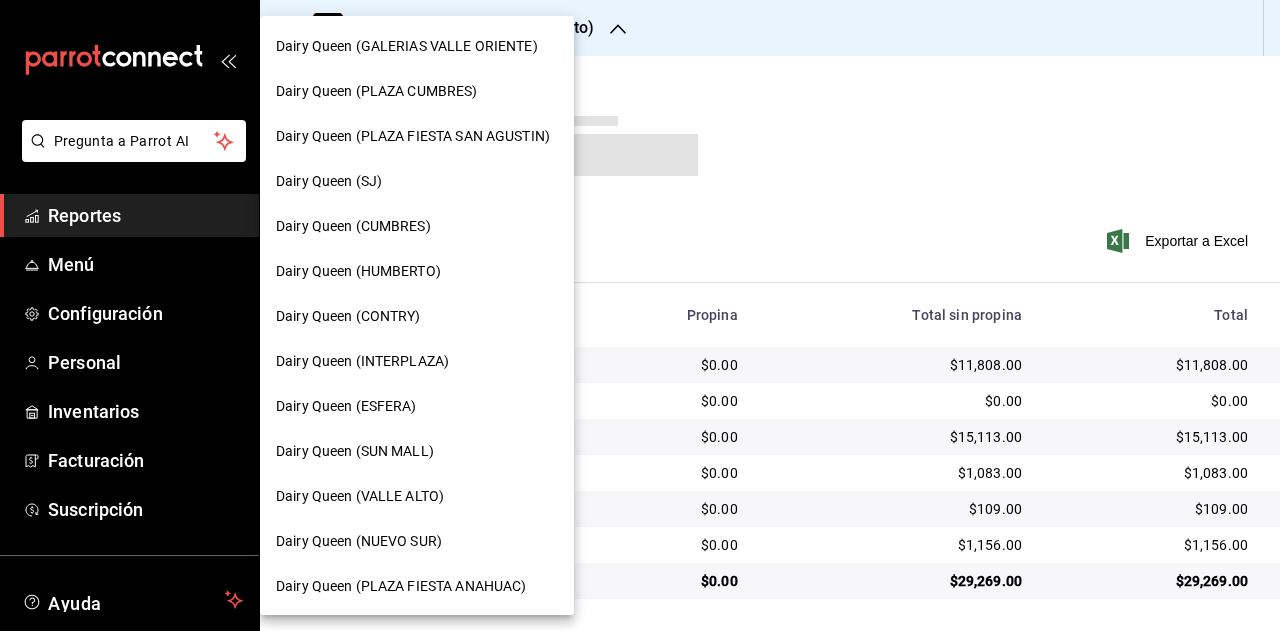 click on "Dairy Queen (GALERIAS VALLE ORIENTE)" at bounding box center [407, 46] 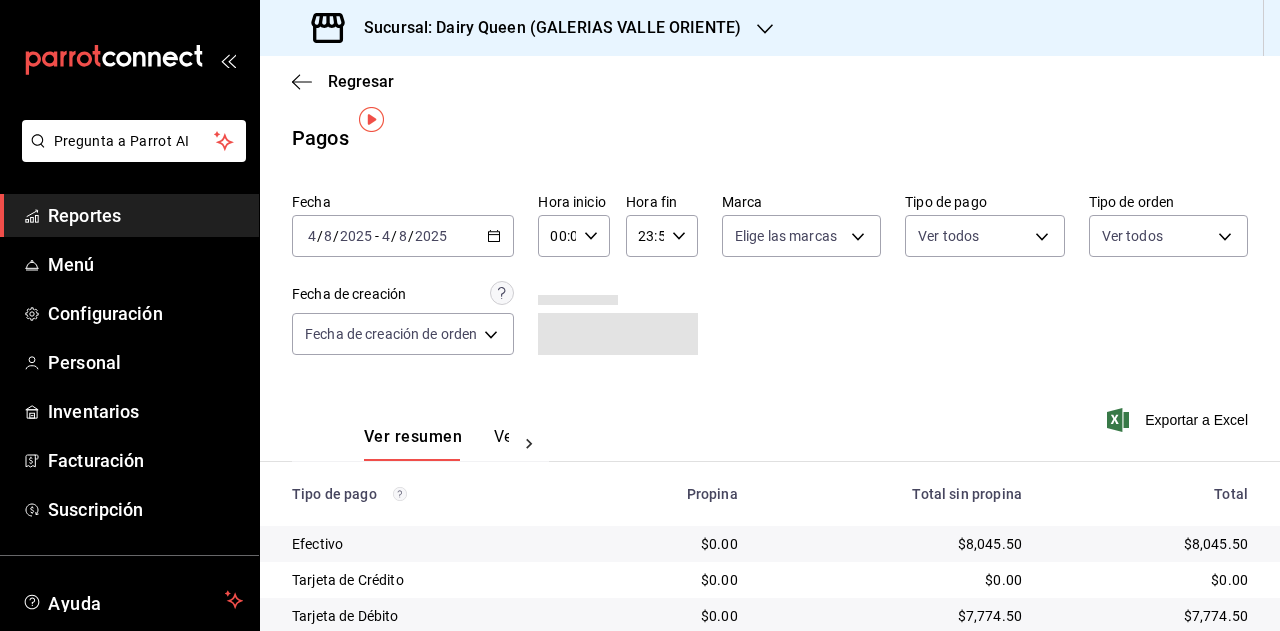 scroll, scrollTop: 179, scrollLeft: 0, axis: vertical 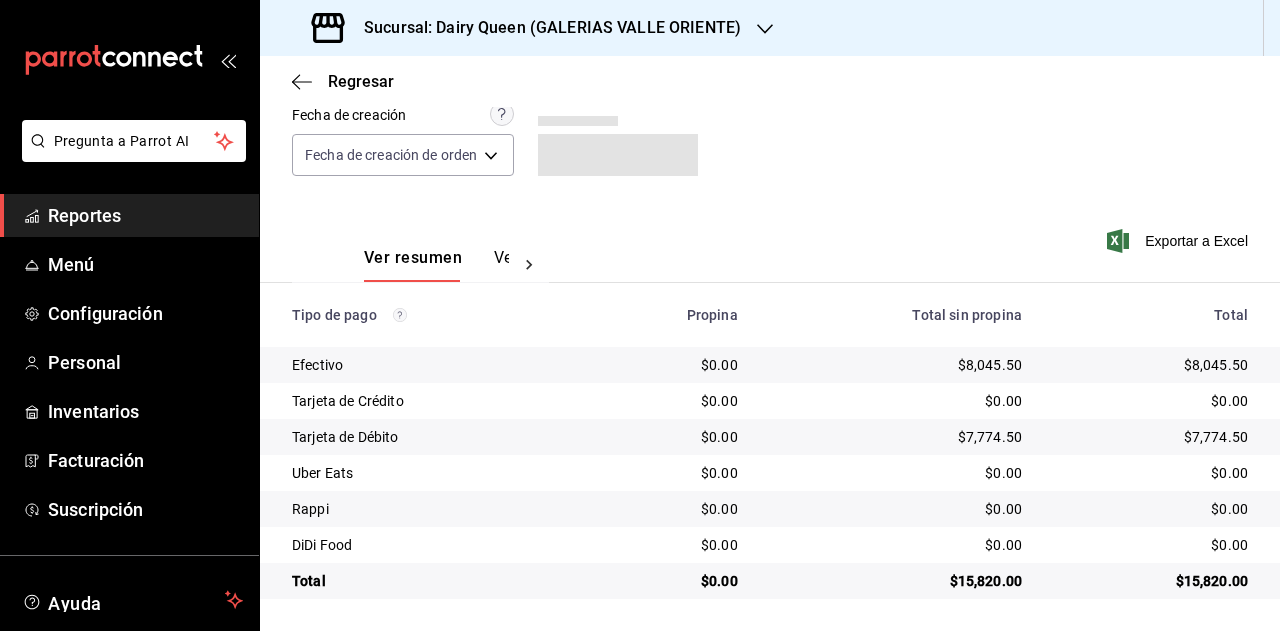 click on "Sucursal: Dairy Queen (GALERIAS VALLE ORIENTE)" at bounding box center [544, 28] 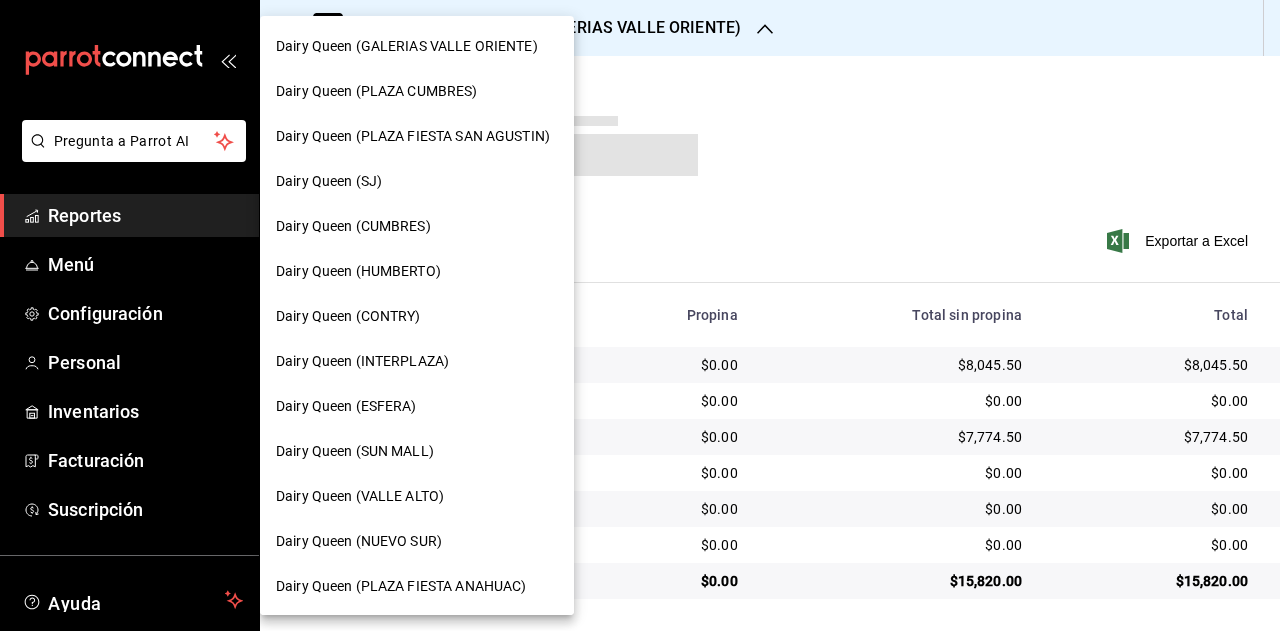 click on "Dairy Queen (PLAZA CUMBRES)" at bounding box center (417, 91) 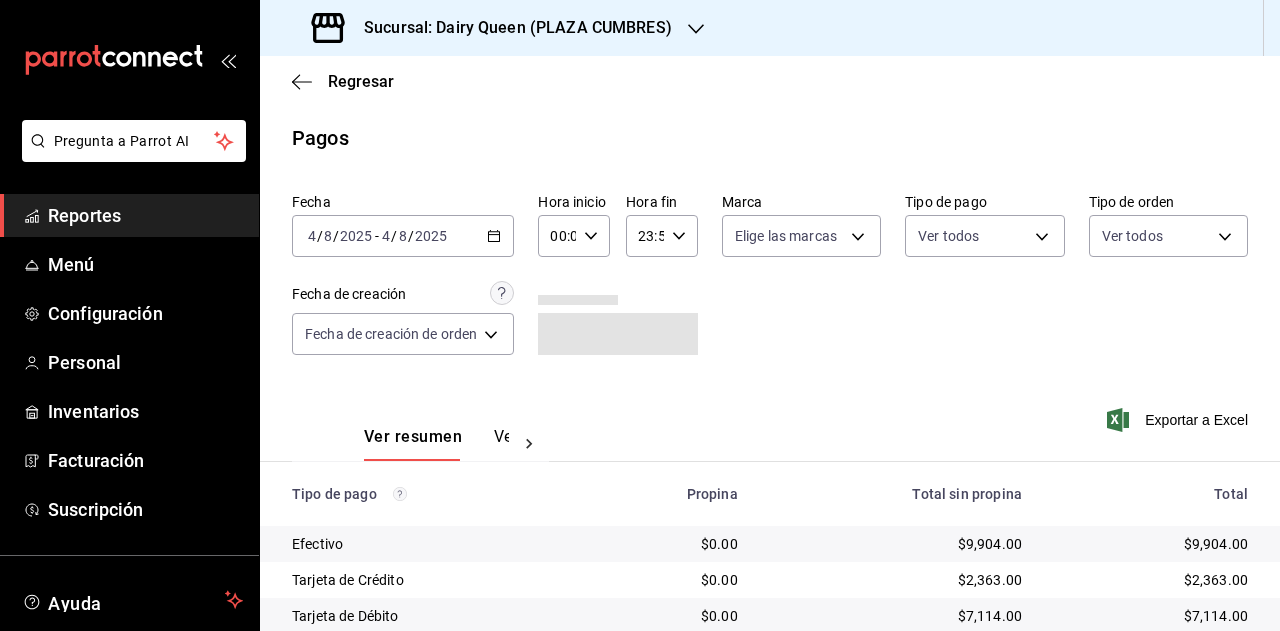 scroll, scrollTop: 179, scrollLeft: 0, axis: vertical 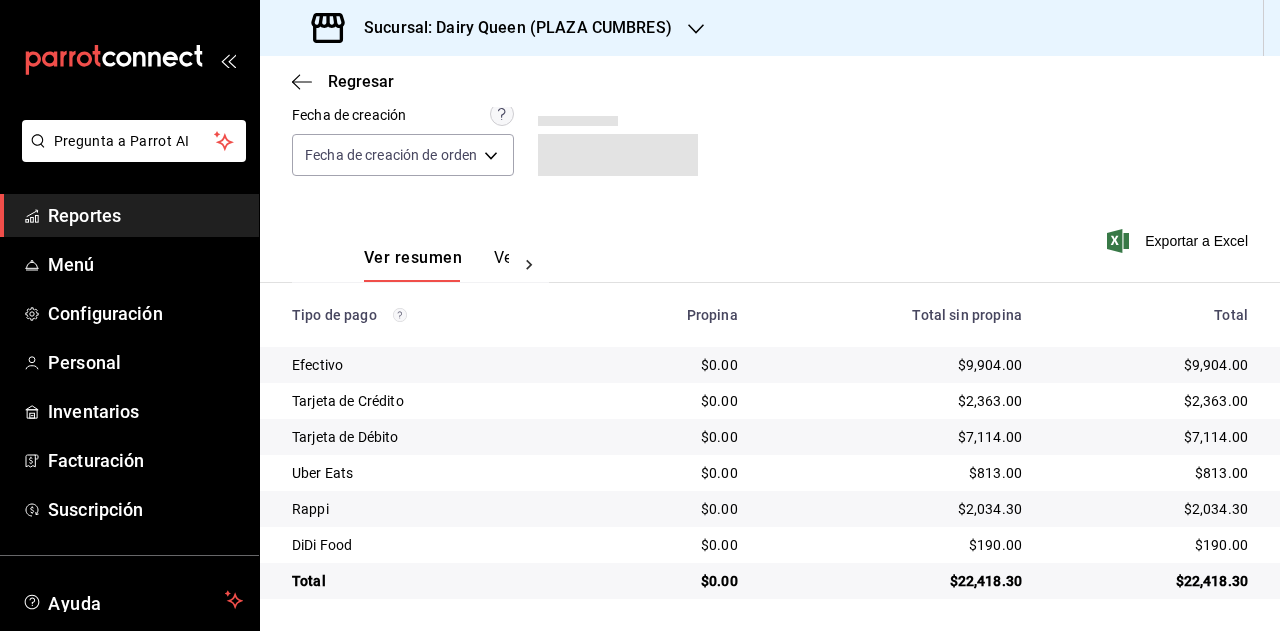 click on "Sucursal: Dairy Queen (PLAZA CUMBRES)" at bounding box center [494, 28] 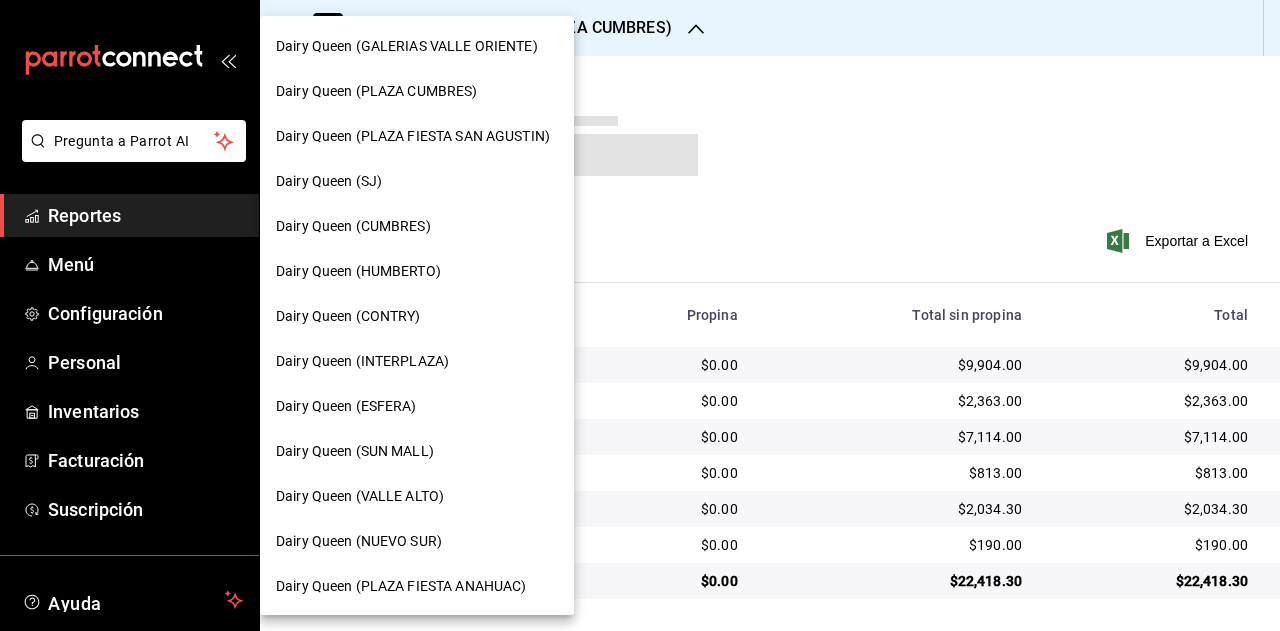 click on "Dairy Queen (PLAZA FIESTA SAN AGUSTIN)" at bounding box center [413, 136] 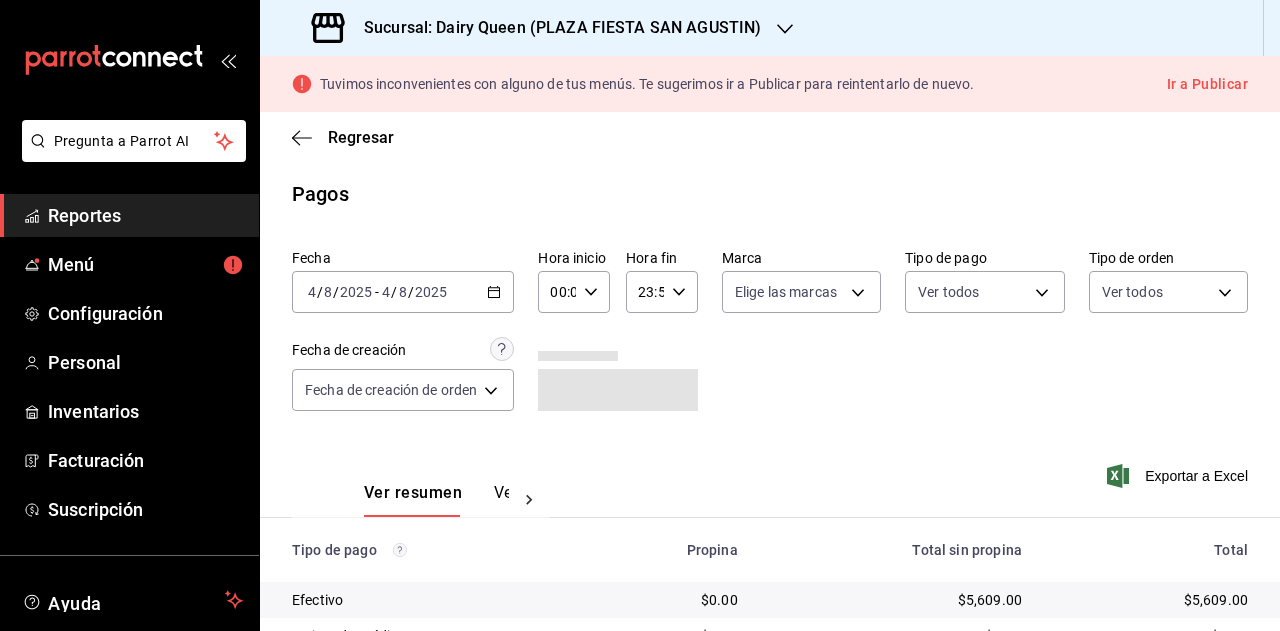scroll, scrollTop: 235, scrollLeft: 0, axis: vertical 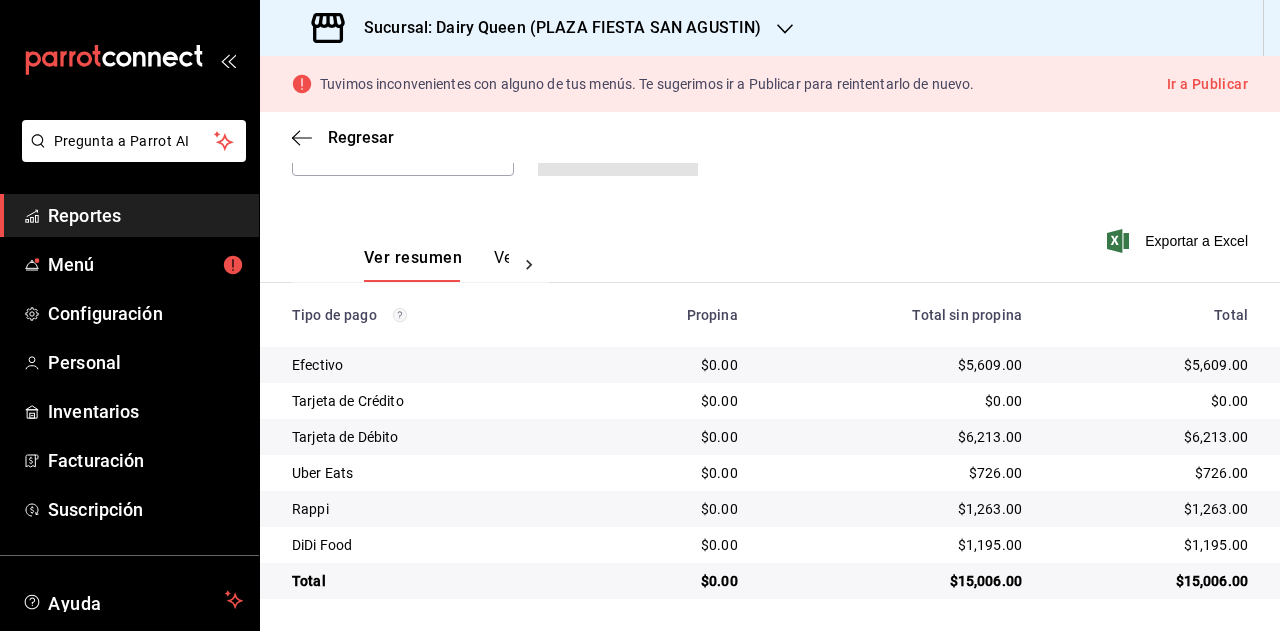 click on "Sucursal: Dairy Queen (PLAZA FIESTA SAN AGUSTIN)" at bounding box center (554, 28) 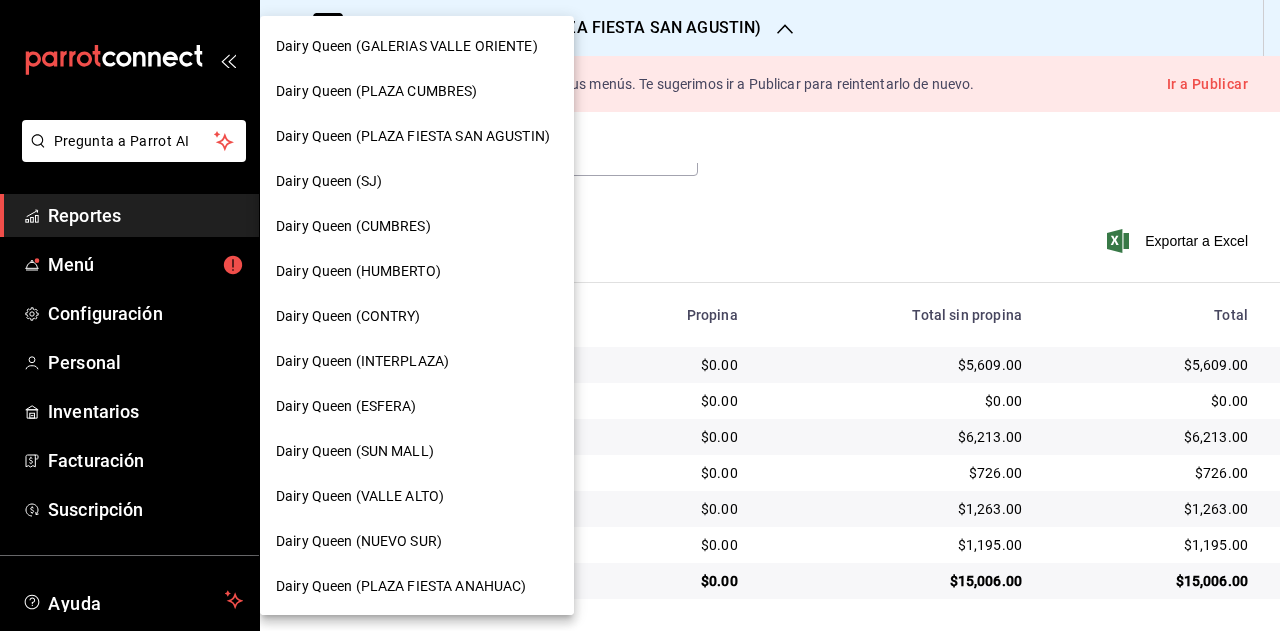 click on "Dairy Queen (SJ)" at bounding box center (417, 181) 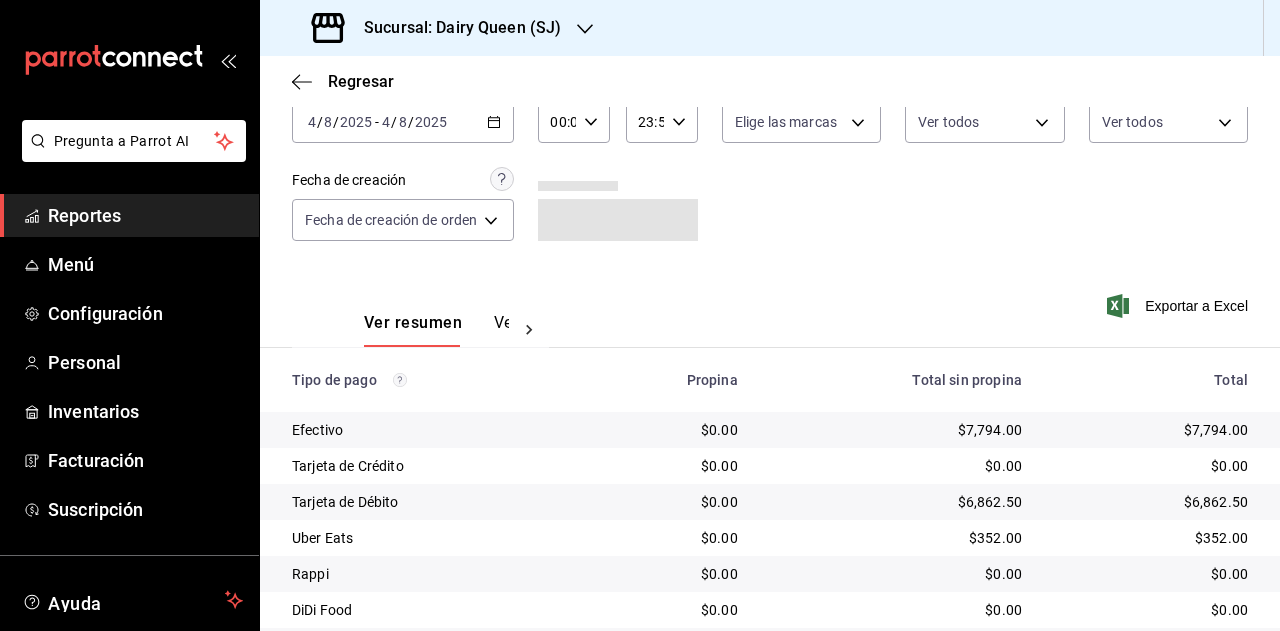 scroll, scrollTop: 179, scrollLeft: 0, axis: vertical 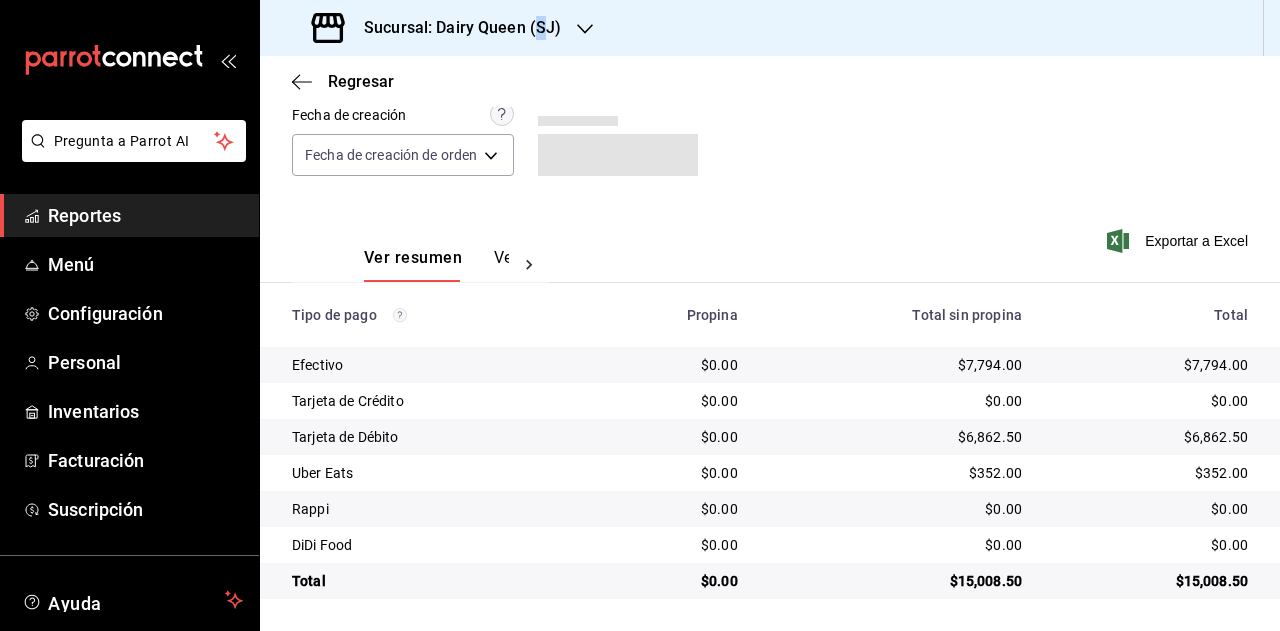 click on "Sucursal: Dairy Queen (SJ)" at bounding box center [454, 28] 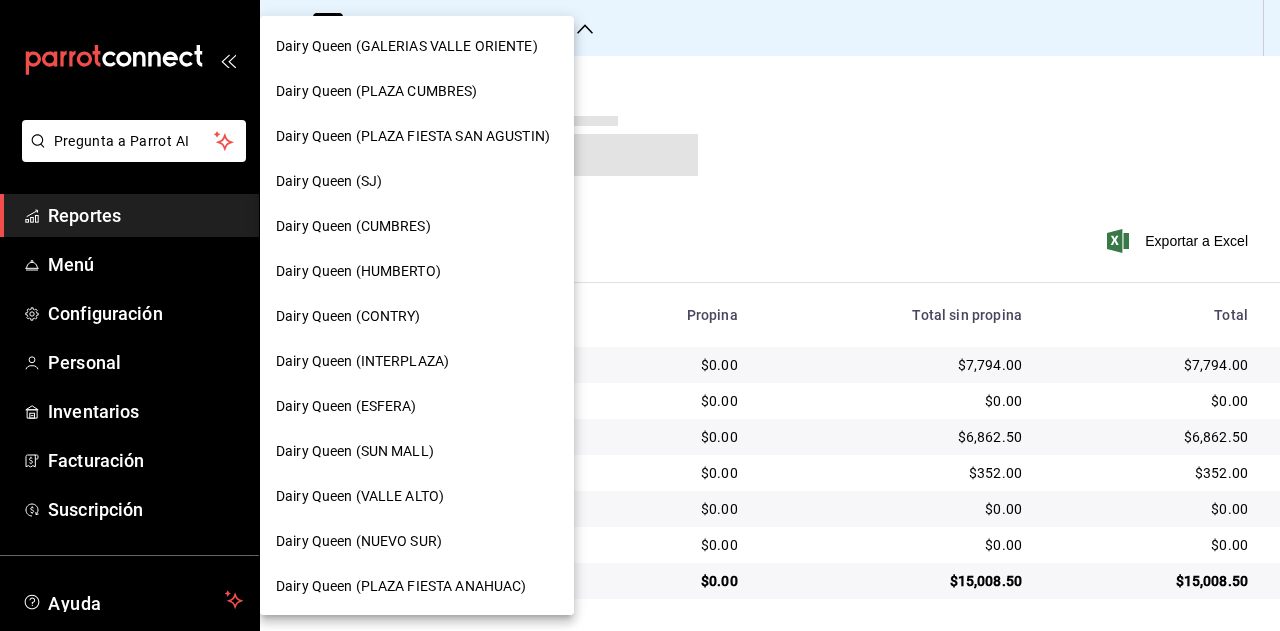 click on "Dairy Queen (CUMBRES)" at bounding box center (417, 226) 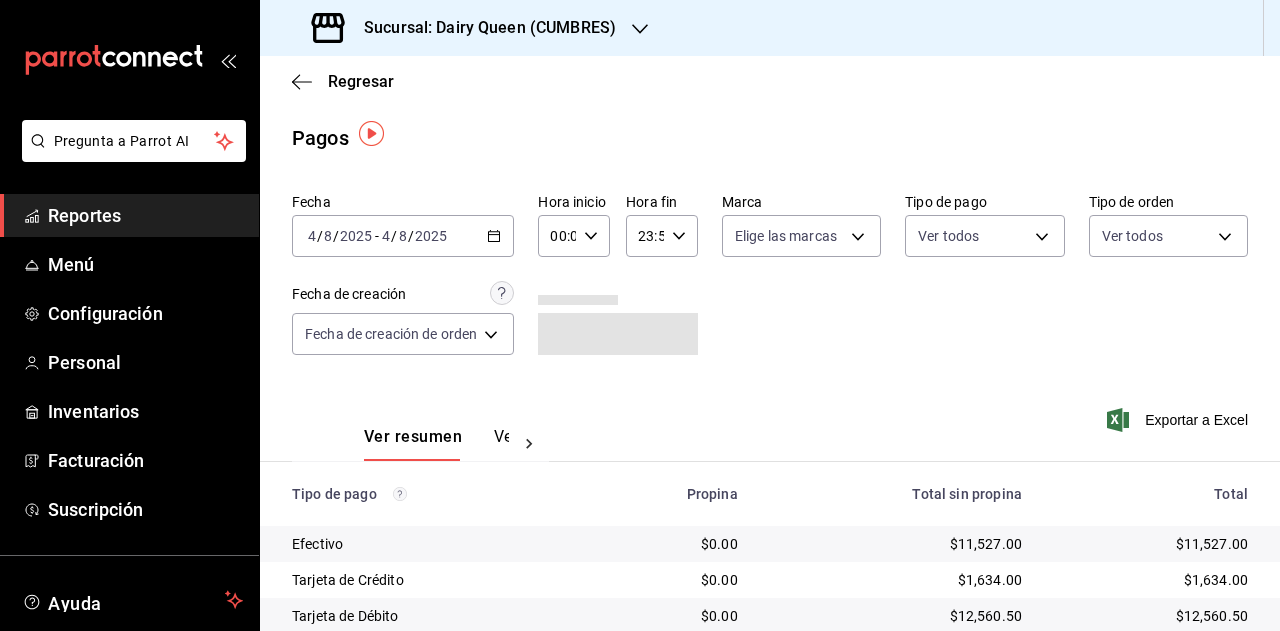 scroll, scrollTop: 179, scrollLeft: 0, axis: vertical 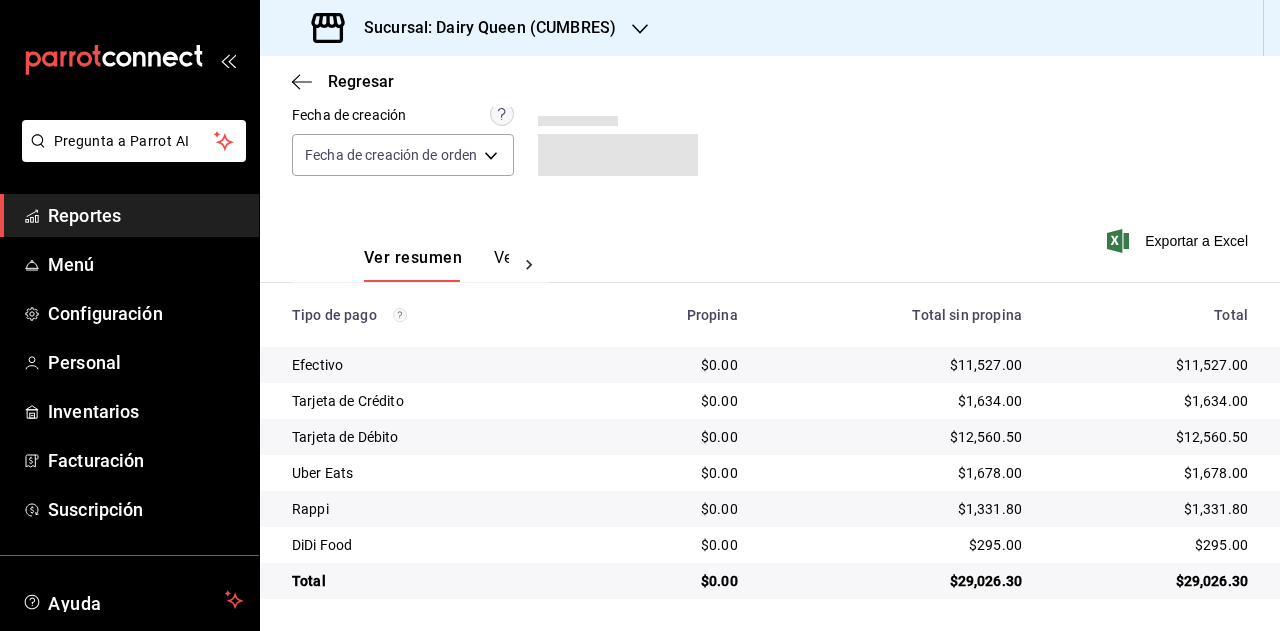 click on "Sucursal: Dairy Queen (CUMBRES)" at bounding box center (466, 28) 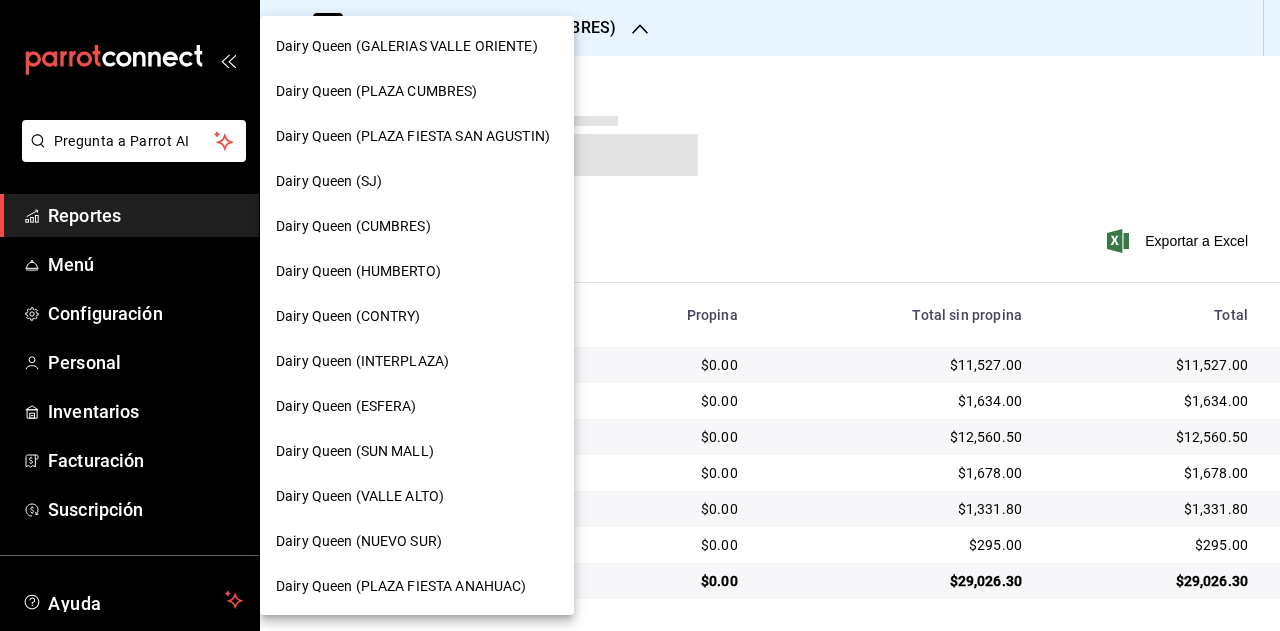 click on "Dairy Queen (HUMBERTO)" at bounding box center [358, 271] 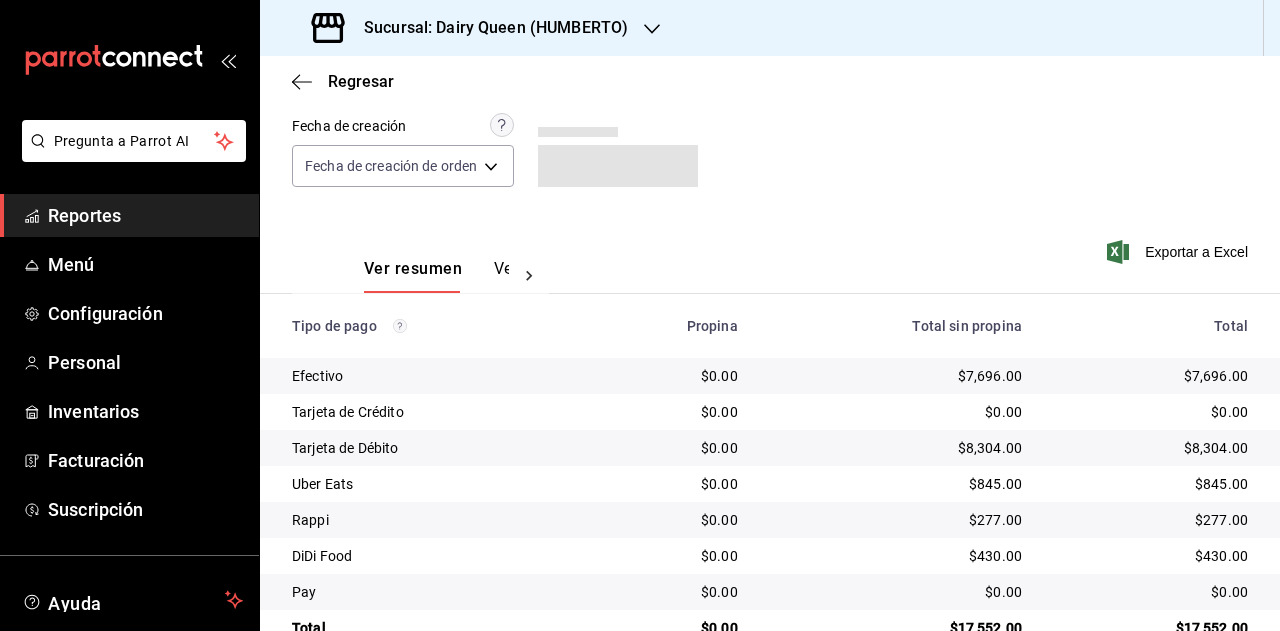 scroll, scrollTop: 215, scrollLeft: 0, axis: vertical 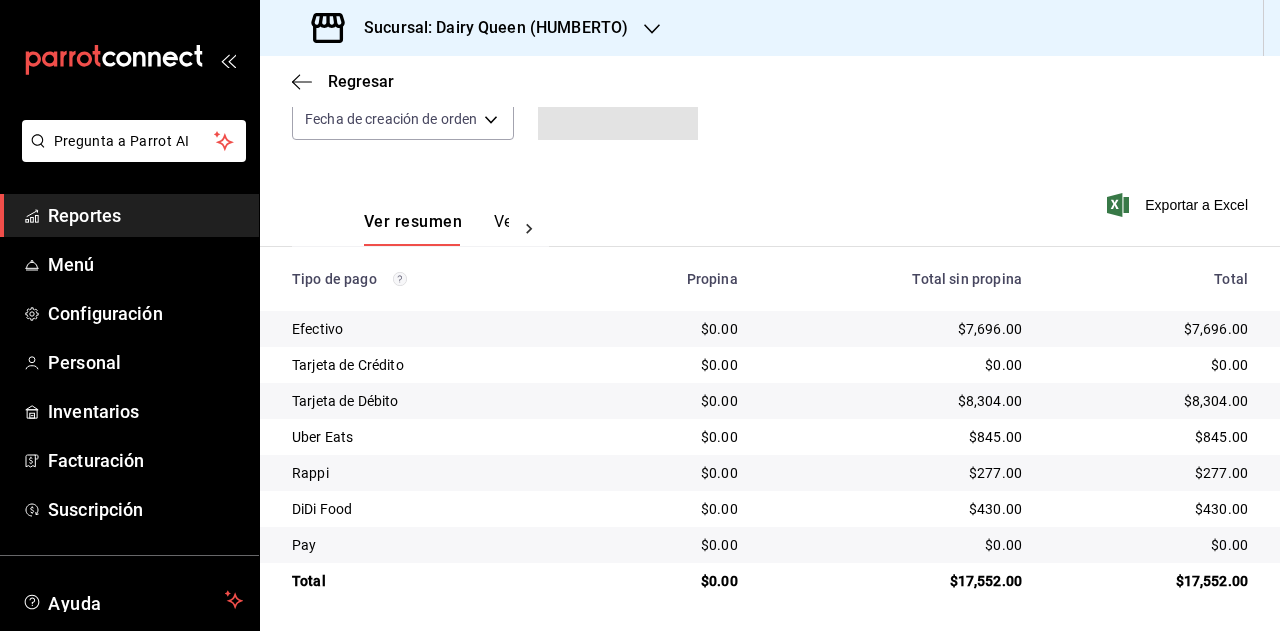 click on "Sucursal: Dairy Queen (HUMBERTO)" at bounding box center [488, 28] 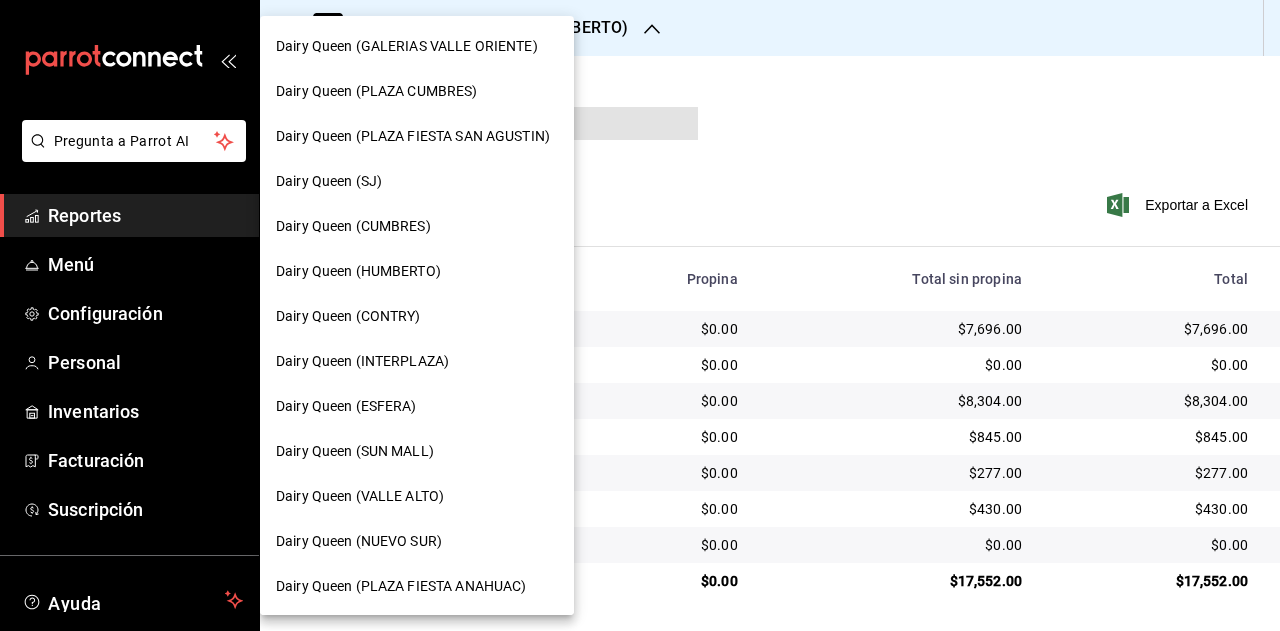 click on "Dairy Queen (CONTRY)" at bounding box center (417, 316) 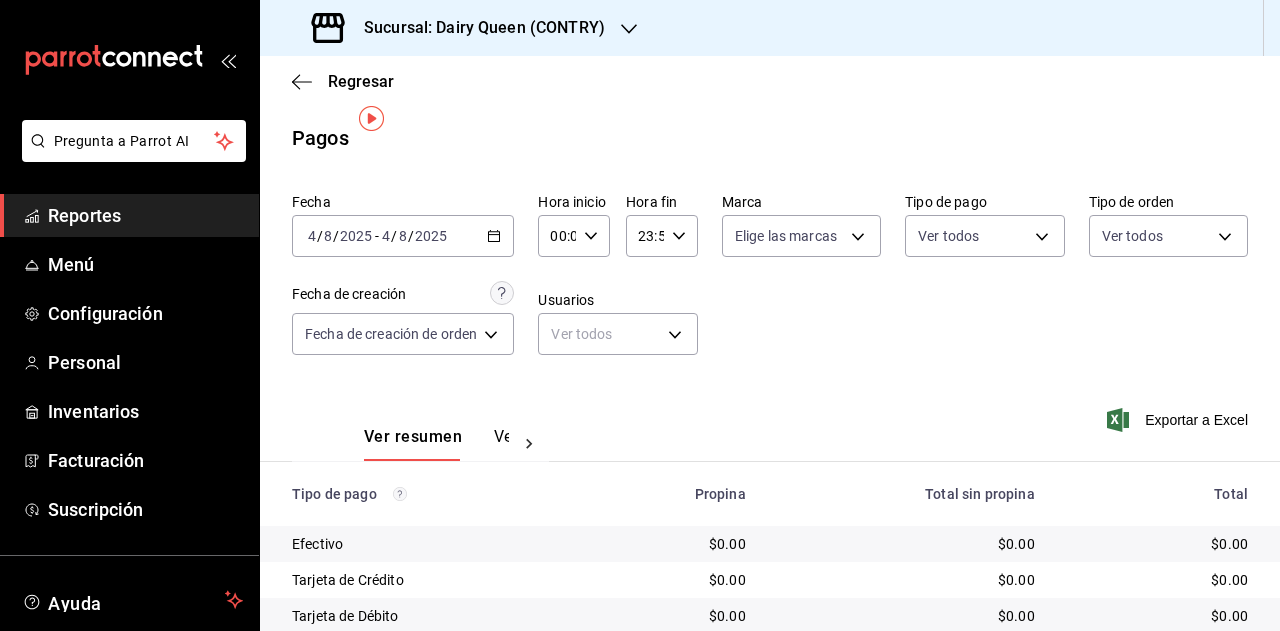 scroll, scrollTop: 215, scrollLeft: 0, axis: vertical 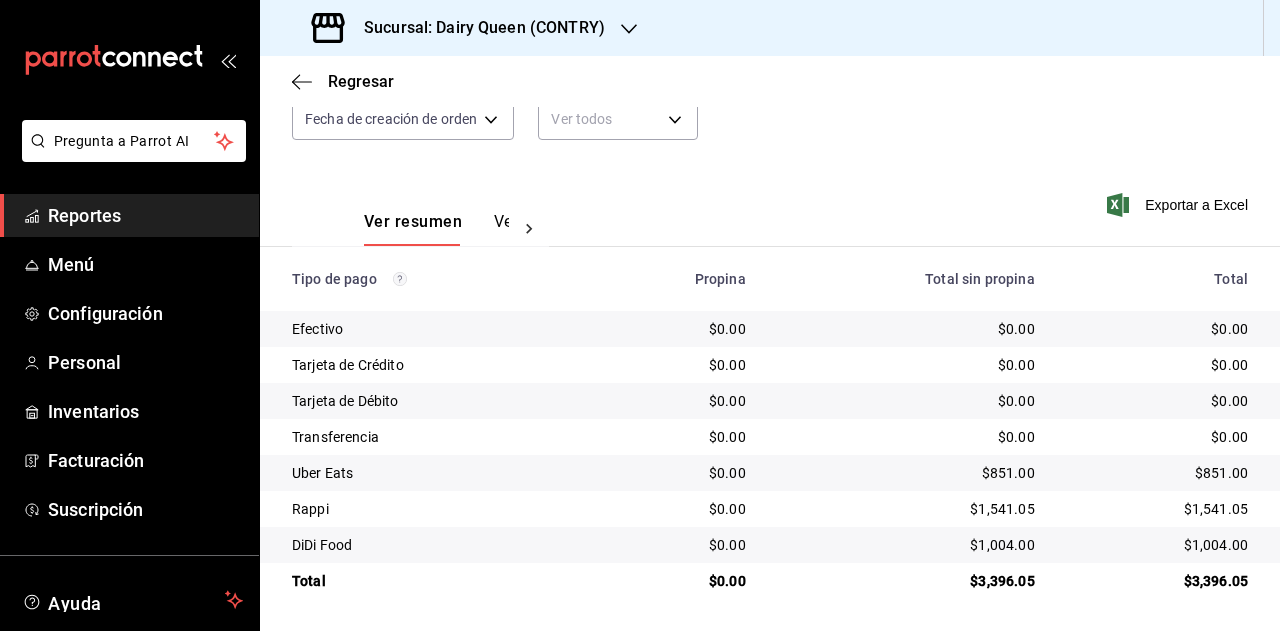 click at bounding box center [629, 28] 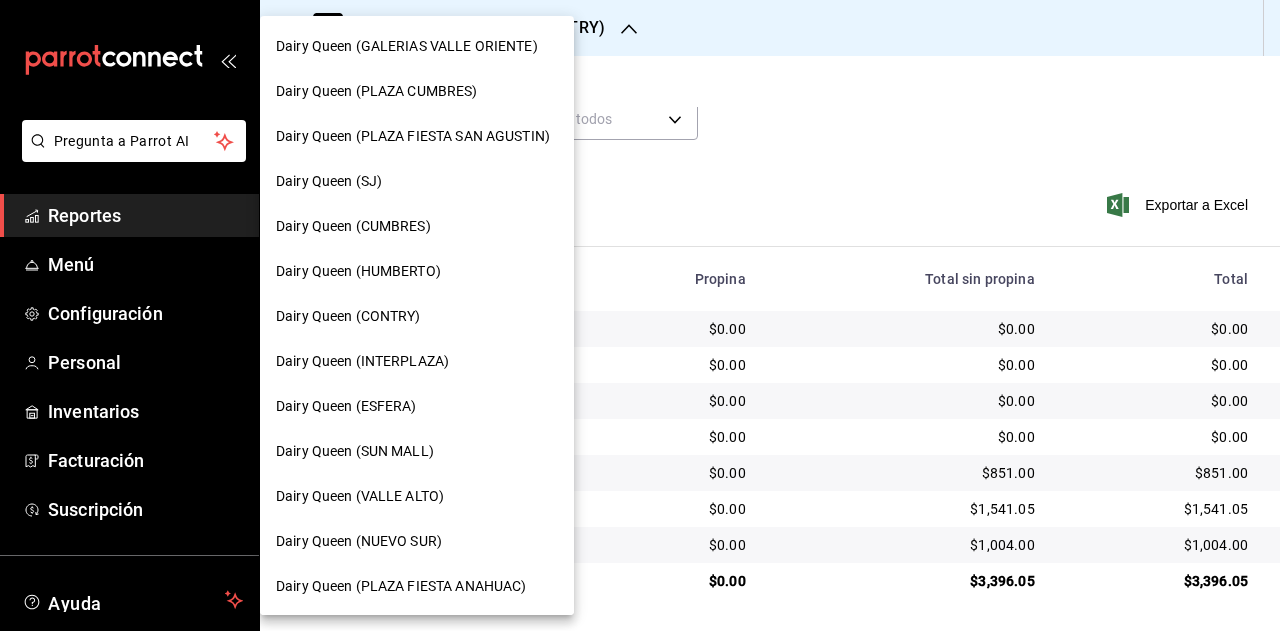 click on "Dairy Queen (INTERPLAZA)" at bounding box center [417, 361] 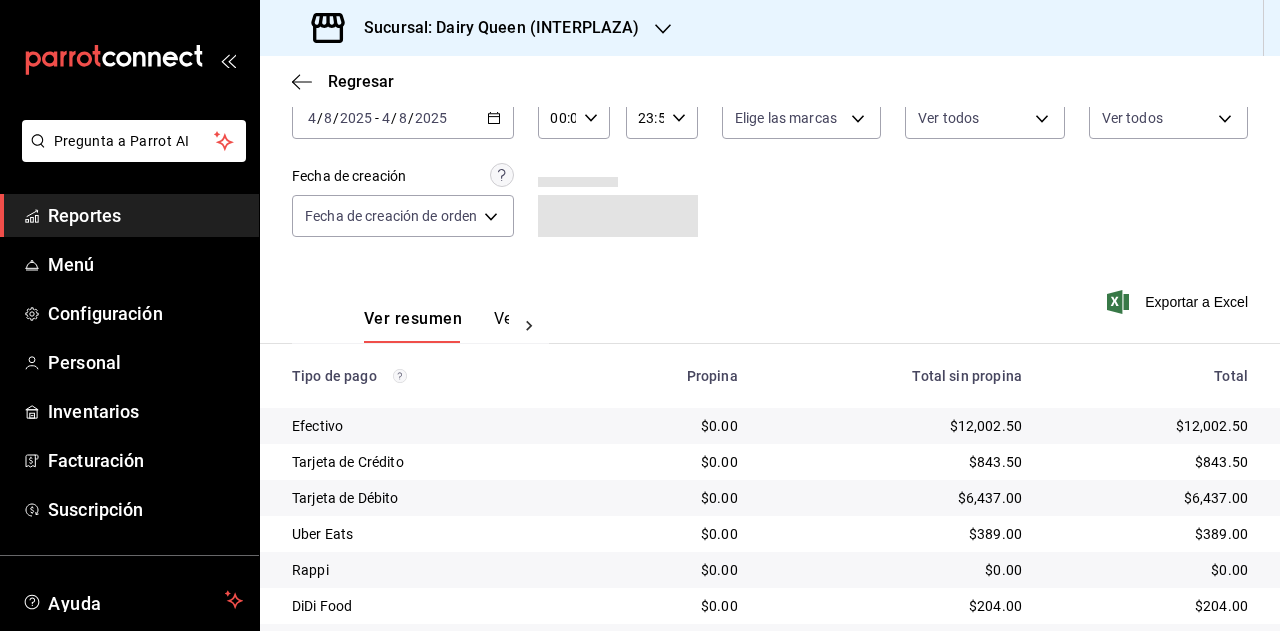 scroll, scrollTop: 179, scrollLeft: 0, axis: vertical 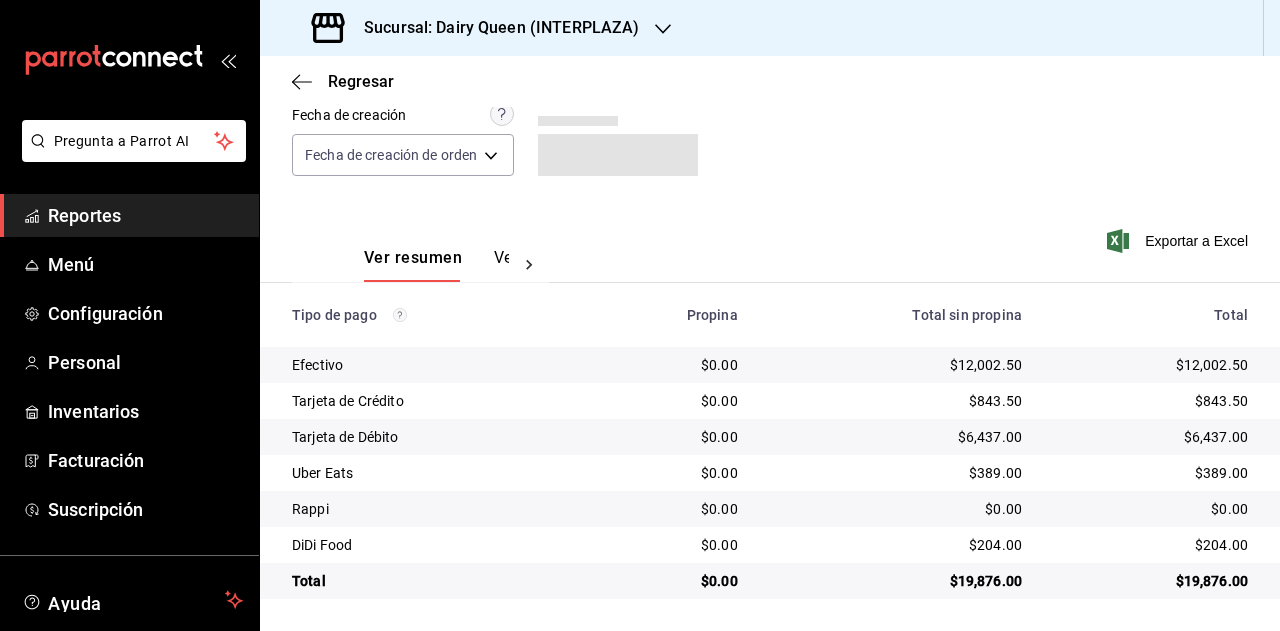 click on "Sucursal: Dairy Queen (INTERPLAZA)" at bounding box center [493, 28] 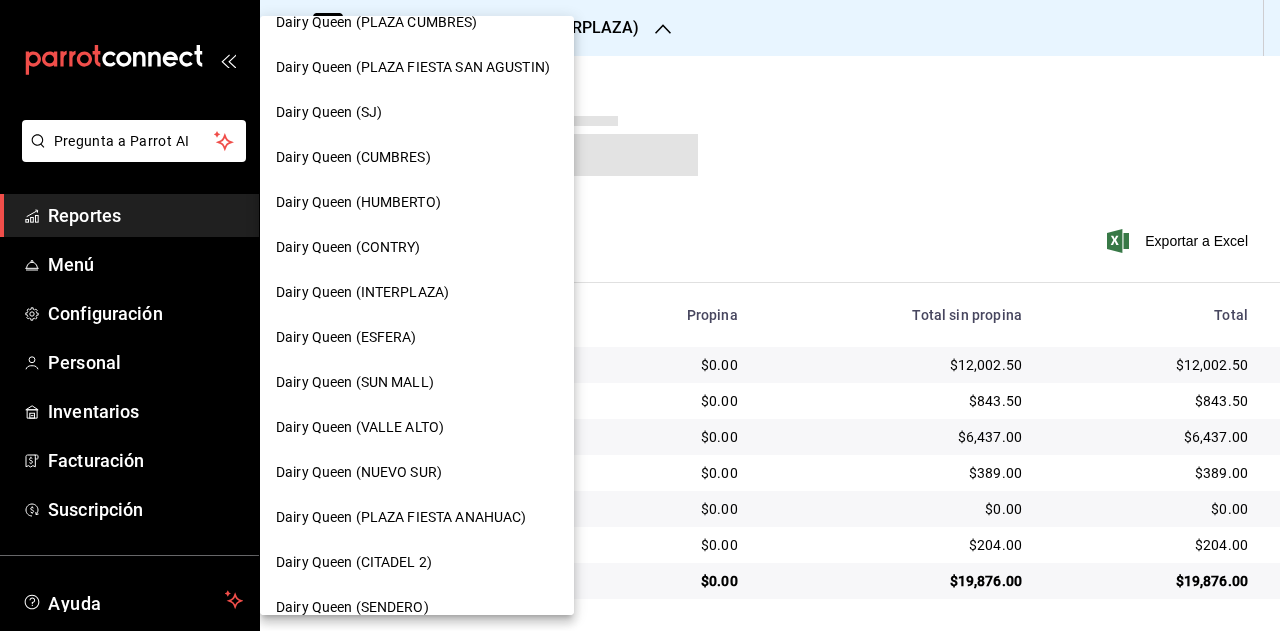 scroll, scrollTop: 100, scrollLeft: 0, axis: vertical 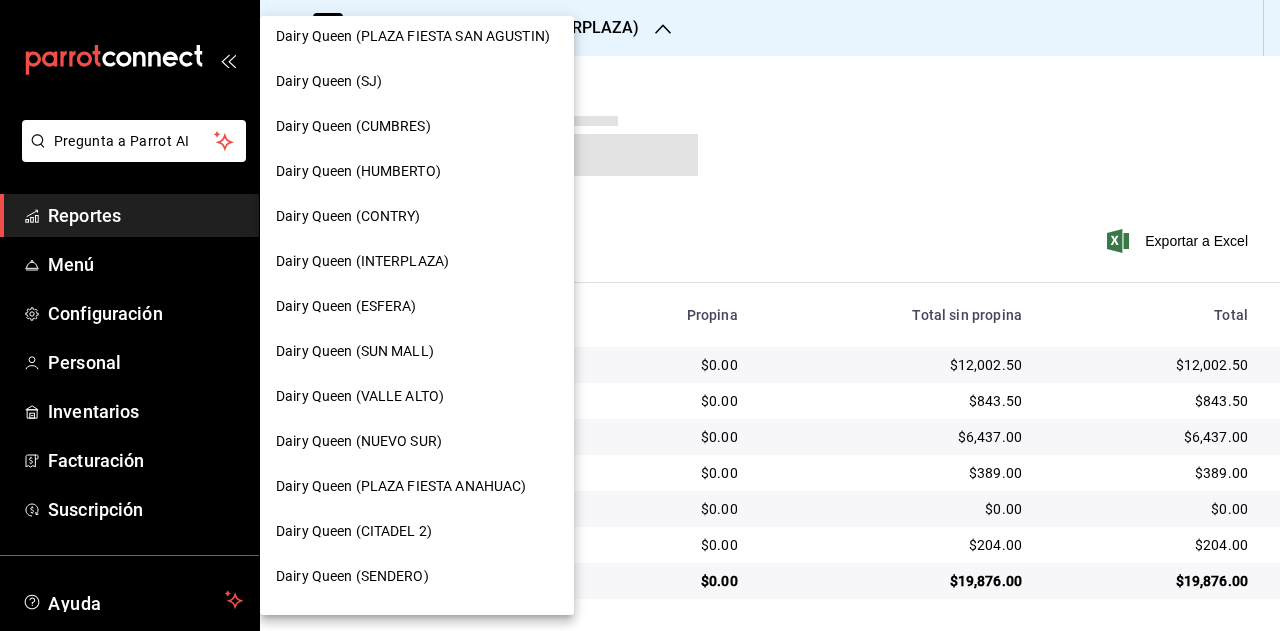 click on "Dairy Queen (ESFERA)" at bounding box center [417, 306] 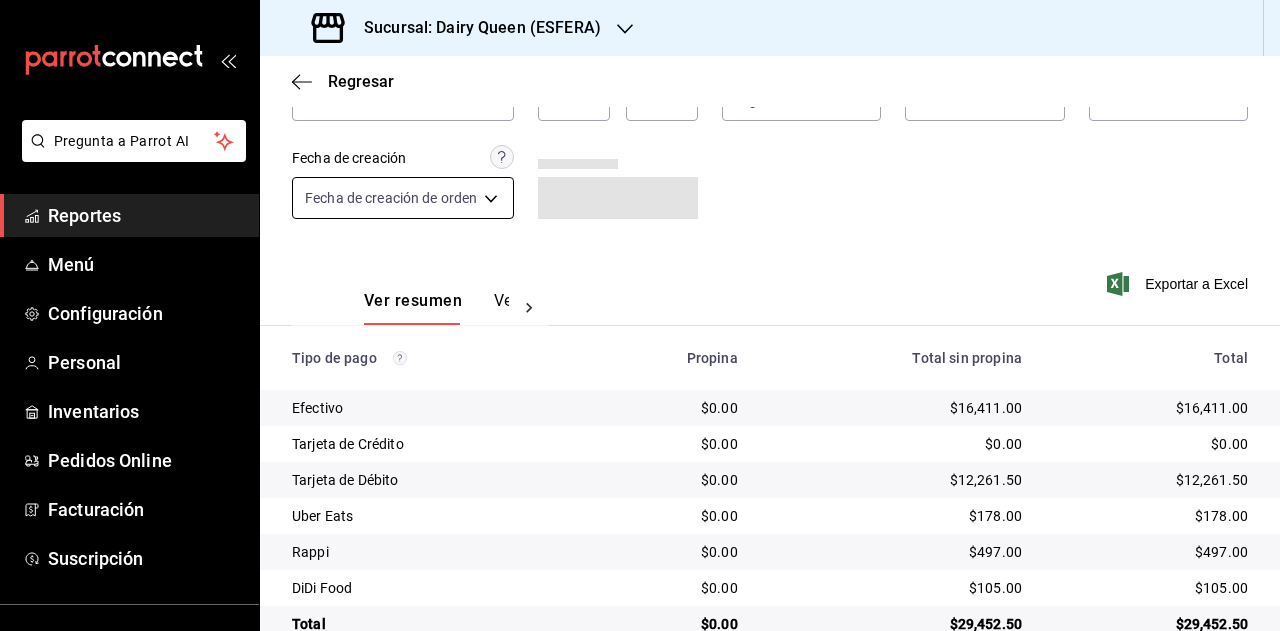 scroll, scrollTop: 179, scrollLeft: 0, axis: vertical 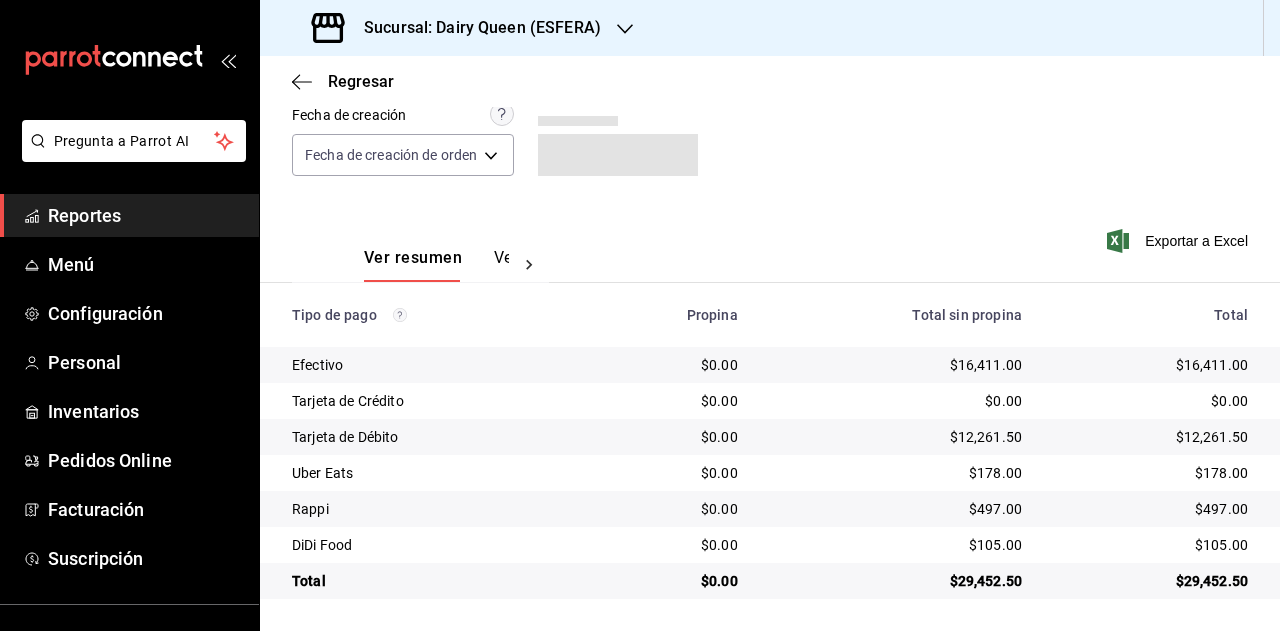 click on "Sucursal: Dairy Queen (ESFERA)" at bounding box center (474, 28) 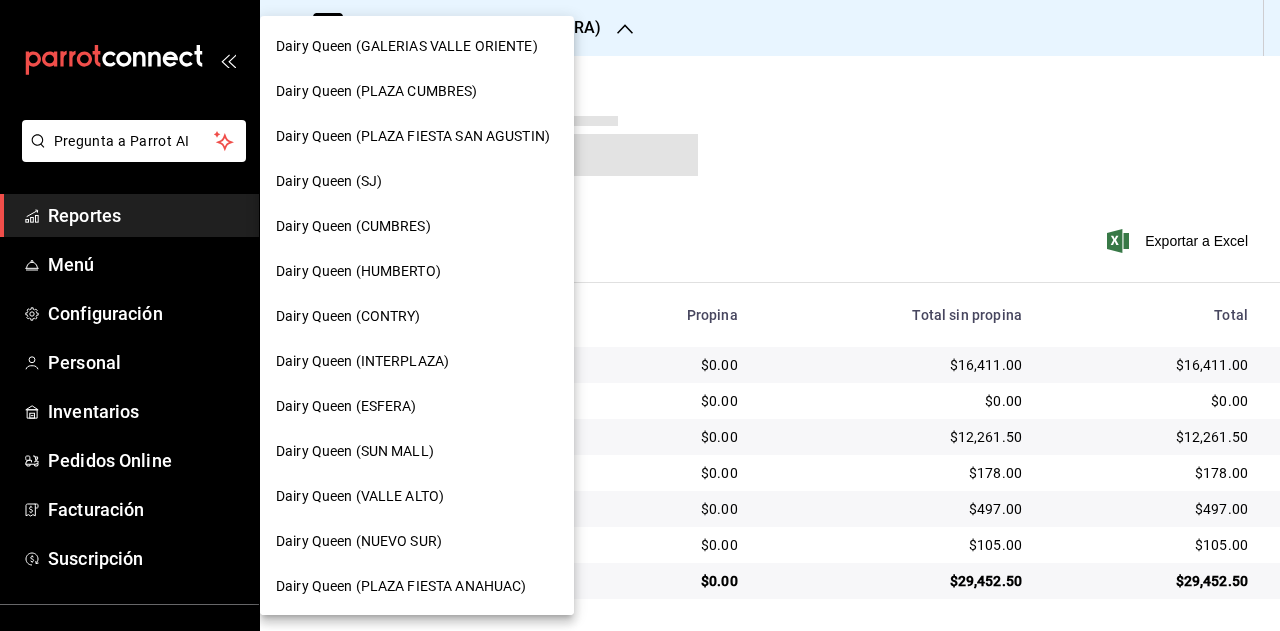 click on "Dairy Queen (SUN MALL)" at bounding box center [355, 451] 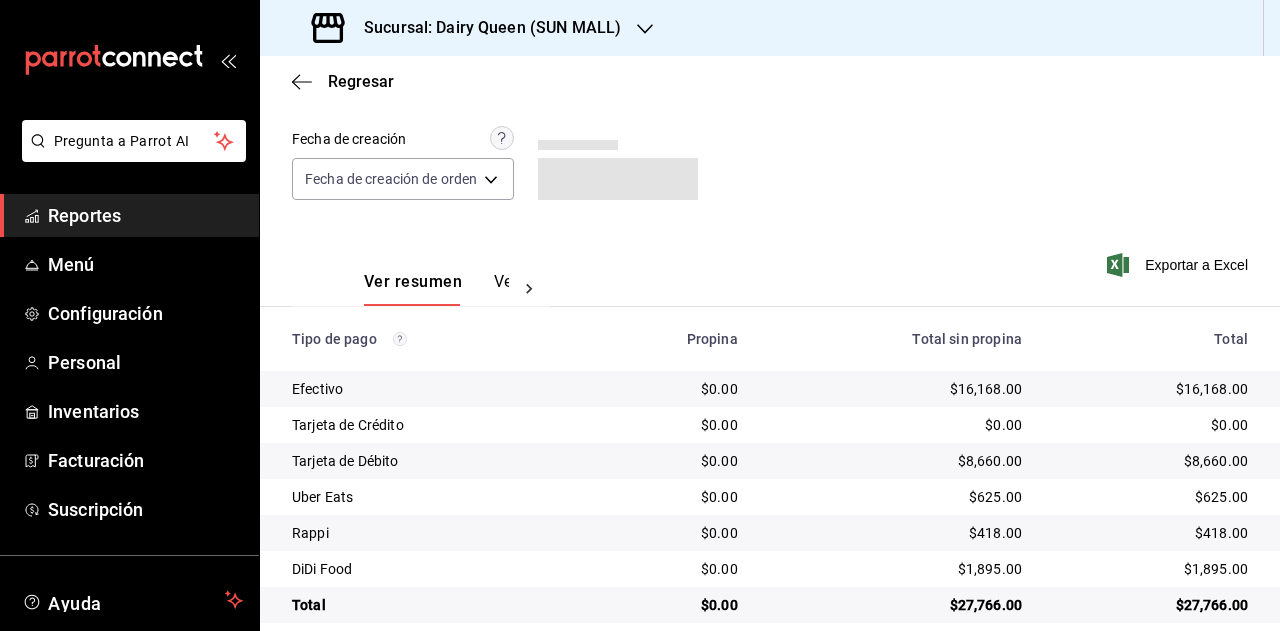 scroll, scrollTop: 179, scrollLeft: 0, axis: vertical 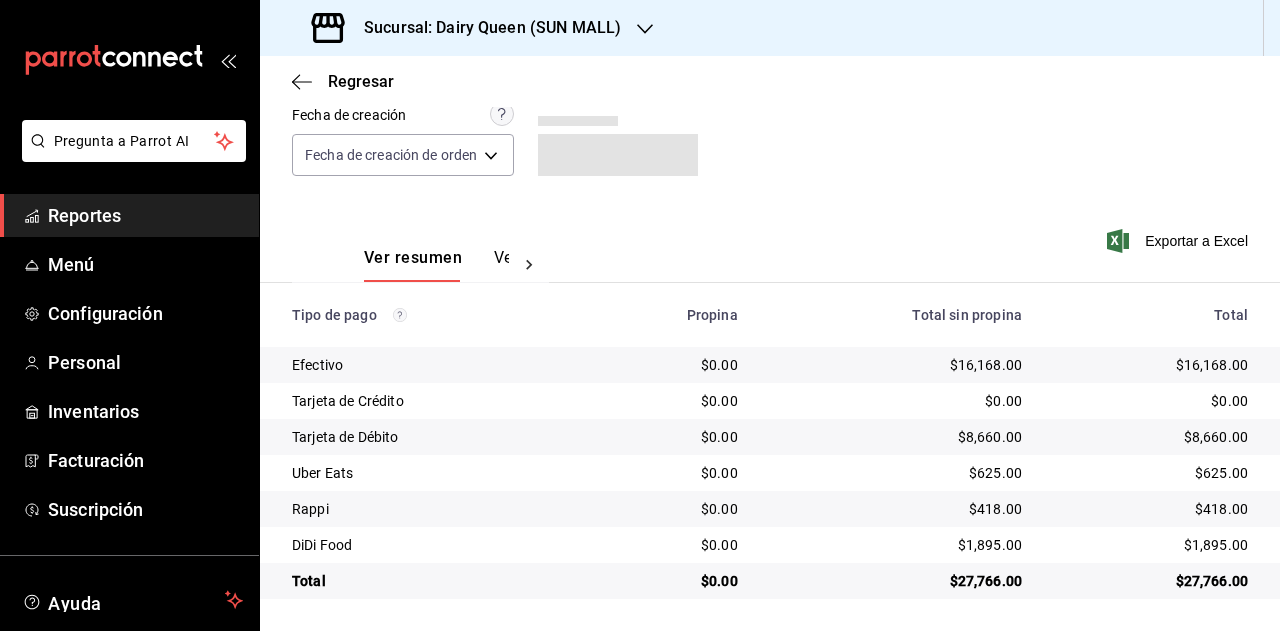 click on "Sucursal: Dairy Queen (SUN MALL)" at bounding box center (484, 28) 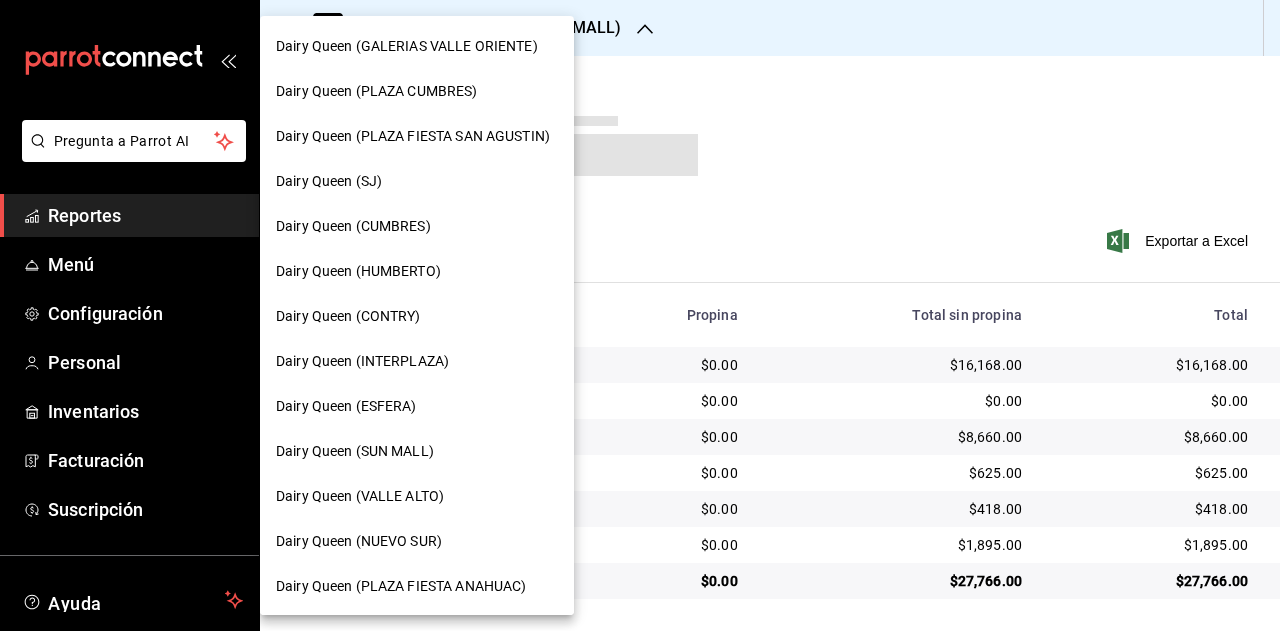 click on "Dairy Queen (VALLE ALTO)" at bounding box center [360, 496] 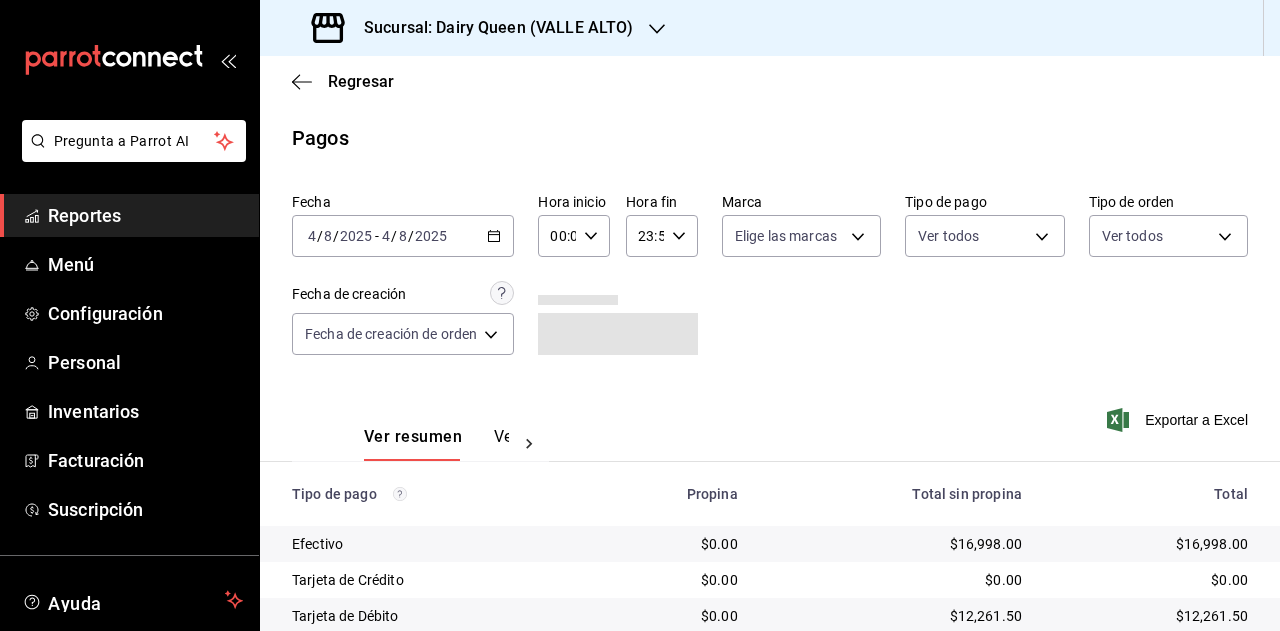 scroll, scrollTop: 179, scrollLeft: 0, axis: vertical 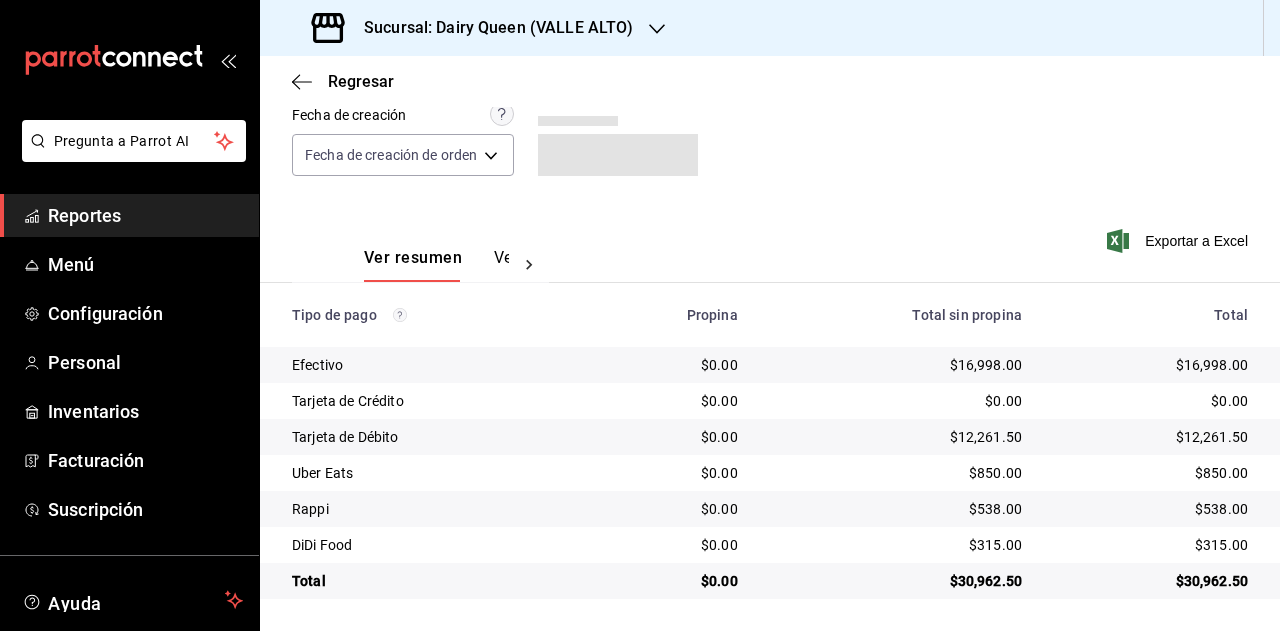 click on "Sucursal: Dairy Queen (VALLE ALTO)" at bounding box center [490, 28] 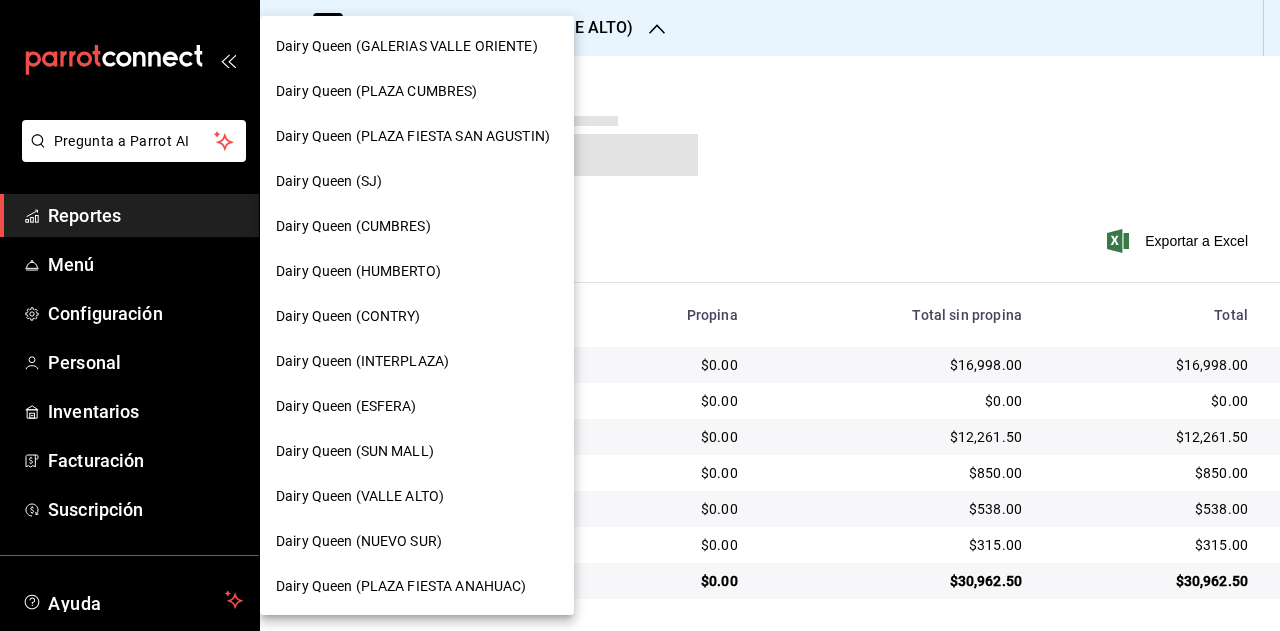 click on "Dairy Queen (NUEVO SUR)" at bounding box center [417, 541] 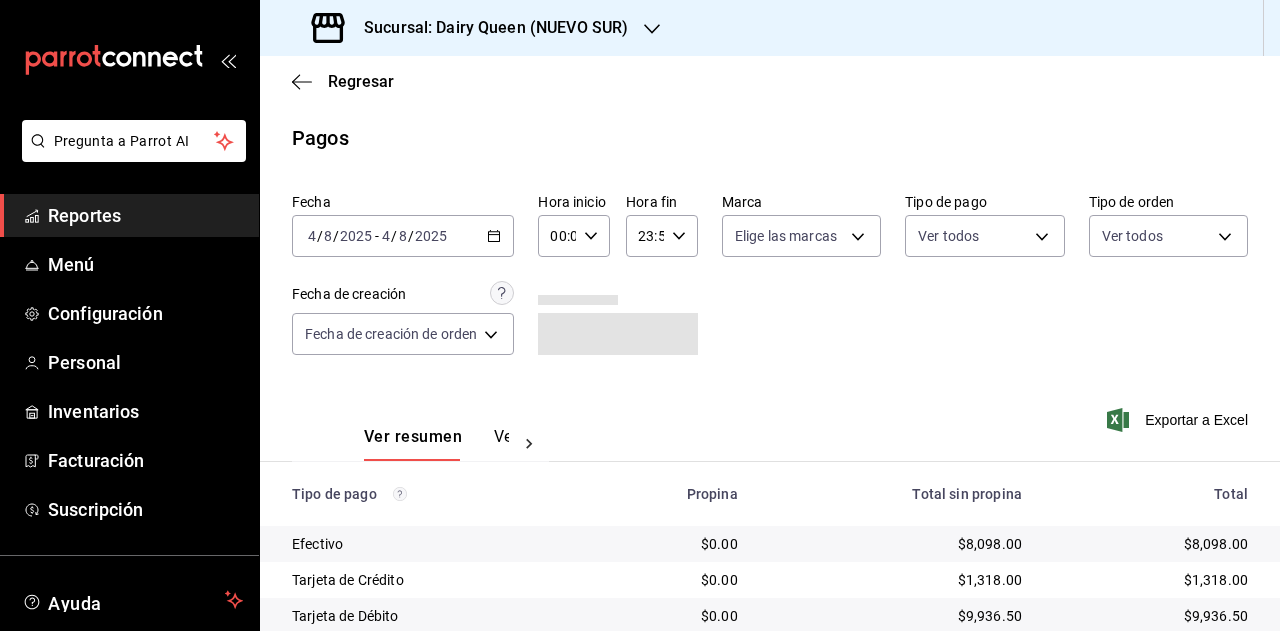 scroll, scrollTop: 179, scrollLeft: 0, axis: vertical 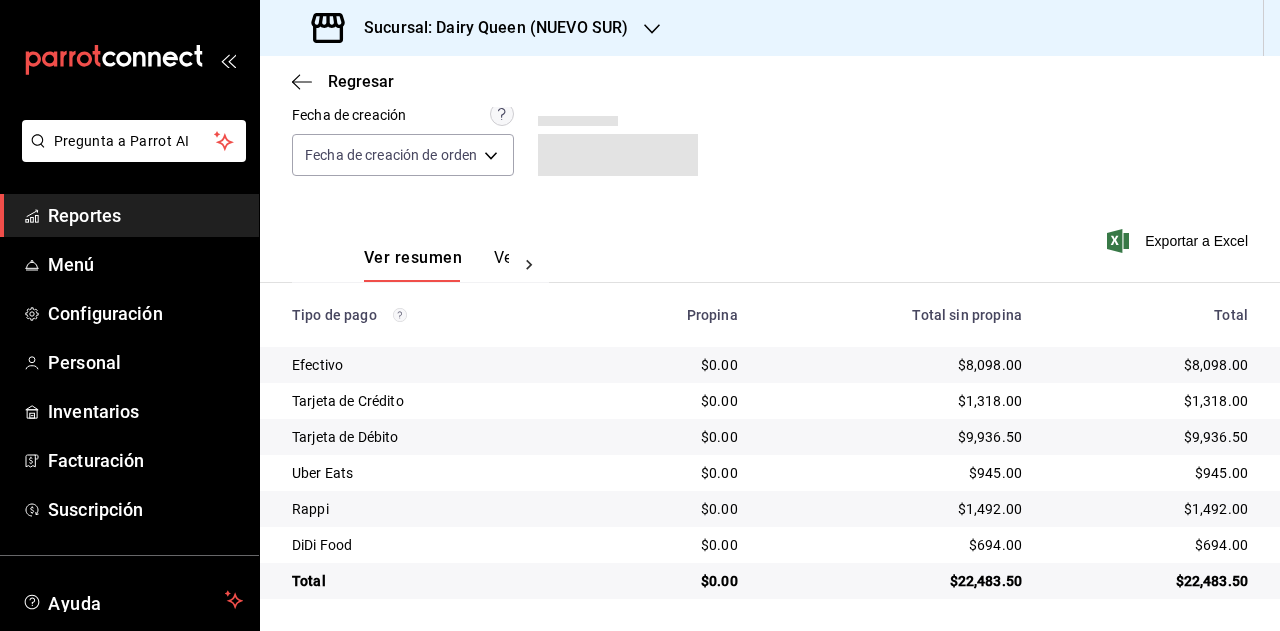 click on "Sucursal: Dairy Queen (NUEVO SUR)" at bounding box center (472, 28) 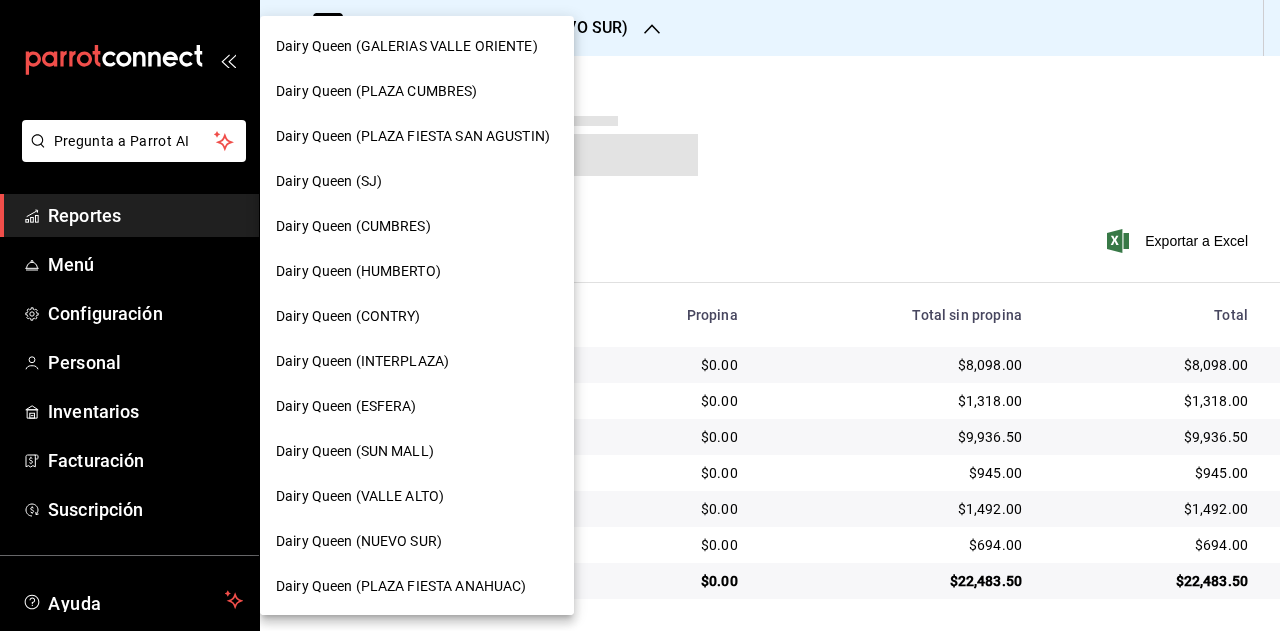 click on "Dairy Queen (PLAZA FIESTA ANAHUAC)" at bounding box center [401, 586] 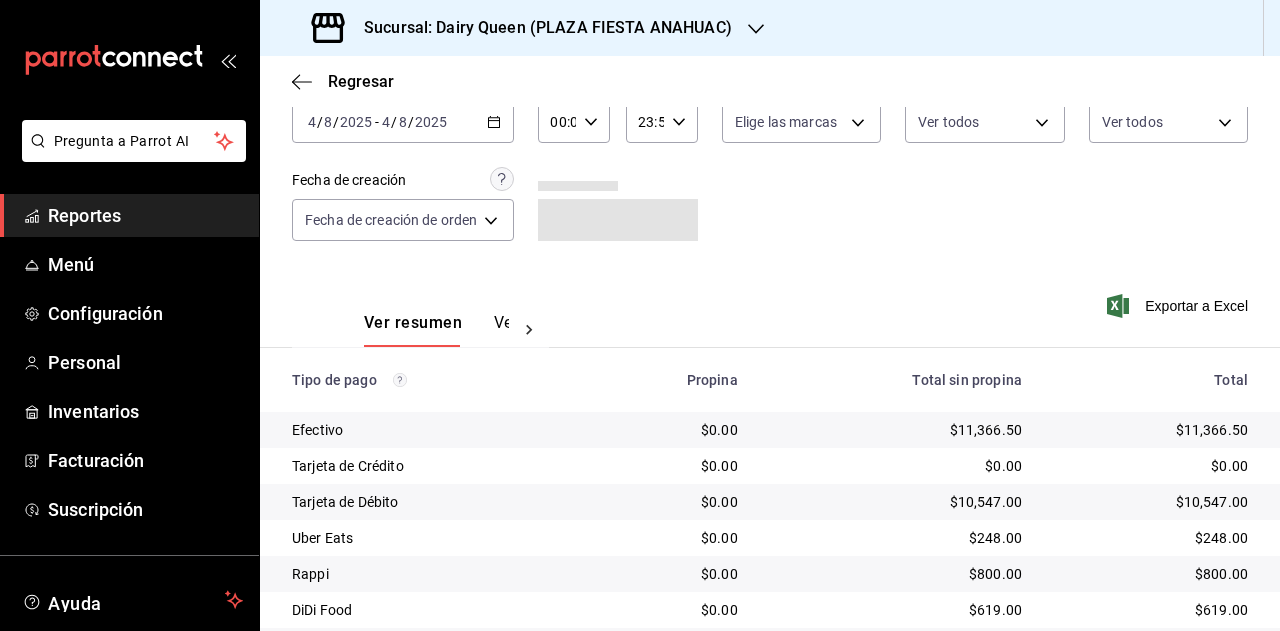 scroll, scrollTop: 179, scrollLeft: 0, axis: vertical 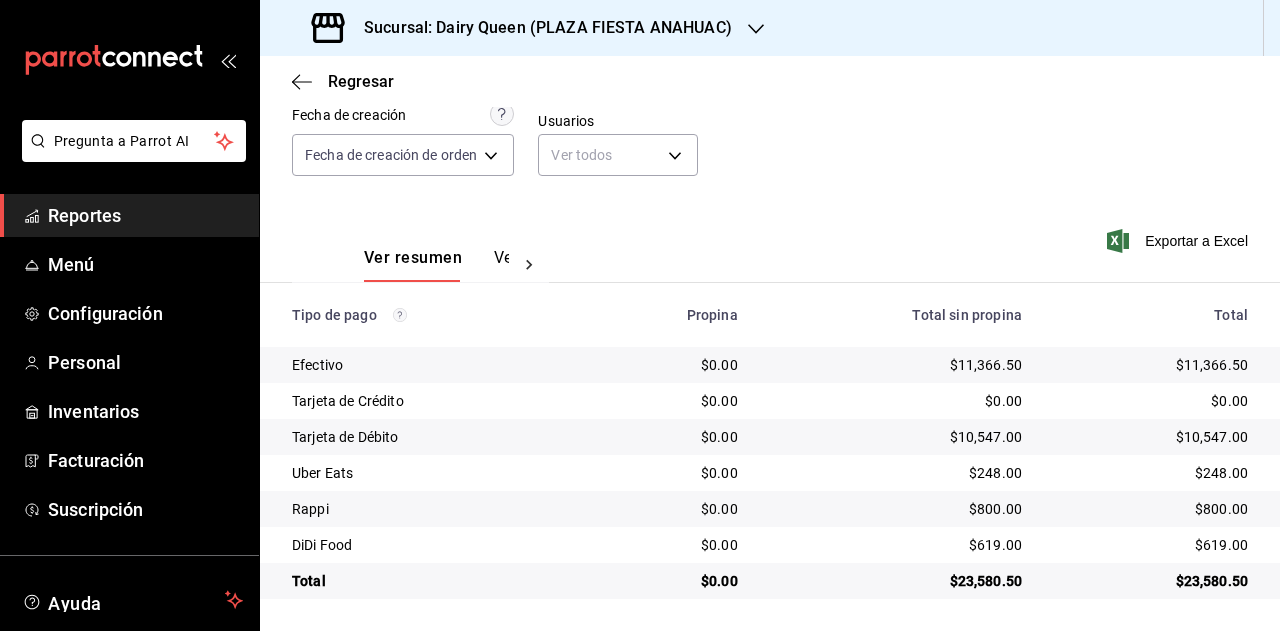 click on "Sucursal: Dairy Queen (PLAZA FIESTA ANAHUAC)" at bounding box center [524, 28] 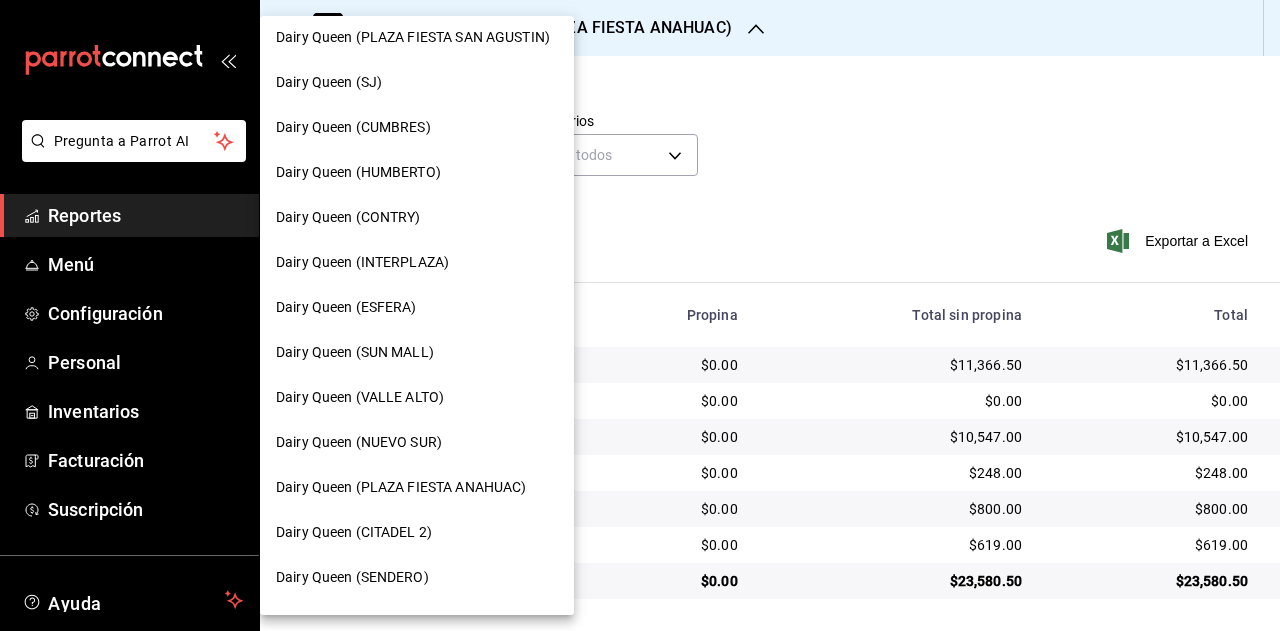 scroll, scrollTop: 100, scrollLeft: 0, axis: vertical 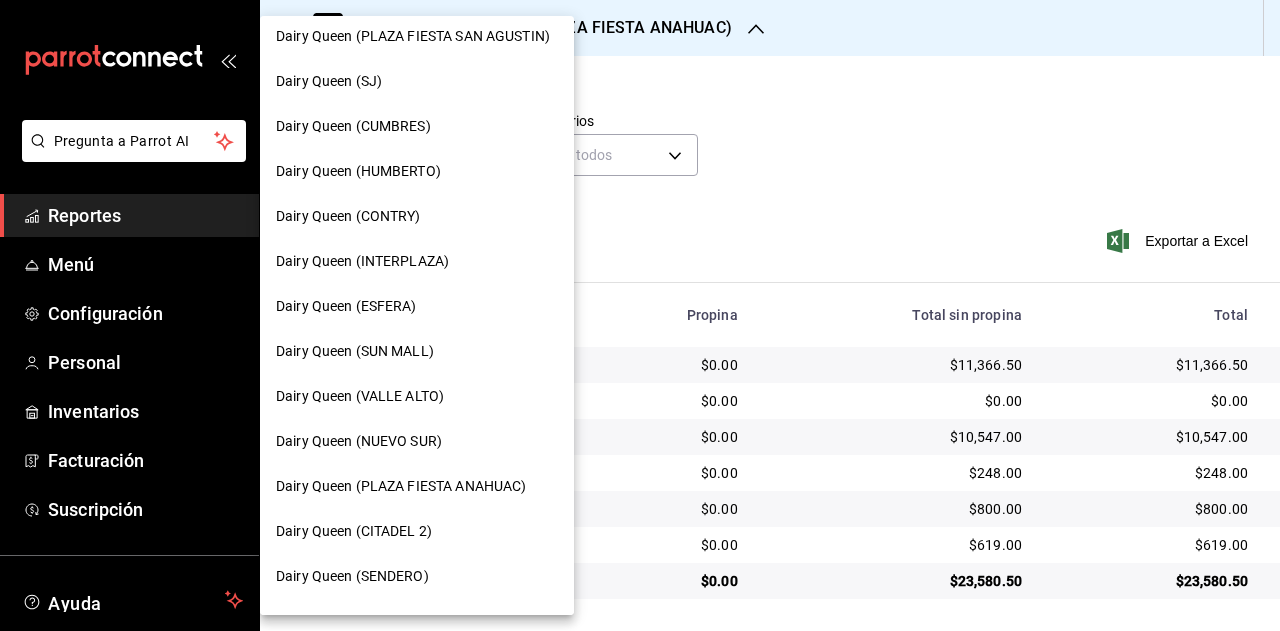 click on "Dairy Queen (CITADEL 2)" at bounding box center (417, 531) 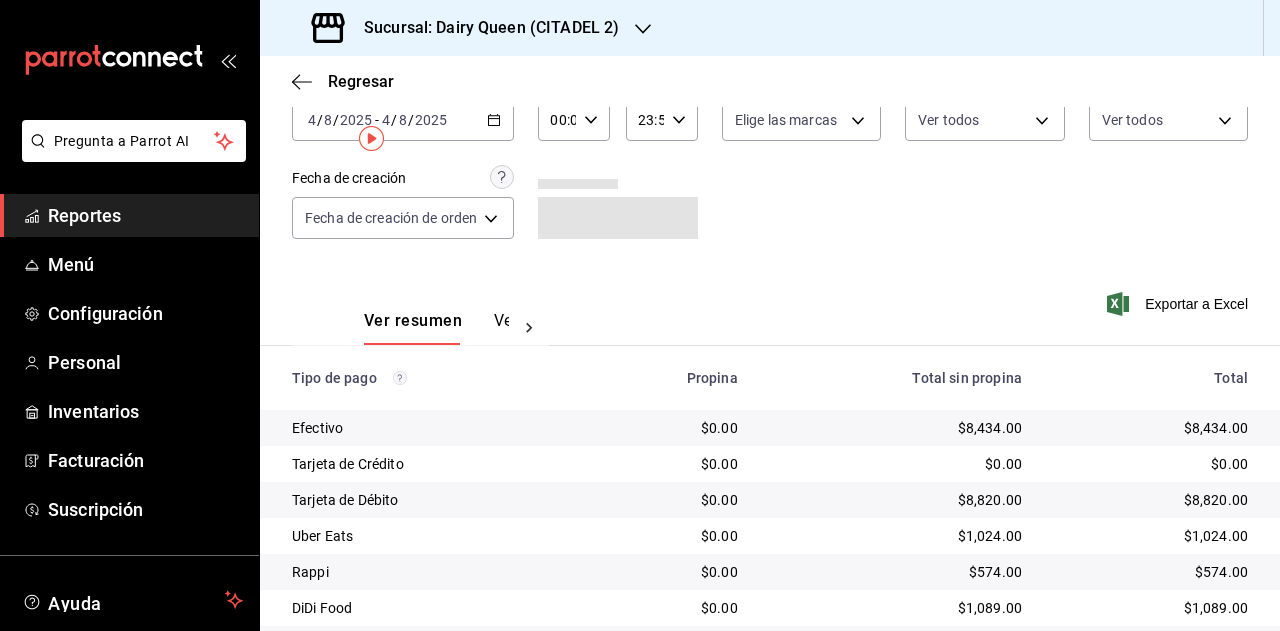 scroll, scrollTop: 179, scrollLeft: 0, axis: vertical 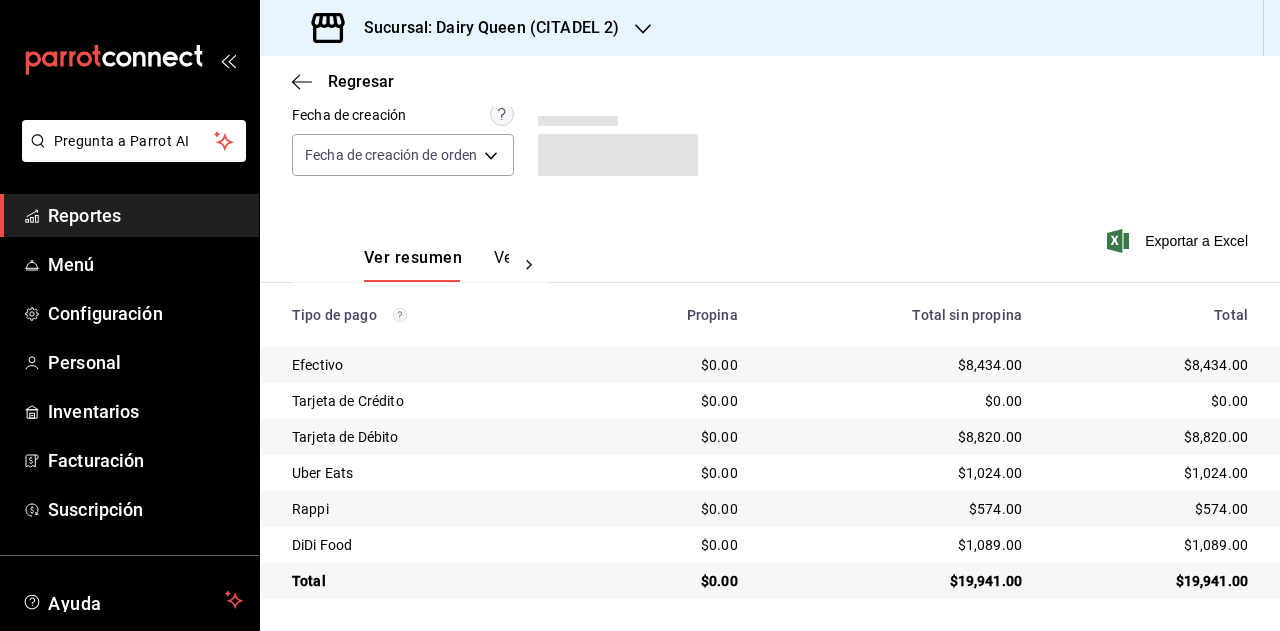 click on "Sucursal: Dairy Queen (CITADEL 2)" at bounding box center [483, 28] 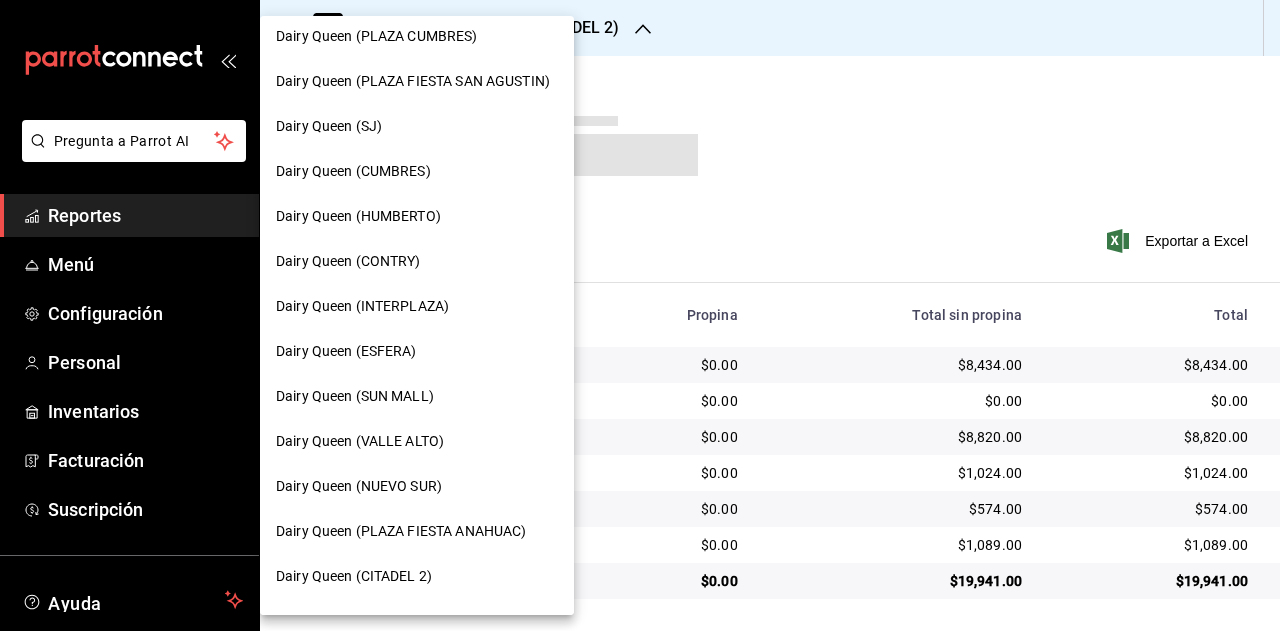 scroll, scrollTop: 100, scrollLeft: 0, axis: vertical 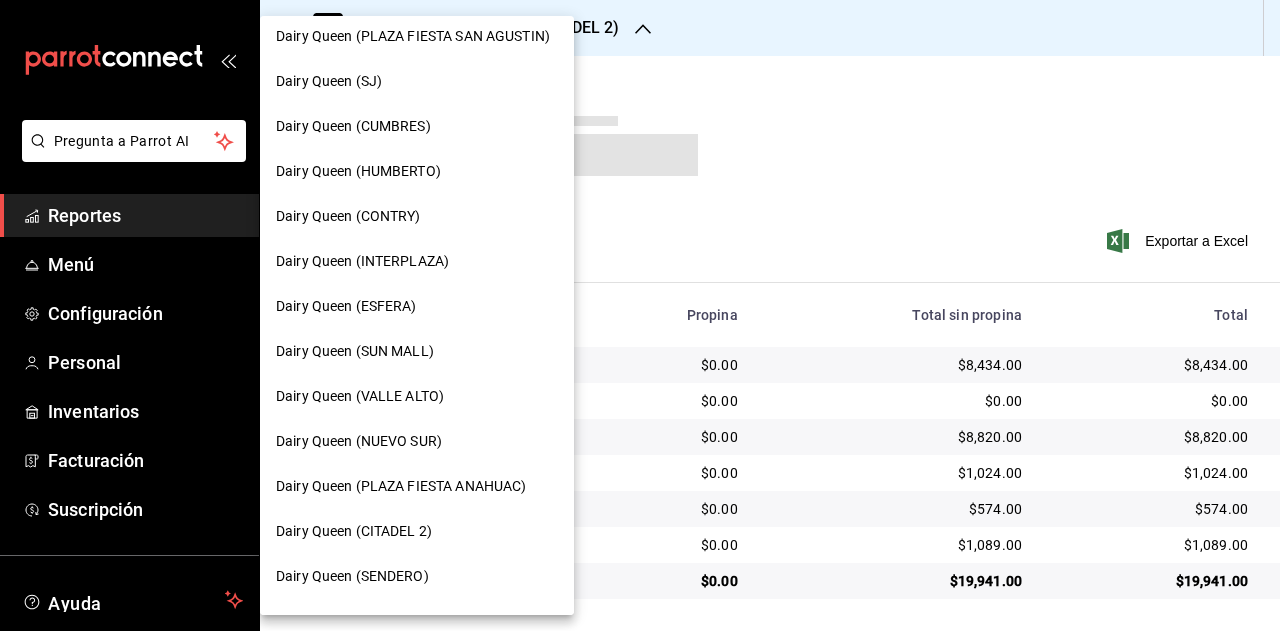 click on "Dairy Queen (SENDERO)" at bounding box center (417, 576) 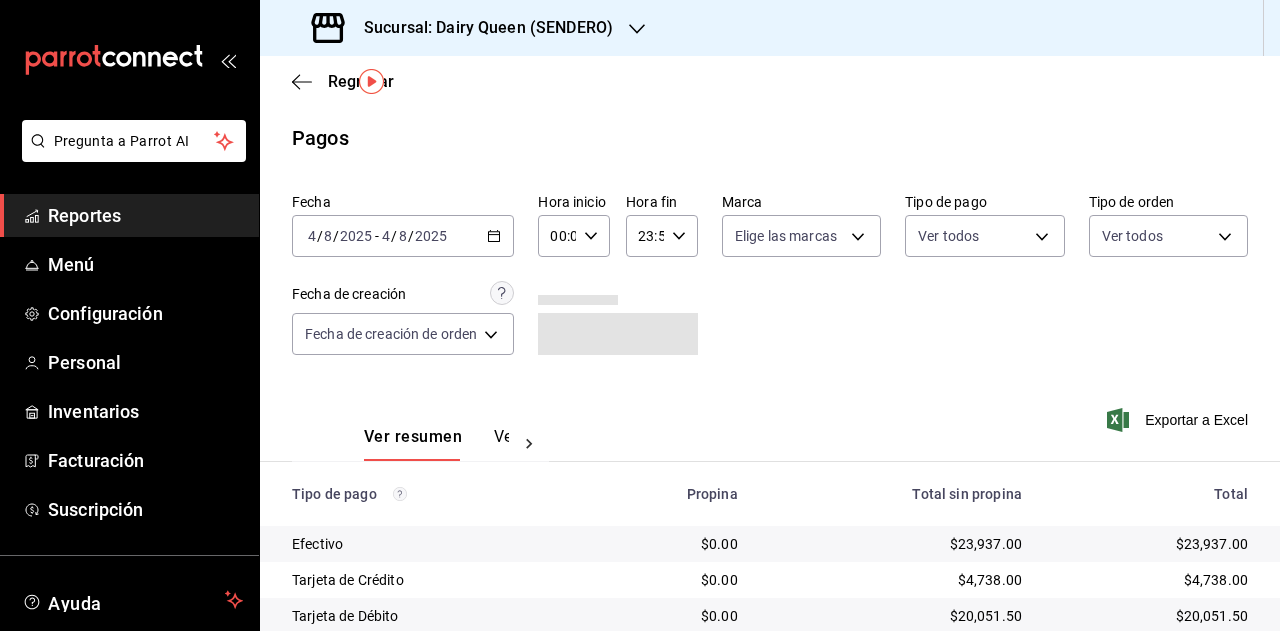 scroll, scrollTop: 179, scrollLeft: 0, axis: vertical 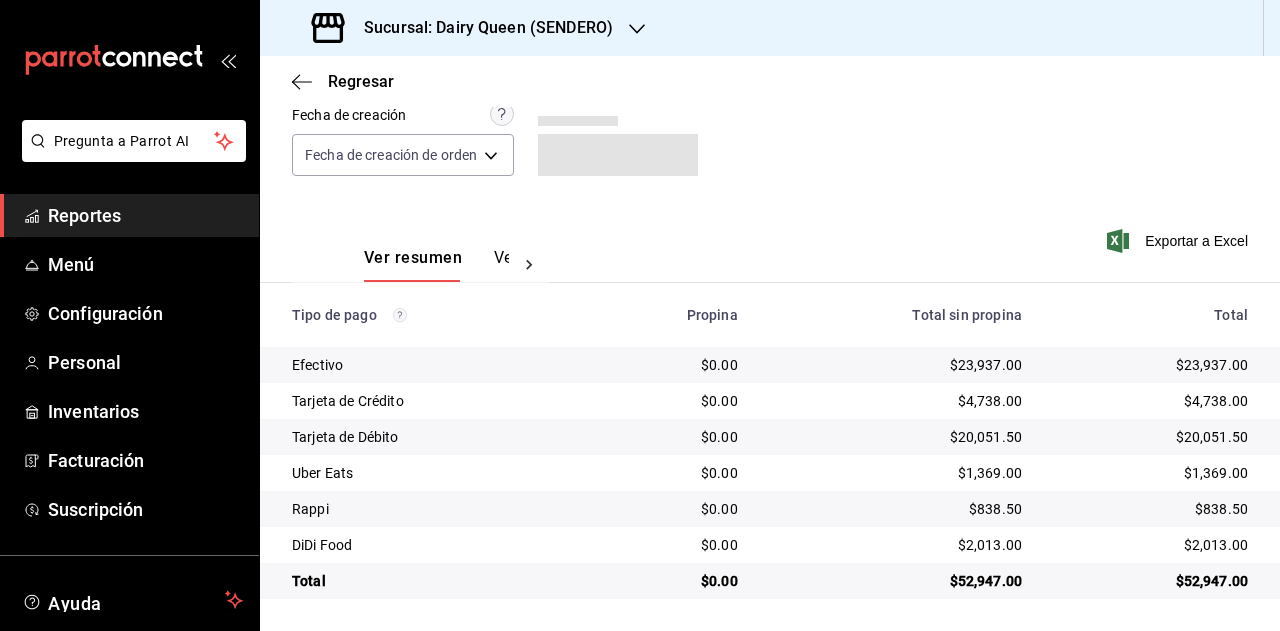 click on "Sucursal: Dairy Queen (SENDERO)" at bounding box center (480, 28) 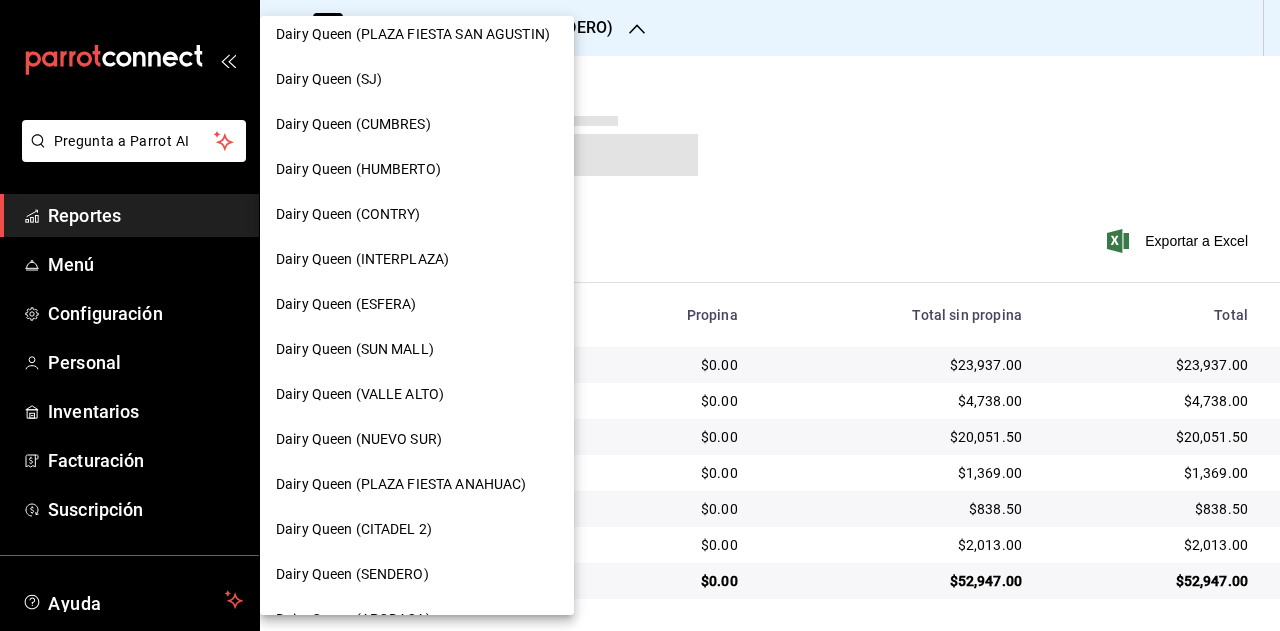 scroll, scrollTop: 200, scrollLeft: 0, axis: vertical 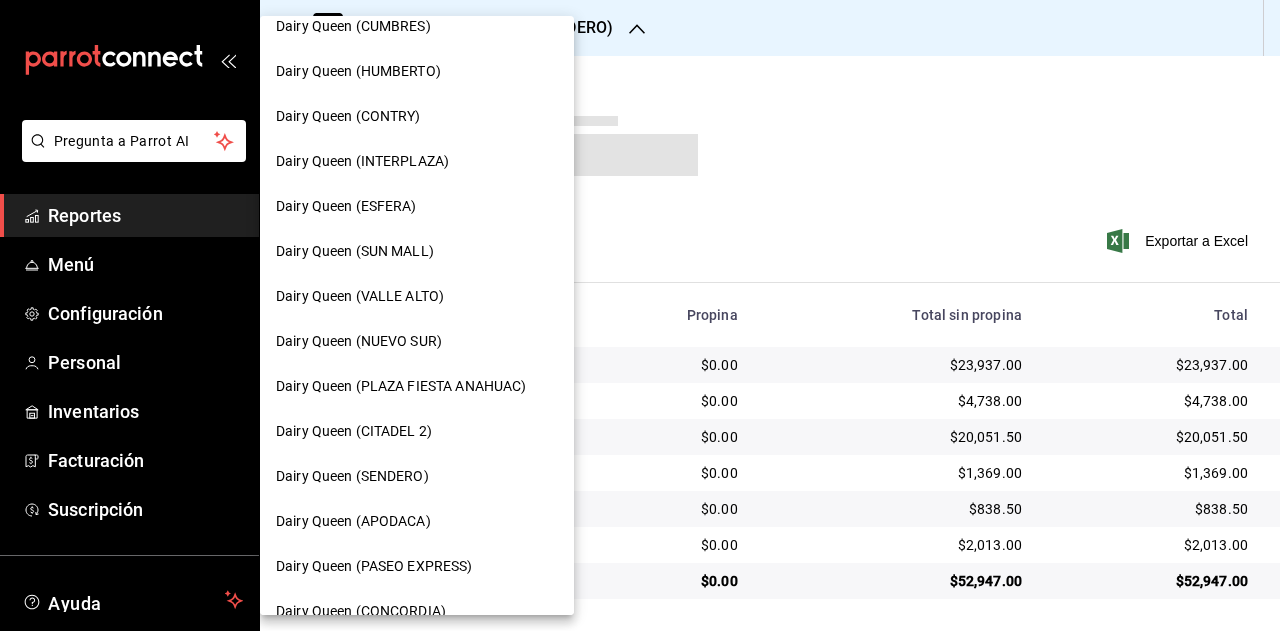 click on "Dairy Queen (APODACA)" at bounding box center (353, 521) 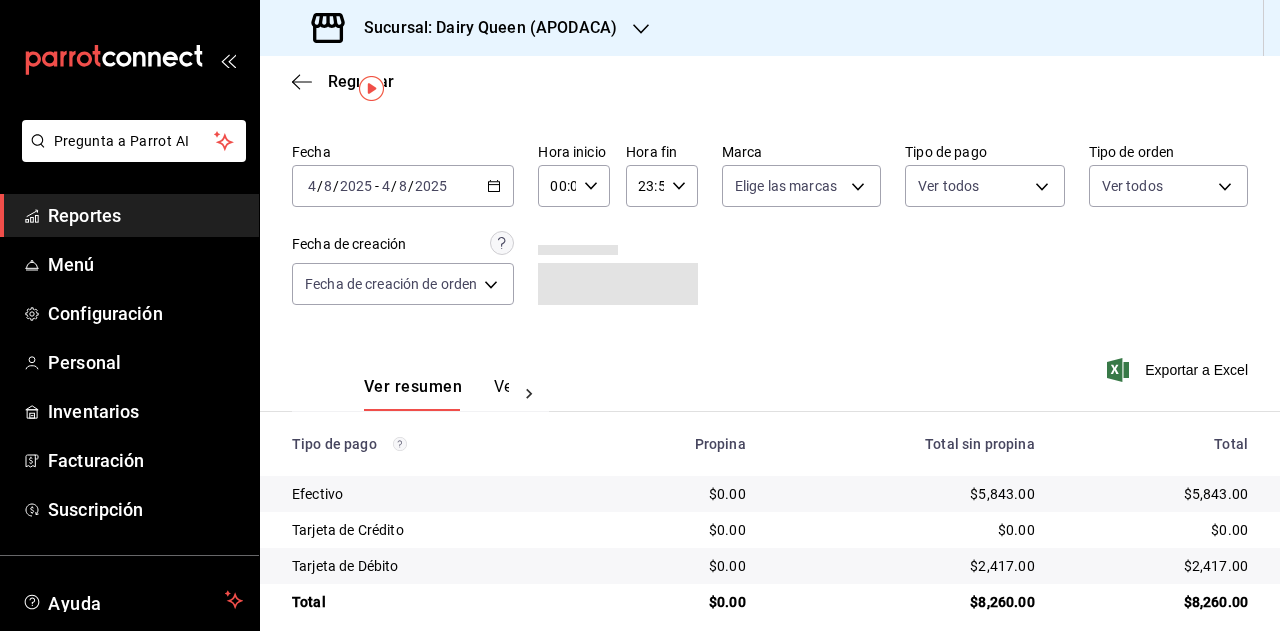 scroll, scrollTop: 71, scrollLeft: 0, axis: vertical 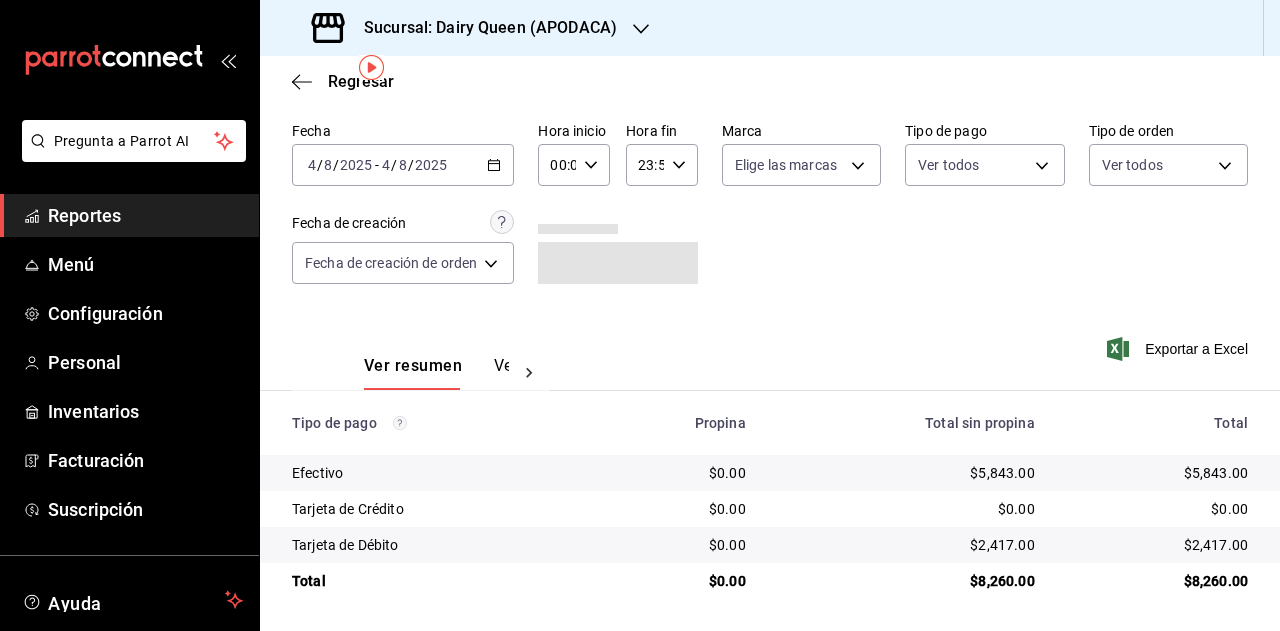 click on "Sucursal: Dairy Queen (APODACA)" at bounding box center (482, 28) 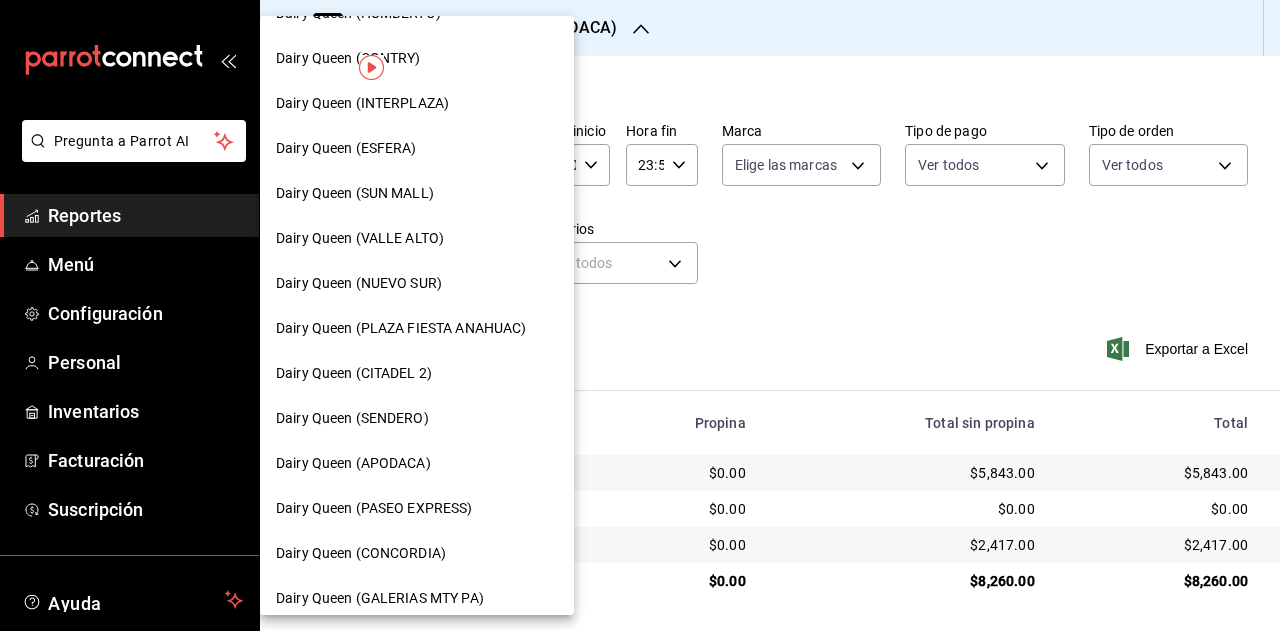 scroll, scrollTop: 300, scrollLeft: 0, axis: vertical 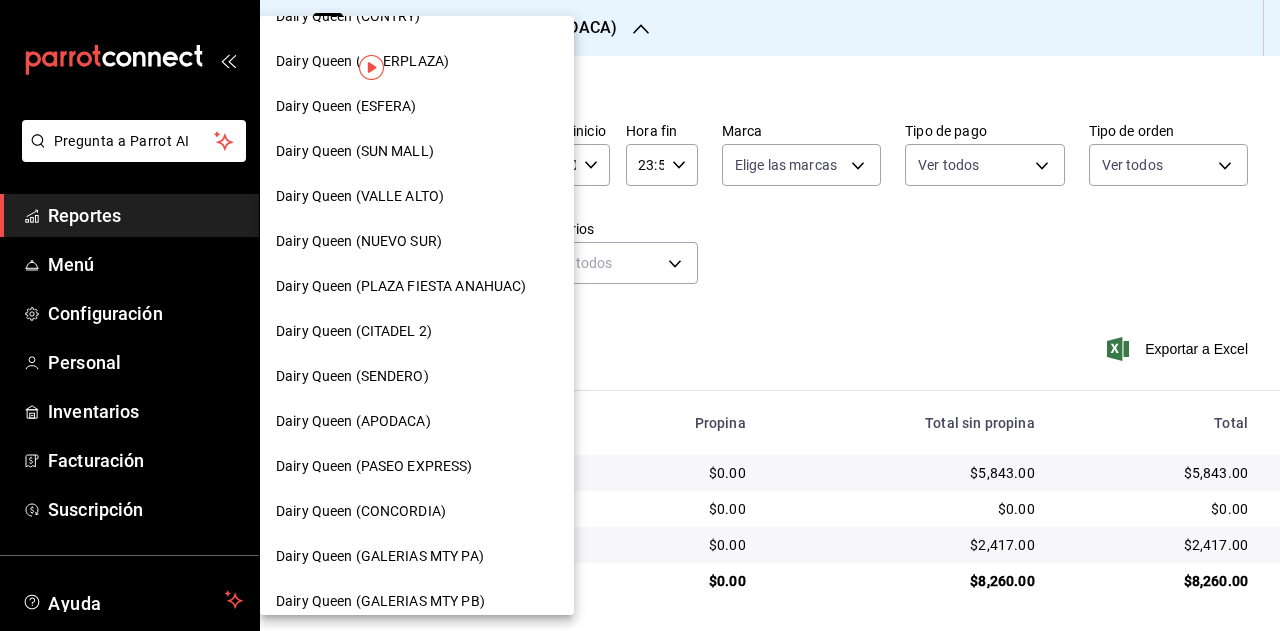 click on "Dairy Queen (PASEO EXPRESS)" at bounding box center (374, 466) 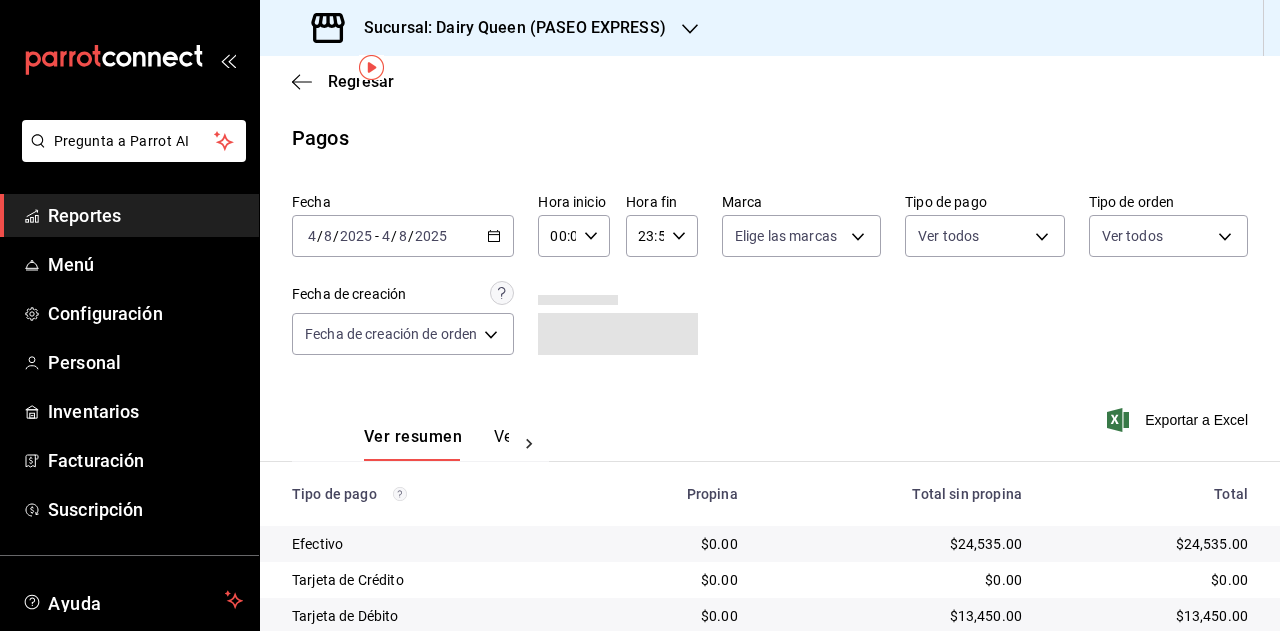 scroll, scrollTop: 0, scrollLeft: 0, axis: both 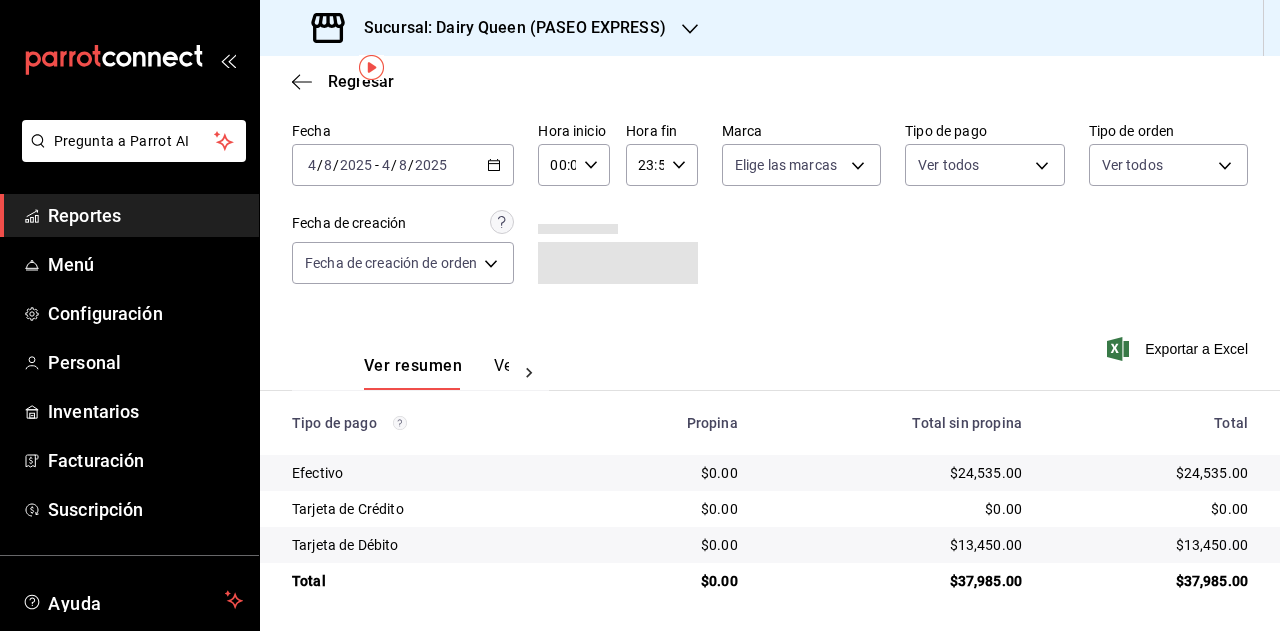 click on "Sucursal: Dairy Queen (PASEO EXPRESS)" at bounding box center (507, 28) 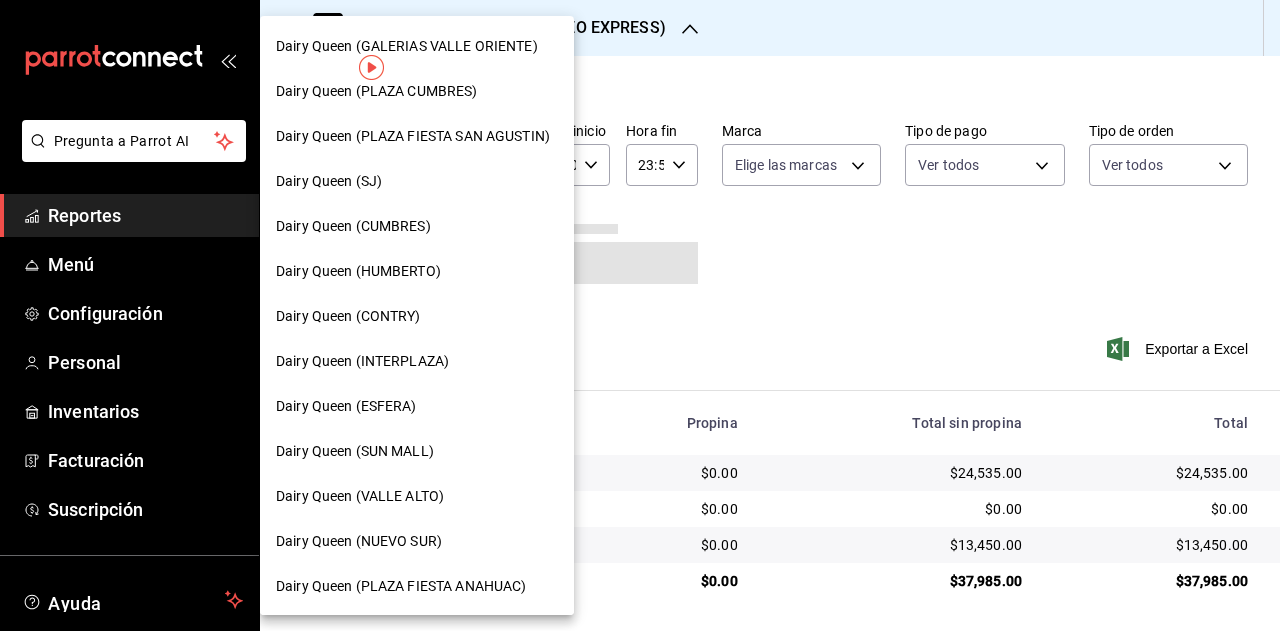 scroll, scrollTop: 200, scrollLeft: 0, axis: vertical 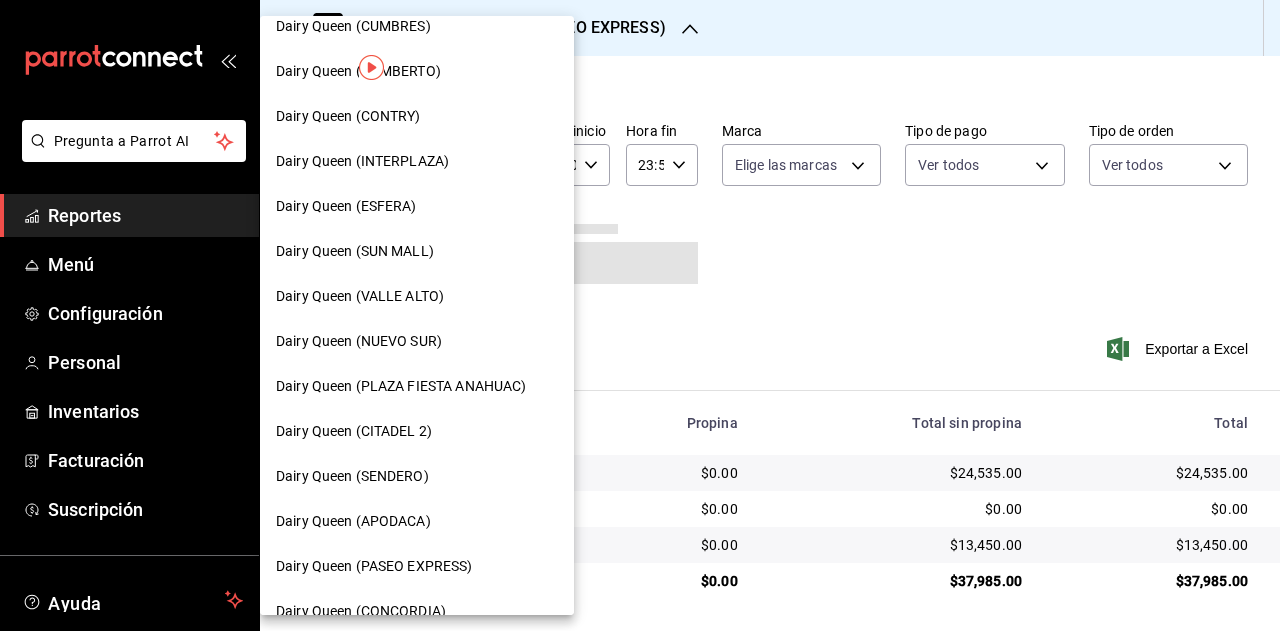 click at bounding box center (640, 315) 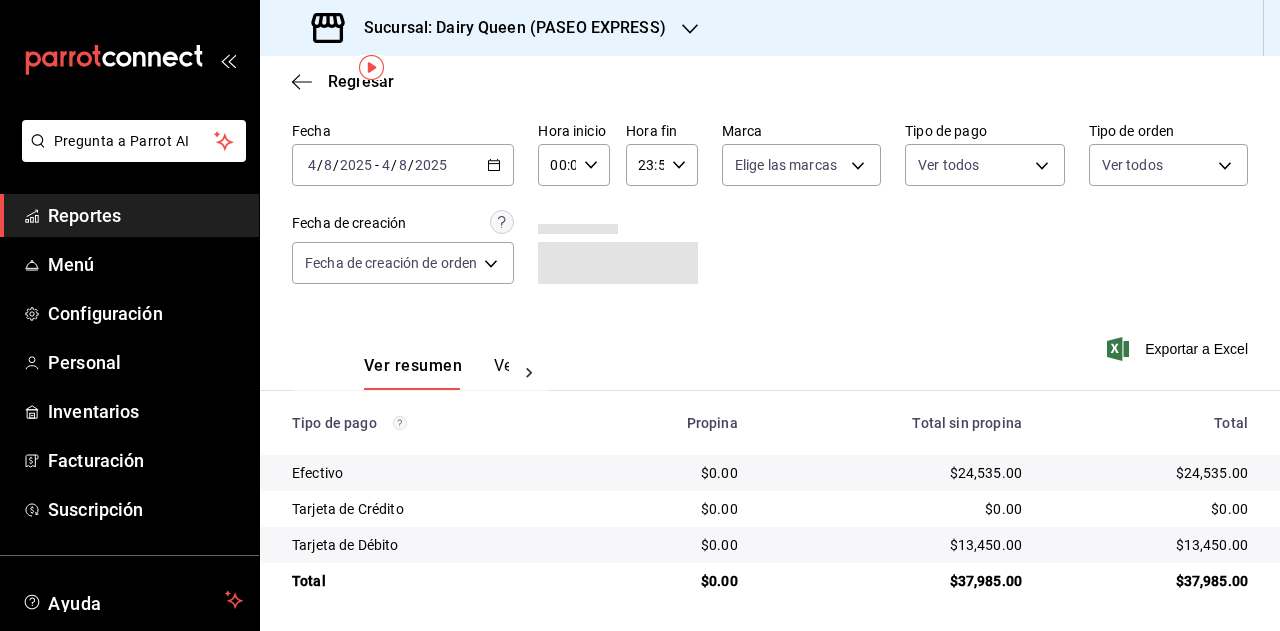 click on "Sucursal: Dairy Queen (PASEO EXPRESS)" at bounding box center (507, 28) 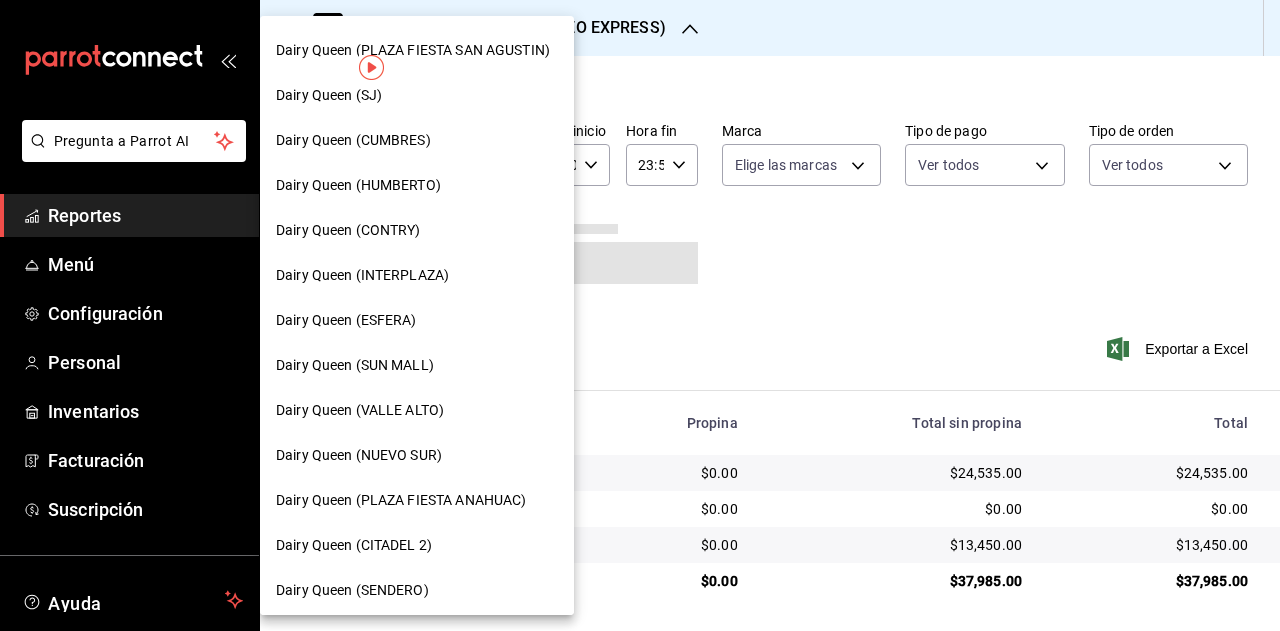 scroll, scrollTop: 200, scrollLeft: 0, axis: vertical 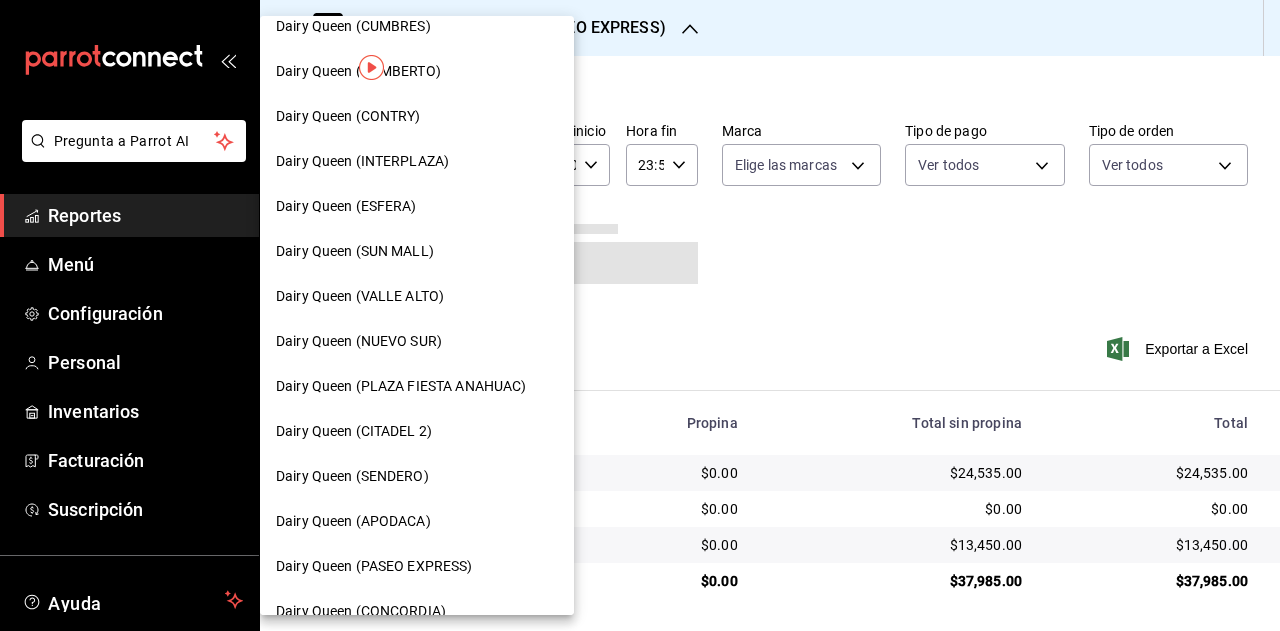 click on "Dairy Queen (CONCORDIA)" at bounding box center (417, 611) 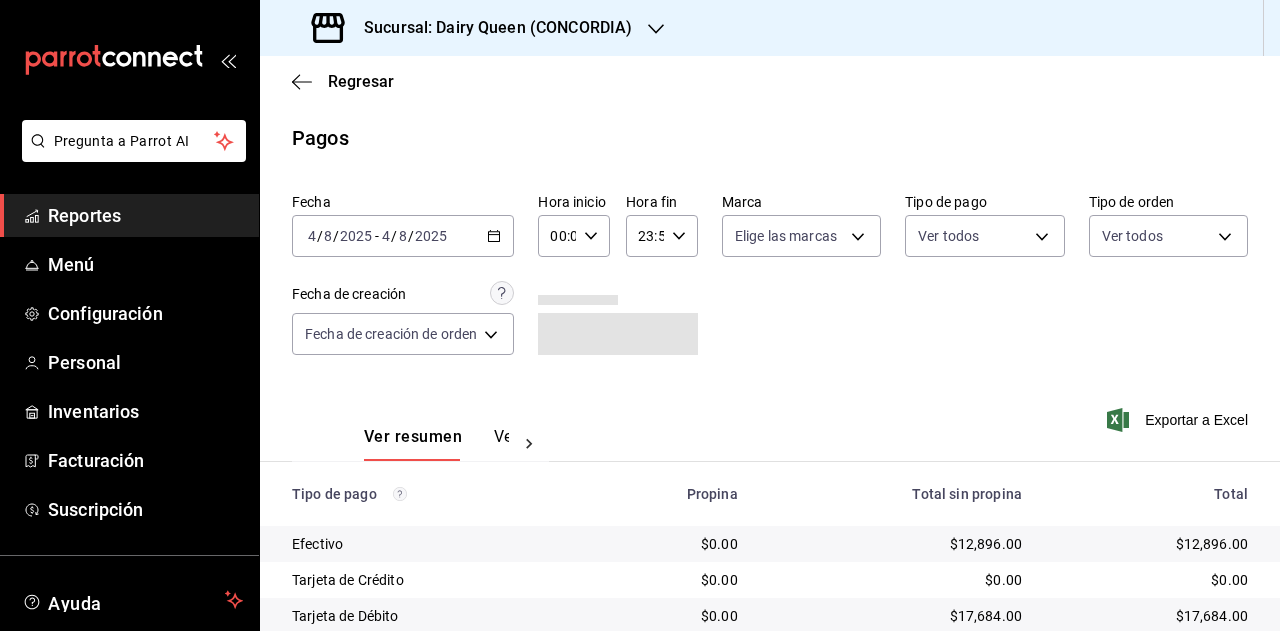 scroll, scrollTop: 251, scrollLeft: 0, axis: vertical 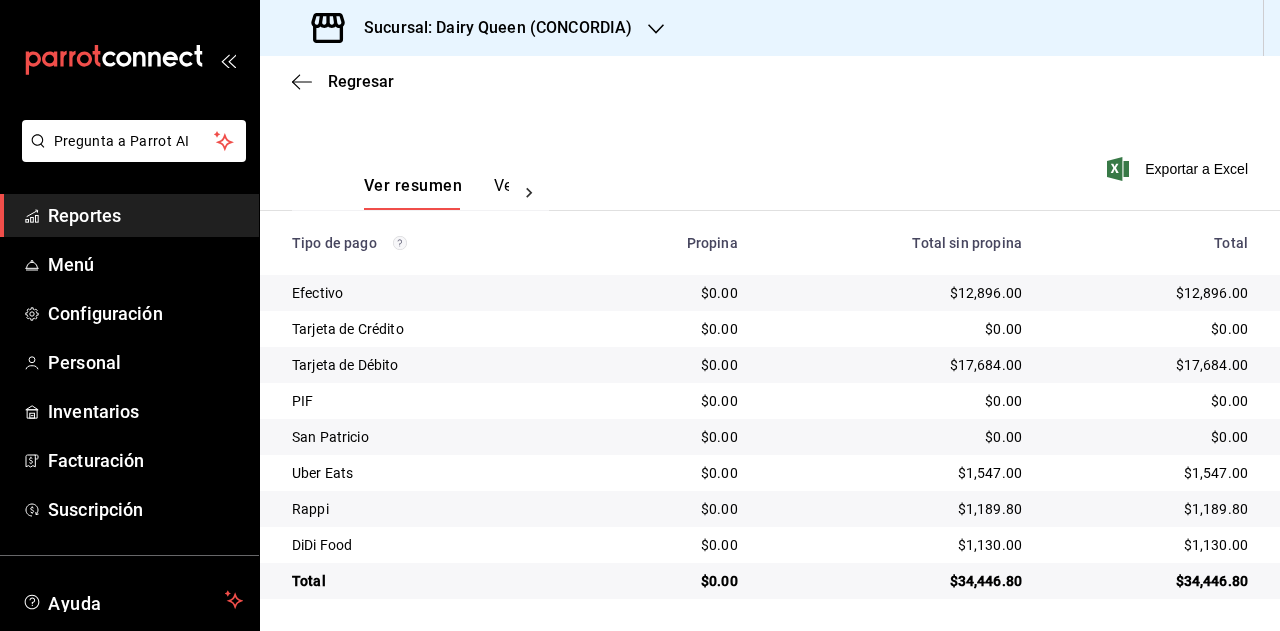 click on "Sucursal: Dairy Queen (CONCORDIA)" at bounding box center [474, 28] 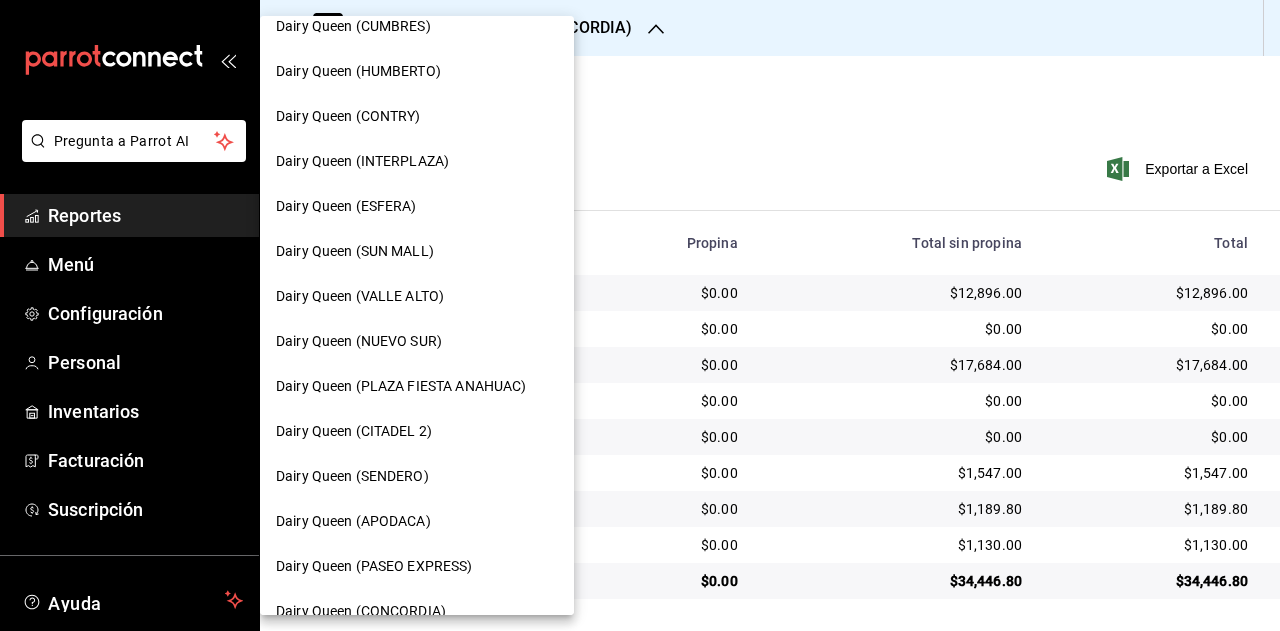 scroll, scrollTop: 300, scrollLeft: 0, axis: vertical 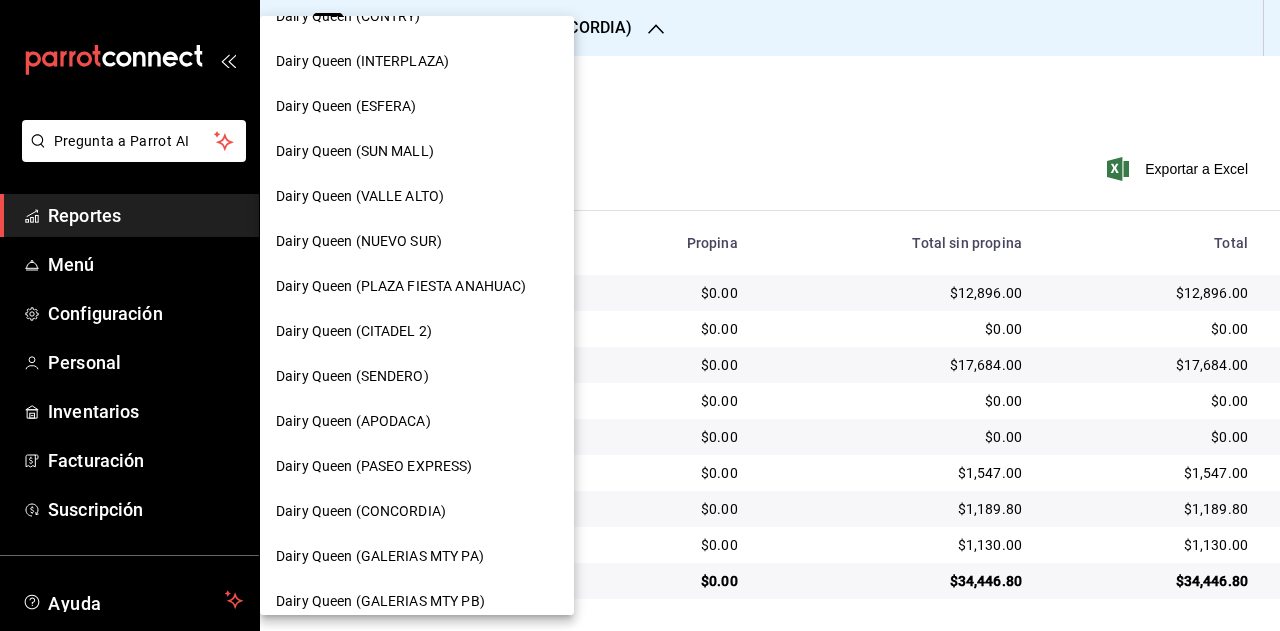 click on "Dairy Queen (GALERIAS MTY PA)" at bounding box center [380, 556] 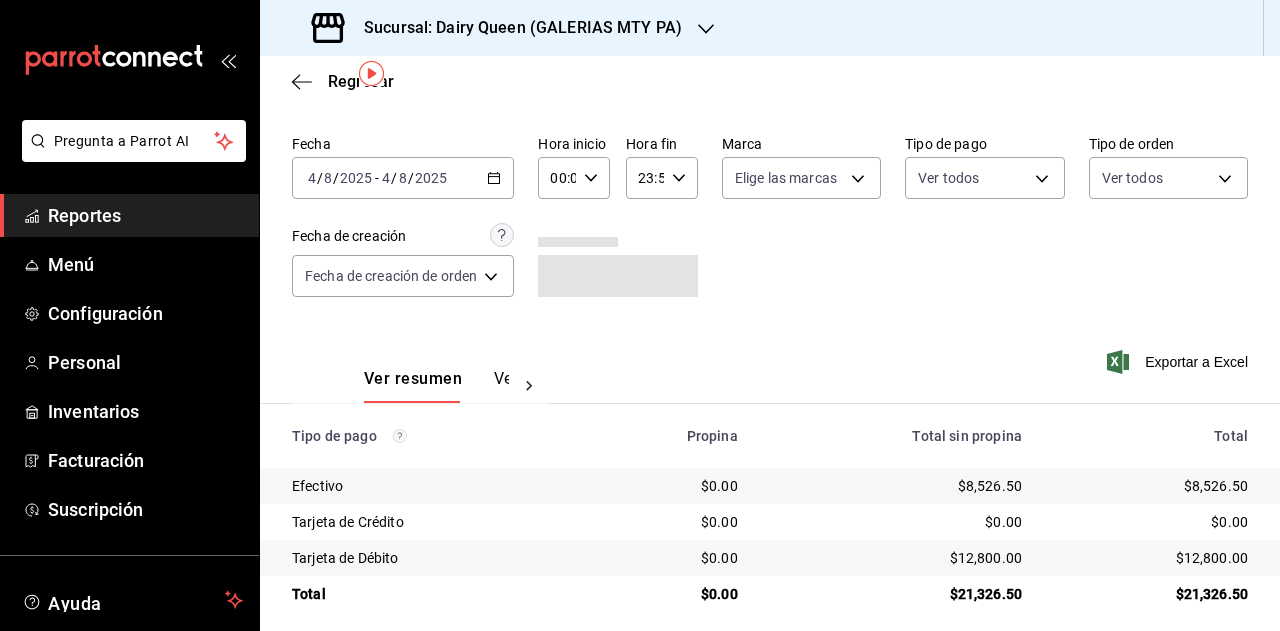 scroll, scrollTop: 71, scrollLeft: 0, axis: vertical 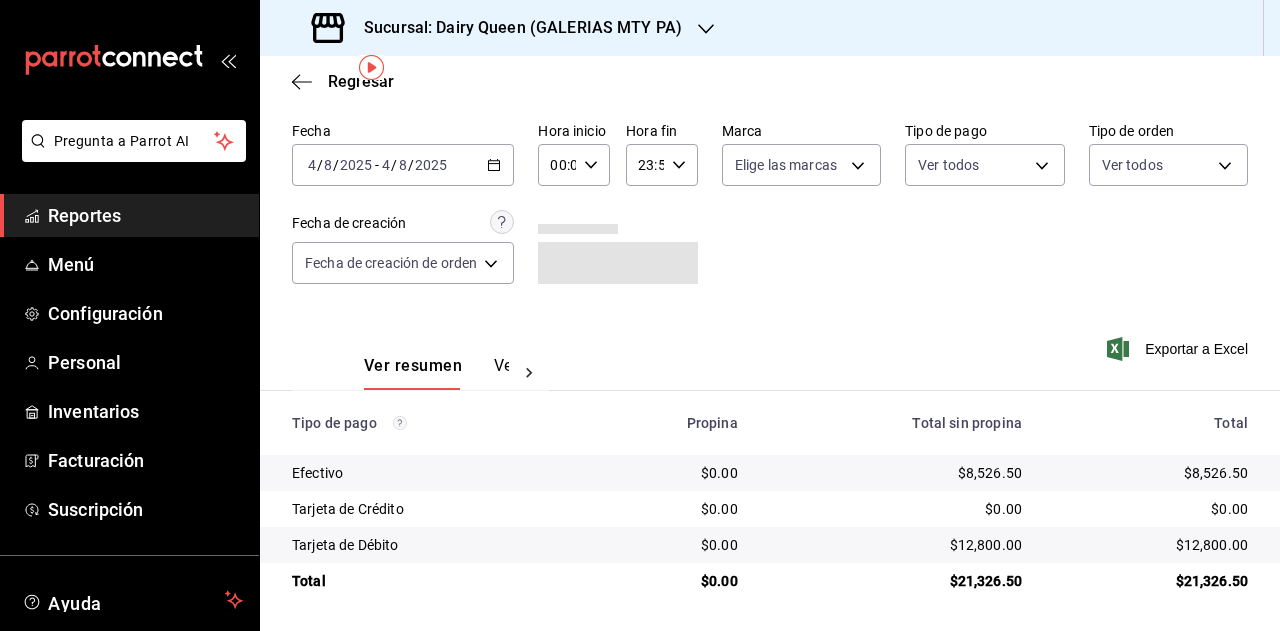 click on "Sucursal: Dairy Queen (GALERIAS MTY PA)" at bounding box center (499, 28) 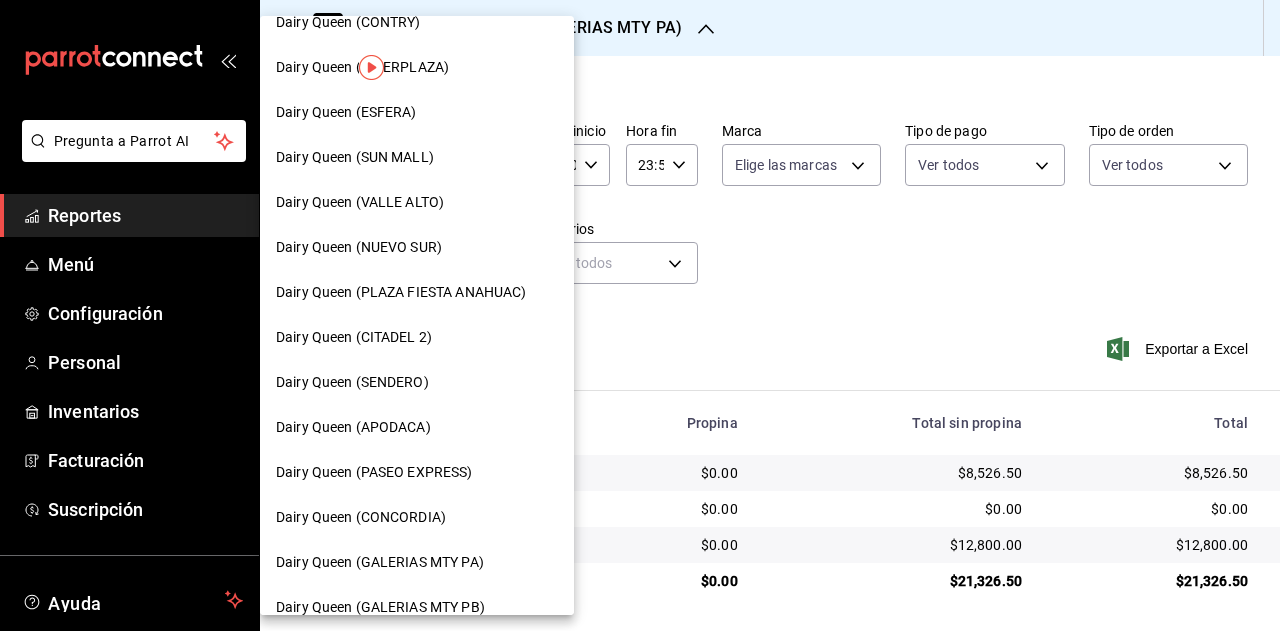 scroll, scrollTop: 400, scrollLeft: 0, axis: vertical 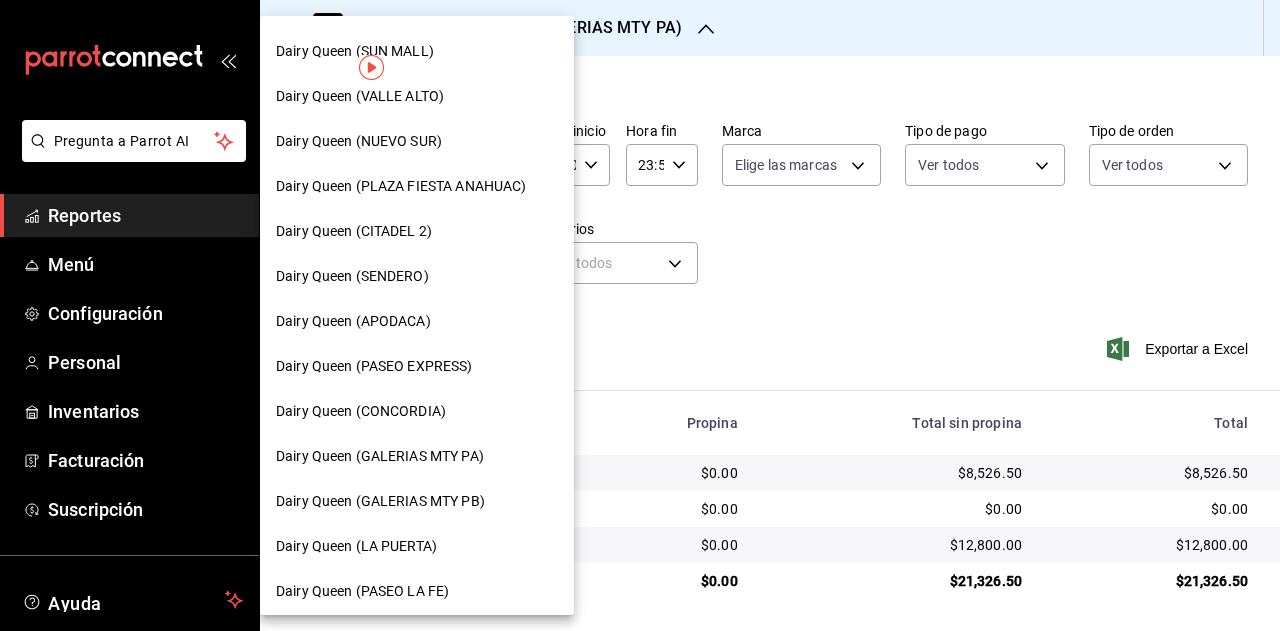 click on "Dairy Queen (GALERIAS MTY PB)" at bounding box center [417, 501] 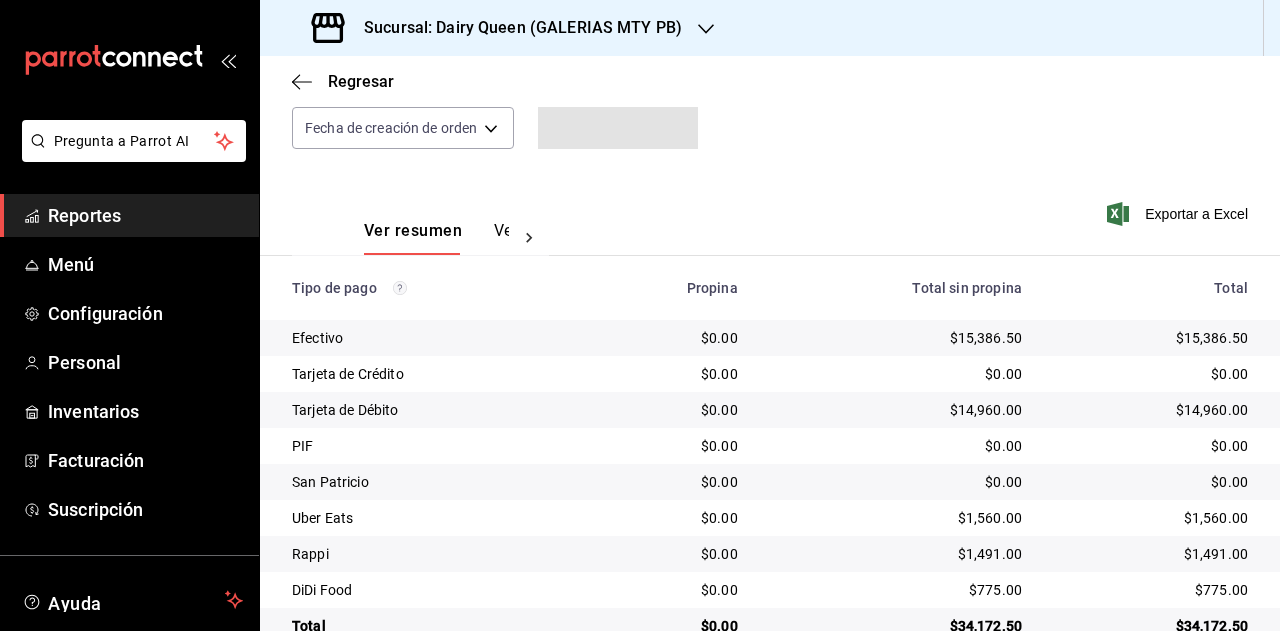 scroll, scrollTop: 251, scrollLeft: 0, axis: vertical 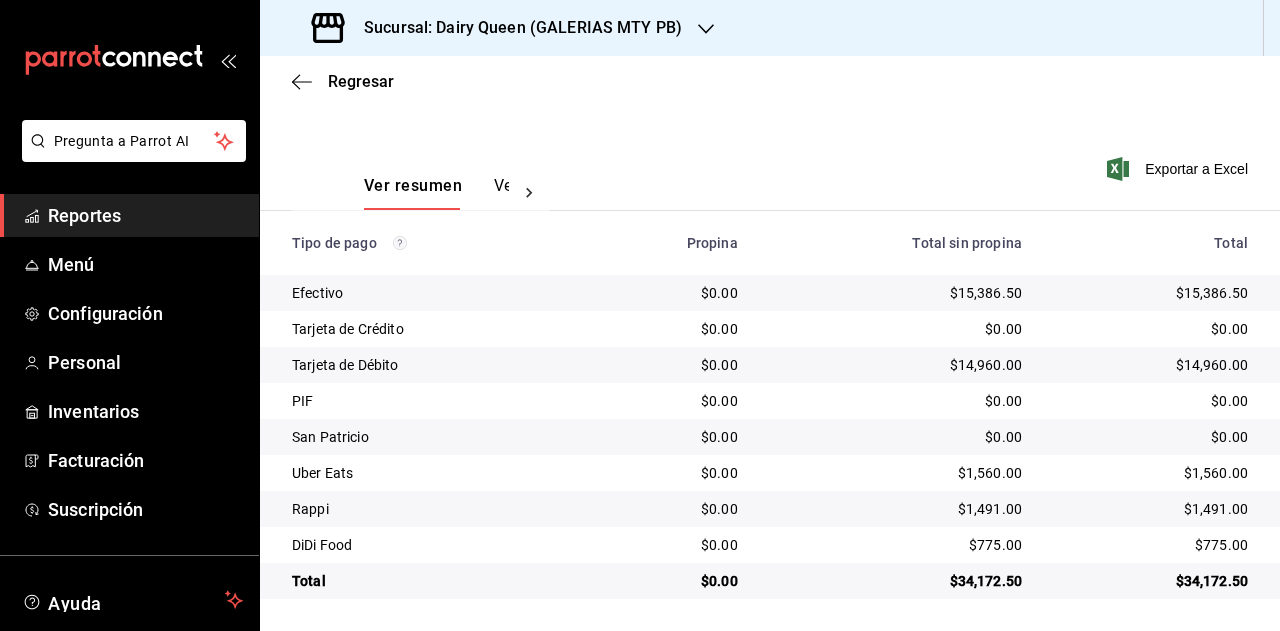 click on "Sucursal: Dairy Queen (GALERIAS MTY PB)" at bounding box center [515, 28] 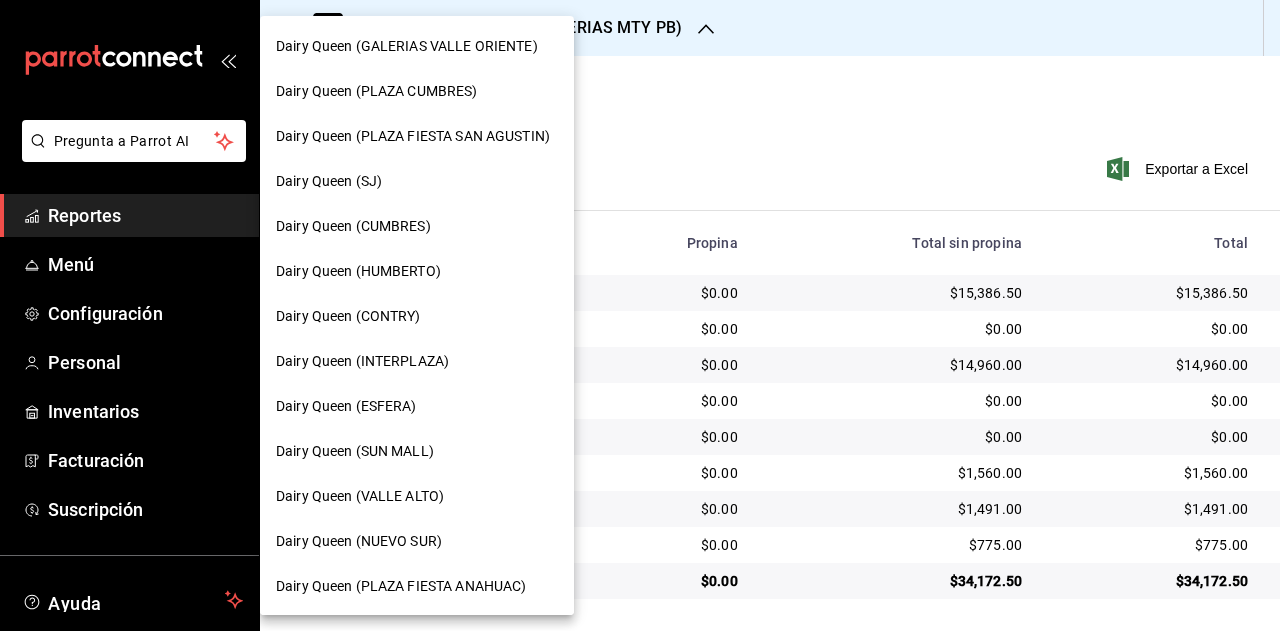 scroll, scrollTop: 400, scrollLeft: 0, axis: vertical 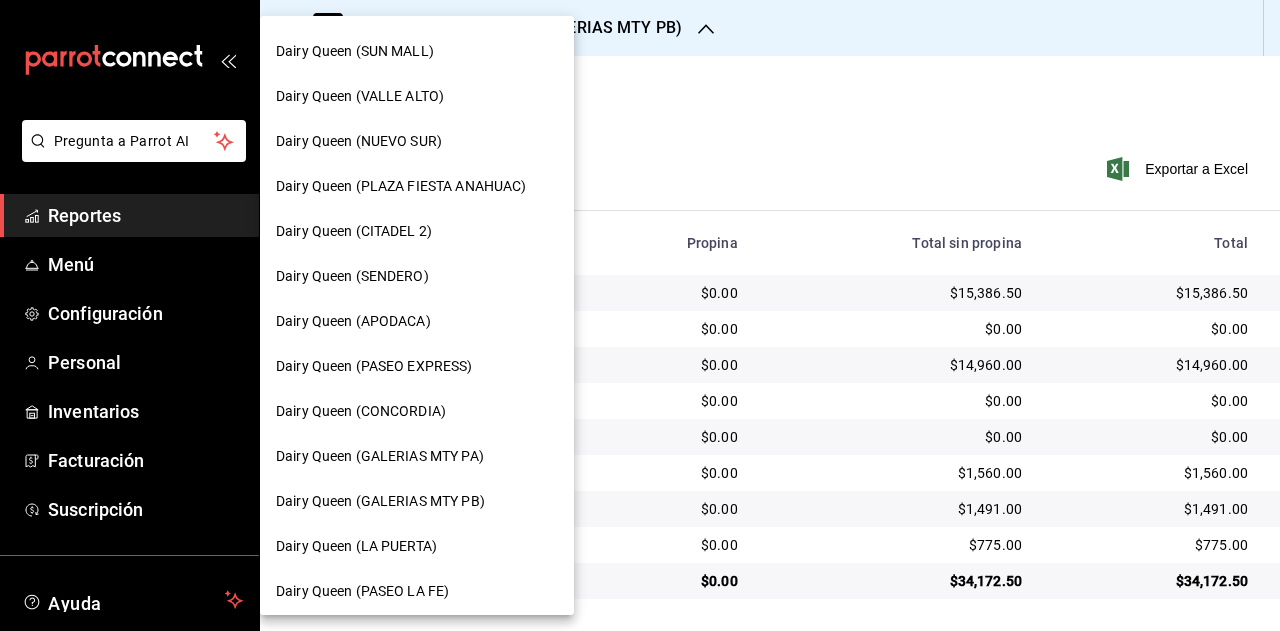 click on "Dairy Queen (LA PUERTA)" at bounding box center (417, 546) 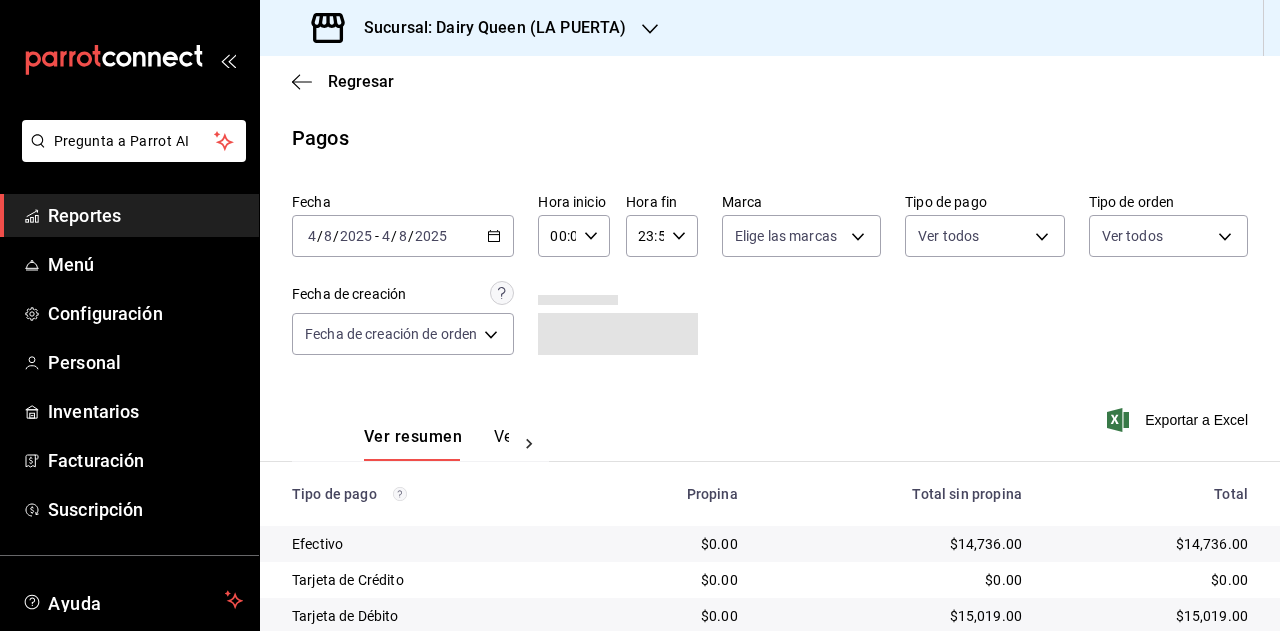 scroll, scrollTop: 179, scrollLeft: 0, axis: vertical 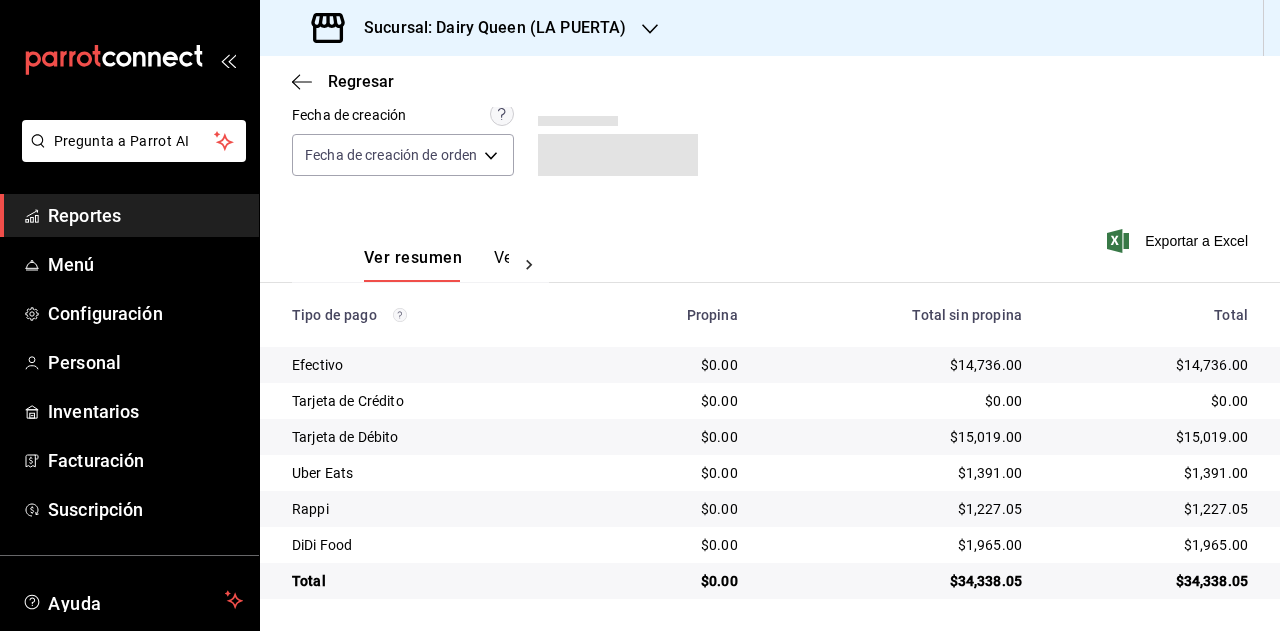 click on "Sucursal: Dairy Queen (LA PUERTA)" at bounding box center (487, 28) 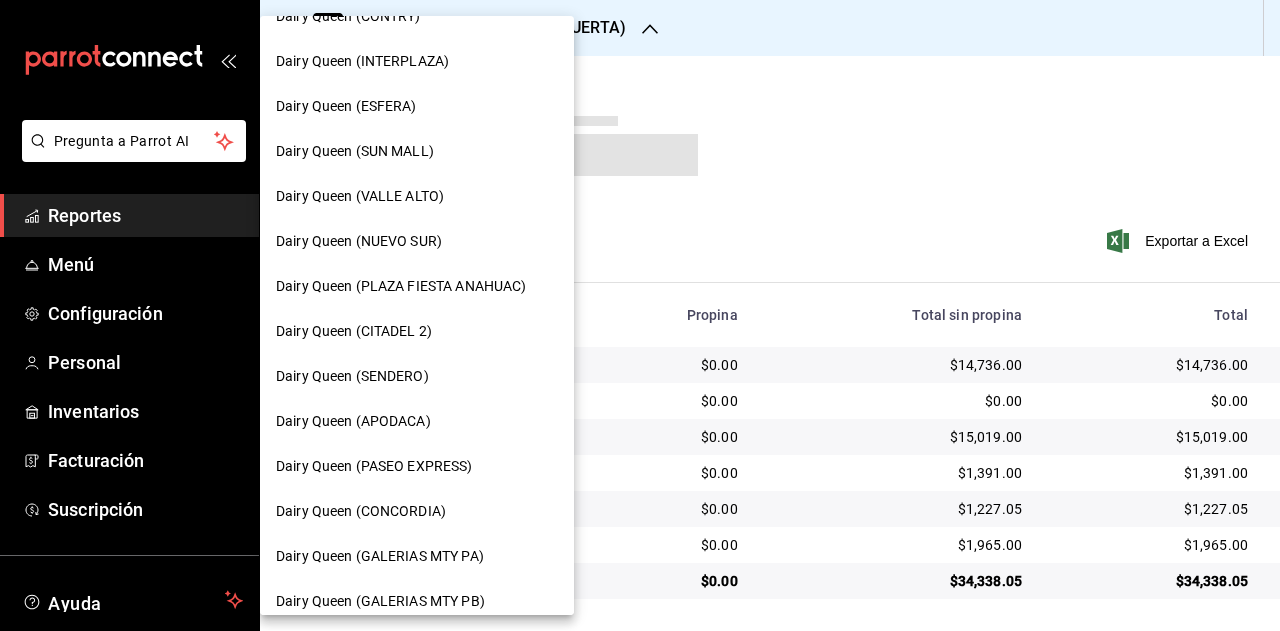 scroll, scrollTop: 500, scrollLeft: 0, axis: vertical 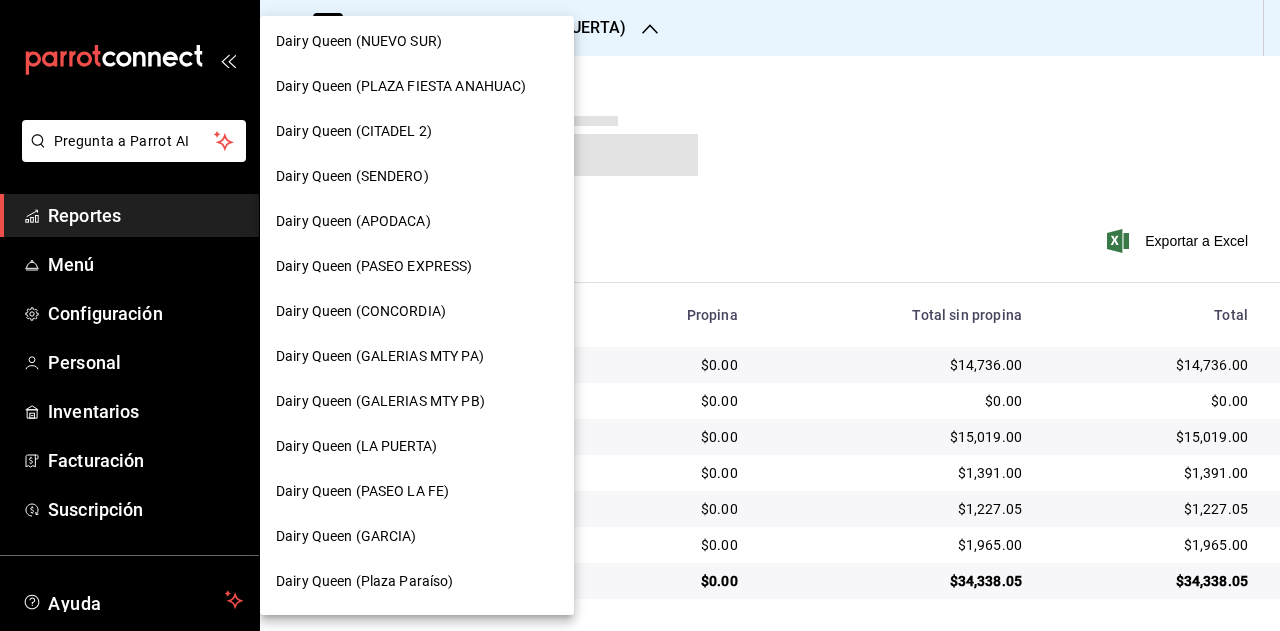 click on "Dairy Queen (GARCIA)" at bounding box center (417, 536) 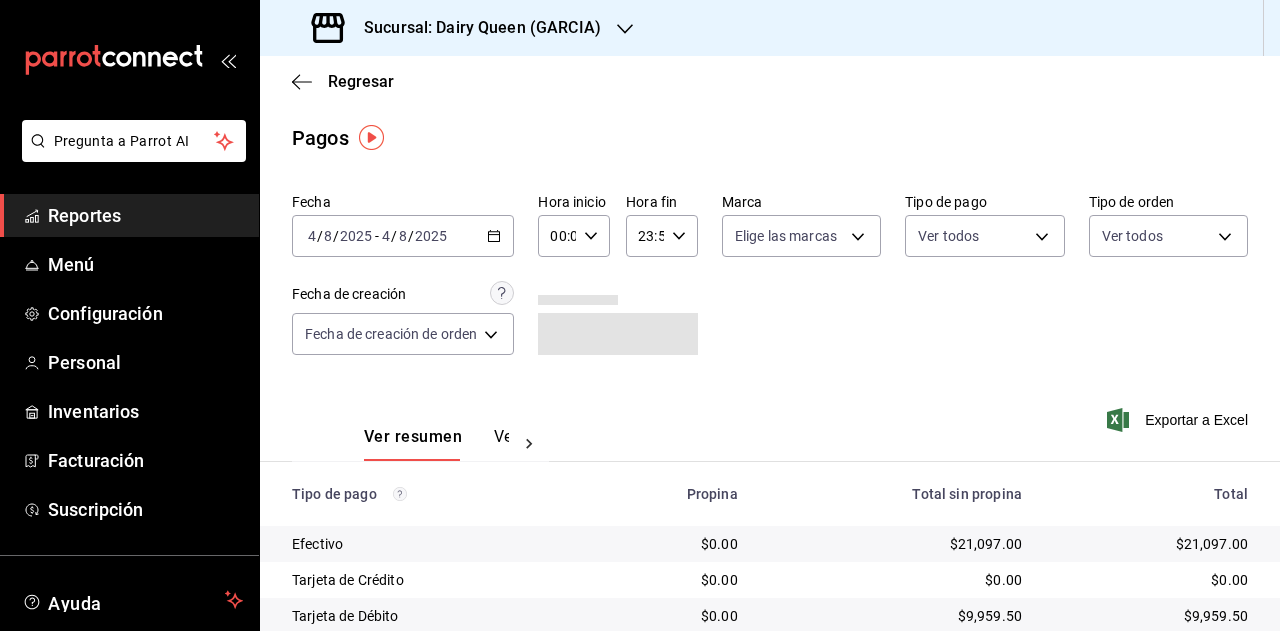 scroll, scrollTop: 179, scrollLeft: 0, axis: vertical 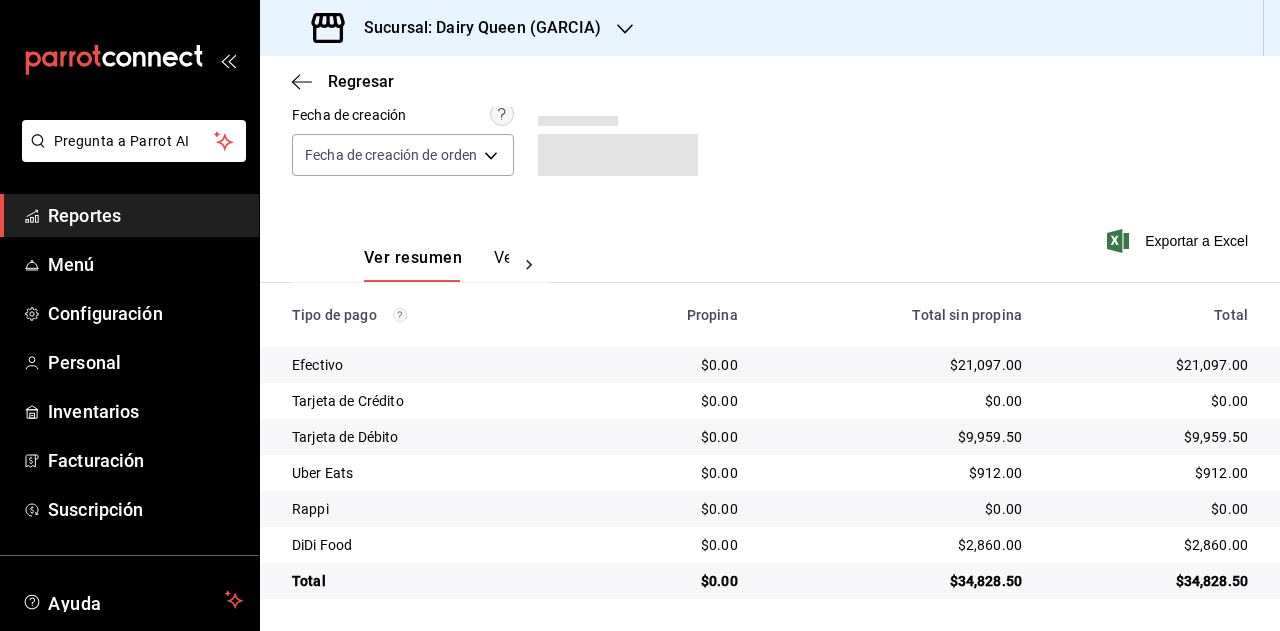 click on "Sucursal: Dairy Queen (GARCIA)" at bounding box center [458, 28] 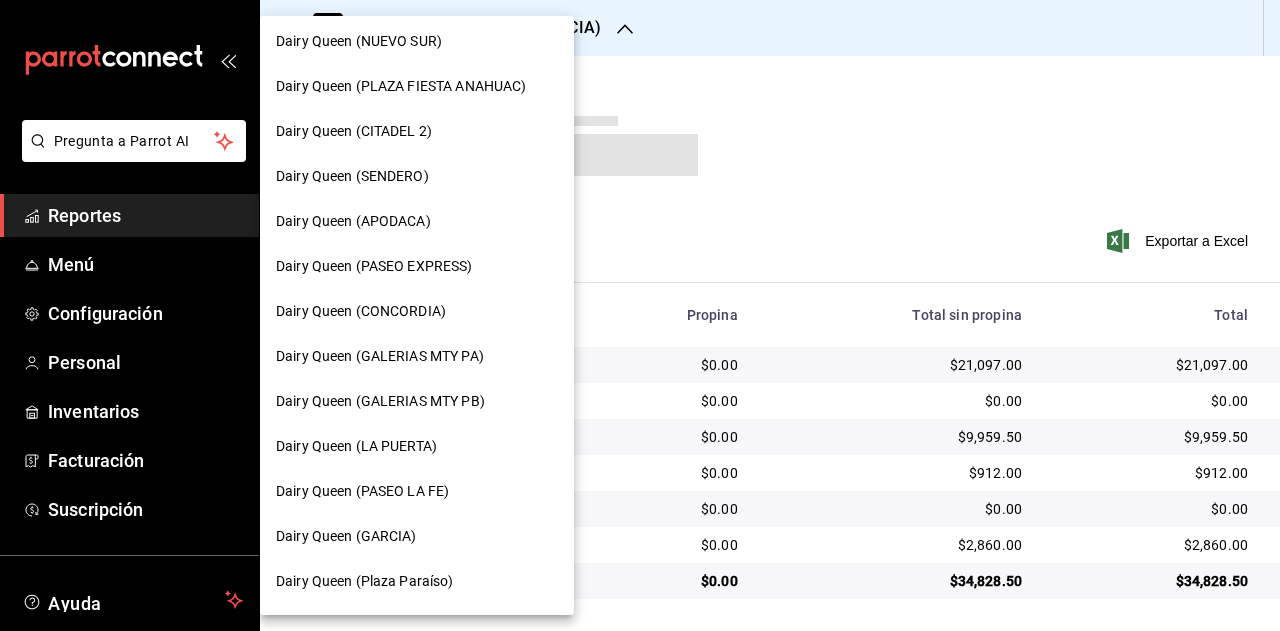 scroll, scrollTop: 600, scrollLeft: 0, axis: vertical 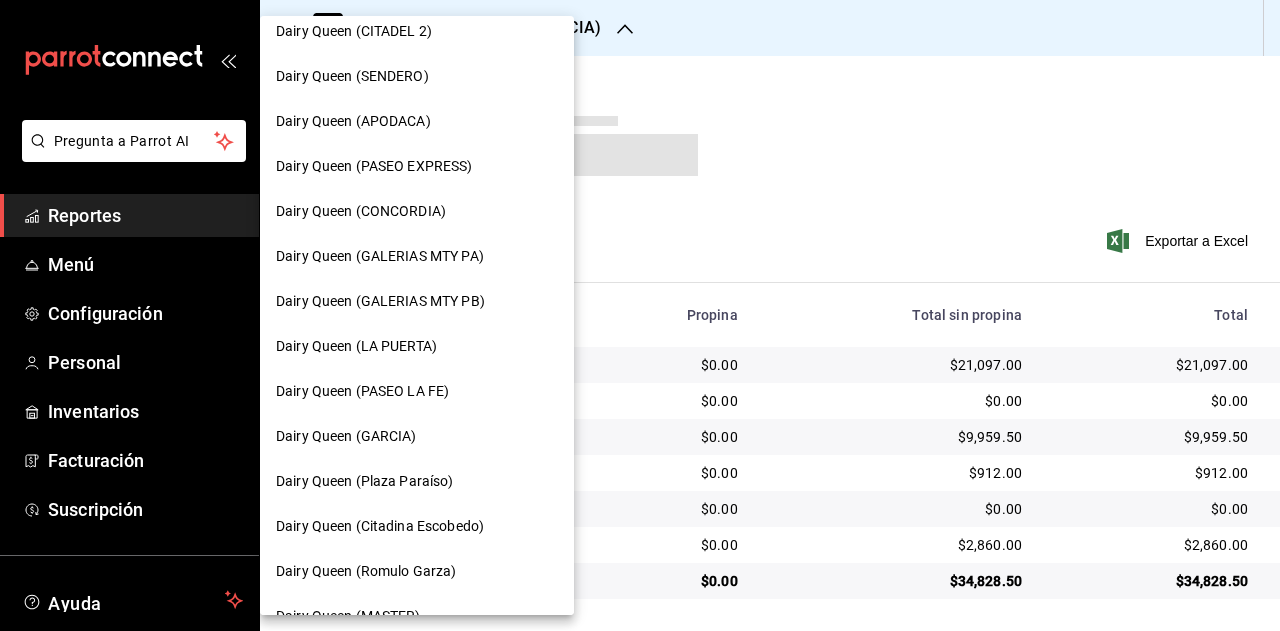 click on "Dairy Queen (Plaza Paraíso)" at bounding box center [417, 481] 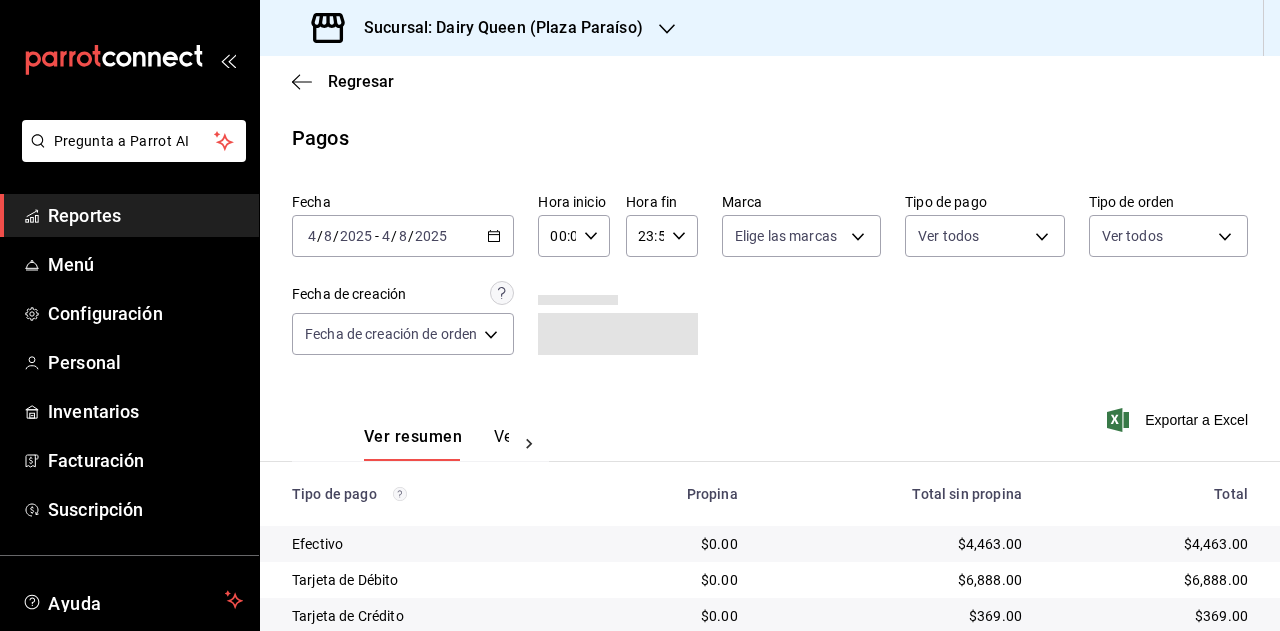 scroll, scrollTop: 179, scrollLeft: 0, axis: vertical 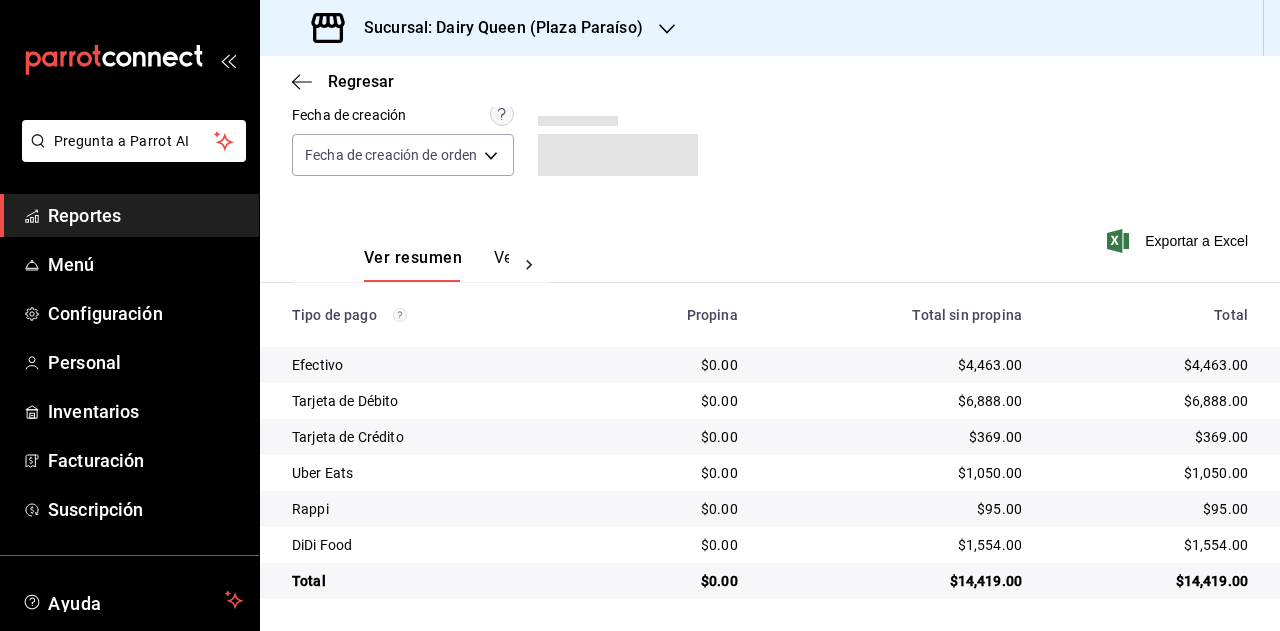click on "Sucursal: Dairy Queen (Plaza Paraíso)" at bounding box center [495, 28] 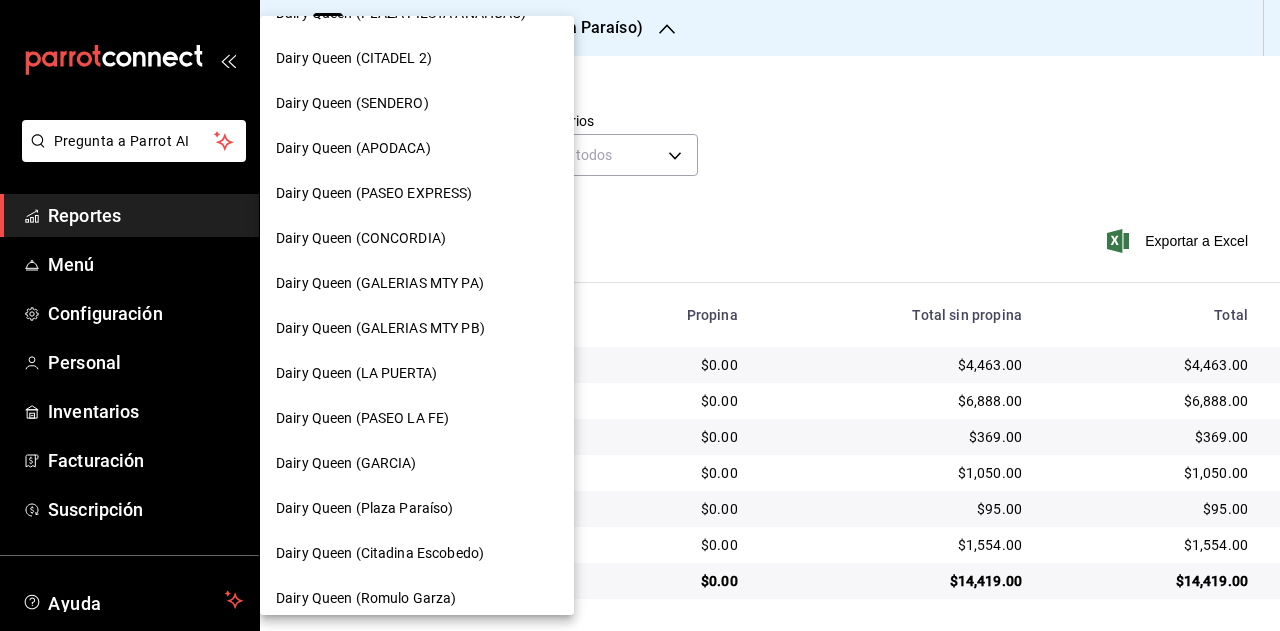 scroll, scrollTop: 600, scrollLeft: 0, axis: vertical 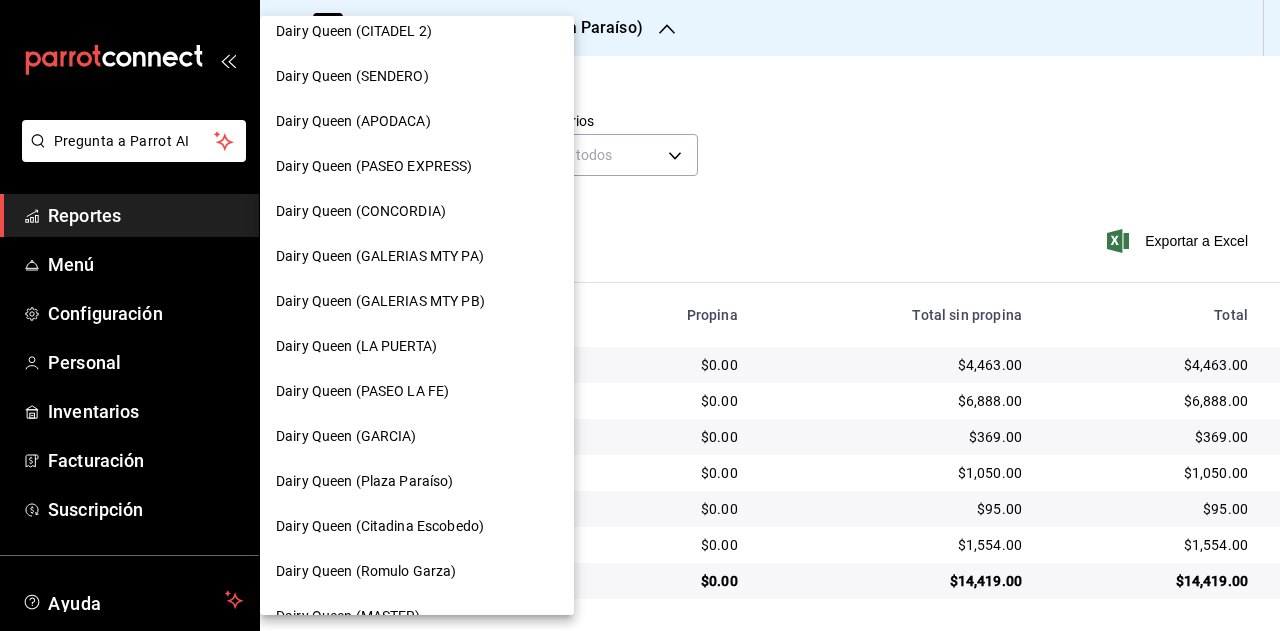 click on "Dairy Queen (Citadina Escobedo)" at bounding box center [417, 526] 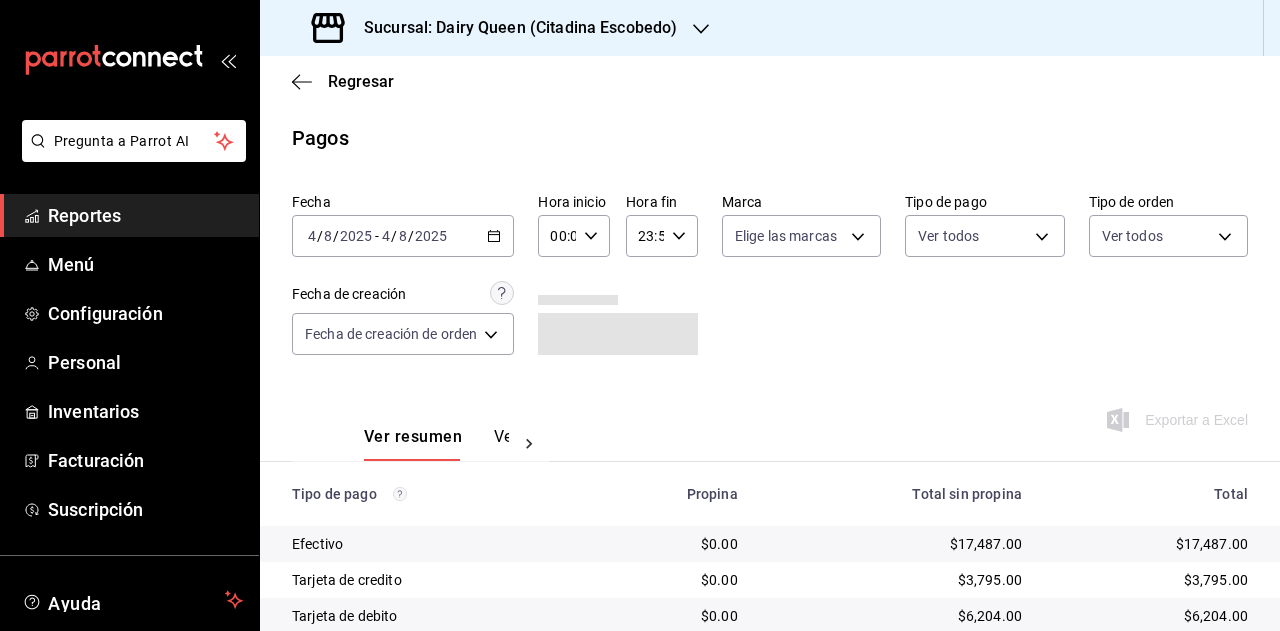 scroll, scrollTop: 179, scrollLeft: 0, axis: vertical 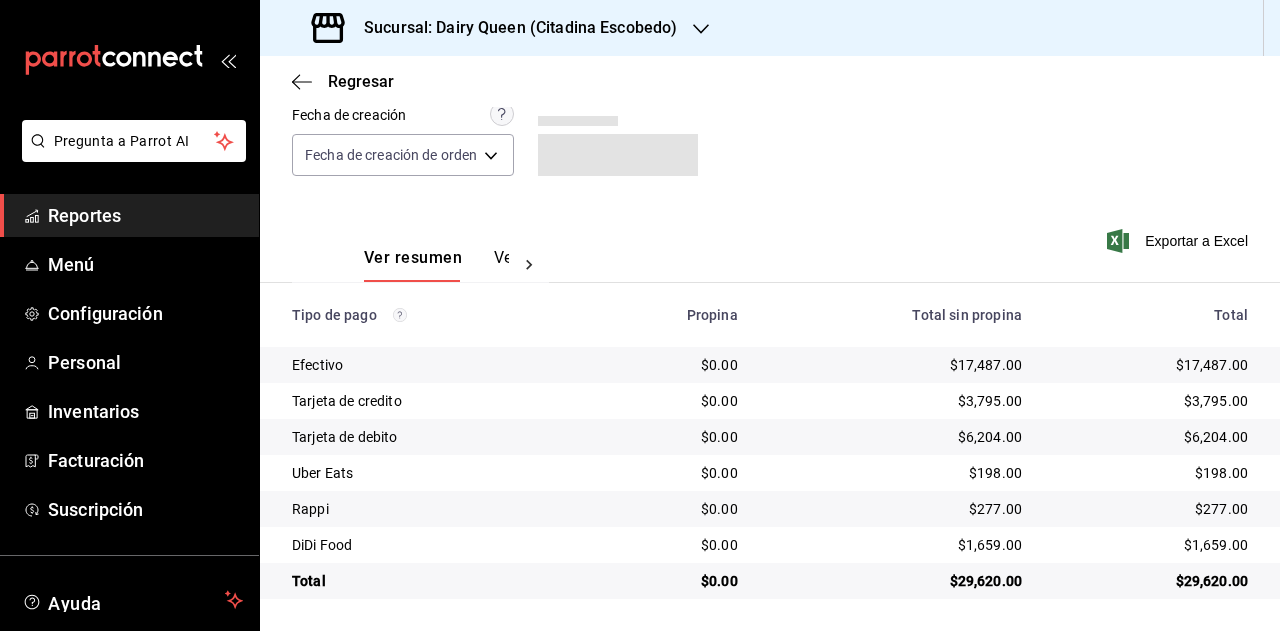 click on "Sucursal: Dairy Queen (Citadina Escobedo)" at bounding box center [496, 28] 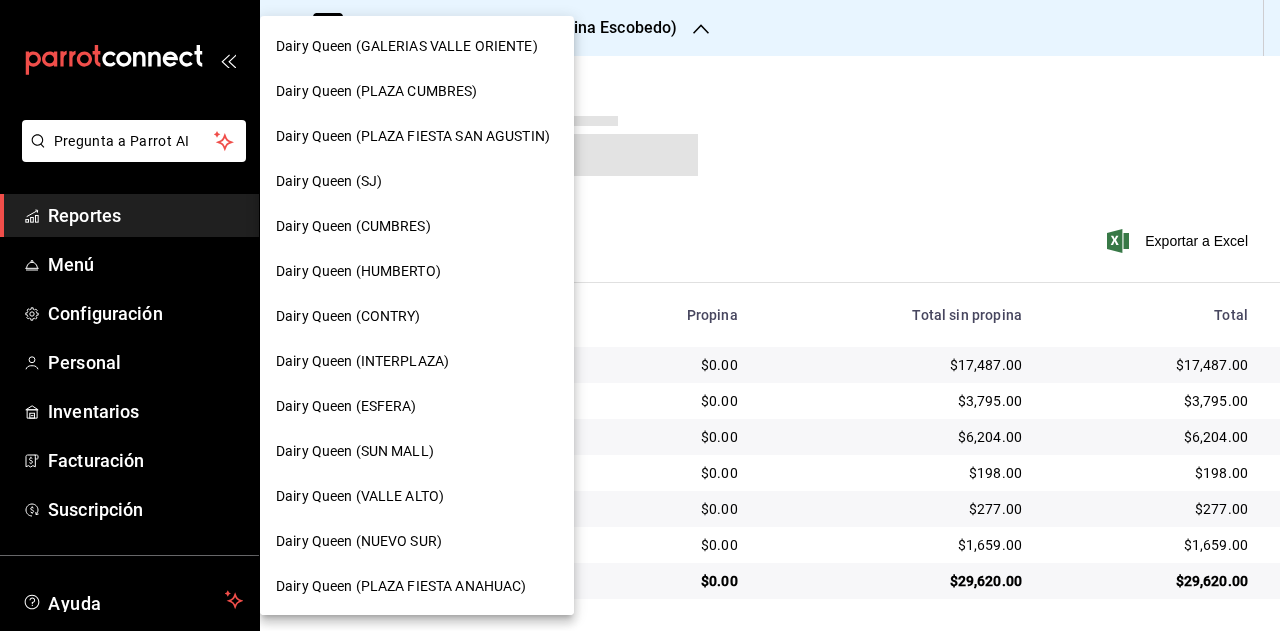 click at bounding box center [640, 315] 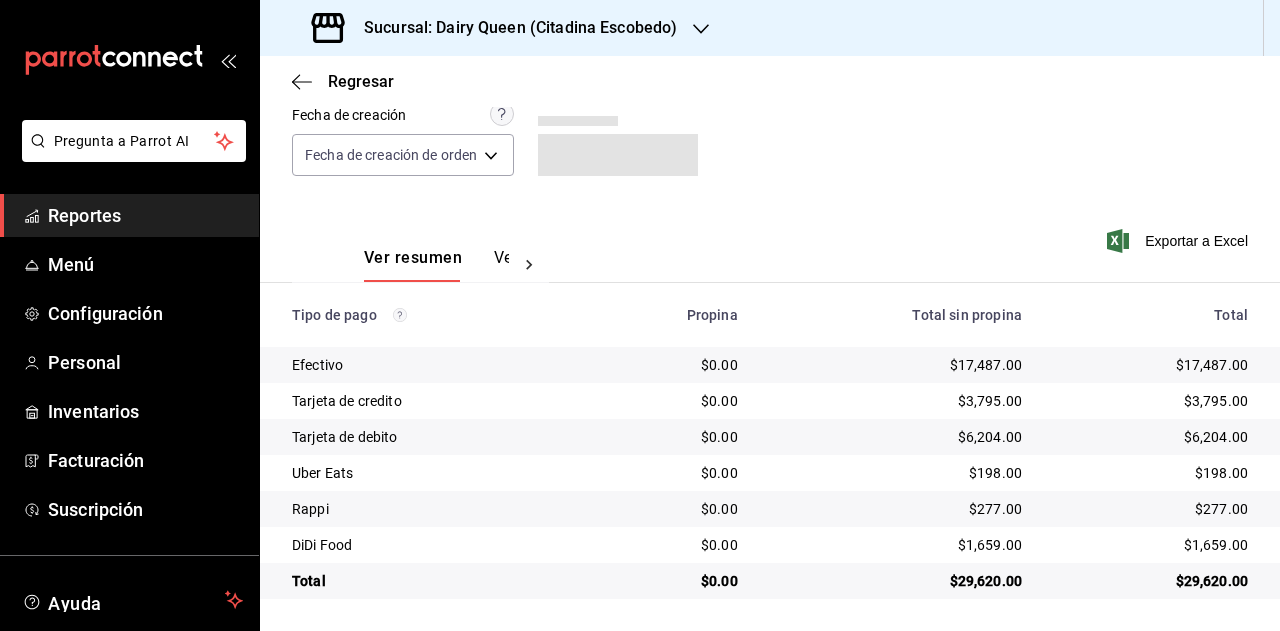 click on "Sucursal: Dairy Queen (Citadina Escobedo)" at bounding box center (512, 28) 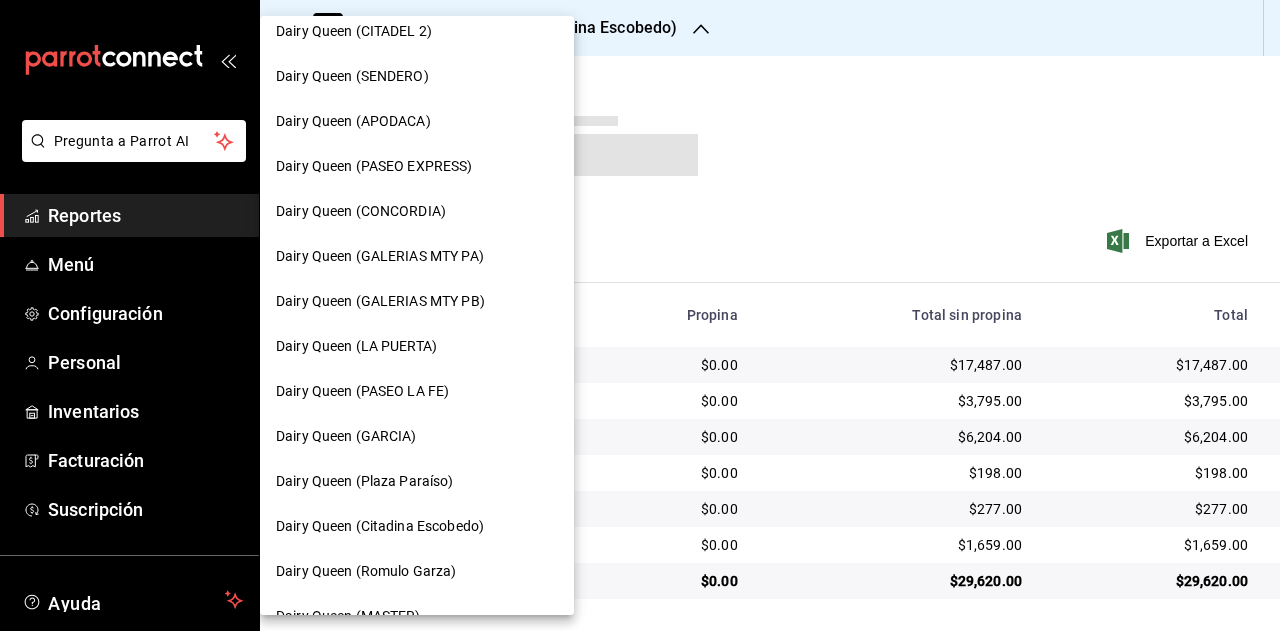 scroll, scrollTop: 700, scrollLeft: 0, axis: vertical 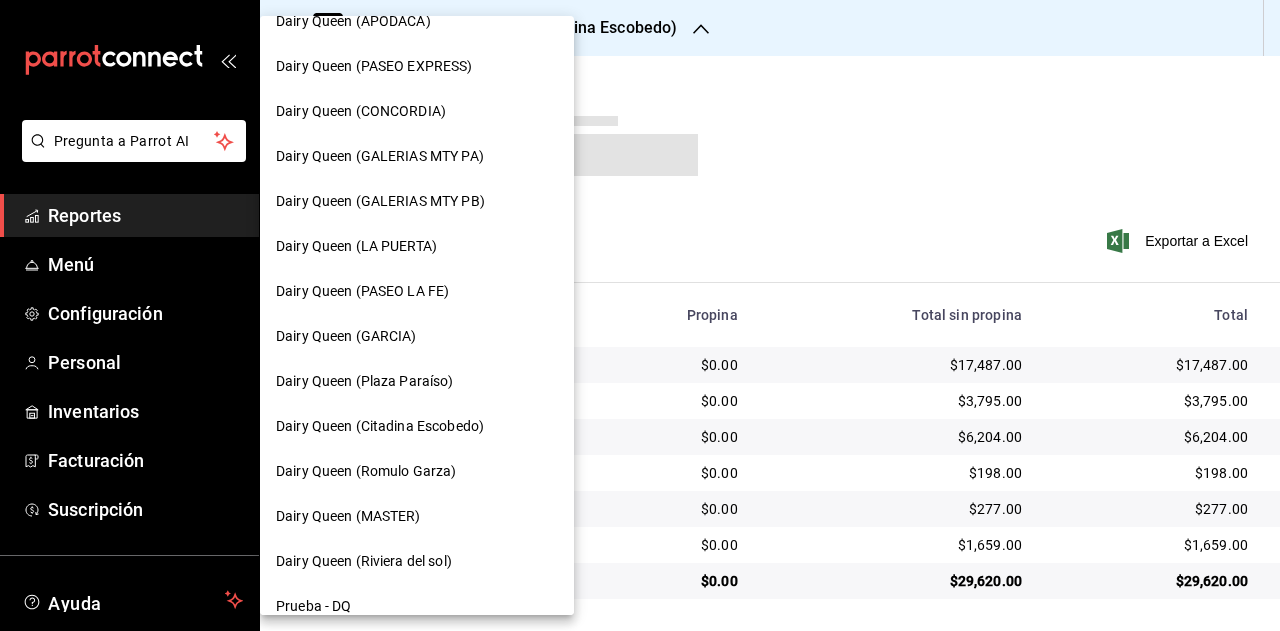 click on "Dairy Queen (Romulo Garza)" at bounding box center (366, 471) 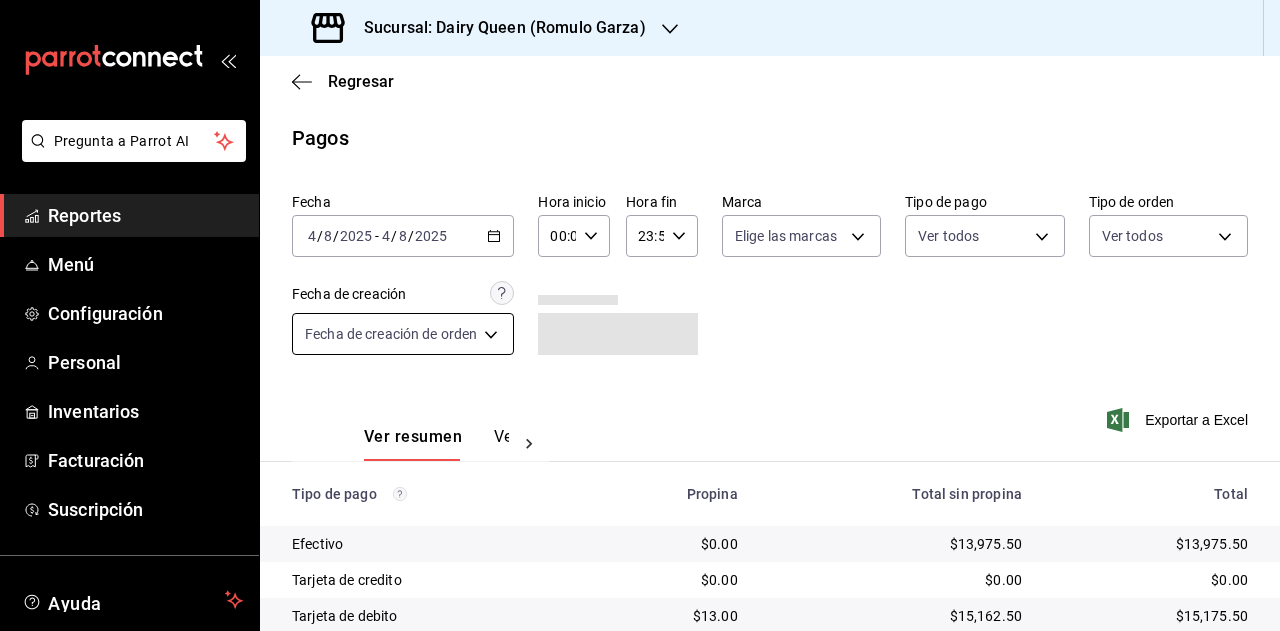 scroll, scrollTop: 179, scrollLeft: 0, axis: vertical 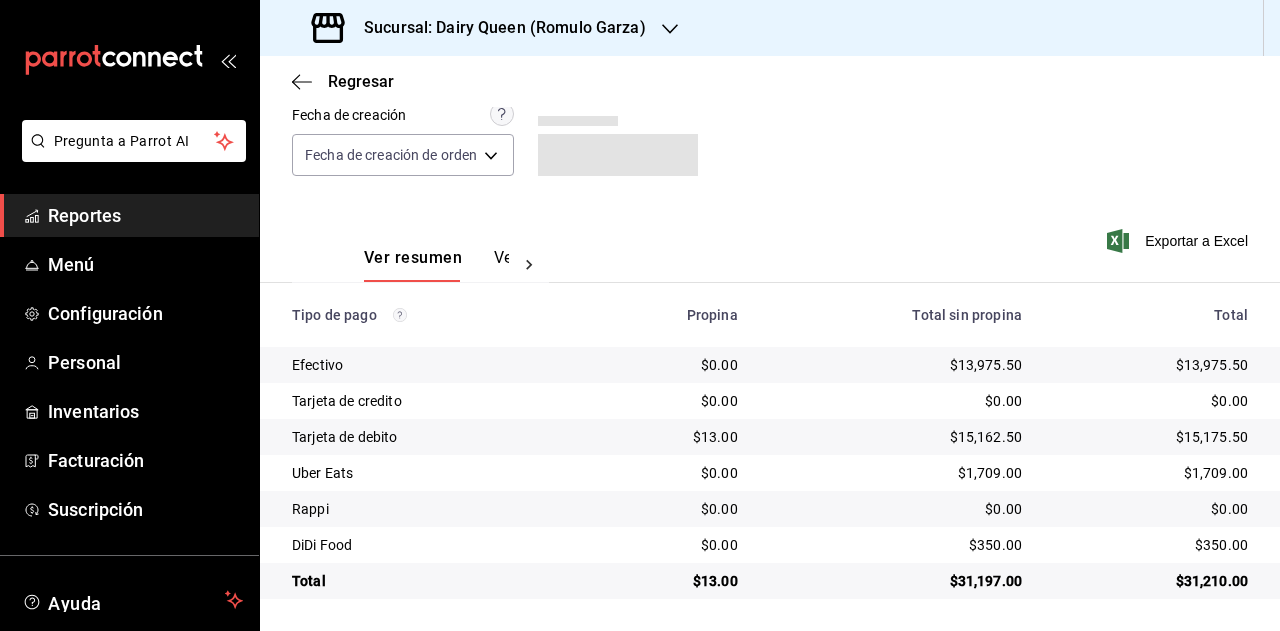 click on "$13.00" at bounding box center (670, 581) 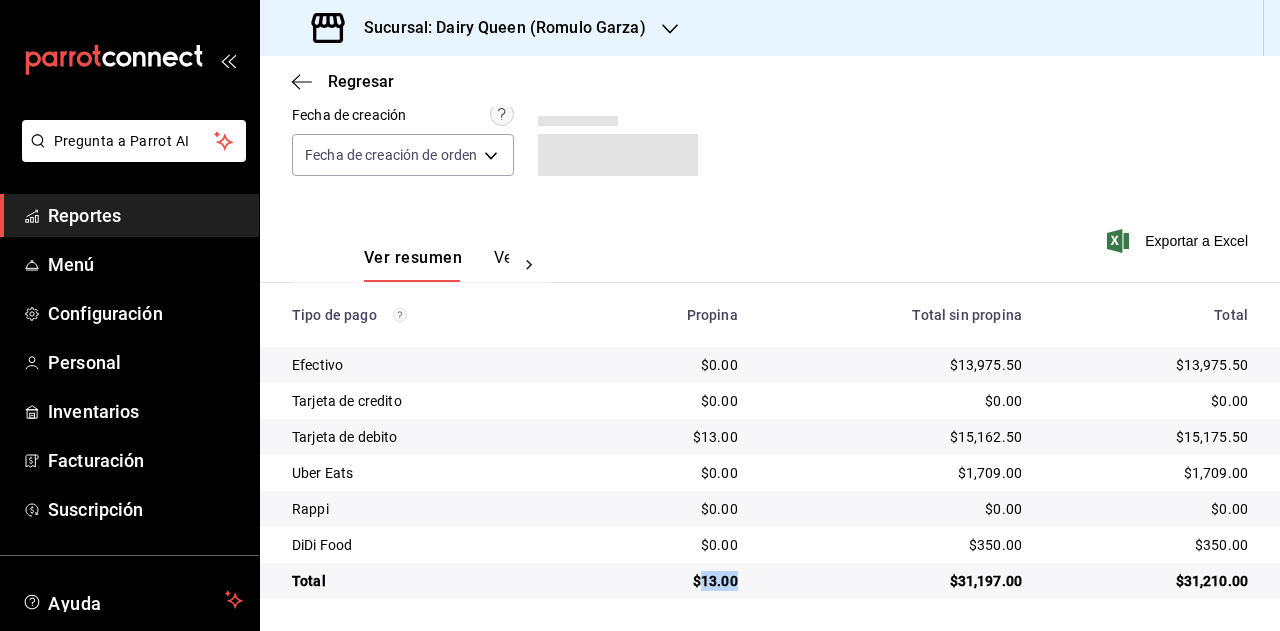click on "$13.00" at bounding box center [670, 581] 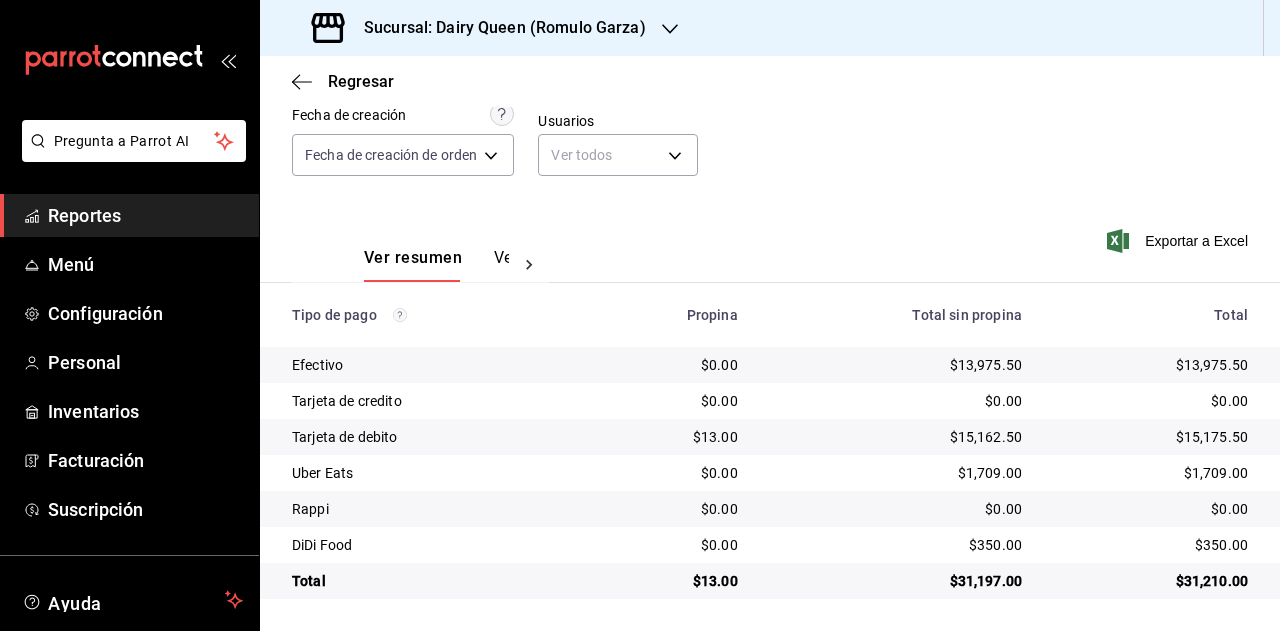click on "Sucursal: Dairy Queen (Romulo Garza)" at bounding box center (481, 28) 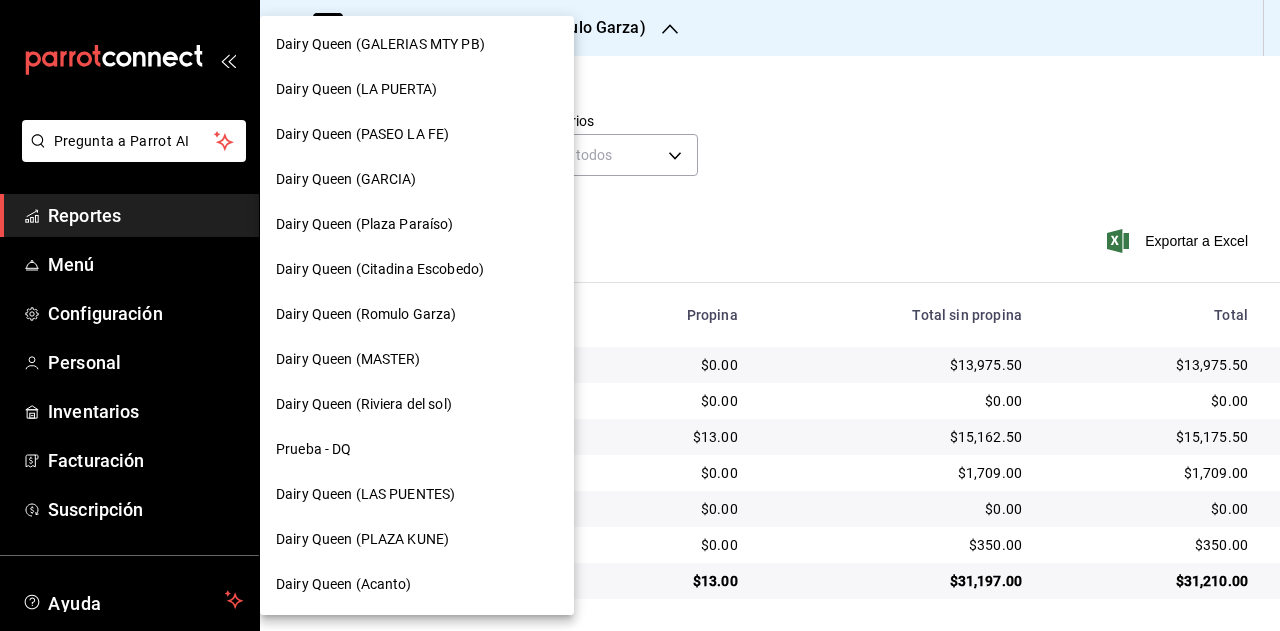 scroll, scrollTop: 902, scrollLeft: 0, axis: vertical 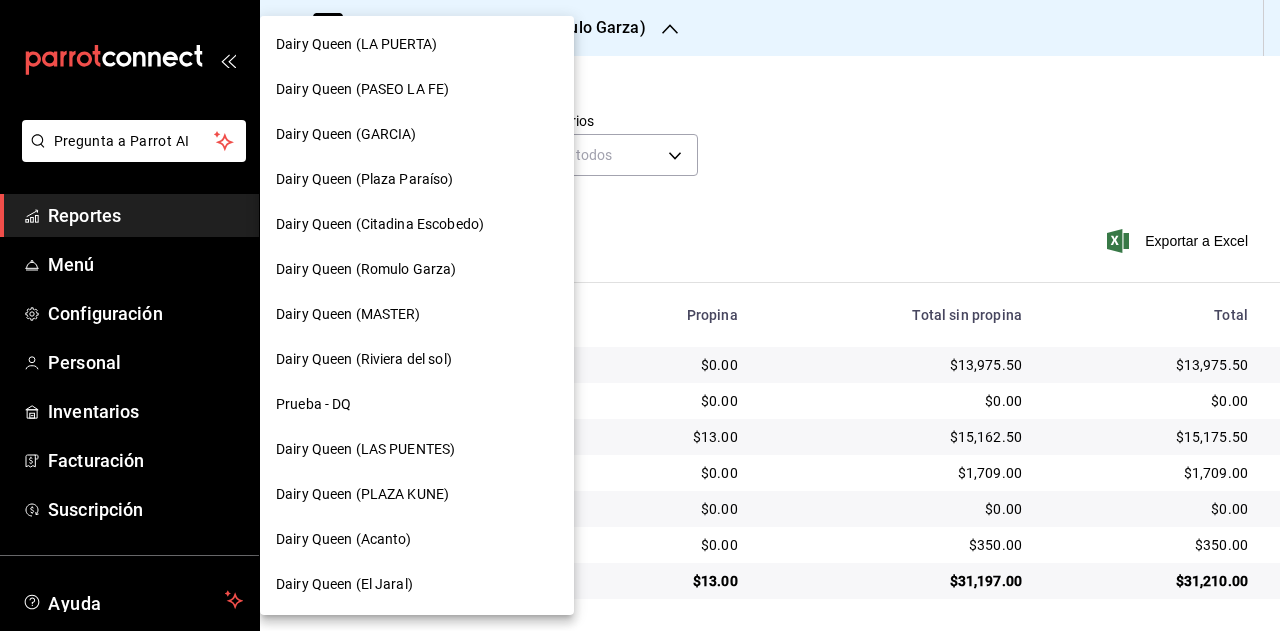 click on "Dairy Queen (Riviera del sol)" at bounding box center (417, 359) 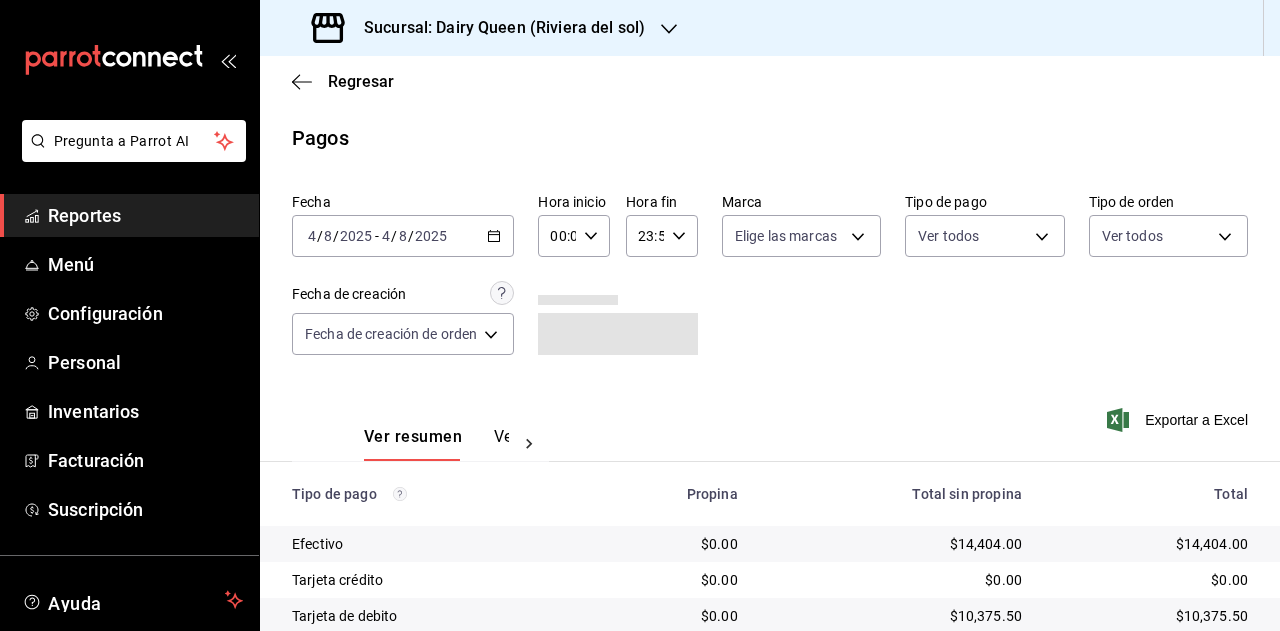 scroll, scrollTop: 179, scrollLeft: 0, axis: vertical 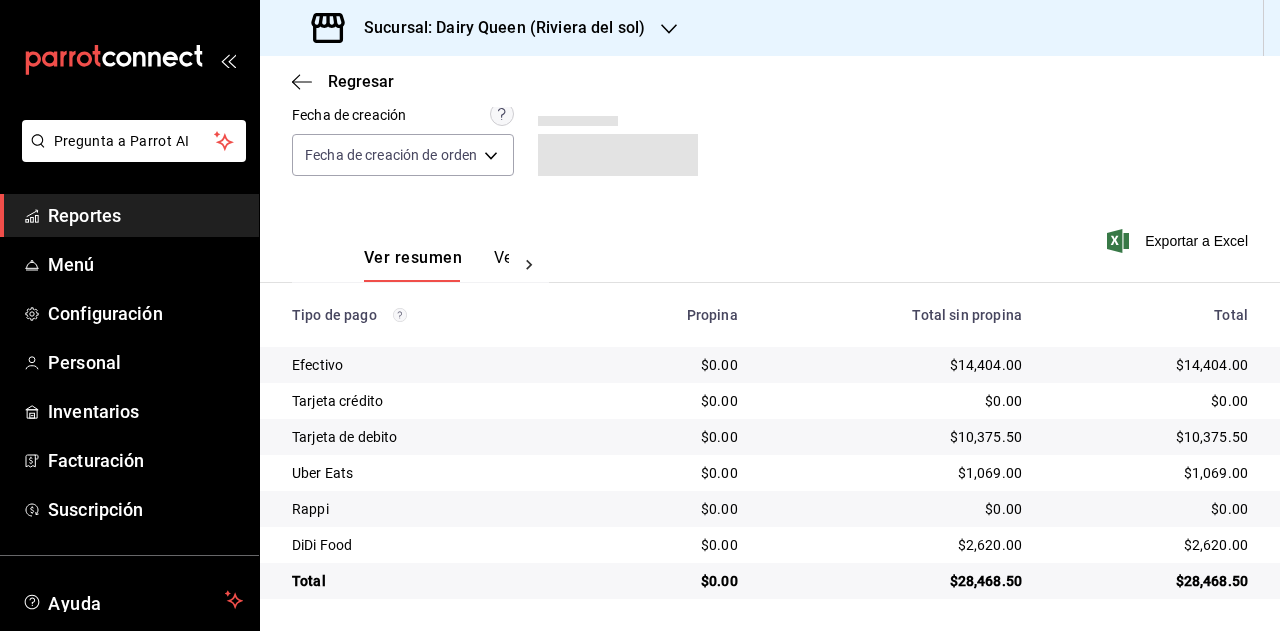 click on "Sucursal: Dairy Queen (Riviera del sol)" at bounding box center (480, 28) 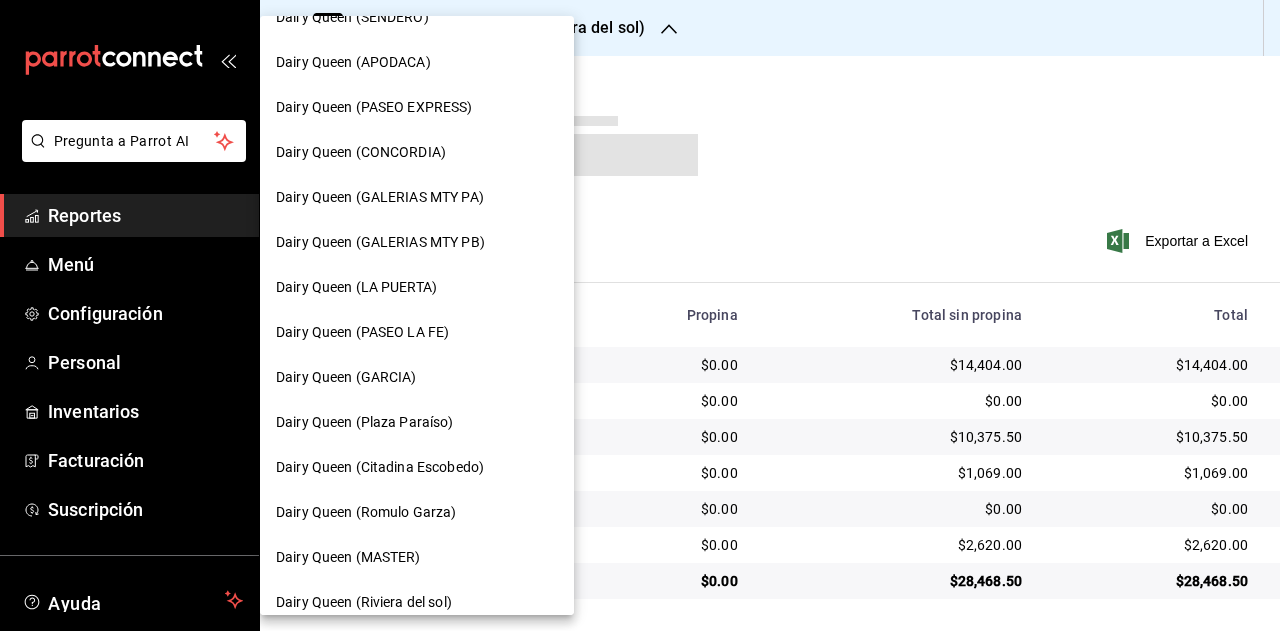 scroll, scrollTop: 902, scrollLeft: 0, axis: vertical 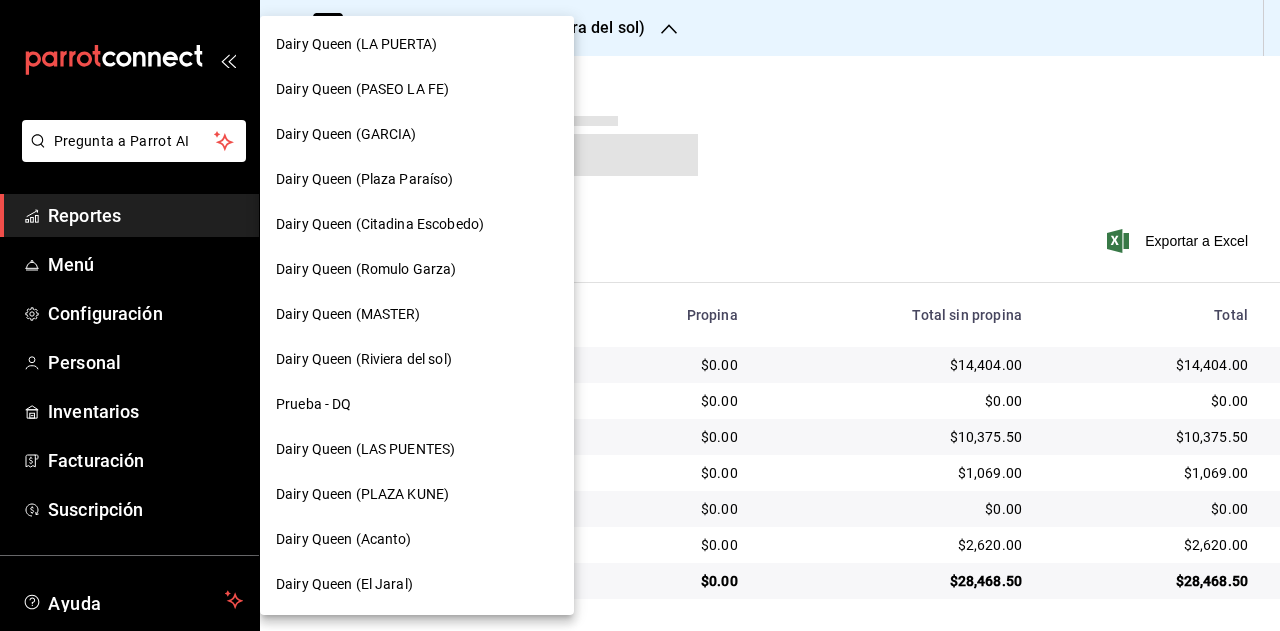 click on "Dairy Queen (LAS PUENTES)" at bounding box center (365, 449) 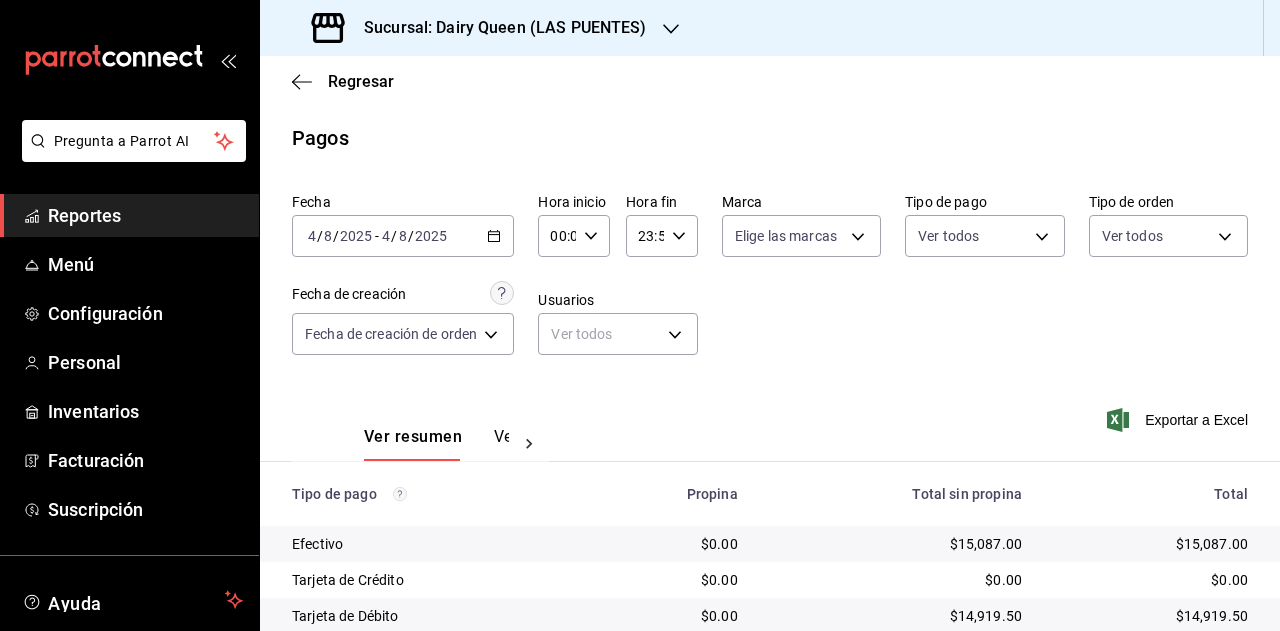 scroll, scrollTop: 179, scrollLeft: 0, axis: vertical 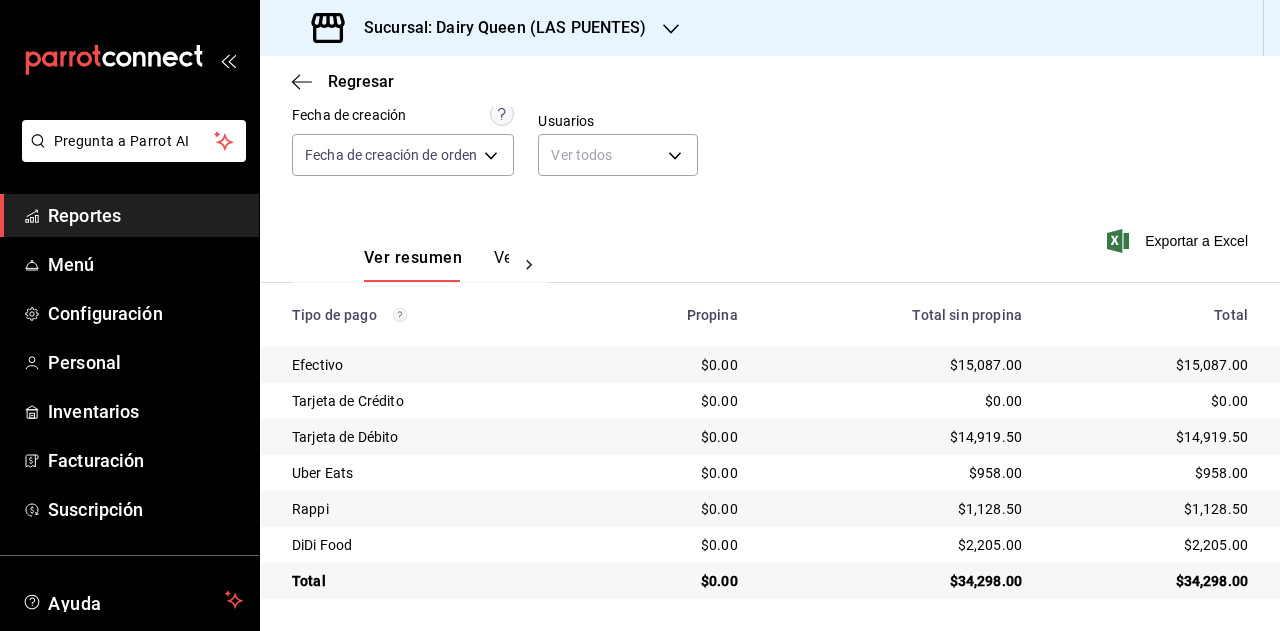 click on "Sucursal: Dairy Queen (LAS PUENTES)" at bounding box center [481, 28] 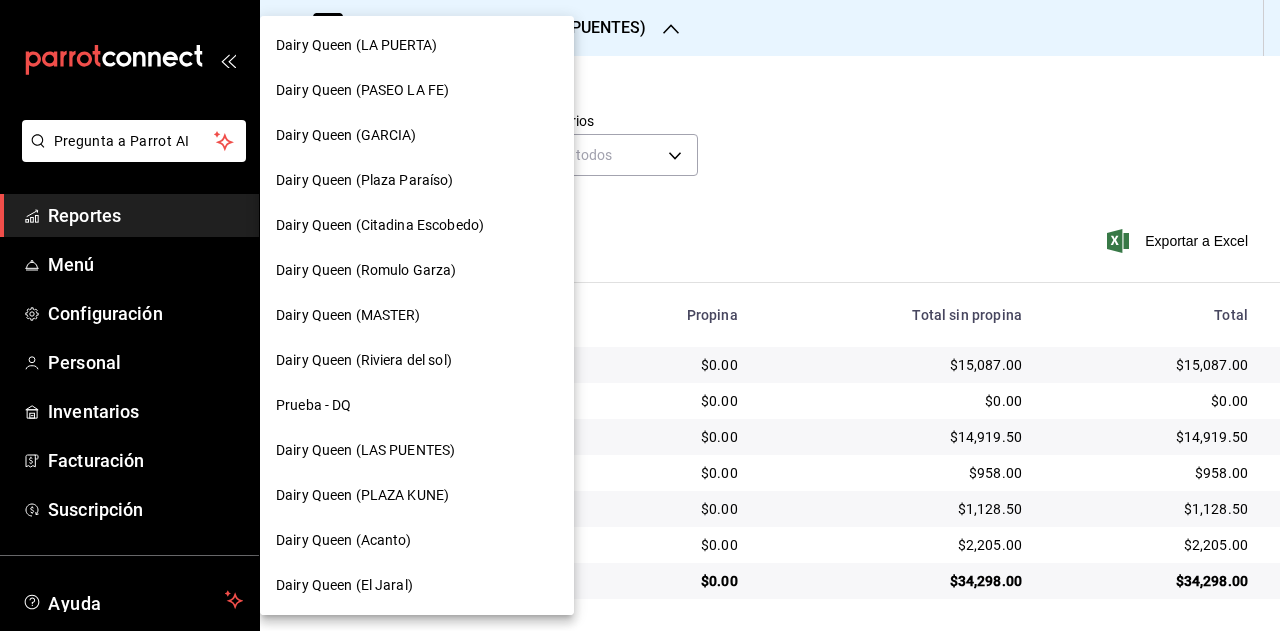 scroll, scrollTop: 902, scrollLeft: 0, axis: vertical 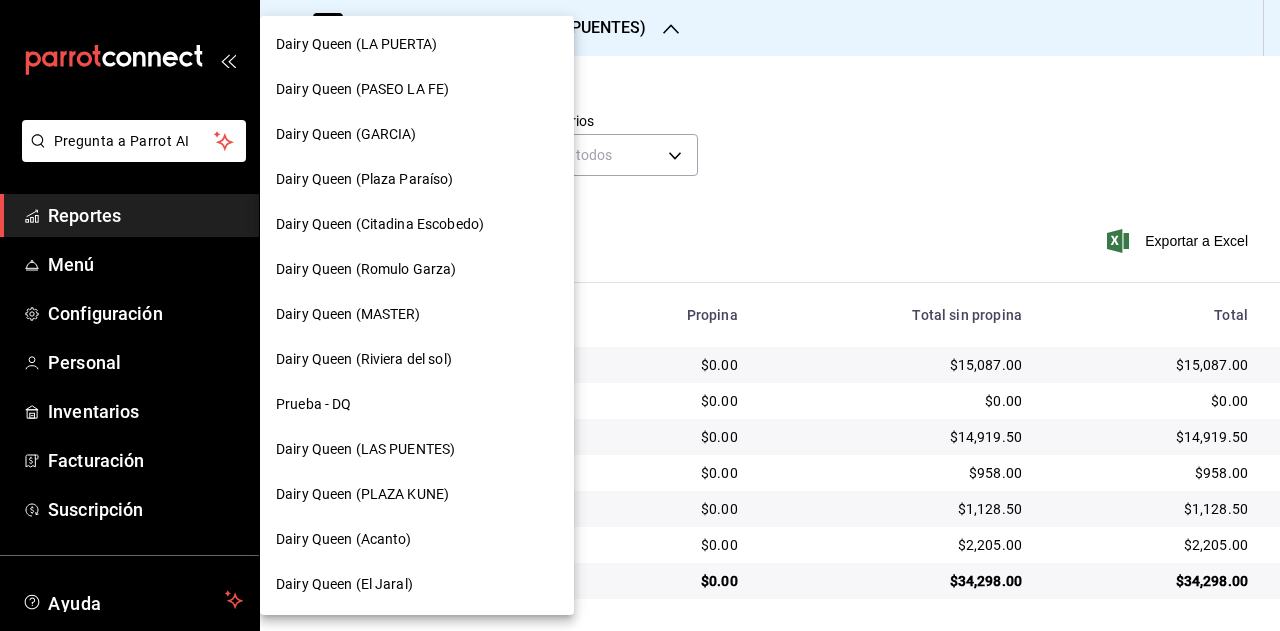 click on "Dairy Queen (PLAZA KUNE)" at bounding box center (362, 494) 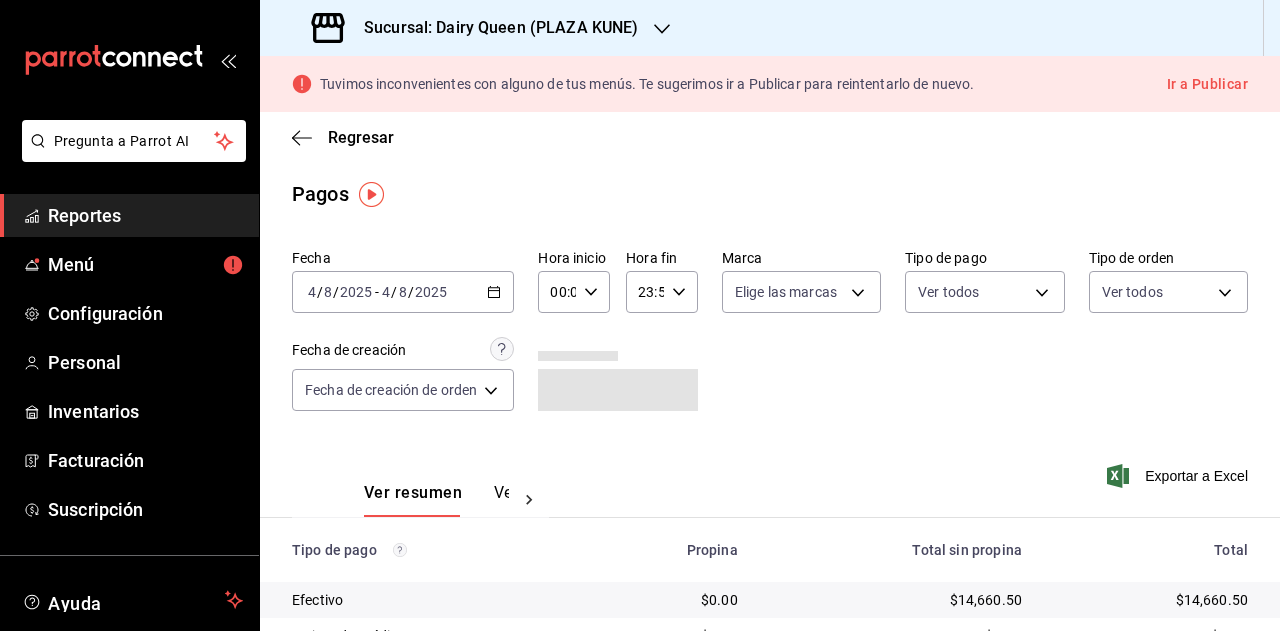 scroll, scrollTop: 235, scrollLeft: 0, axis: vertical 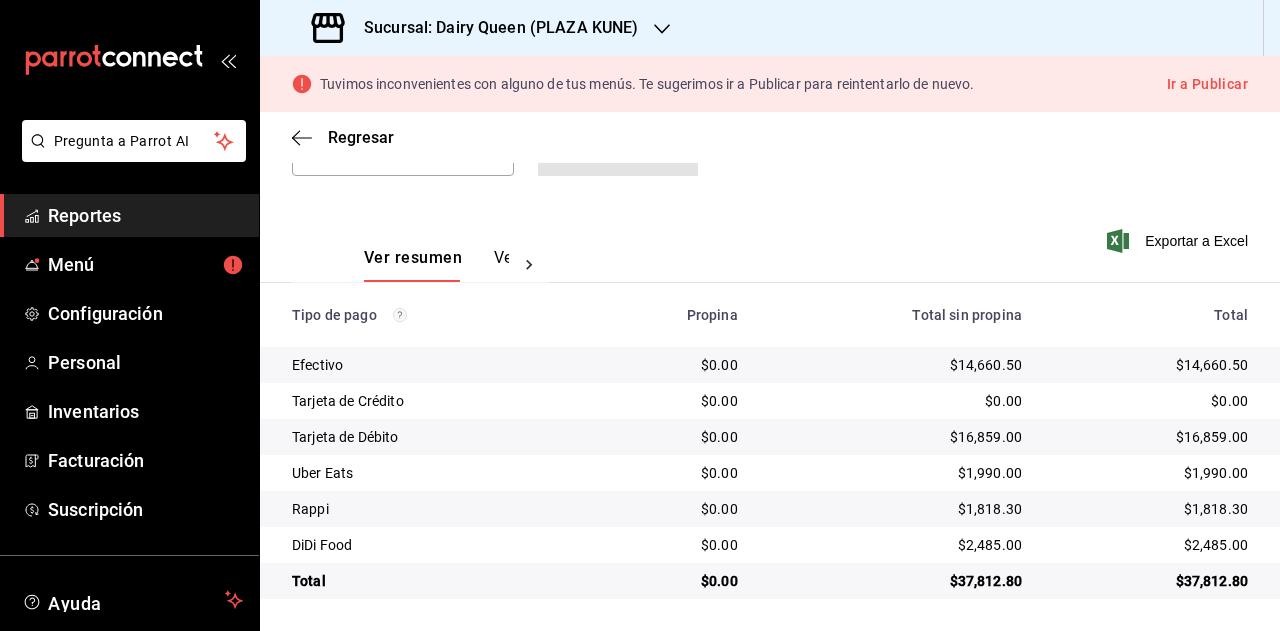 click on "Sucursal: Dairy Queen (PLAZA KUNE)" at bounding box center (477, 28) 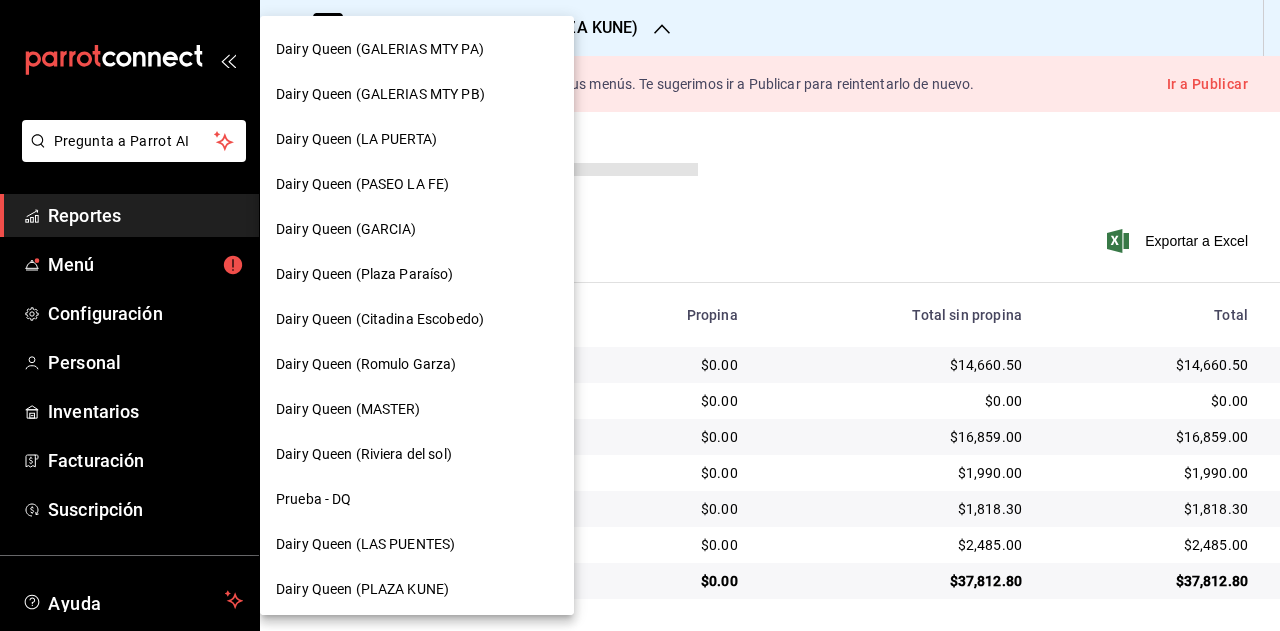 scroll, scrollTop: 902, scrollLeft: 0, axis: vertical 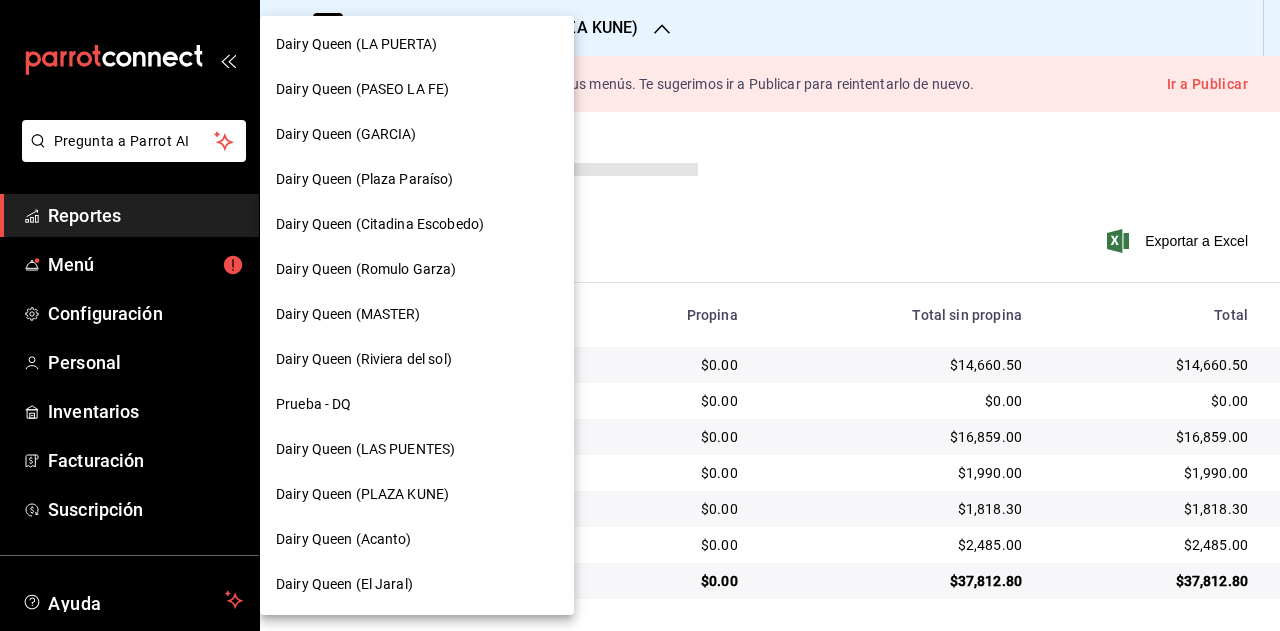 click on "Dairy Queen (Acanto)" at bounding box center (417, 539) 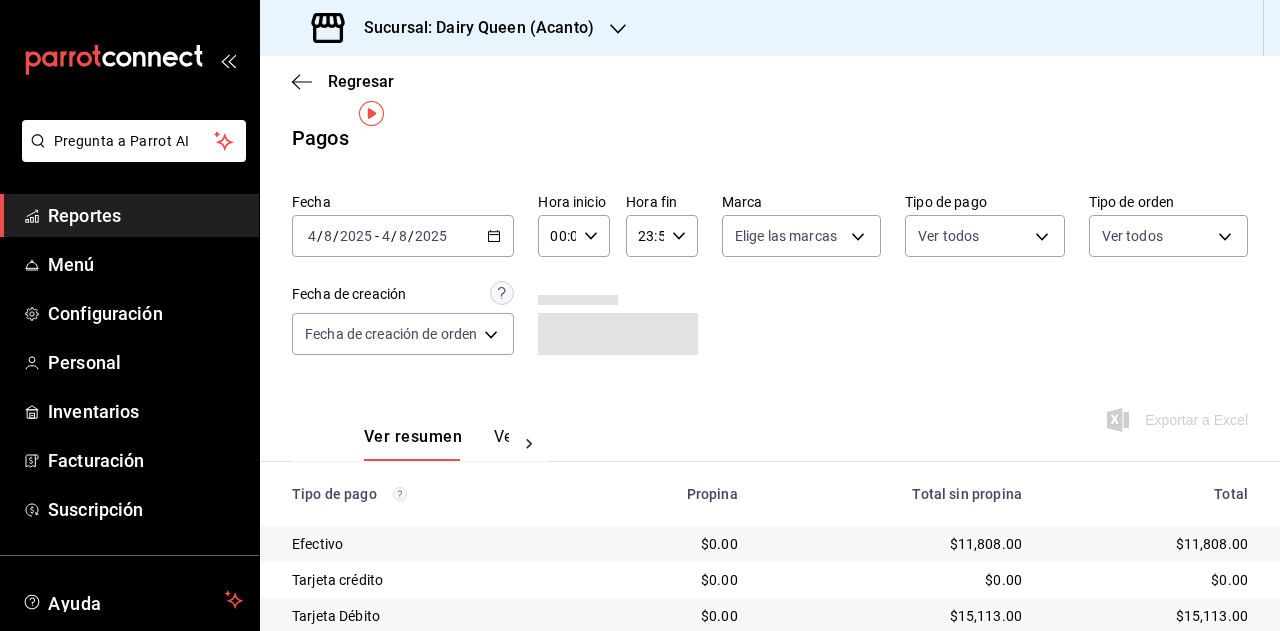 scroll, scrollTop: 179, scrollLeft: 0, axis: vertical 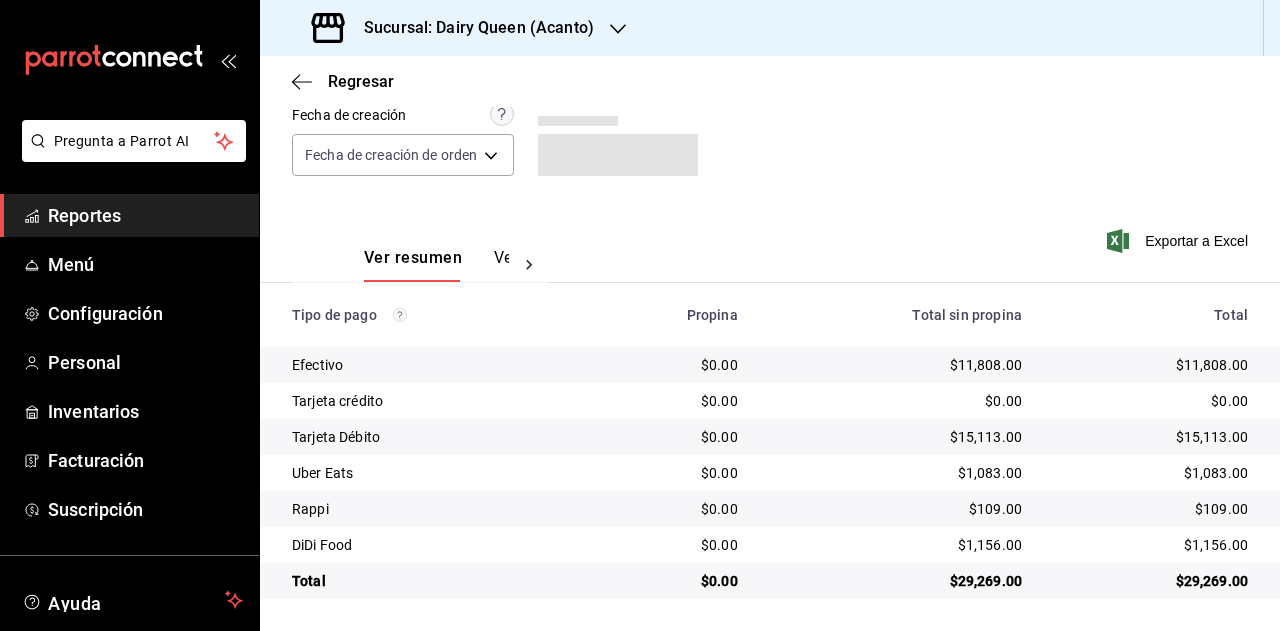 click on "Reportes" at bounding box center (145, 215) 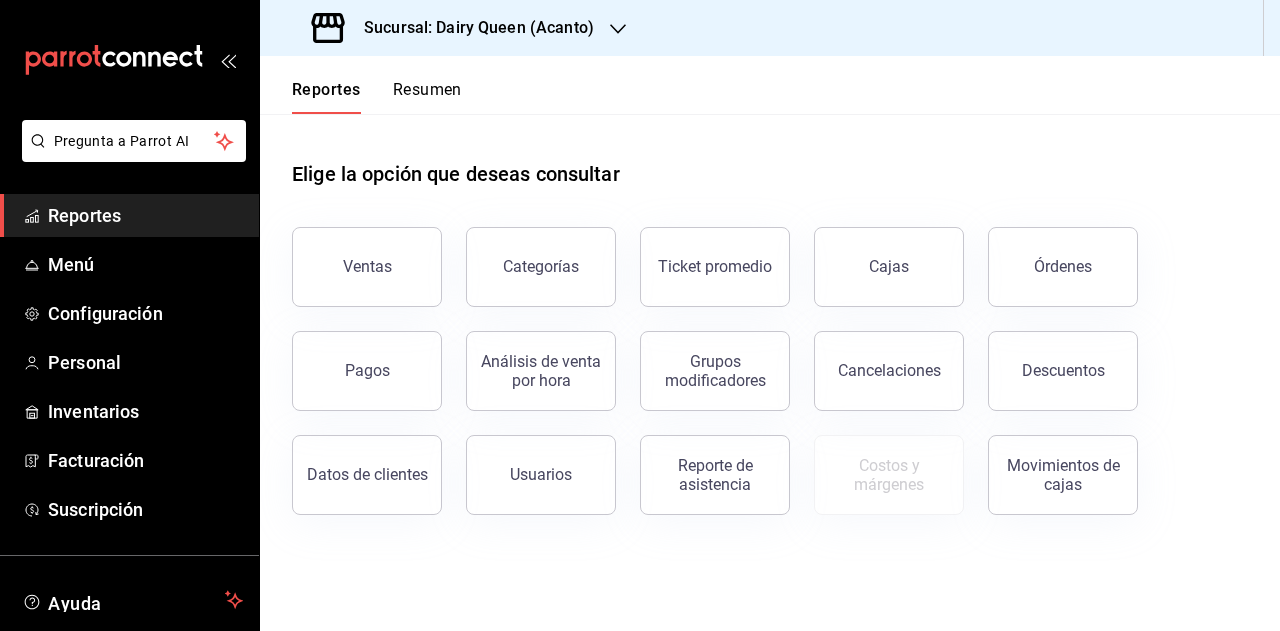 click on "Resumen" at bounding box center [427, 97] 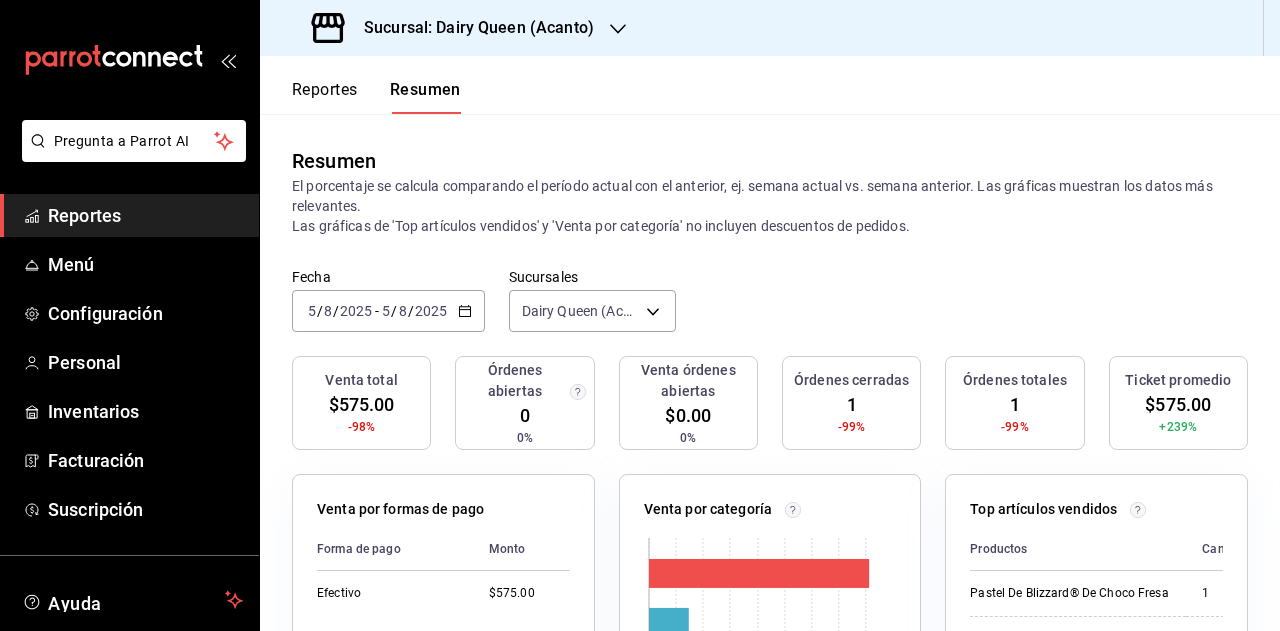 click 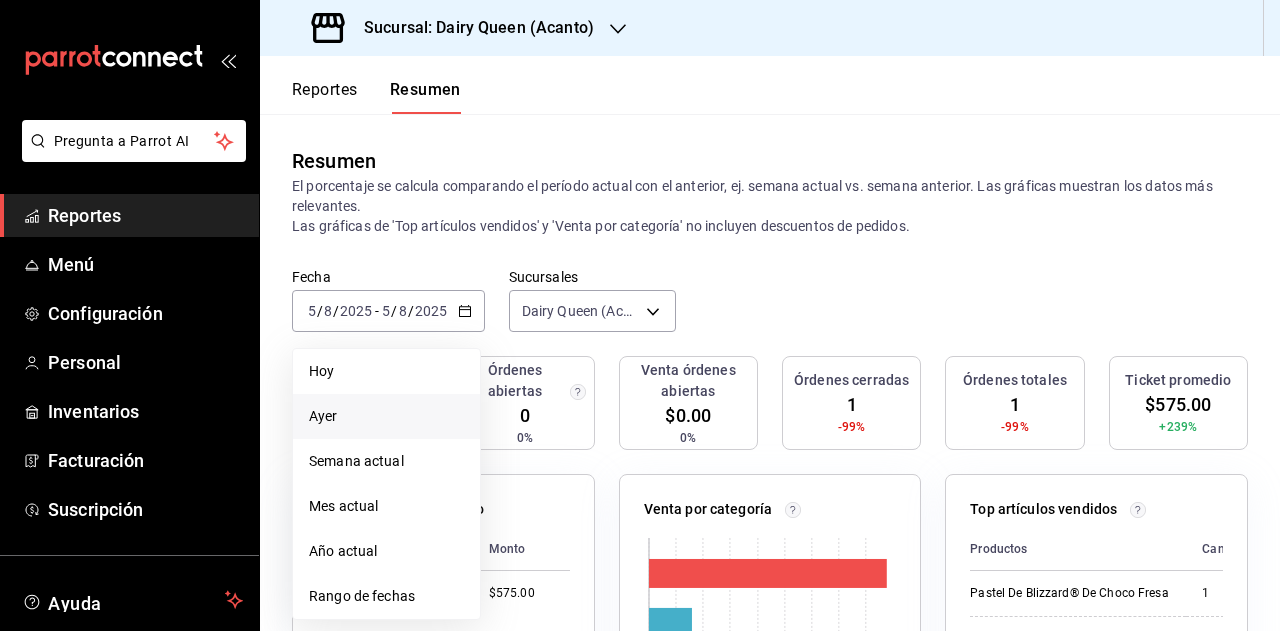click on "Ayer" at bounding box center [386, 416] 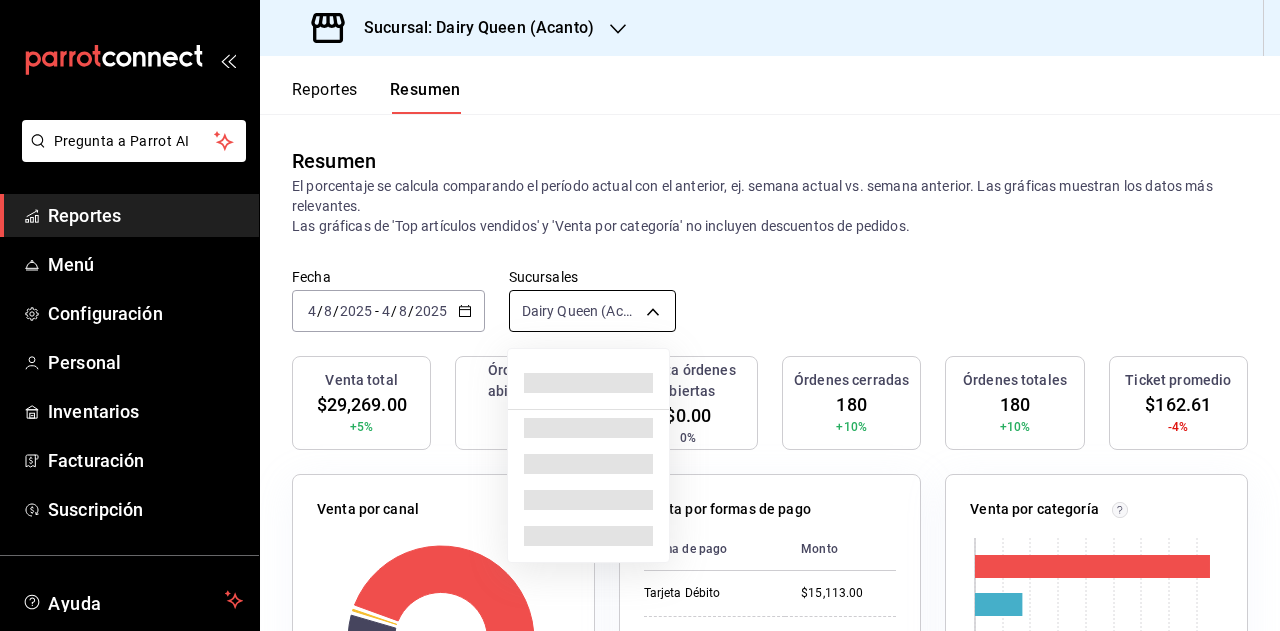 click on "Pregunta a Parrot AI Reportes   Menú   Configuración   Personal   Inventarios   Facturación   Suscripción   Ayuda Recomienda Parrot   Super Admin Parrot   Sugerir nueva función   Sucursal: Dairy Queen ([CITY]) Reportes Resumen Resumen El porcentaje se calcula comparando el período actual con el anterior, ej. semana actual vs. semana anterior. Las gráficas muestran los datos más relevantes.  Las gráficas de 'Top artículos vendidos' y 'Venta por categoría' no incluyen descuentos de pedidos. Fecha [DATE] [NUMBER] / [DATE] - [DATE] [NUMBER] / [DATE] Sucursales Dairy Queen ([CITY]) [object Object] Venta total $[AMOUNT] +[PERCENTAGE]% Órdenes abiertas [NUMBER] [PERCENTAGE]% Venta órdenes abiertas $[AMOUNT] [PERCENTAGE]% Órdenes cerradas [NUMBER] +[PERCENTAGE]% Órdenes totales [NUMBER] +[PERCENTAGE]% Ticket promedio $[AMOUNT] -[PERCENTAGE]% Venta por canal Canal Porcentaje Monto Sucursal [PERCENTAGE]% $[AMOUNT] DiDi Food [PERCENTAGE]% $[AMOUNT] Uber Eats [PERCENTAGE]% $[AMOUNT] Rappi [PERCENTAGE]% $[AMOUNT] Venta por formas de pago Forma de pago Monto Tarjeta Débito $[AMOUNT] Efectivo $[AMOUNT] Didi $[AMOUNT] Rappi" at bounding box center (640, 315) 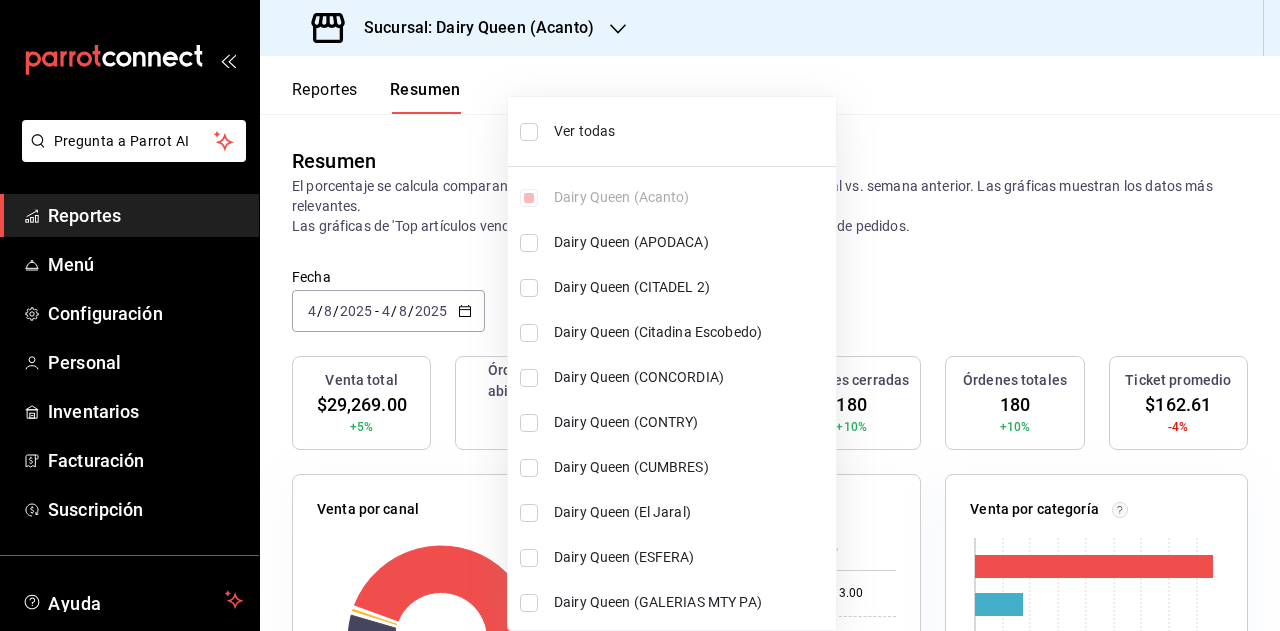 click on "Ver todas" at bounding box center [691, 131] 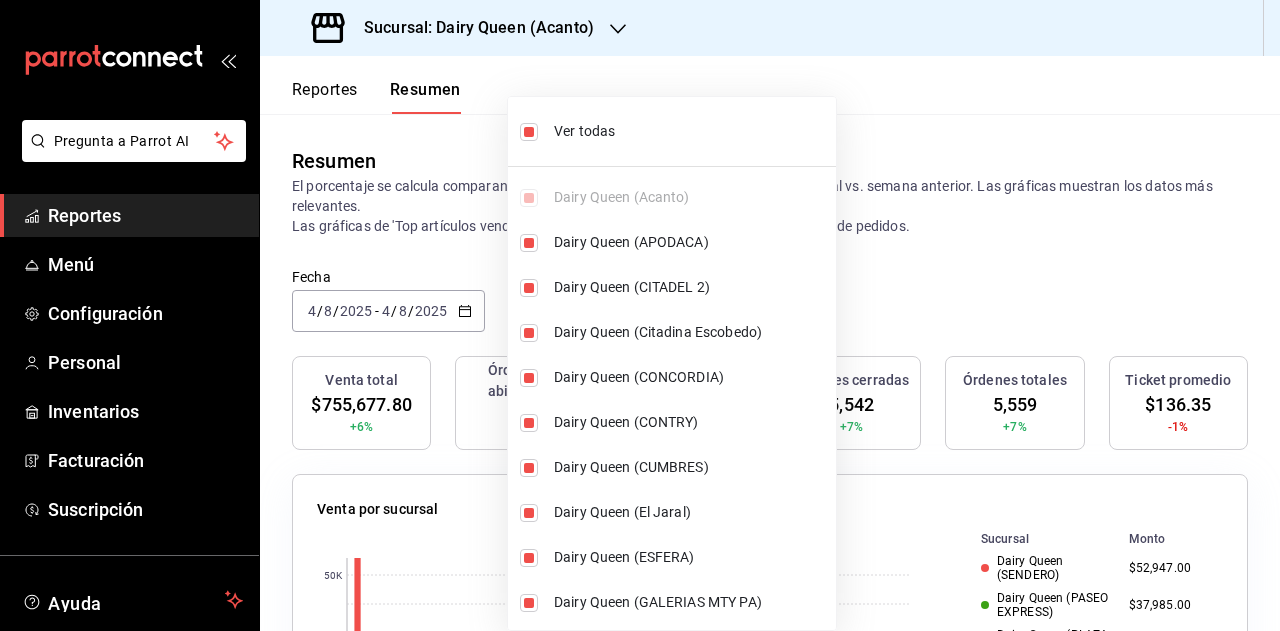 click at bounding box center (640, 315) 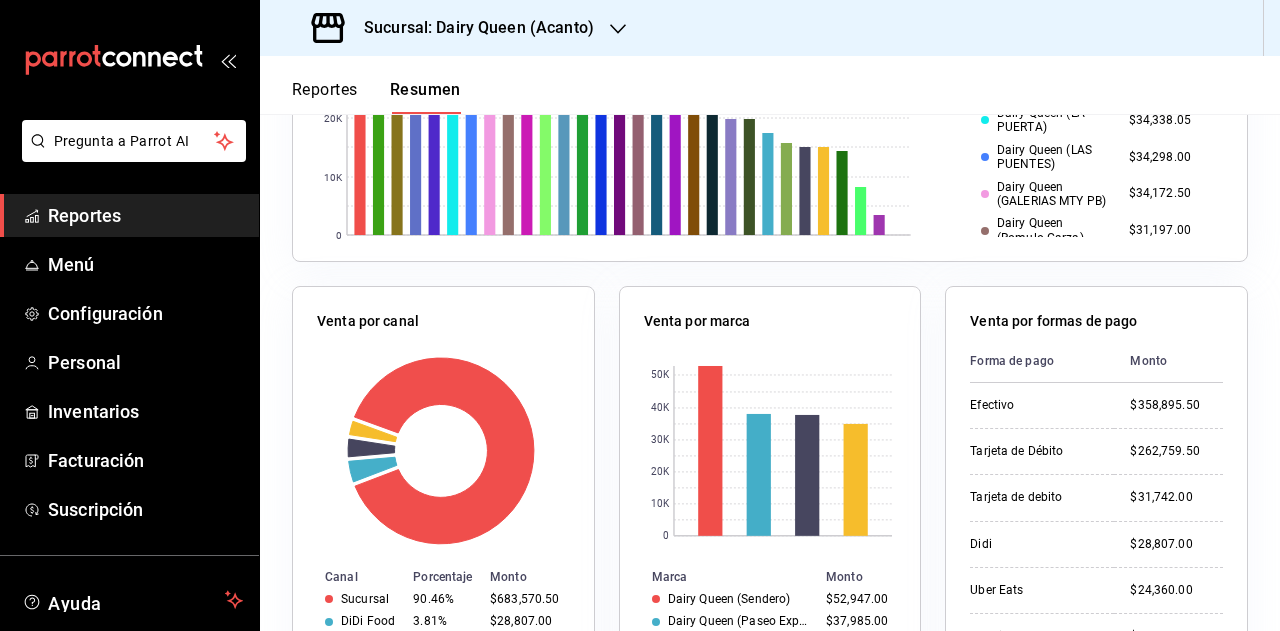 scroll, scrollTop: 800, scrollLeft: 0, axis: vertical 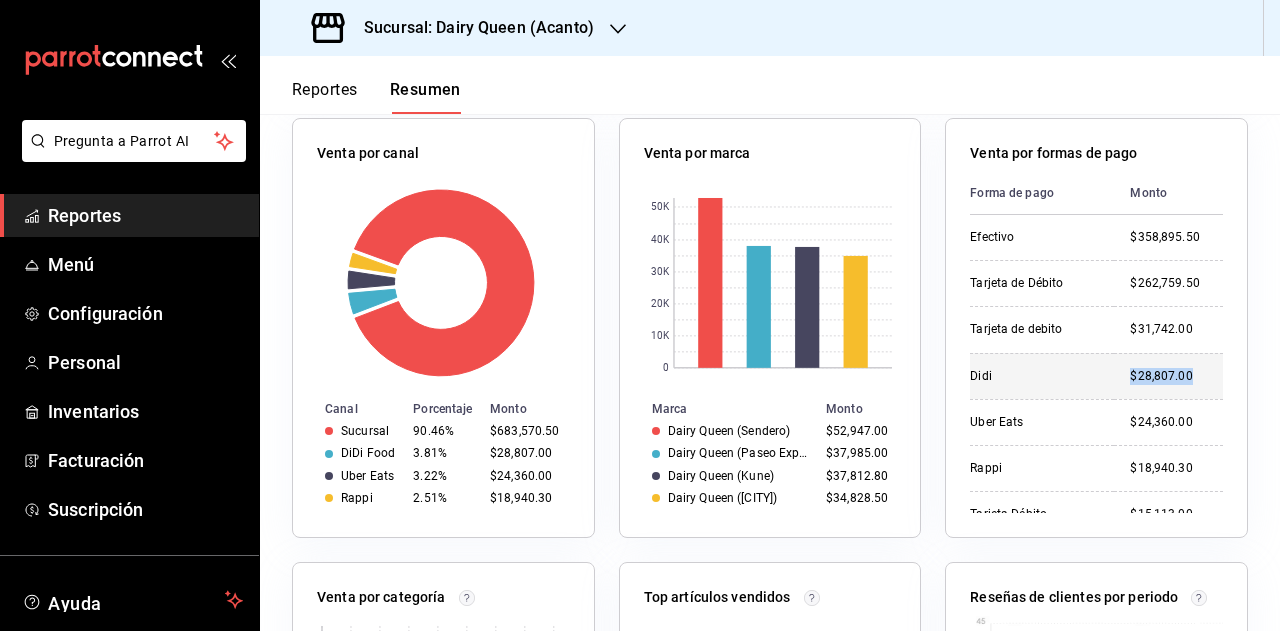 drag, startPoint x: 1109, startPoint y: 377, endPoint x: 1176, endPoint y: 379, distance: 67.02985 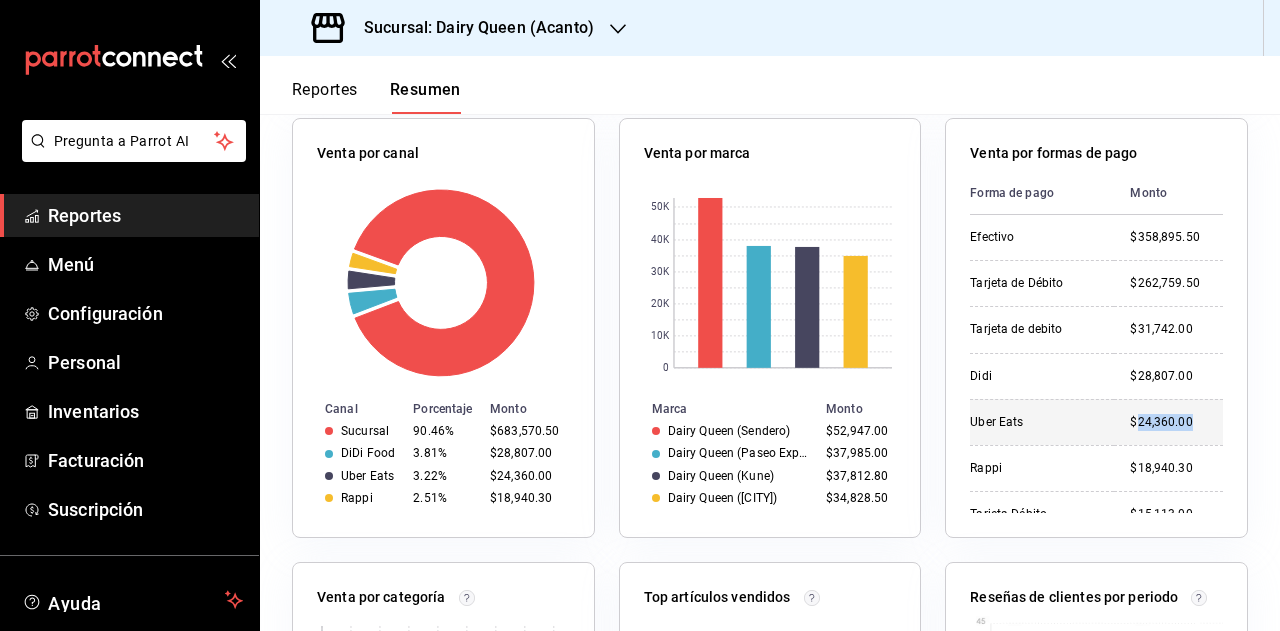 drag, startPoint x: 1114, startPoint y: 419, endPoint x: 1177, endPoint y: 422, distance: 63.07139 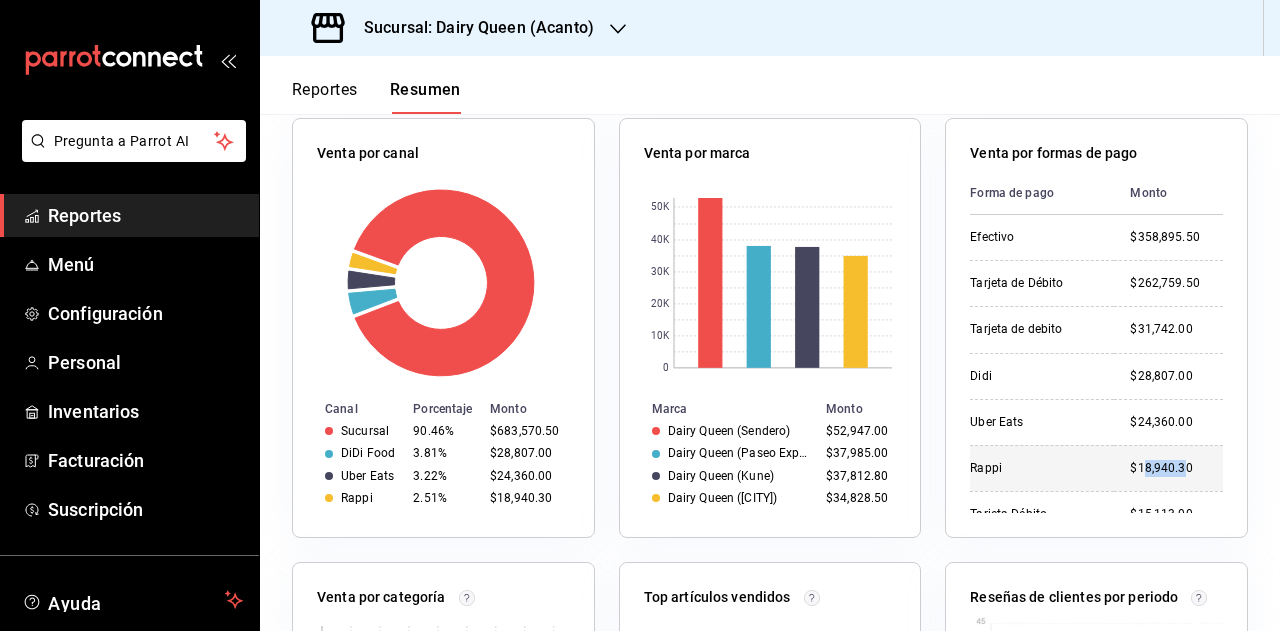 drag, startPoint x: 1120, startPoint y: 472, endPoint x: 1166, endPoint y: 471, distance: 46.010868 